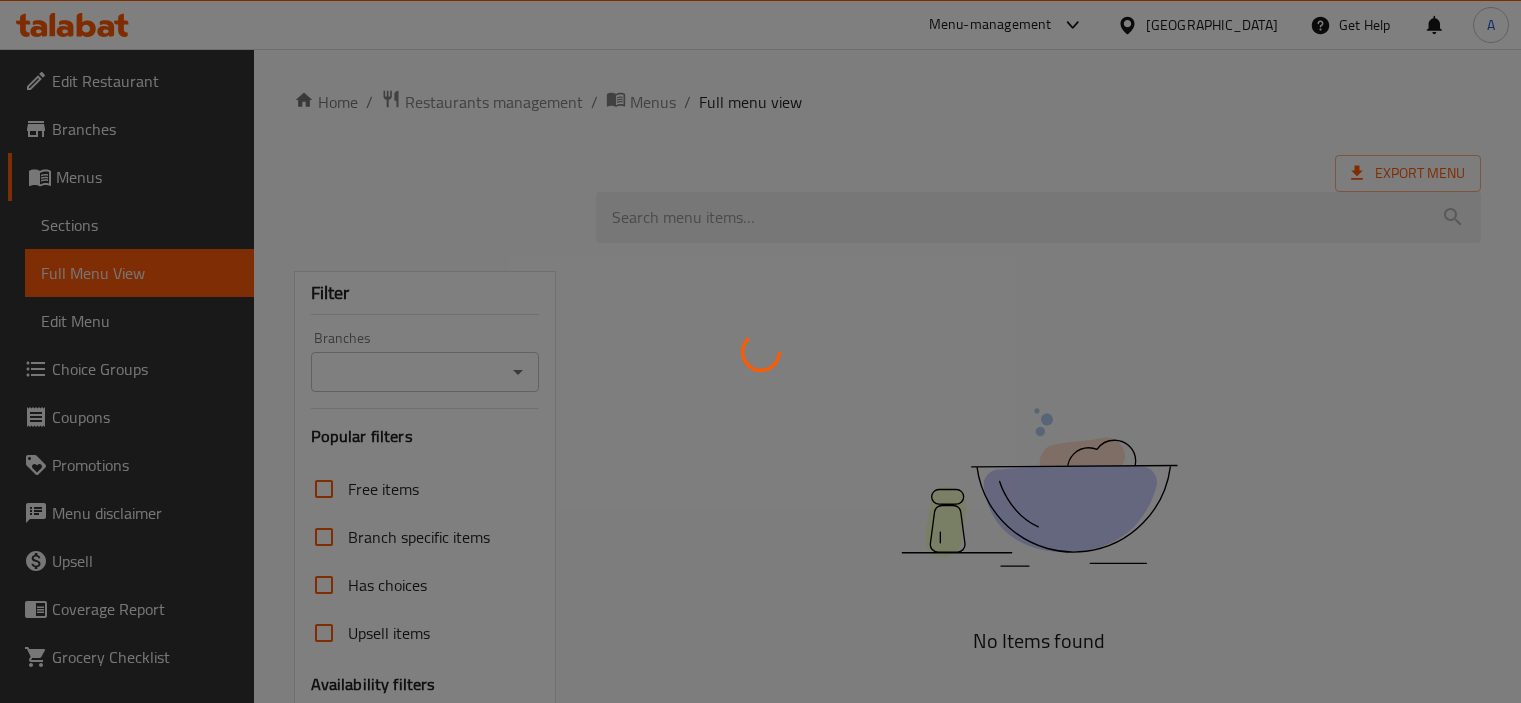 scroll, scrollTop: 0, scrollLeft: 0, axis: both 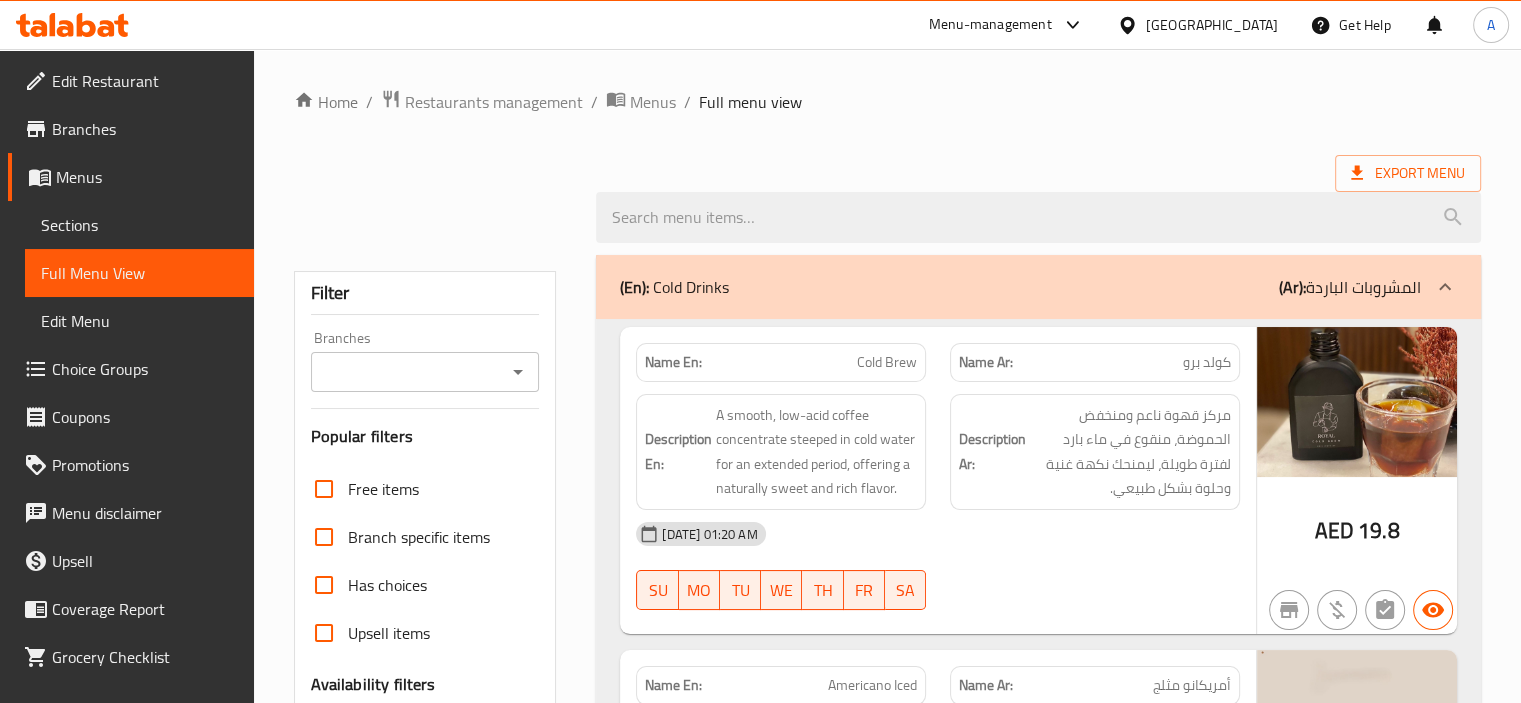 click 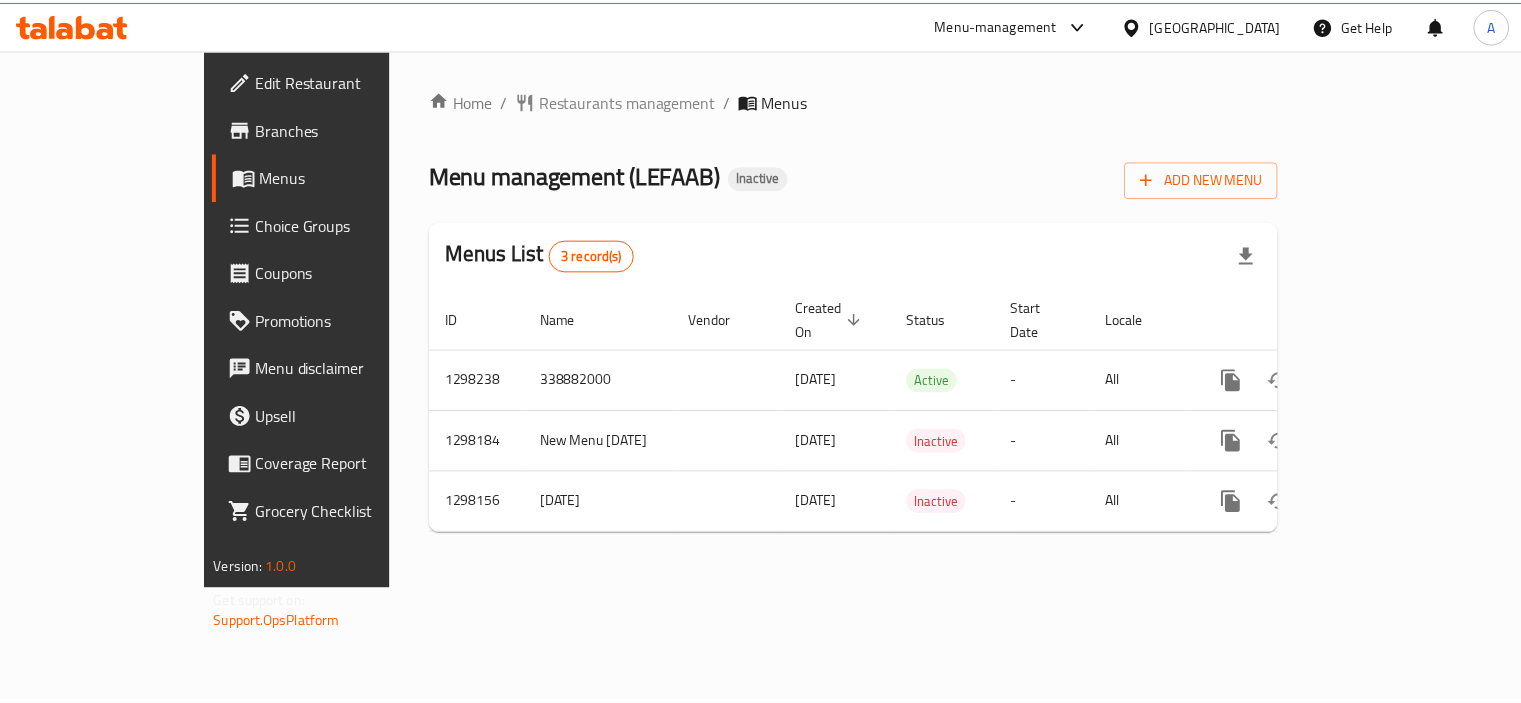 scroll, scrollTop: 0, scrollLeft: 0, axis: both 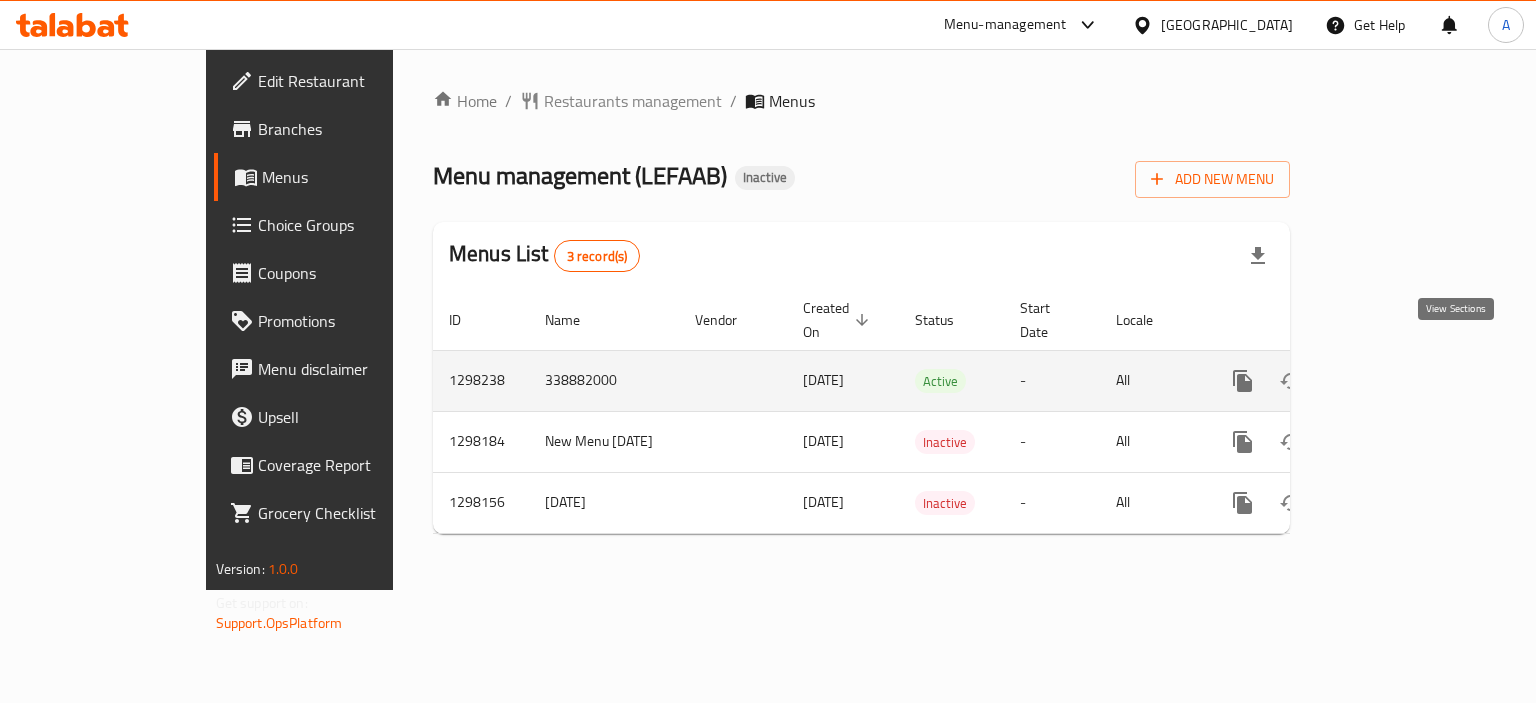 click at bounding box center [1387, 381] 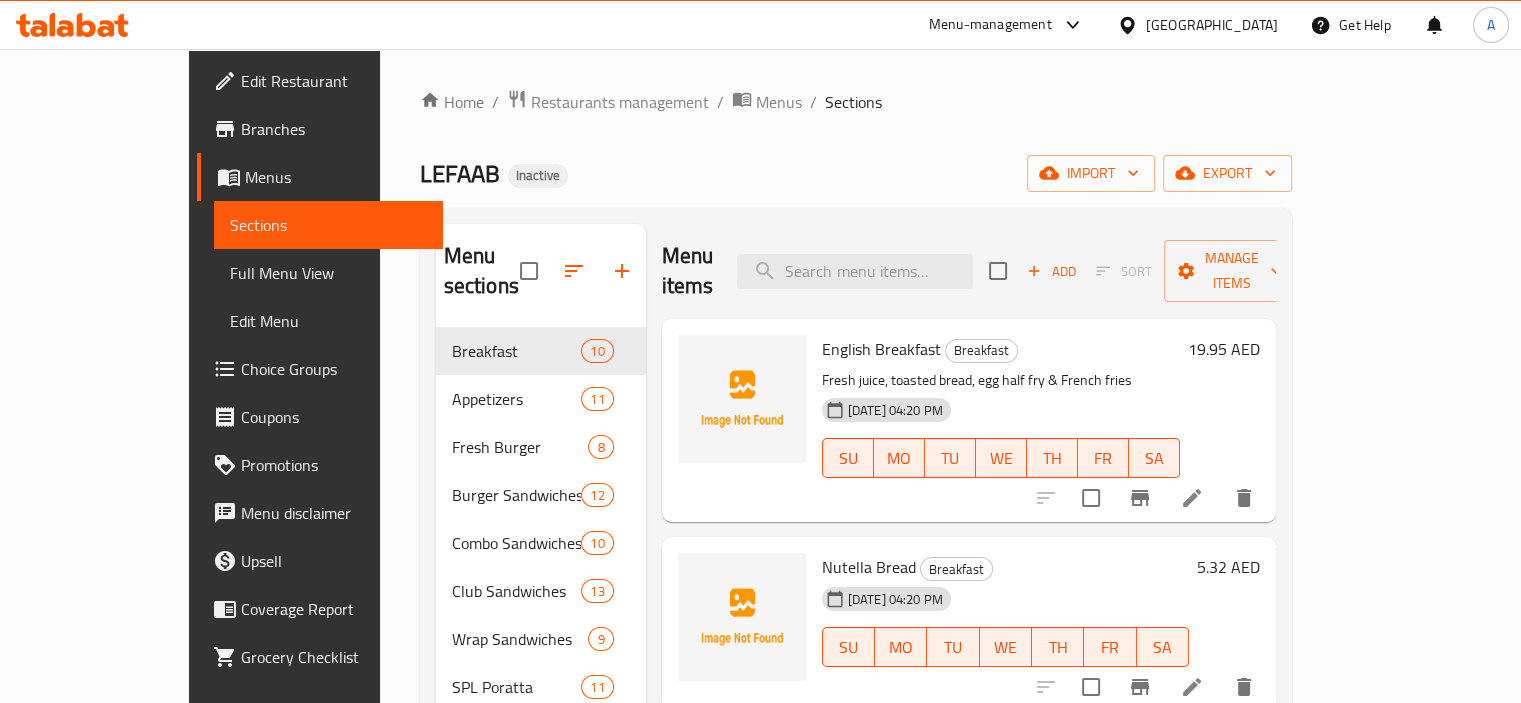 click on "Full Menu View" at bounding box center (328, 273) 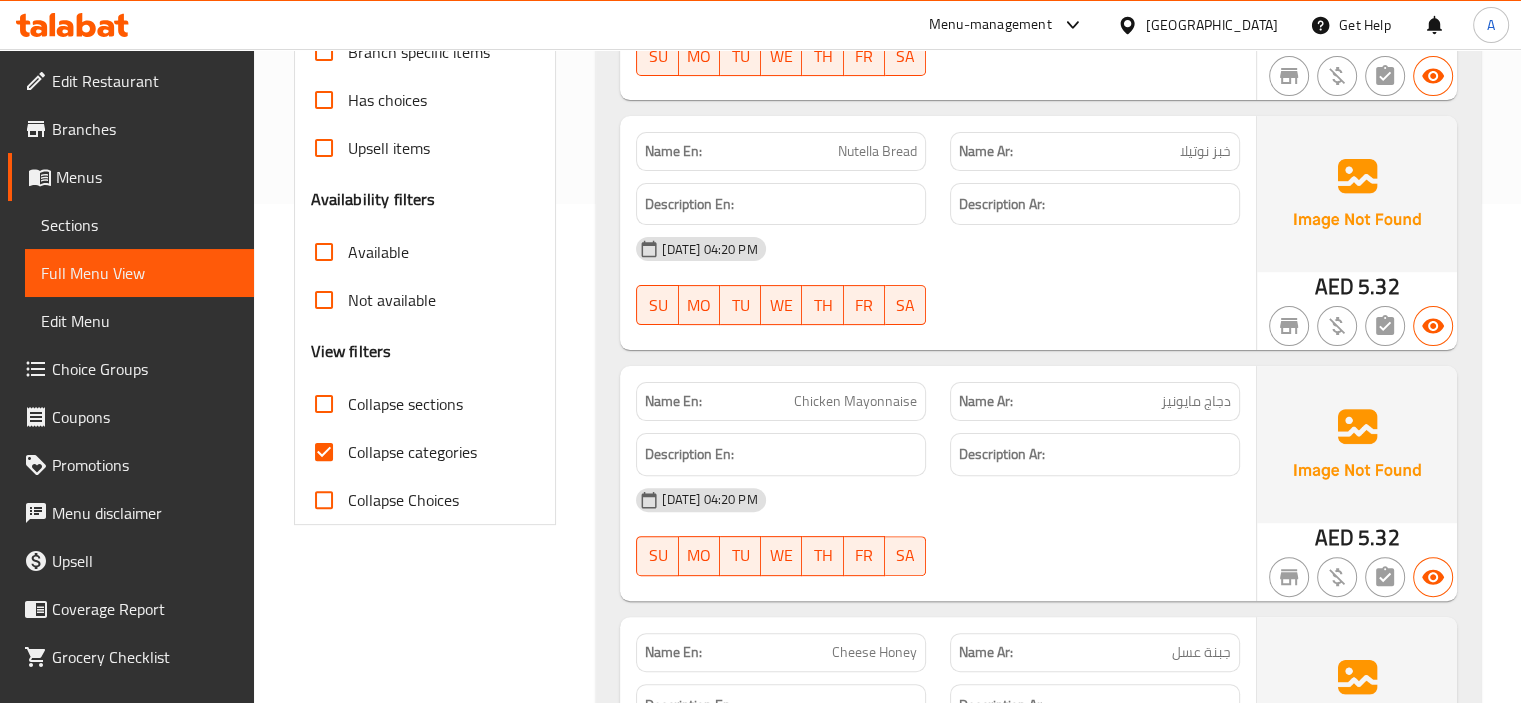 scroll, scrollTop: 518, scrollLeft: 0, axis: vertical 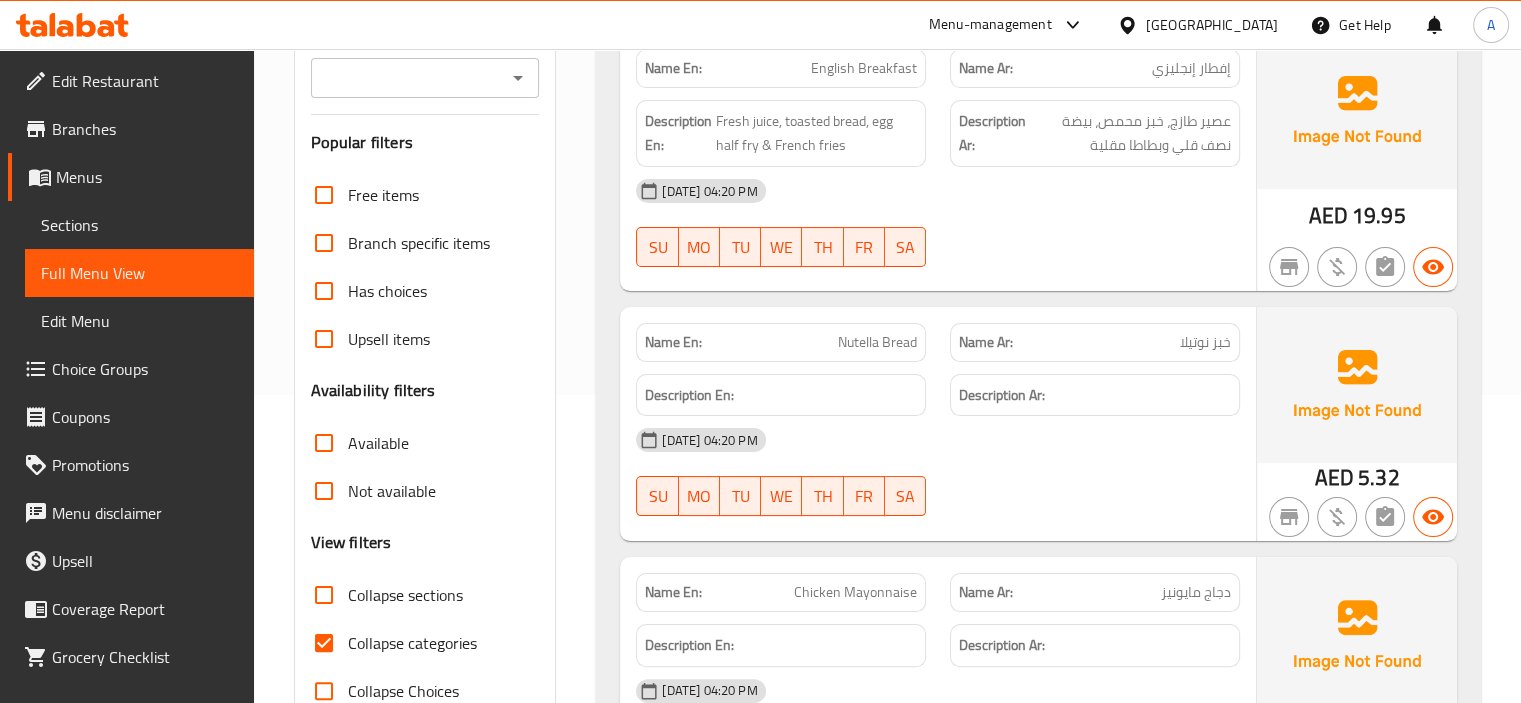 click on "Collapse categories" at bounding box center (412, 643) 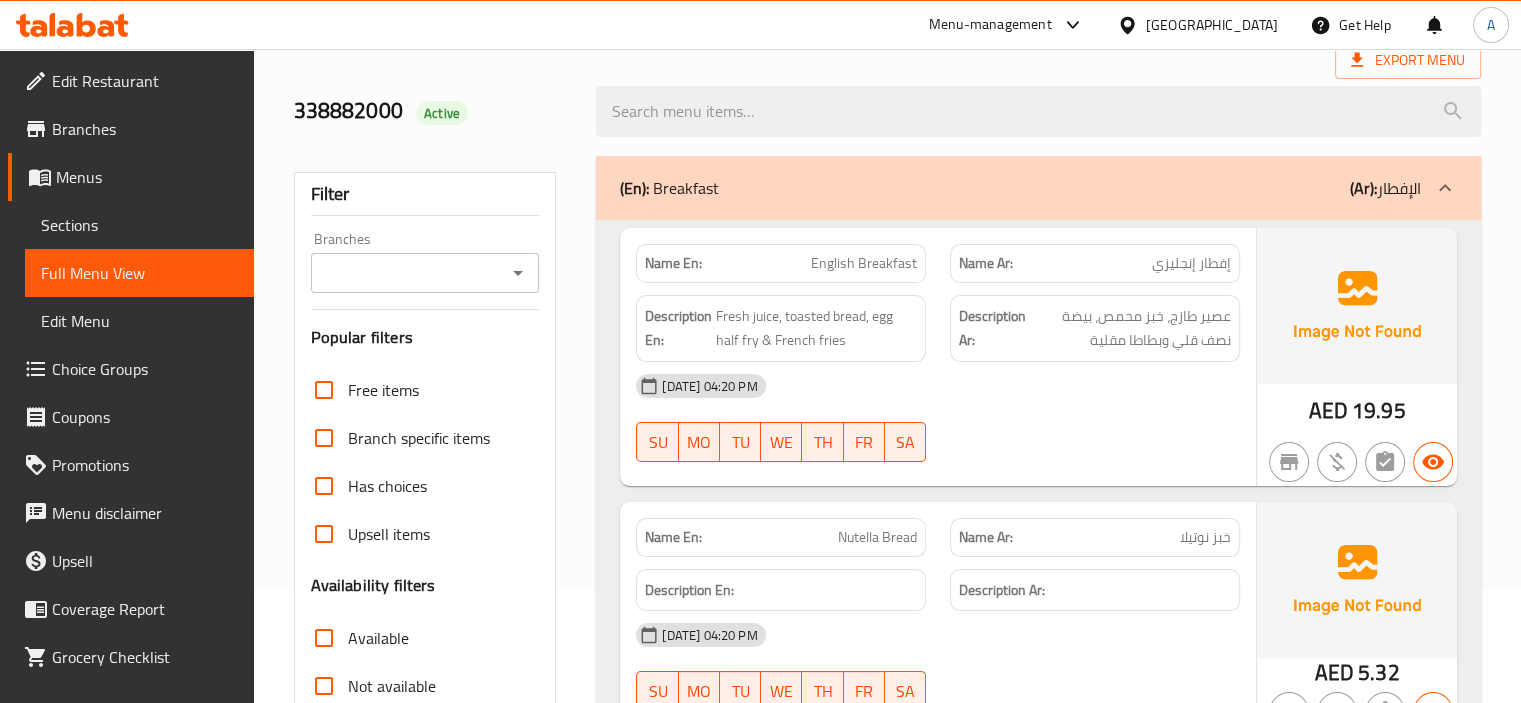 scroll, scrollTop: 200, scrollLeft: 0, axis: vertical 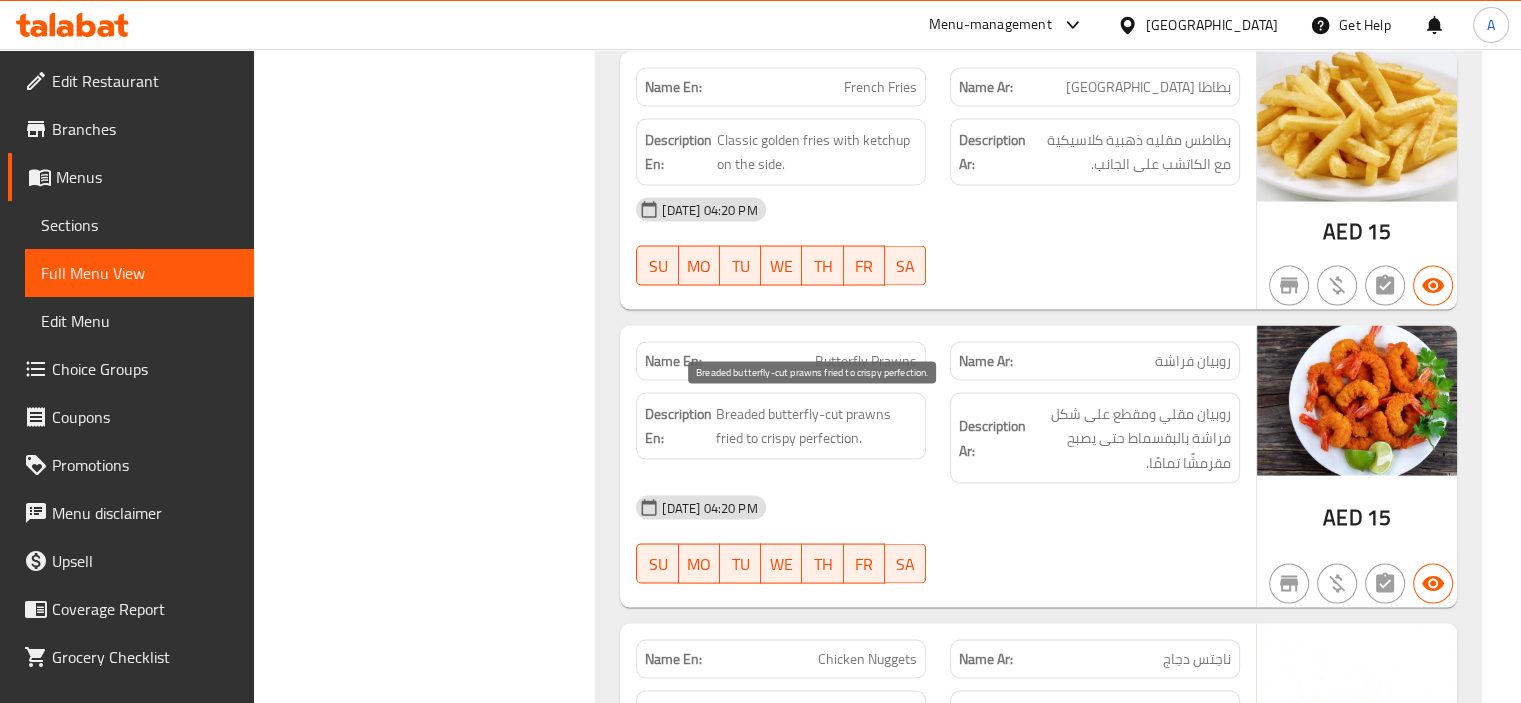 click on "Breaded butterfly-cut prawns fried to crispy perfection." at bounding box center (816, 425) 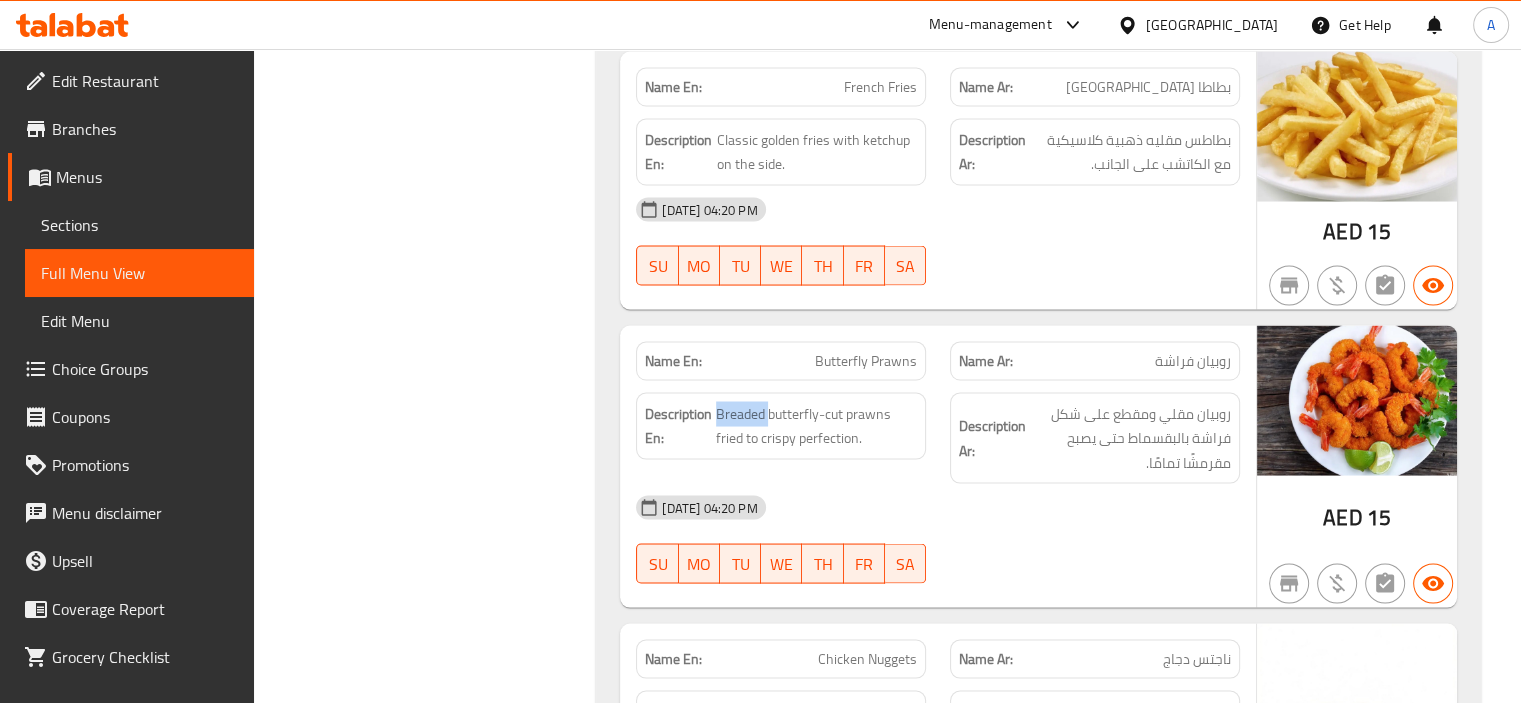 copy on "Breaded" 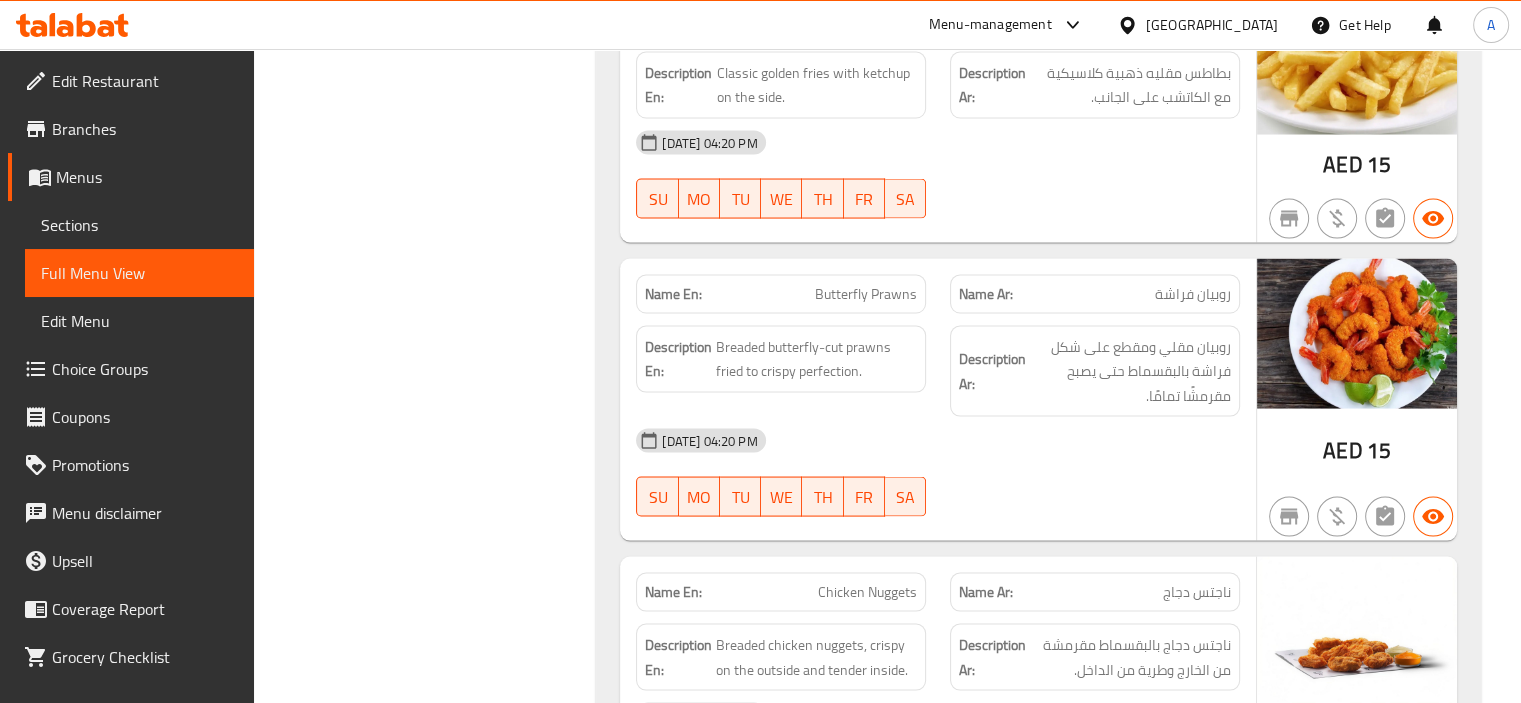 scroll, scrollTop: 3900, scrollLeft: 0, axis: vertical 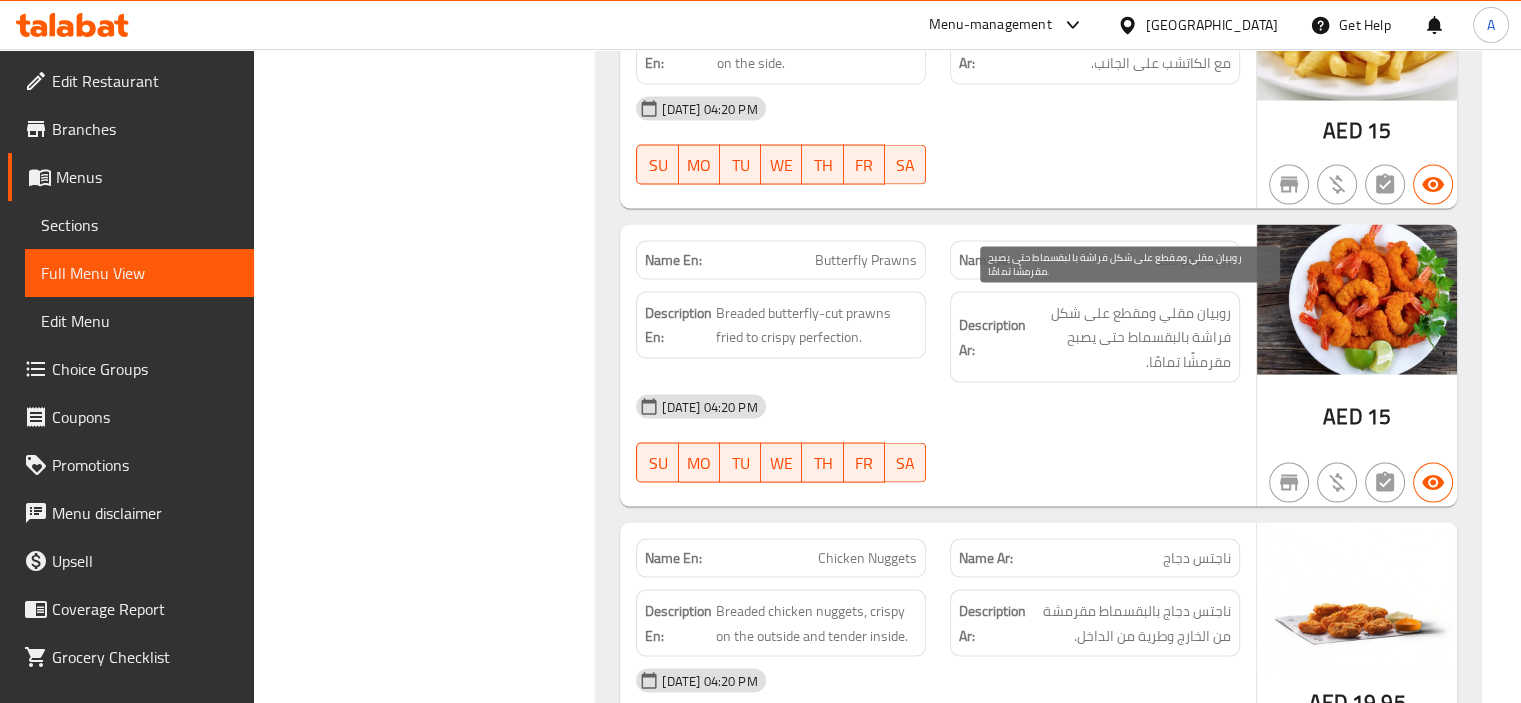 click on "روبيان مقلي ومقطع على شكل فراشة بالبقسماط حتى يصبح مقرمشًا تمامًا." at bounding box center (1130, 338) 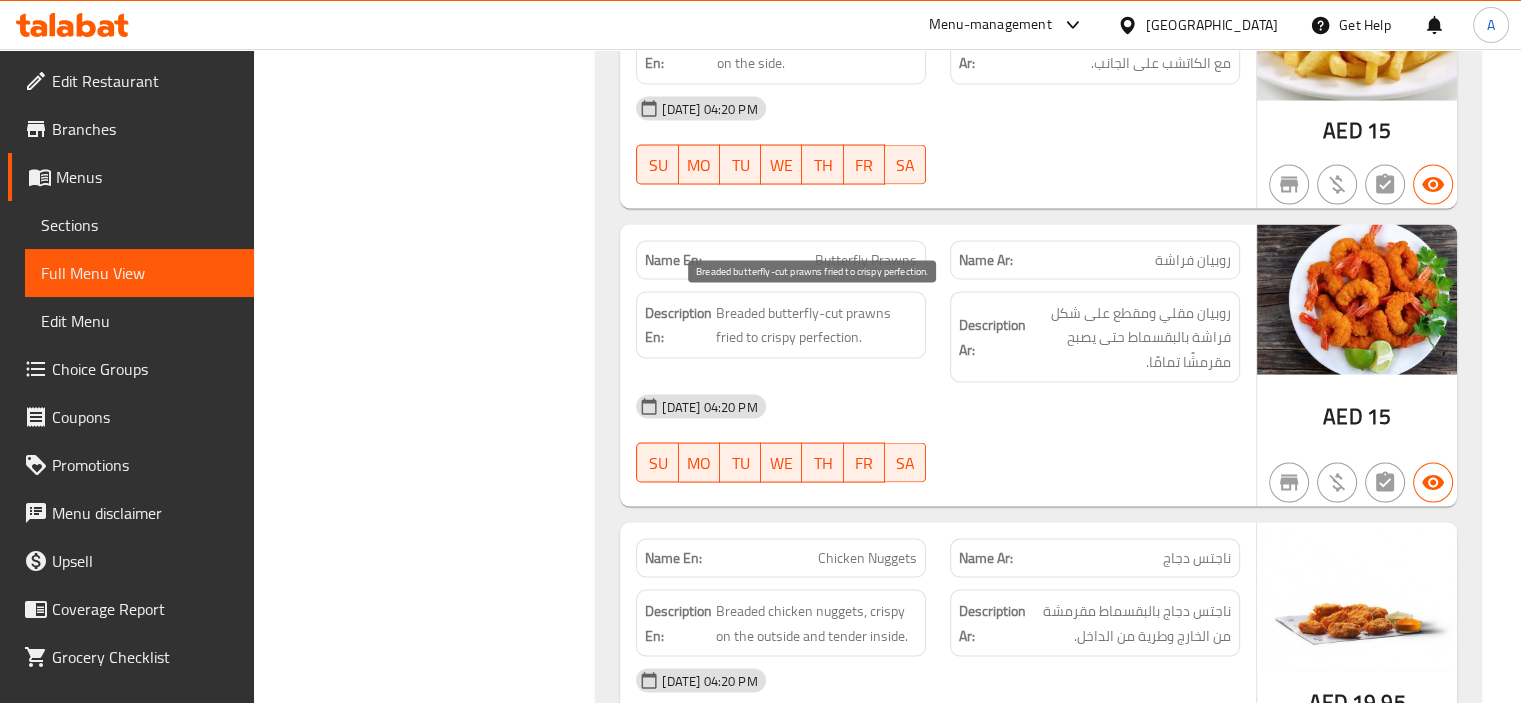 click on "Breaded butterfly-cut prawns fried to crispy perfection." at bounding box center (816, 325) 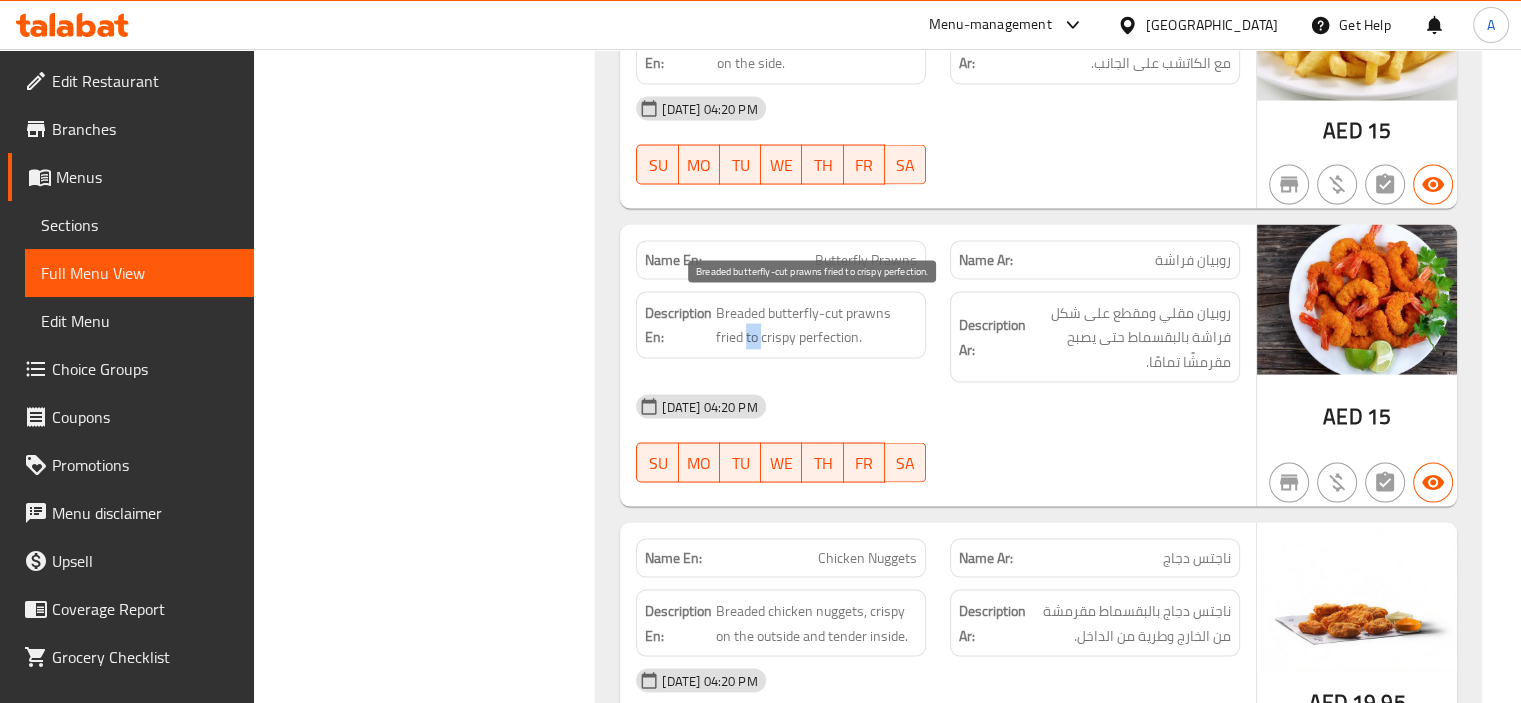 click on "Breaded butterfly-cut prawns fried to crispy perfection." at bounding box center (816, 325) 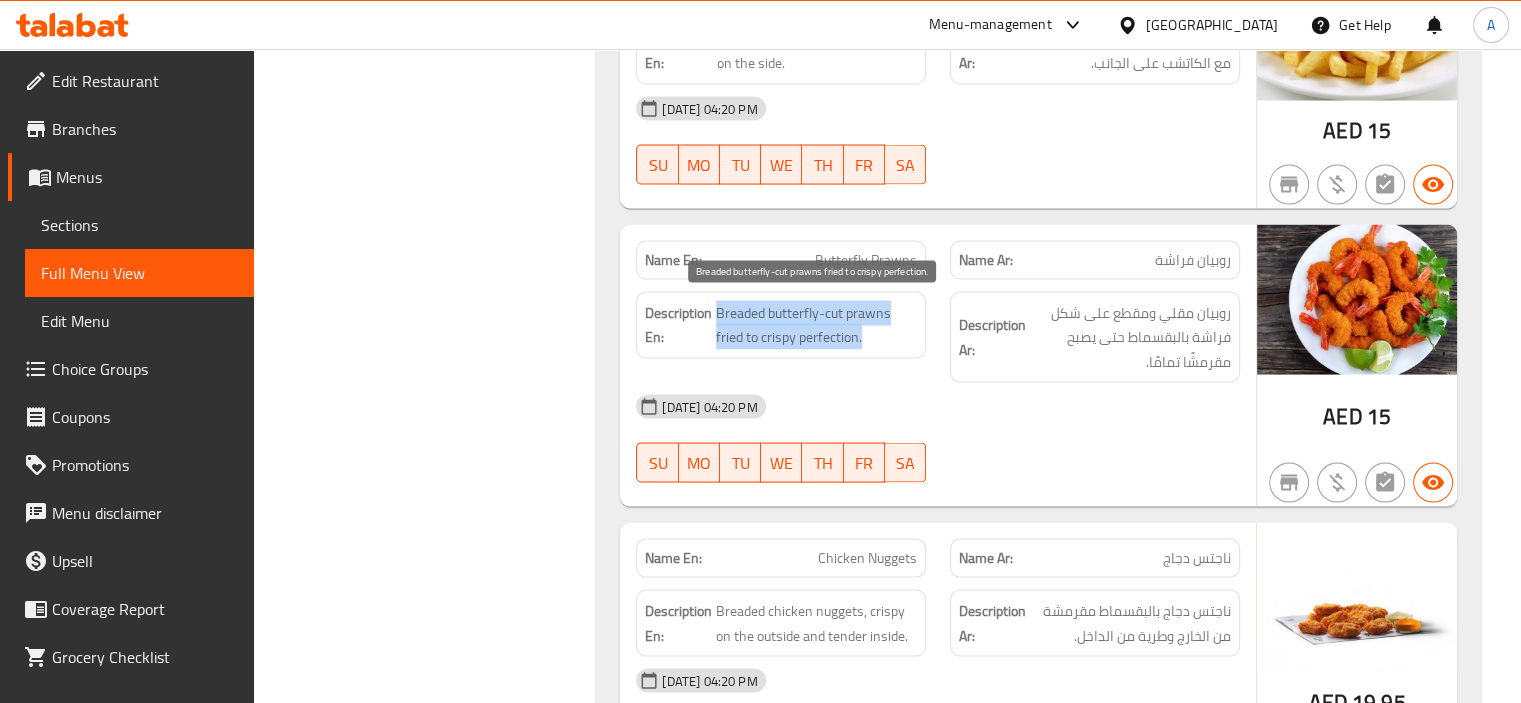click on "Breaded butterfly-cut prawns fried to crispy perfection." at bounding box center [816, 325] 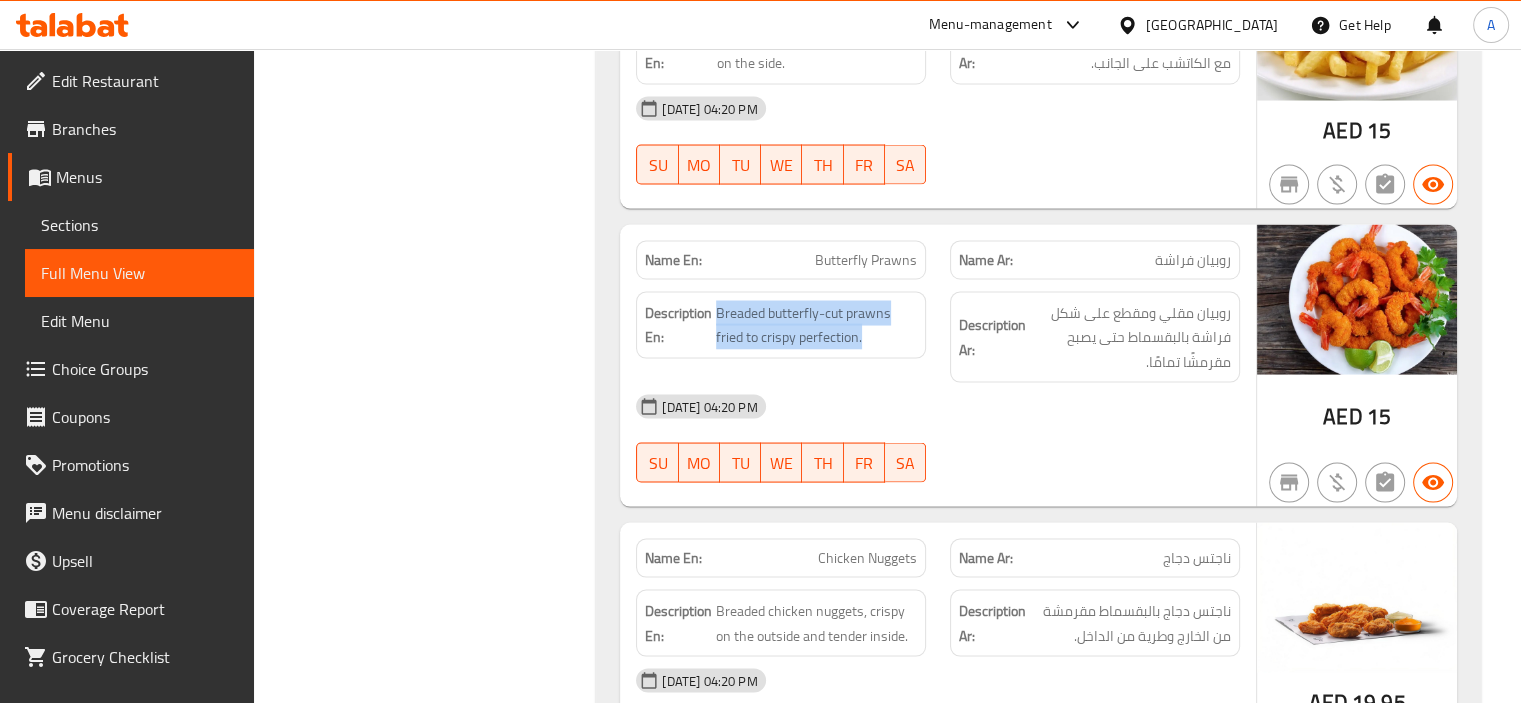 copy on "Breaded butterfly-cut prawns fried to crispy perfection." 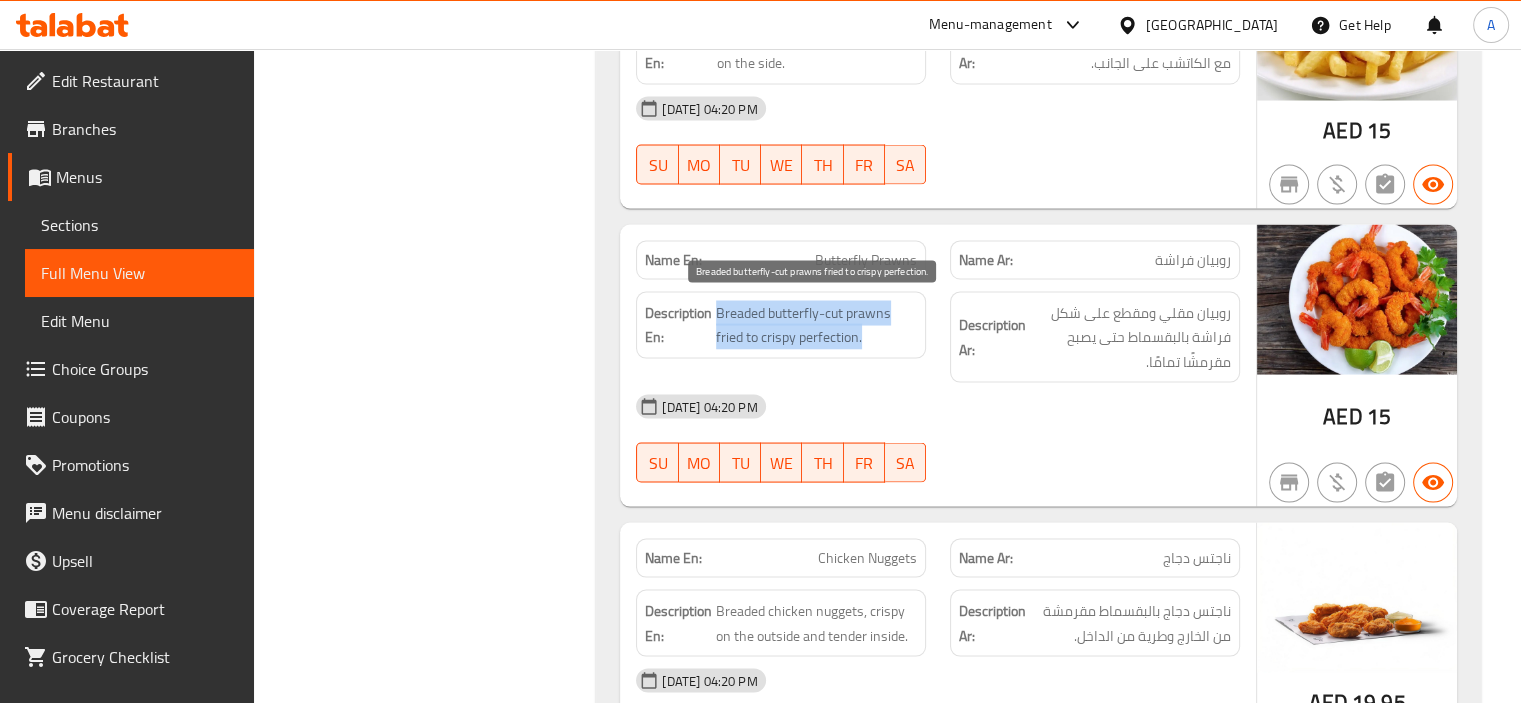 click on "Breaded butterfly-cut prawns fried to crispy perfection." at bounding box center (816, 325) 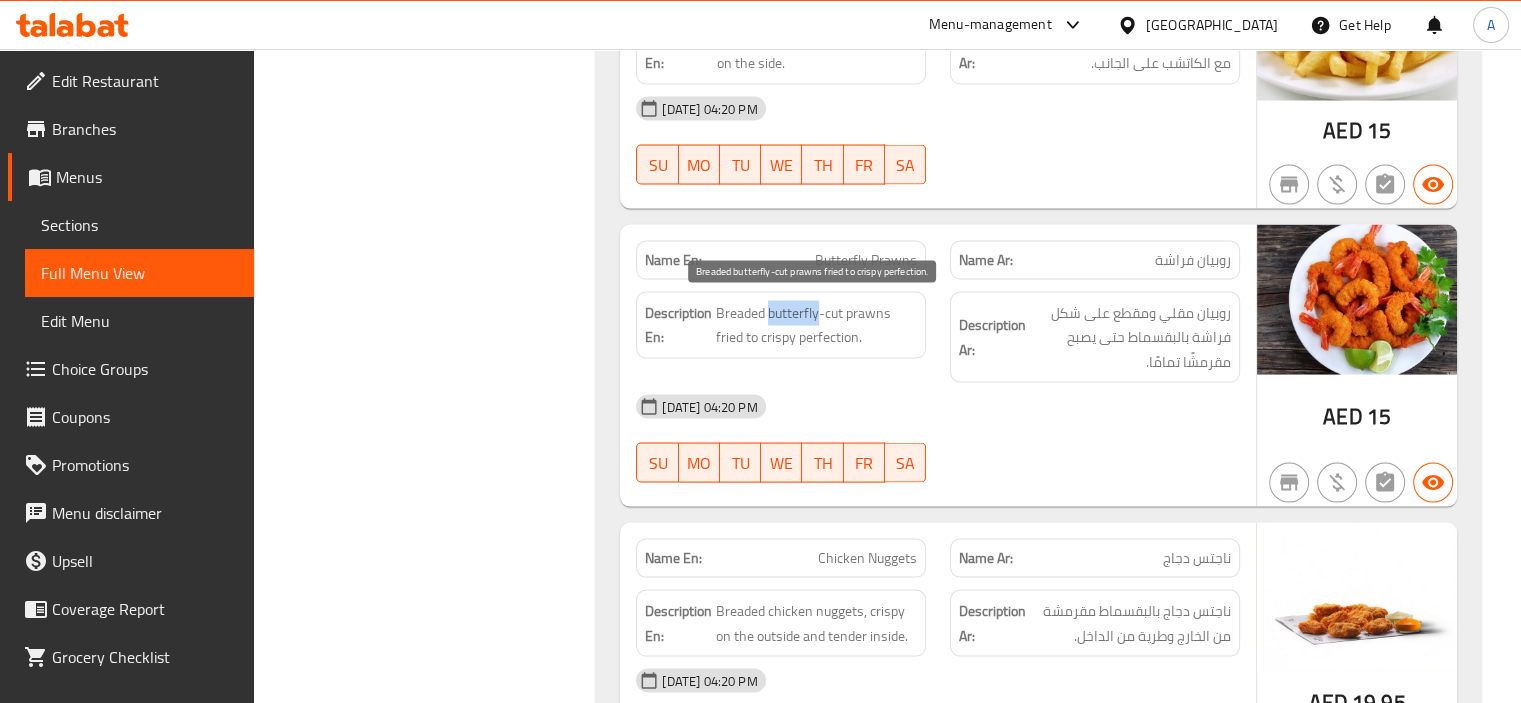 copy on "butterfly" 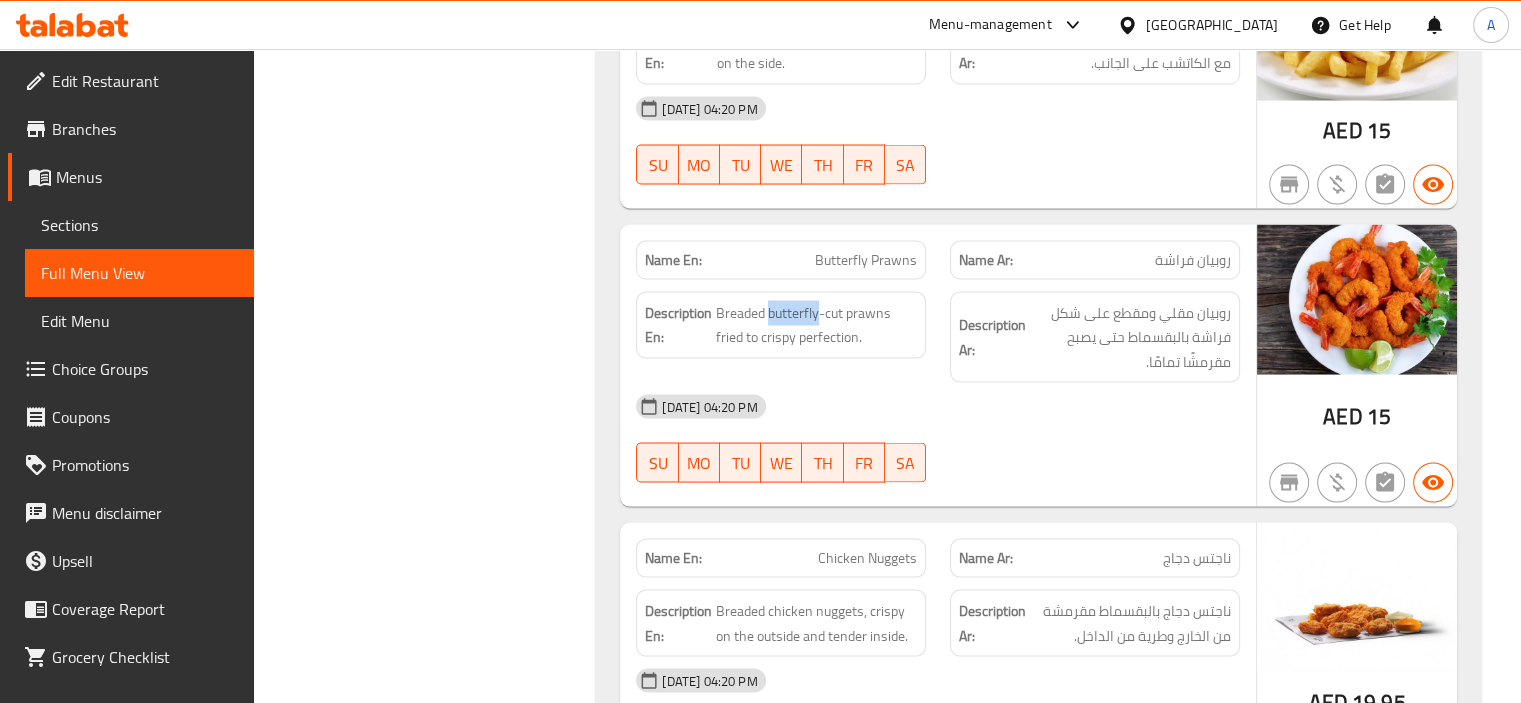 drag, startPoint x: 416, startPoint y: 281, endPoint x: 428, endPoint y: 309, distance: 30.463093 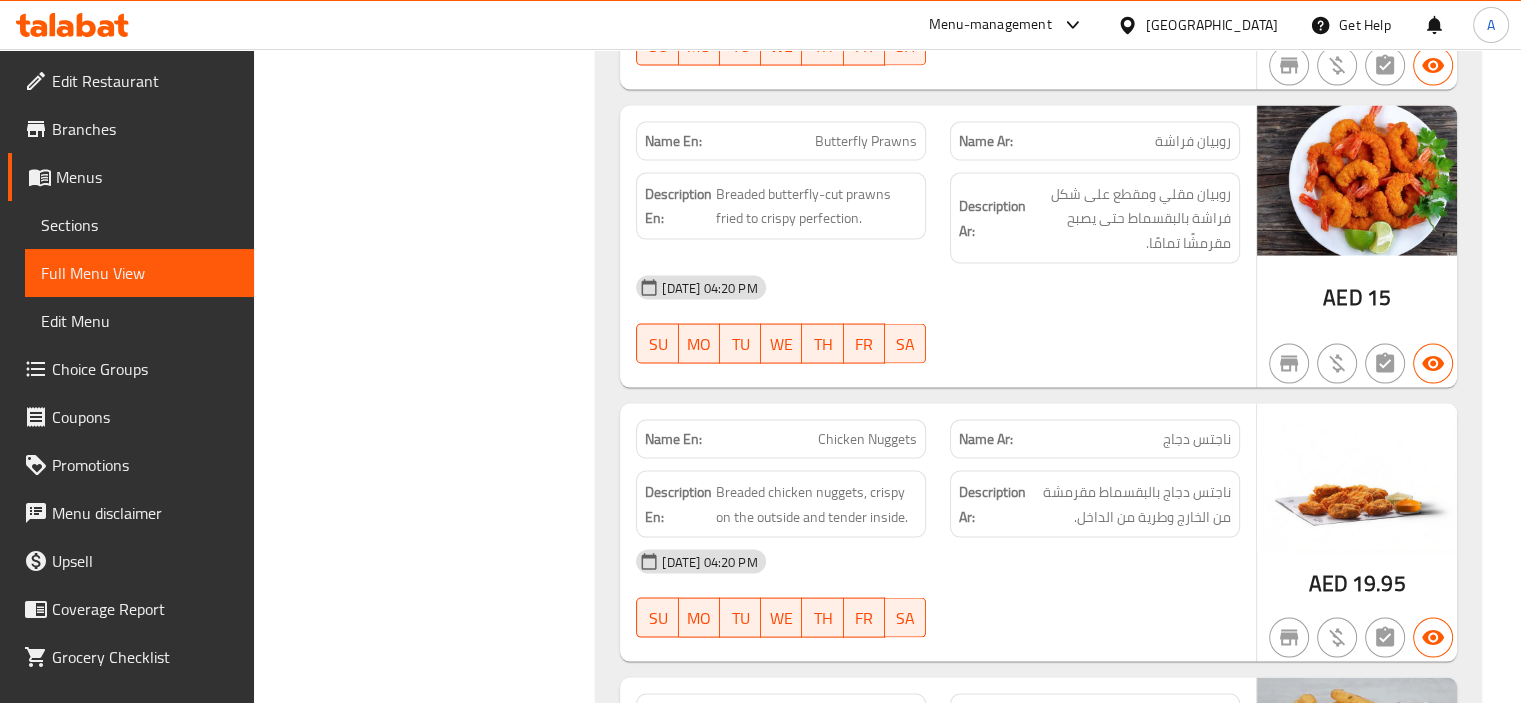 scroll, scrollTop: 4200, scrollLeft: 0, axis: vertical 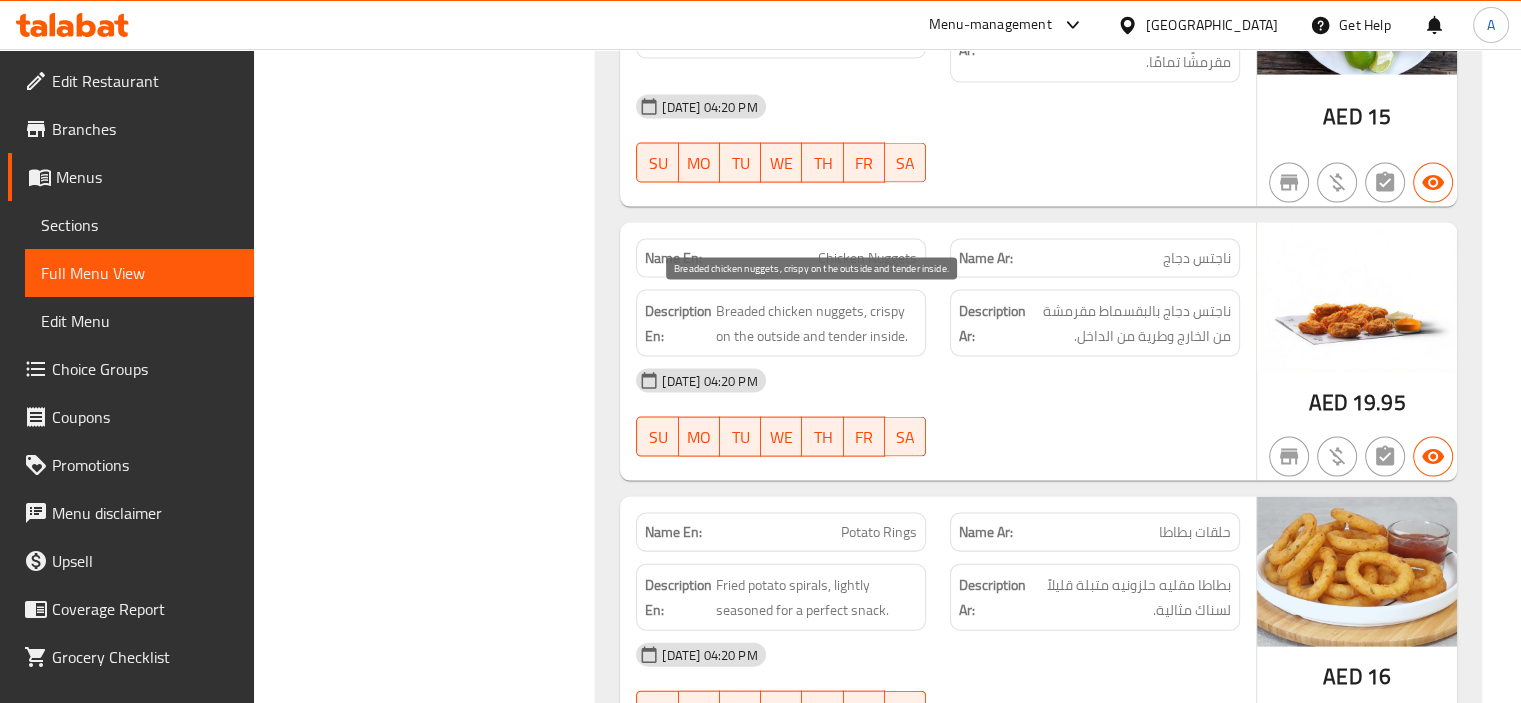 click on "Description En: Breaded chicken nuggets, crispy on the outside and tender inside." at bounding box center (781, -2496) 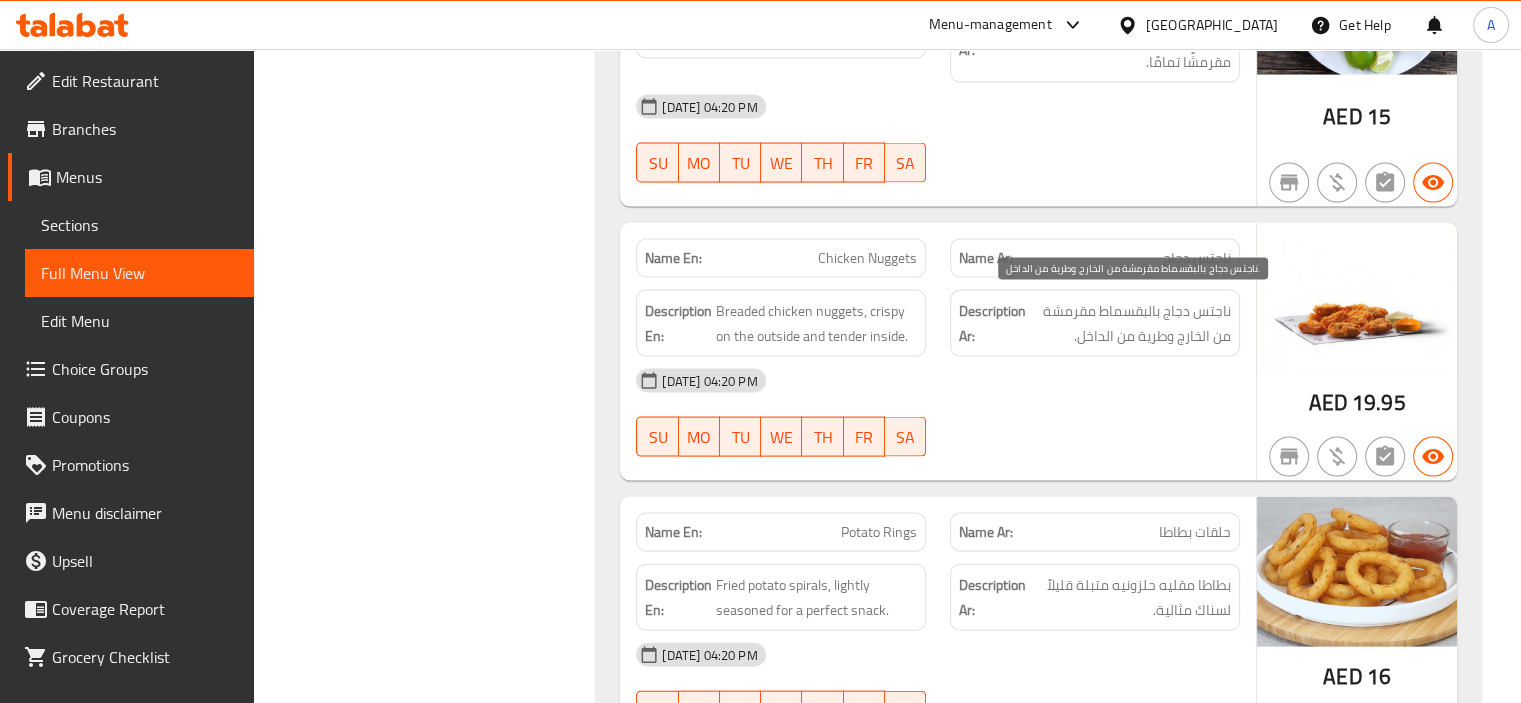 click on "ناجتس دجاج بالبقسماط مقرمشة من الخارج وطرية من الداخل." at bounding box center (1130, 323) 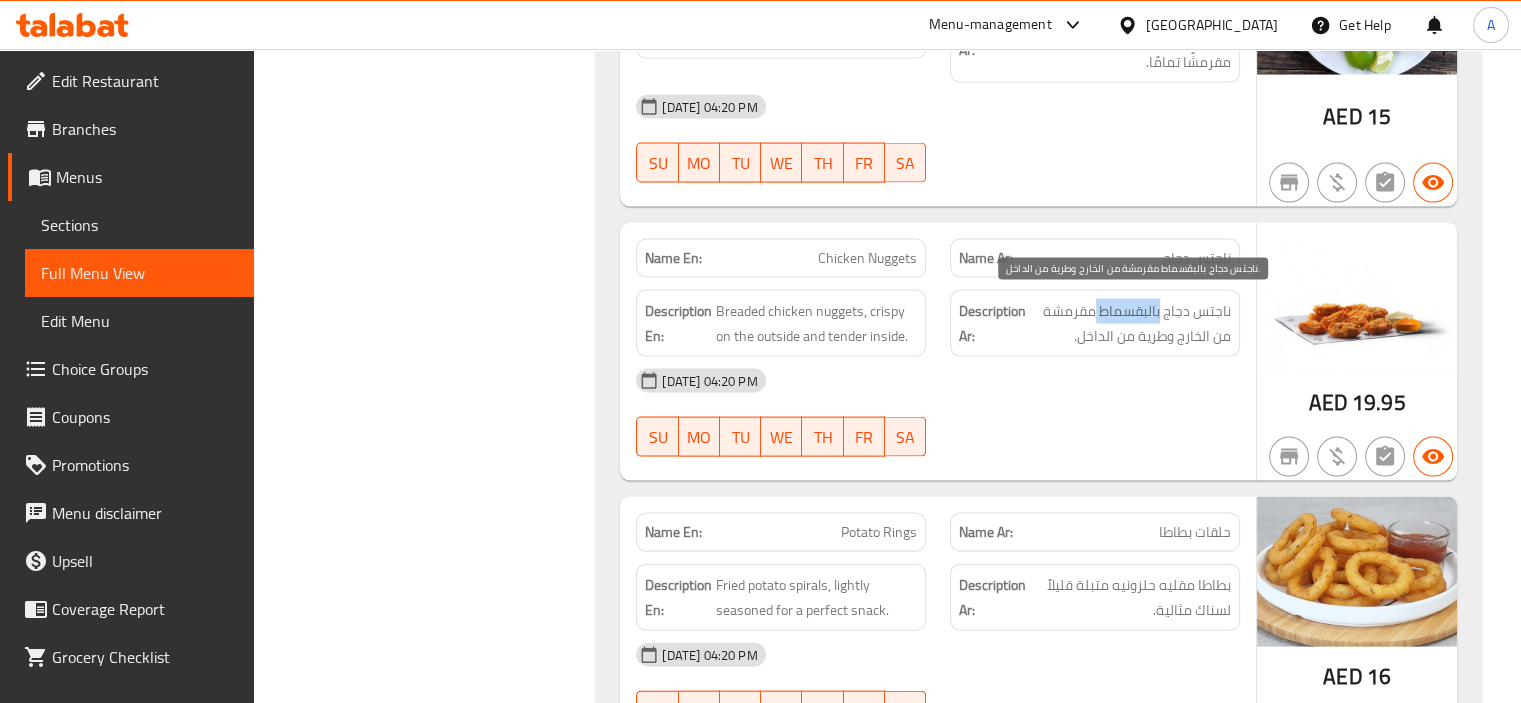 click on "ناجتس دجاج بالبقسماط مقرمشة من الخارج وطرية من الداخل." at bounding box center (1130, 323) 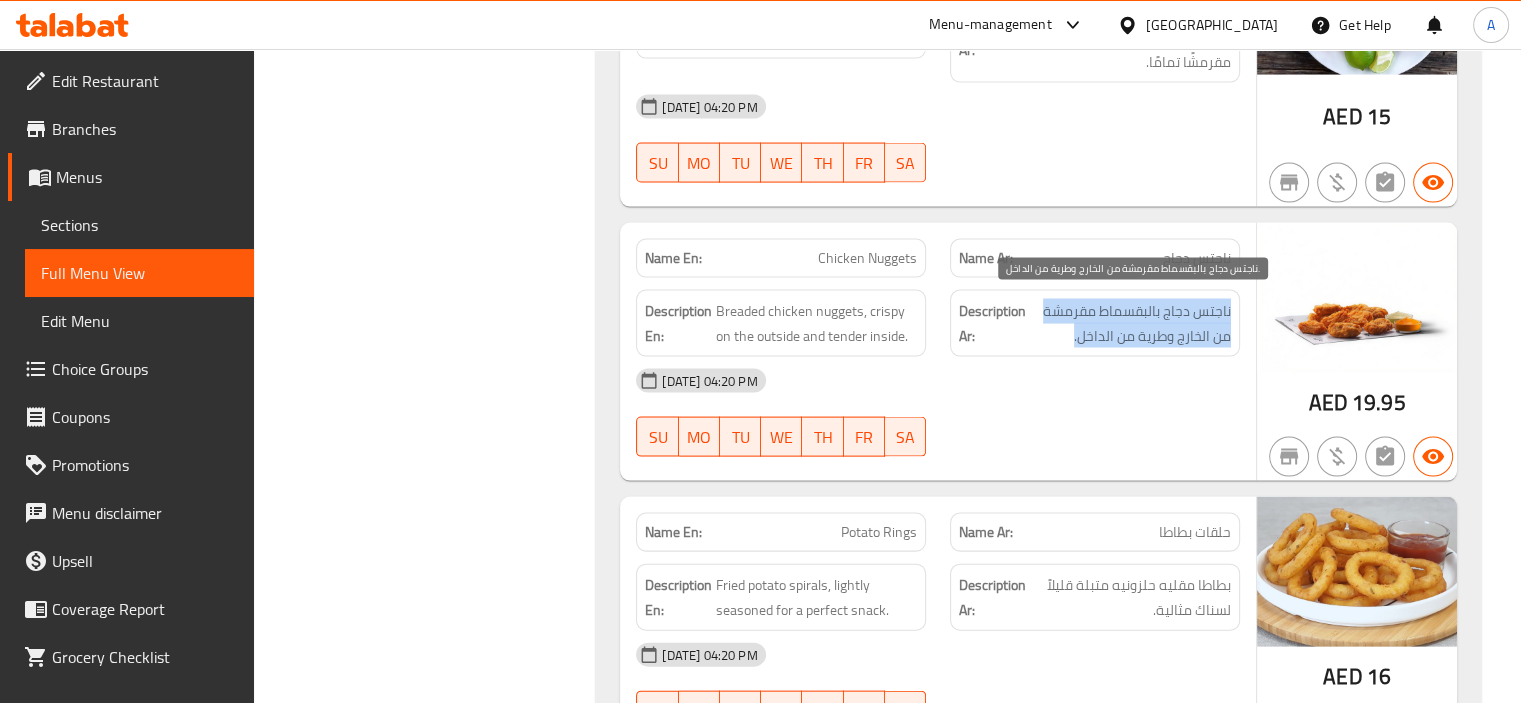 click on "ناجتس دجاج بالبقسماط مقرمشة من الخارج وطرية من الداخل." at bounding box center [1130, 323] 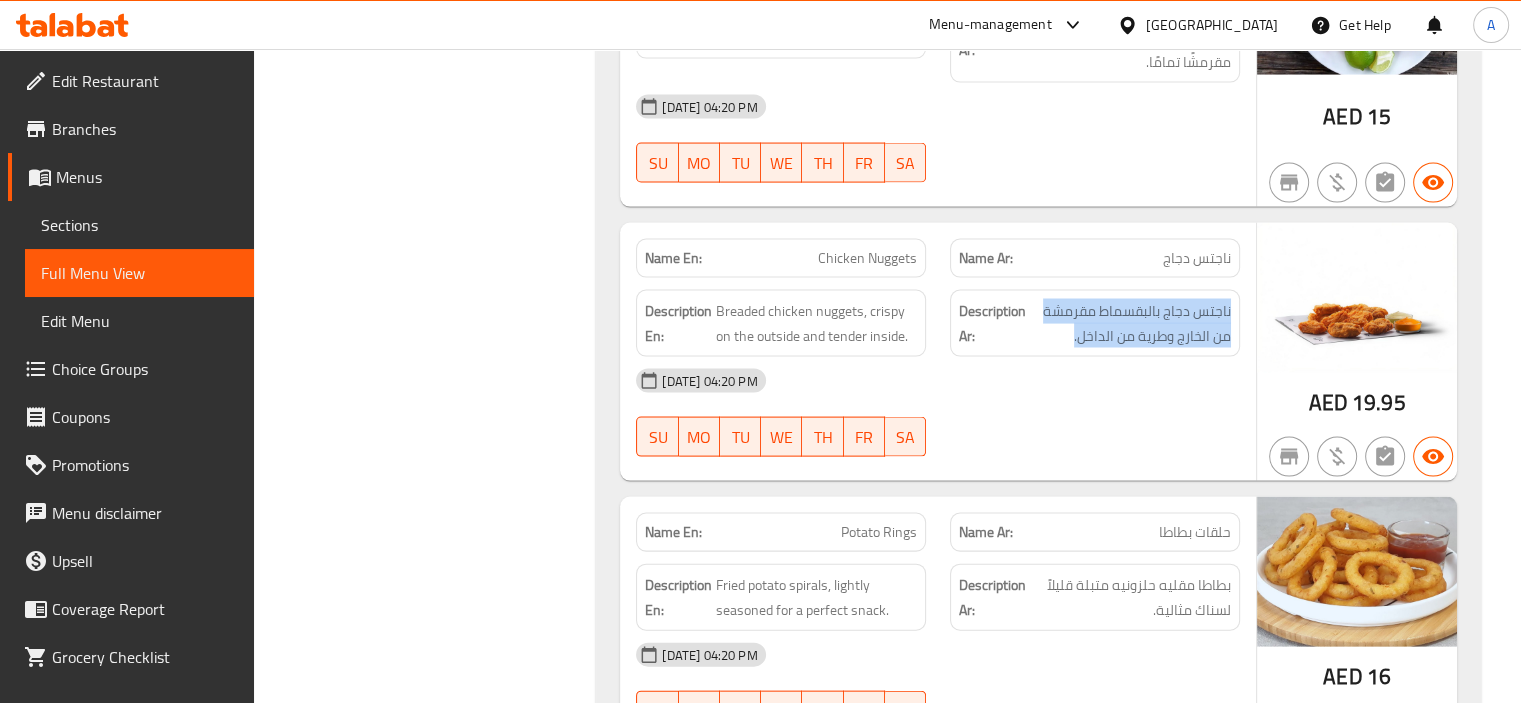 scroll, scrollTop: 4100, scrollLeft: 0, axis: vertical 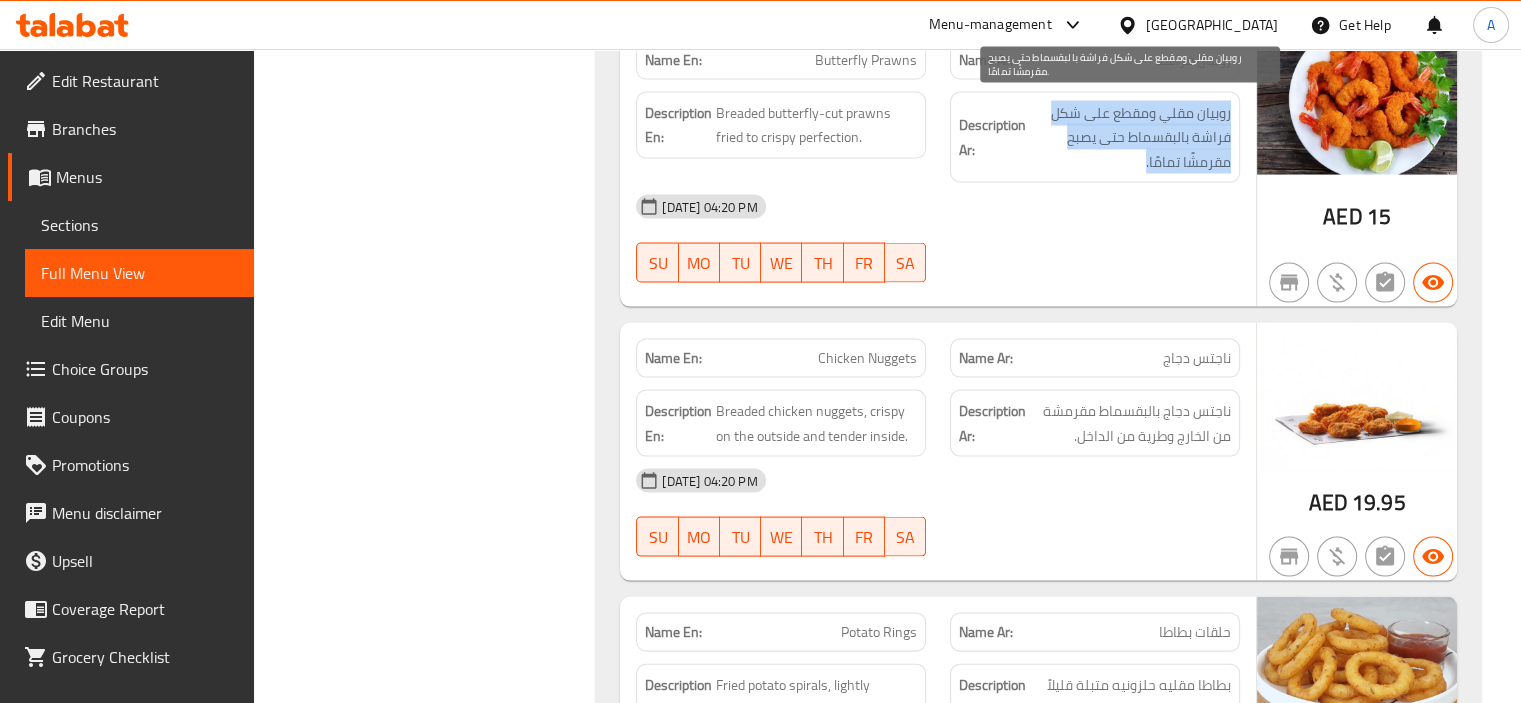 drag, startPoint x: 1132, startPoint y: 158, endPoint x: 1229, endPoint y: 103, distance: 111.50785 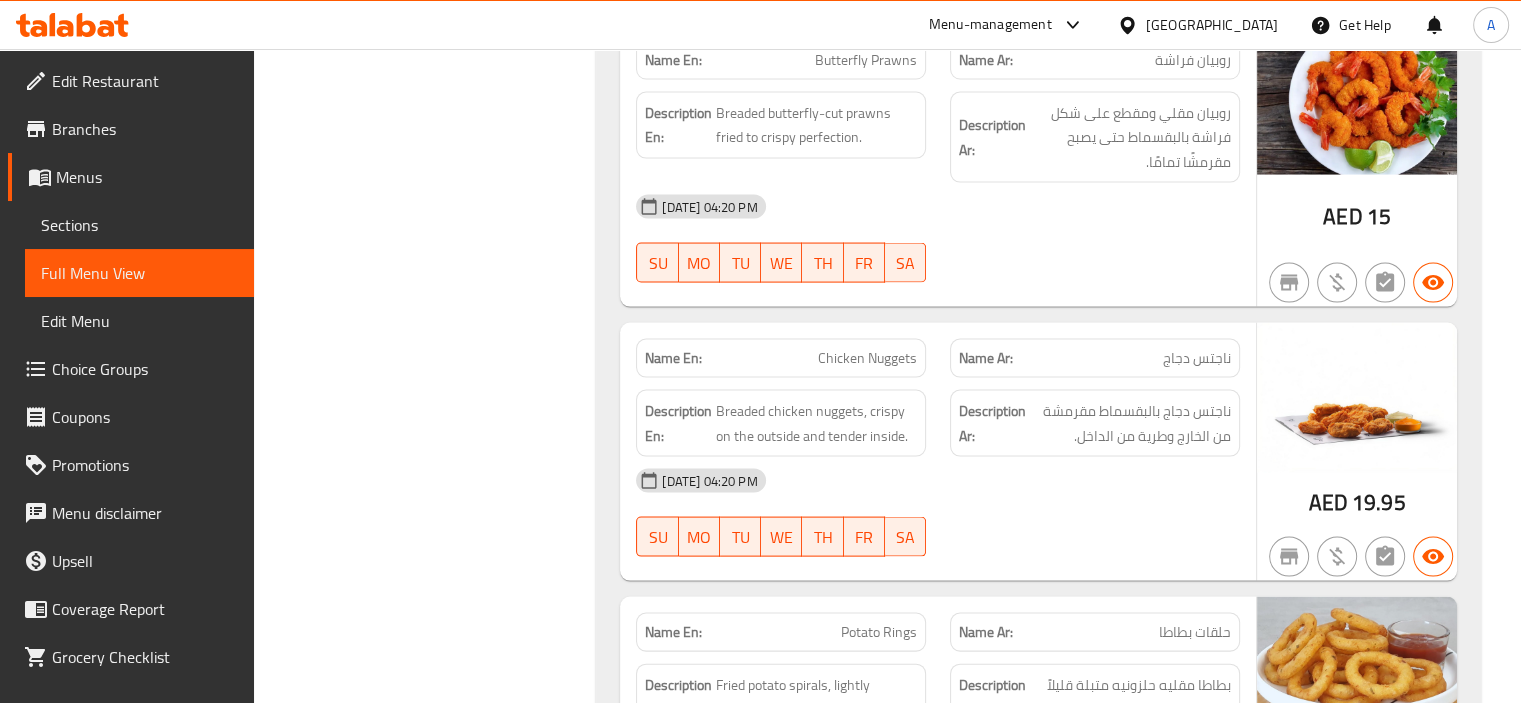click on "Filter Branches Branches Popular filters Free items Branch specific items Has choices Upsell items Availability filters Available Not available View filters Collapse sections Collapse categories Collapse Choices" at bounding box center [433, 25320] 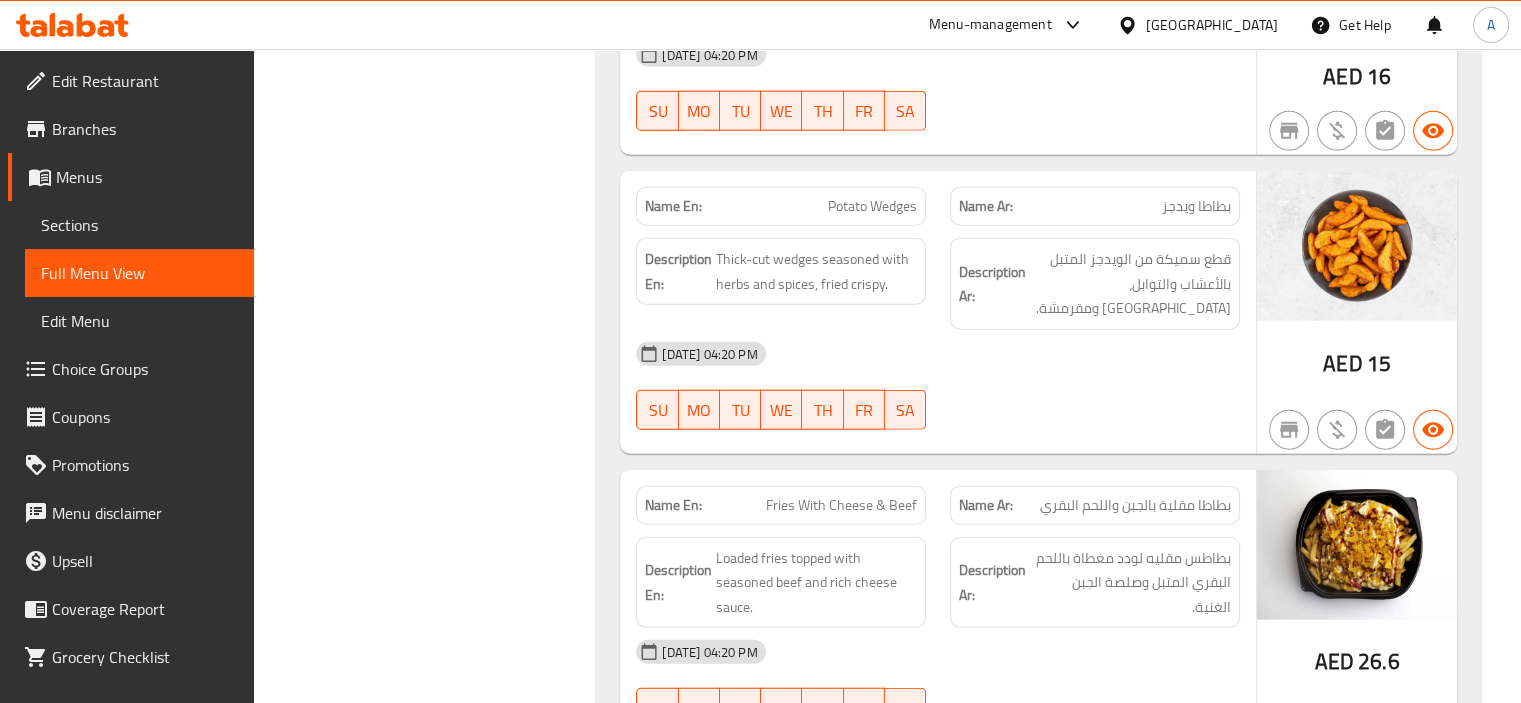 scroll, scrollTop: 5000, scrollLeft: 0, axis: vertical 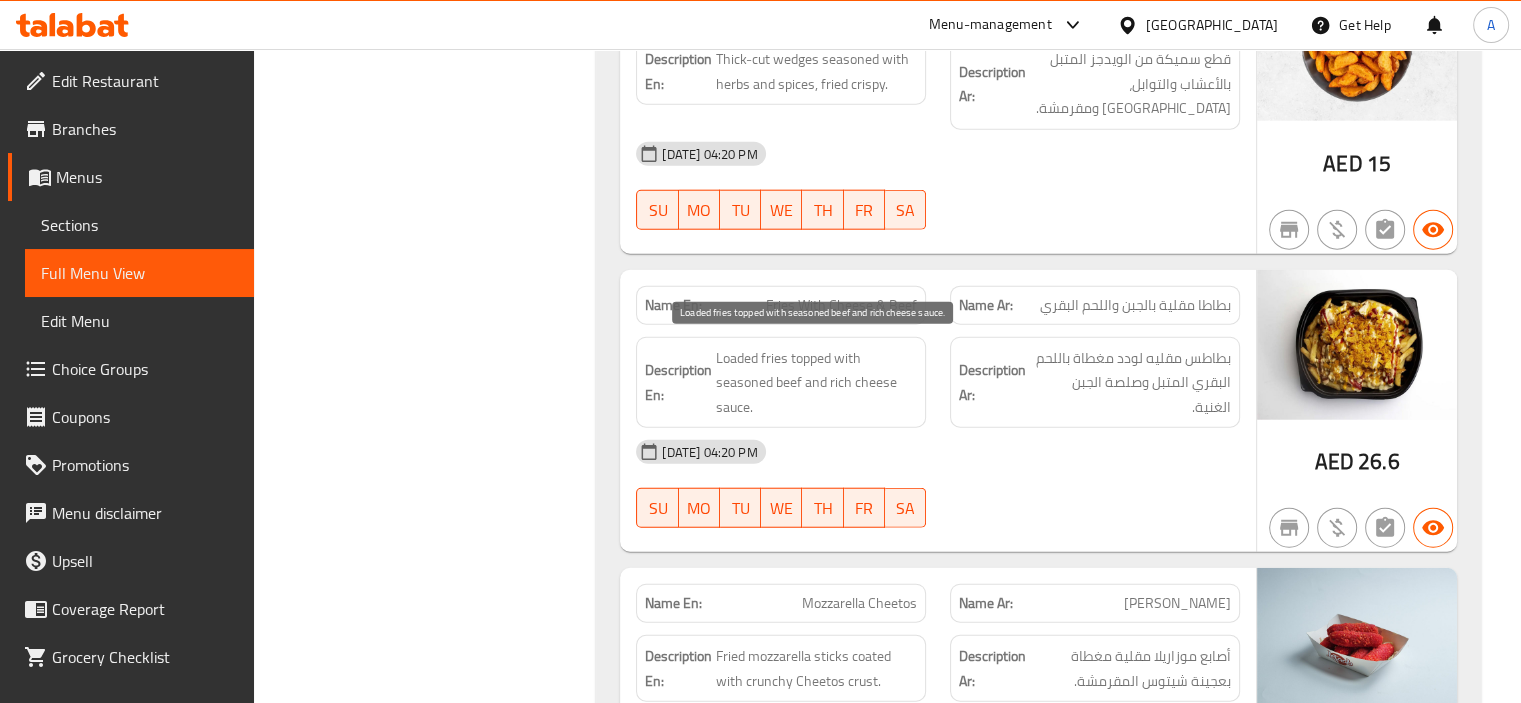 click on "Loaded fries topped with seasoned beef and rich cheese sauce." at bounding box center (816, 383) 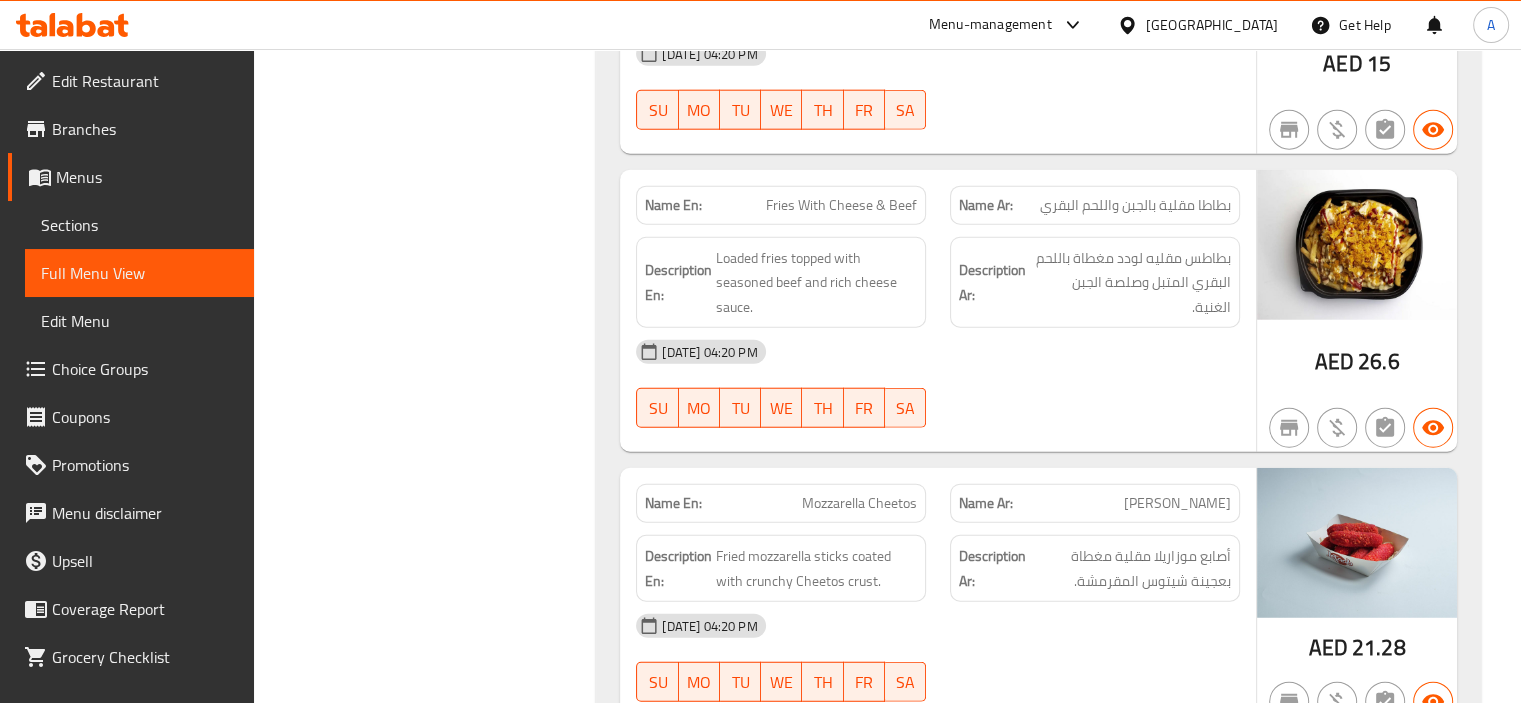 scroll, scrollTop: 5200, scrollLeft: 0, axis: vertical 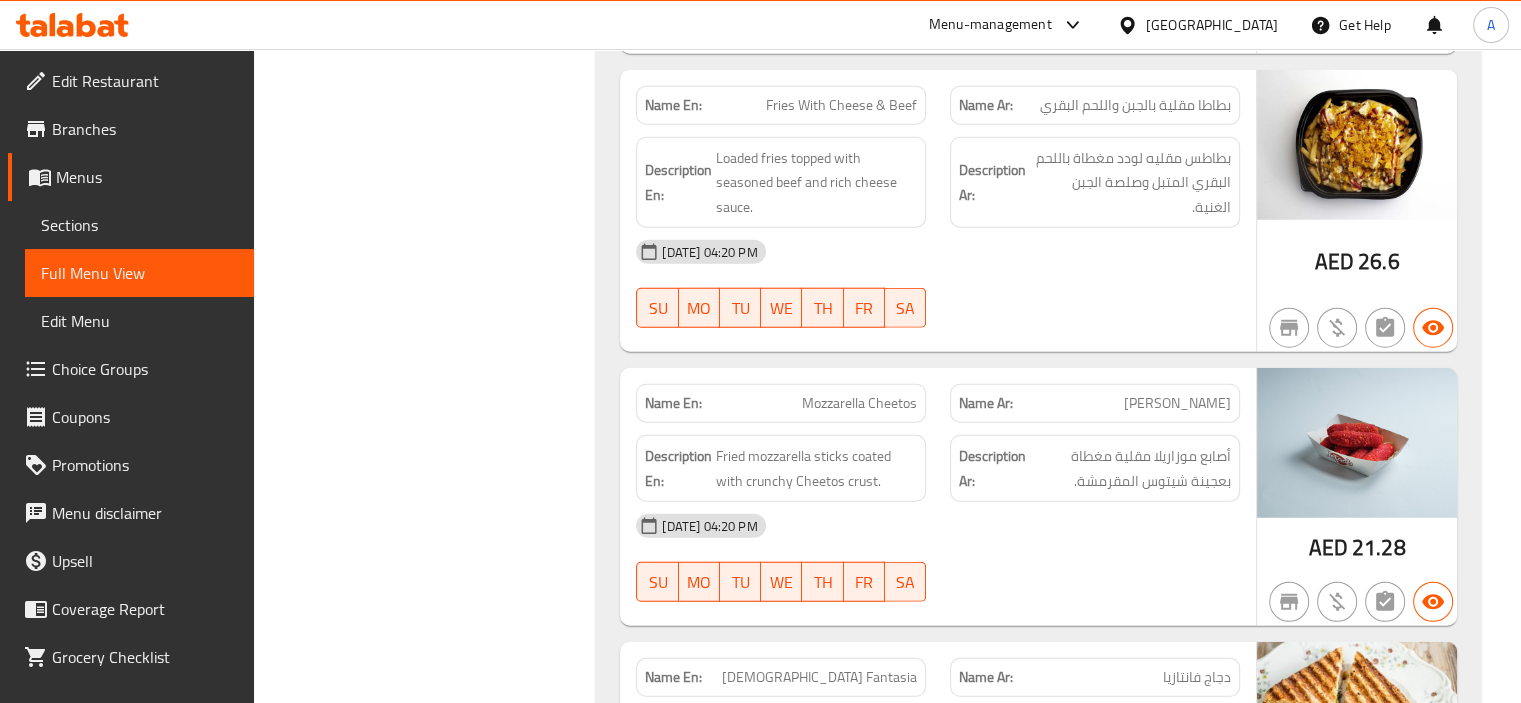 click on "Mozzarella Cheetos" at bounding box center (887, -2547) 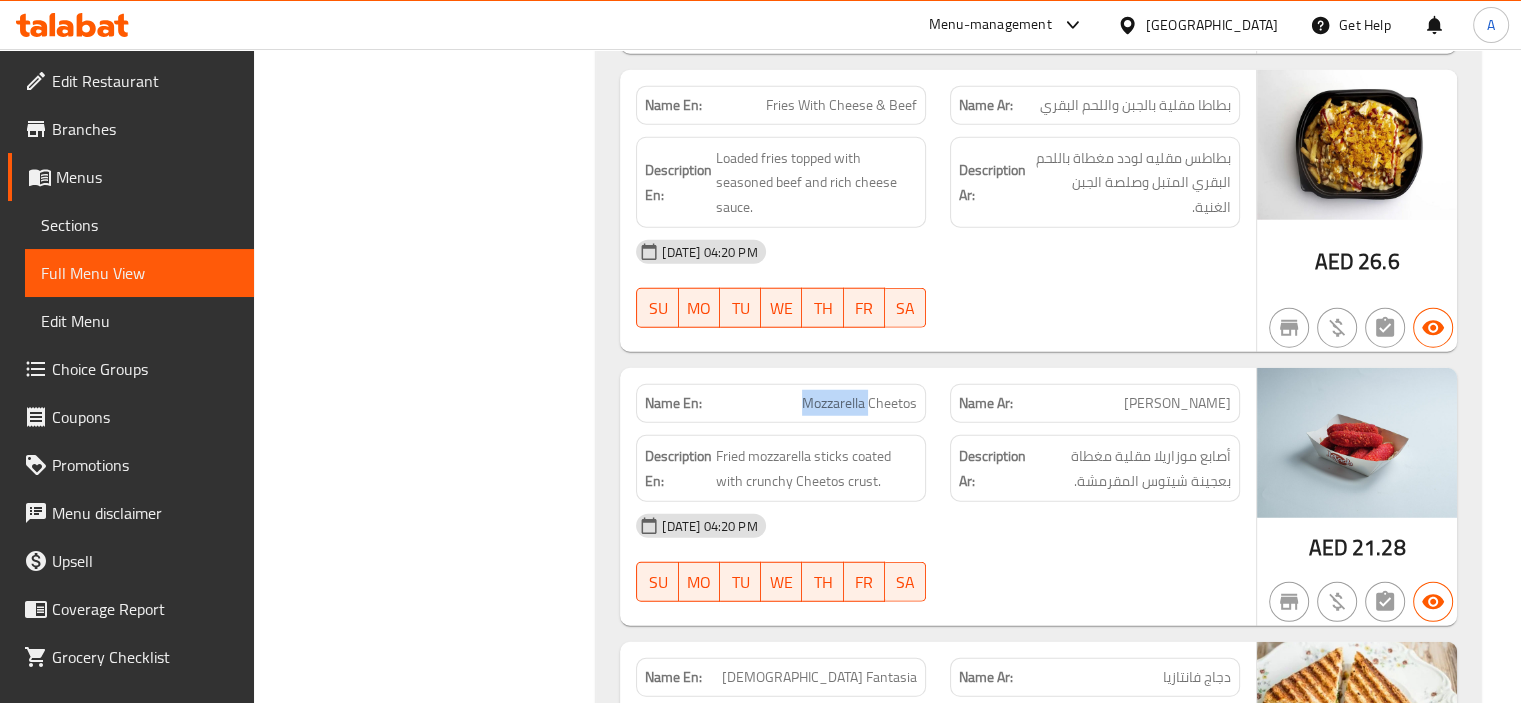 click on "Mozzarella Cheetos" at bounding box center [887, -2547] 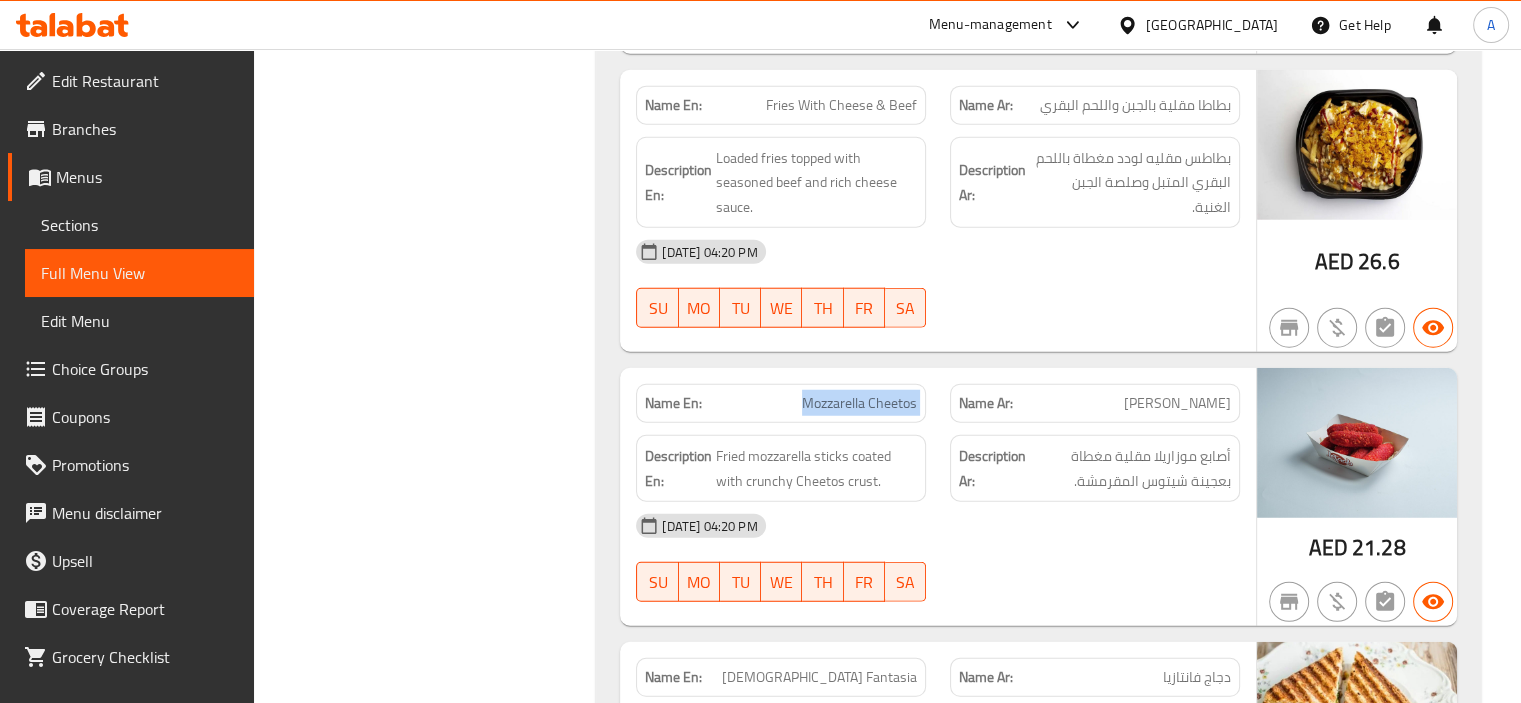 click on "Mozzarella Cheetos" at bounding box center (887, -2547) 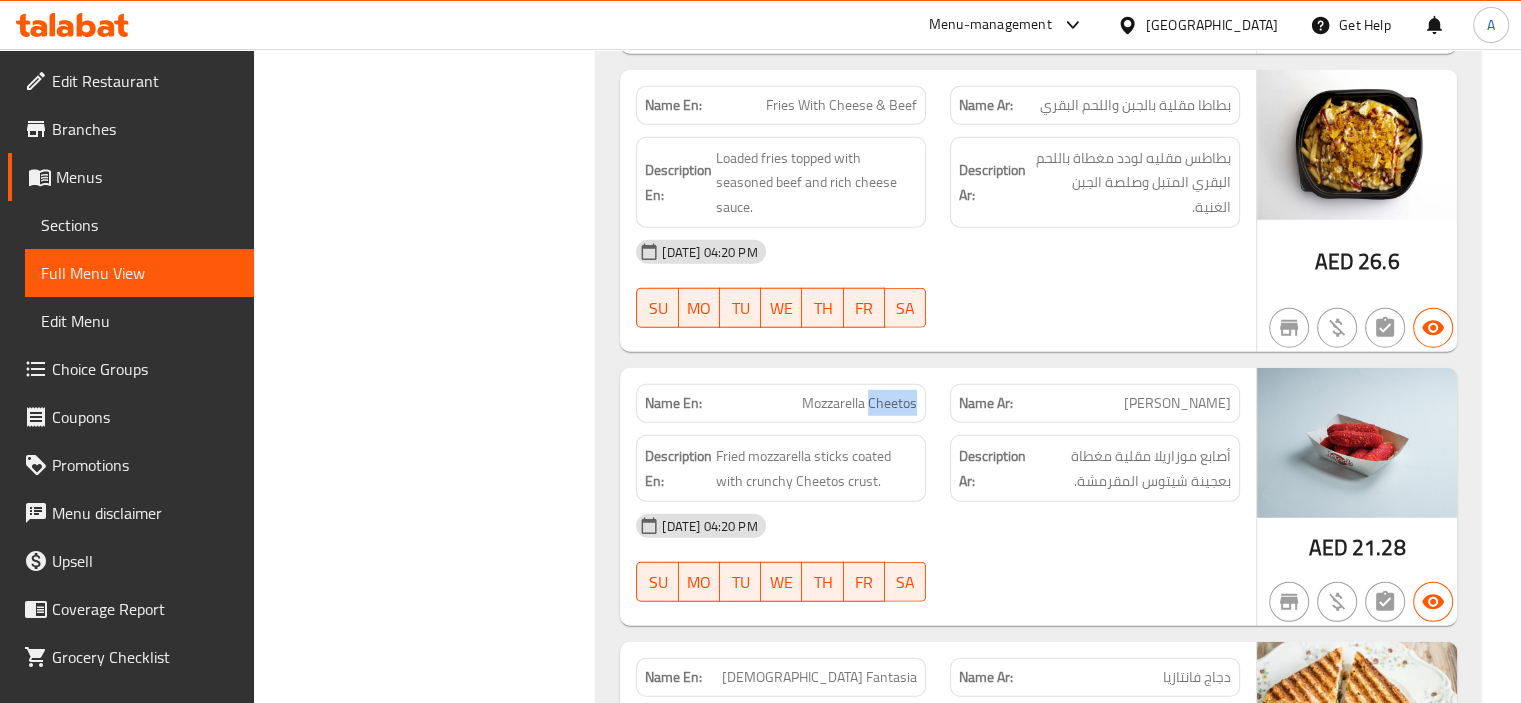 click on "Mozzarella Cheetos" at bounding box center (887, -2547) 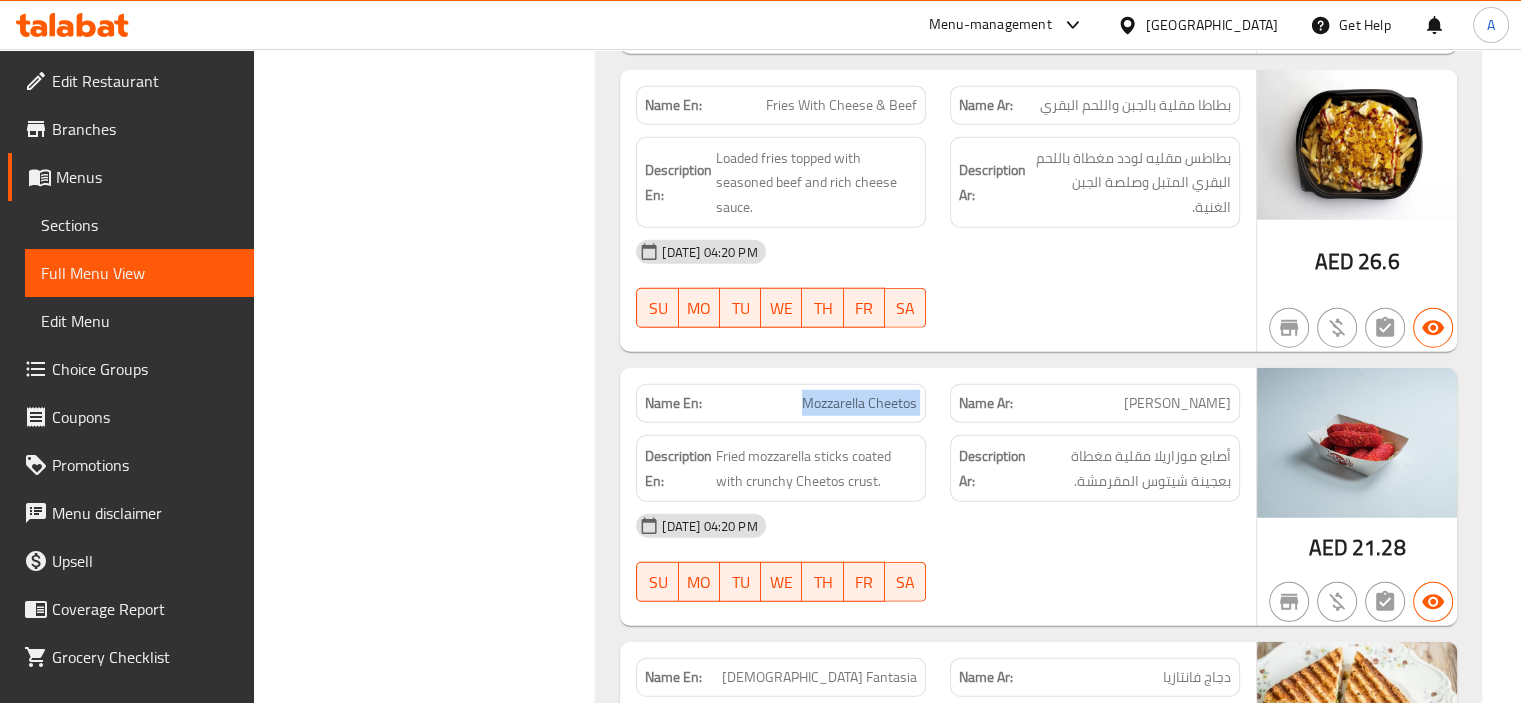click on "Mozzarella Cheetos" at bounding box center [887, -2547] 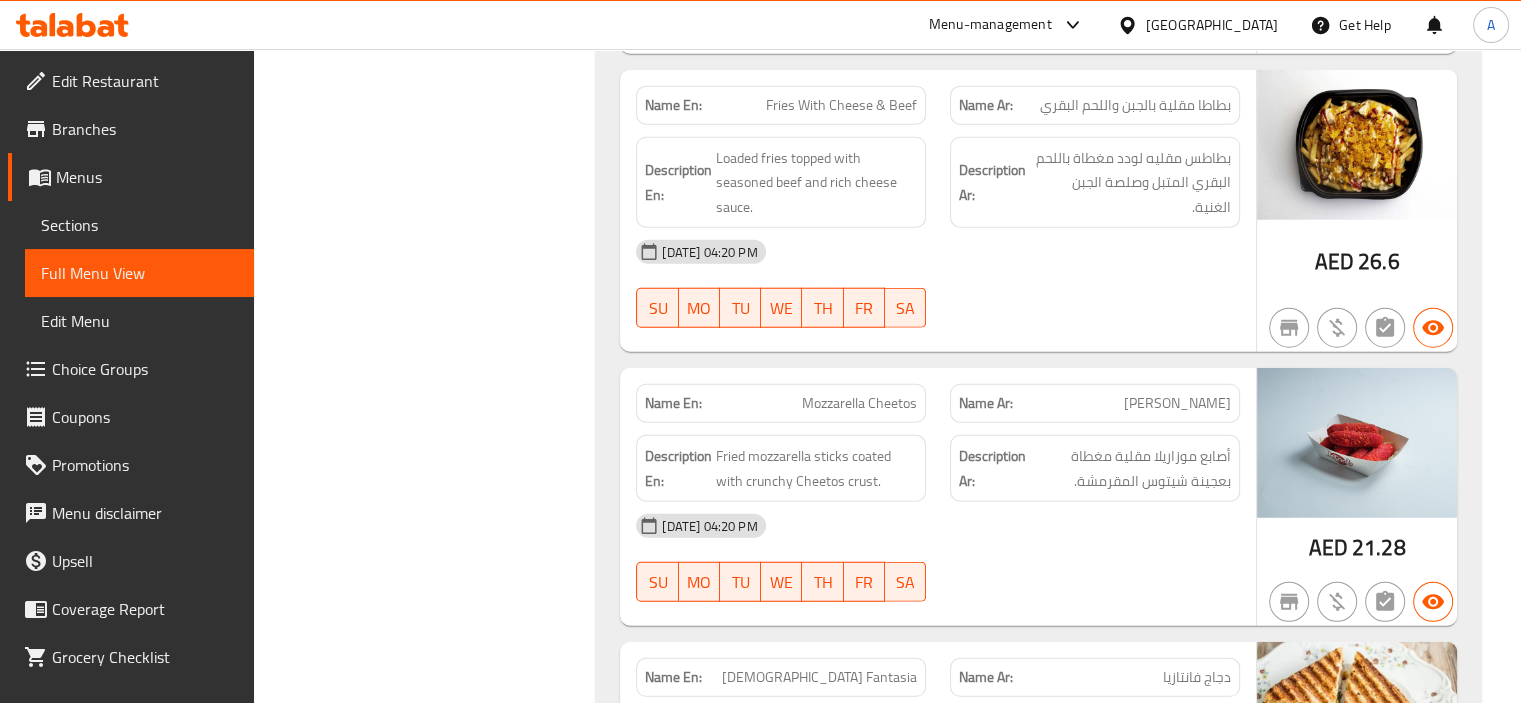 scroll, scrollTop: 5300, scrollLeft: 0, axis: vertical 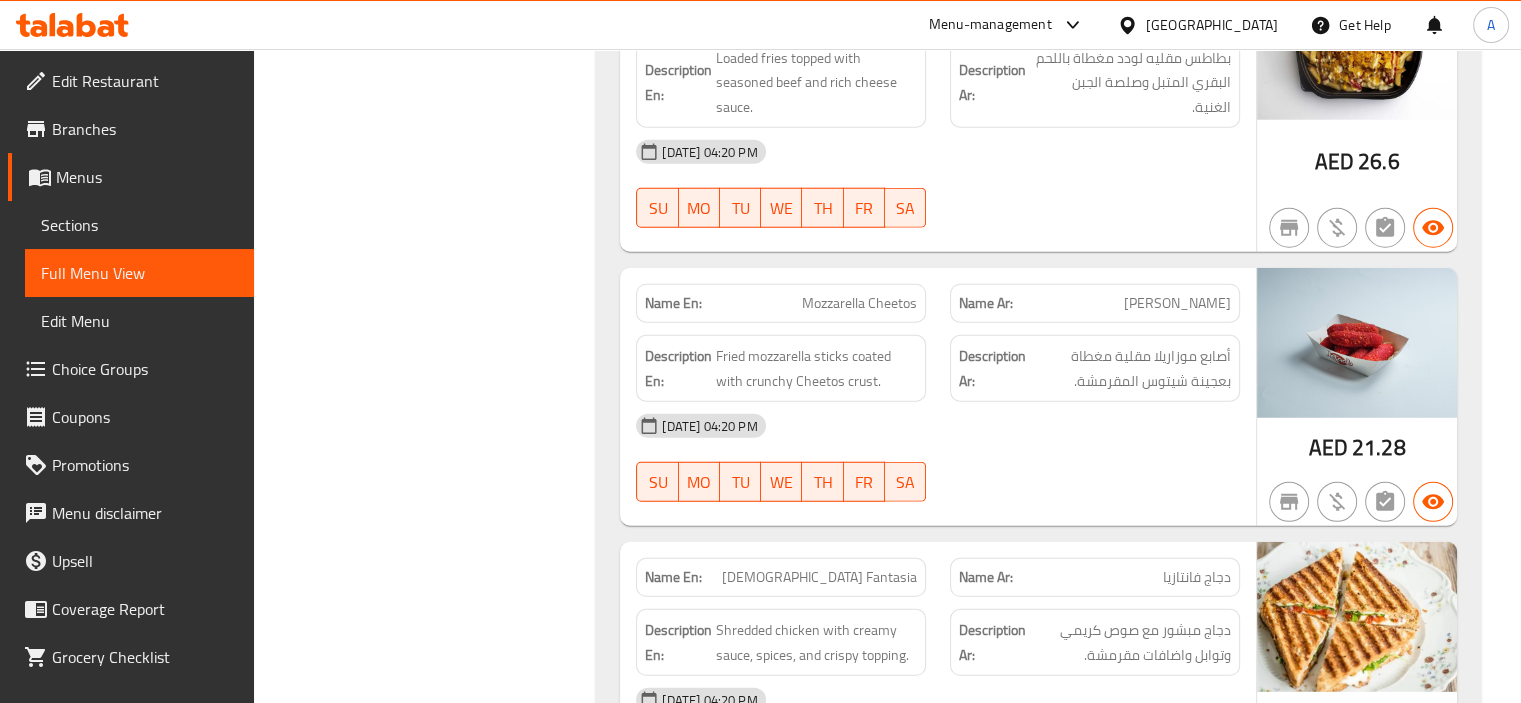 click on "Fried mozzarella sticks coated with crunchy Cheetos crust." at bounding box center (917, -2594) 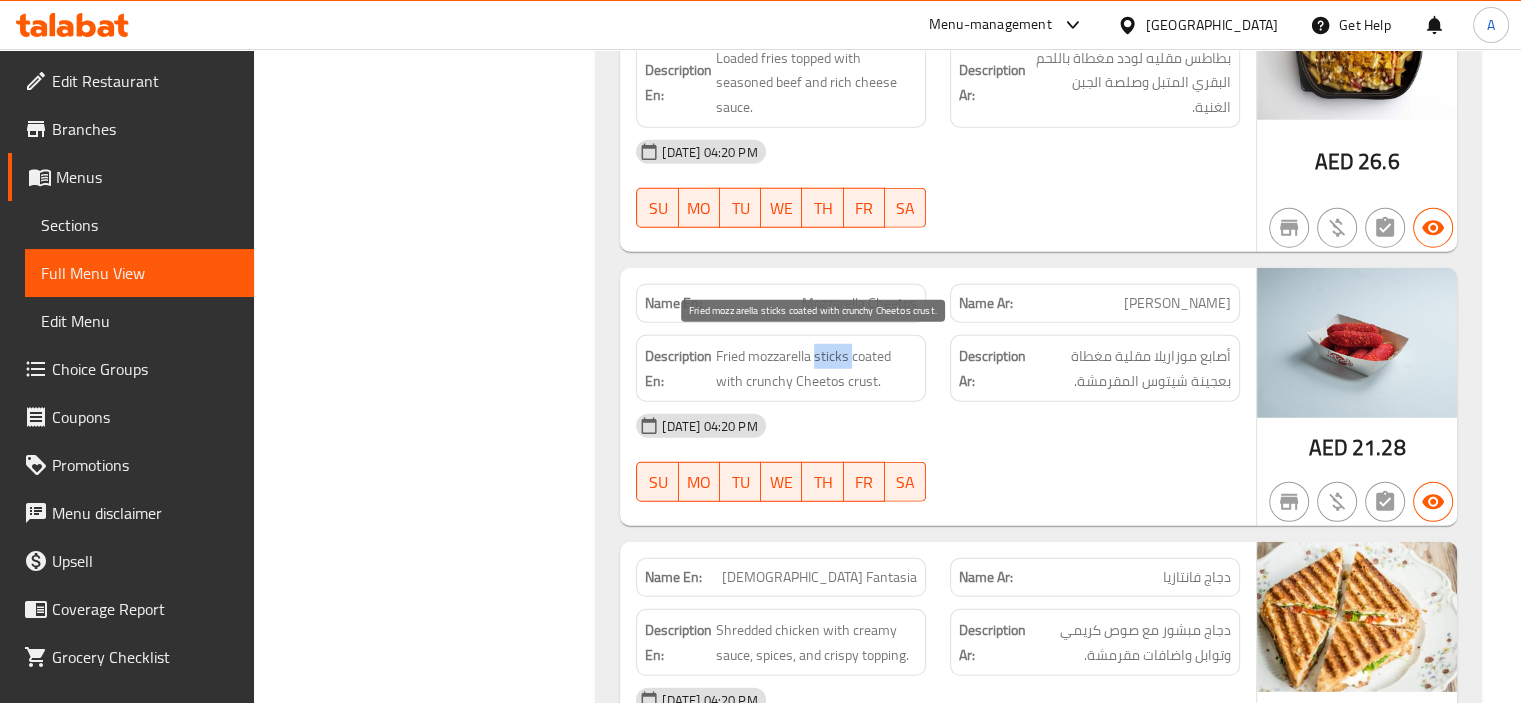 click on "Fried mozzarella sticks coated with crunchy Cheetos crust." at bounding box center (816, 368) 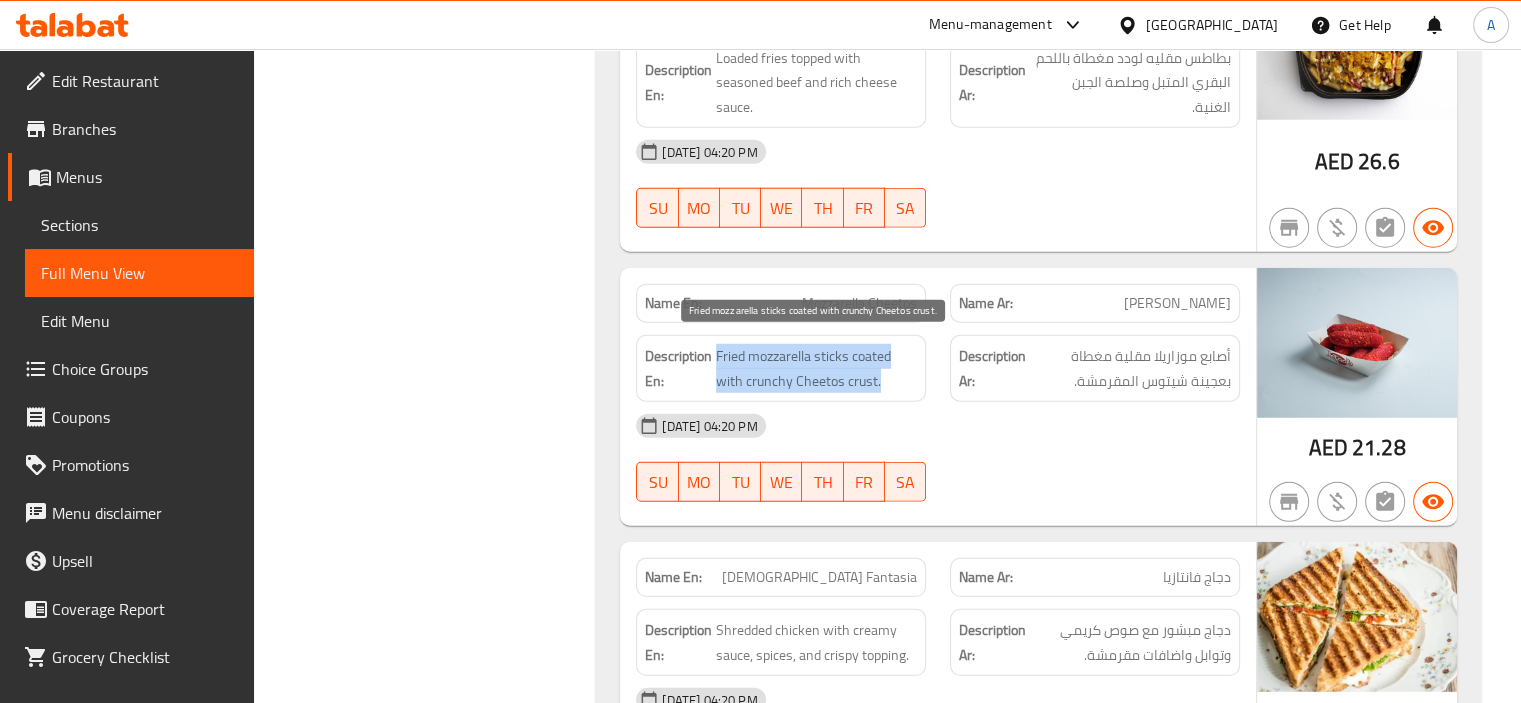 click on "Fried mozzarella sticks coated with crunchy Cheetos crust." at bounding box center [816, 368] 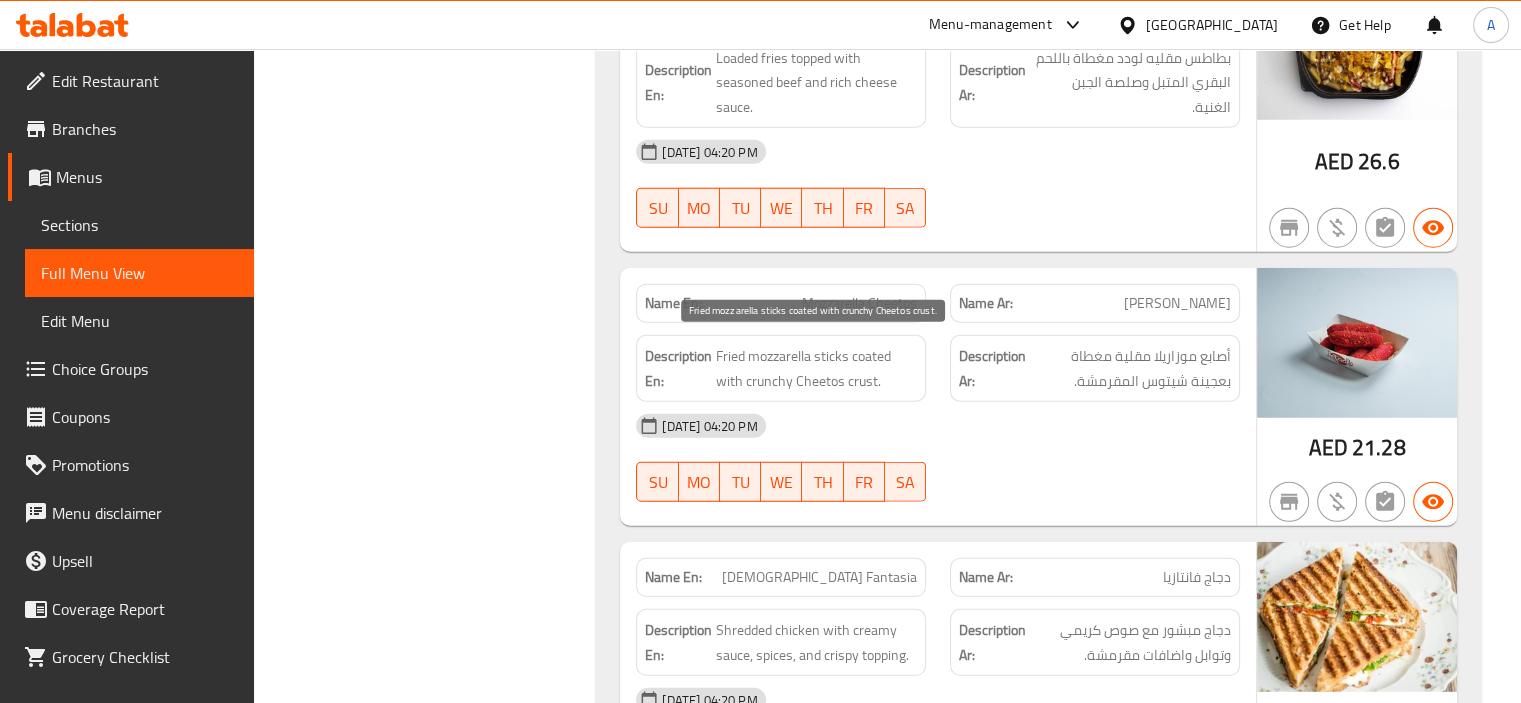 click on "Fried mozzarella sticks coated with crunchy Cheetos crust." at bounding box center (816, 368) 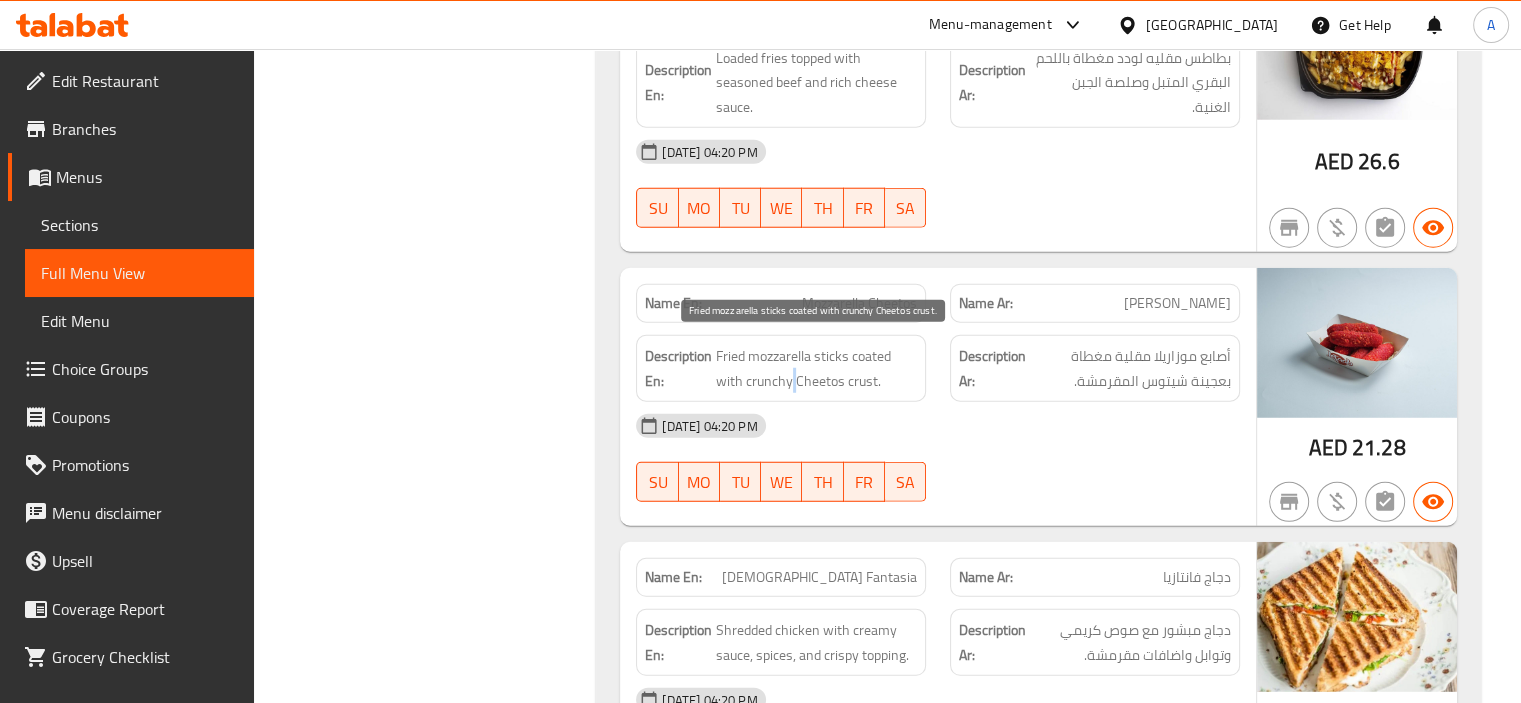 click on "Fried mozzarella sticks coated with crunchy Cheetos crust." at bounding box center [816, 368] 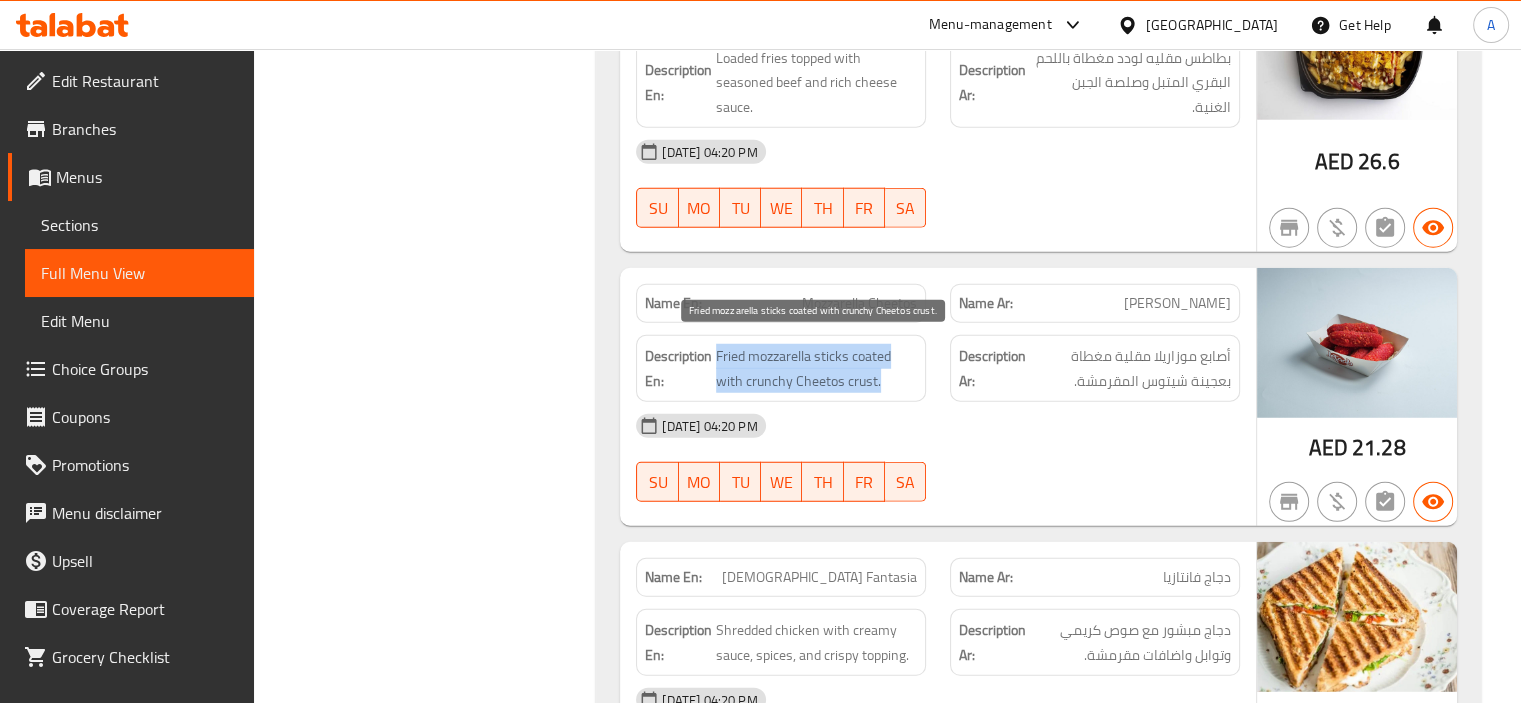 click on "Fried mozzarella sticks coated with crunchy Cheetos crust." at bounding box center (816, 368) 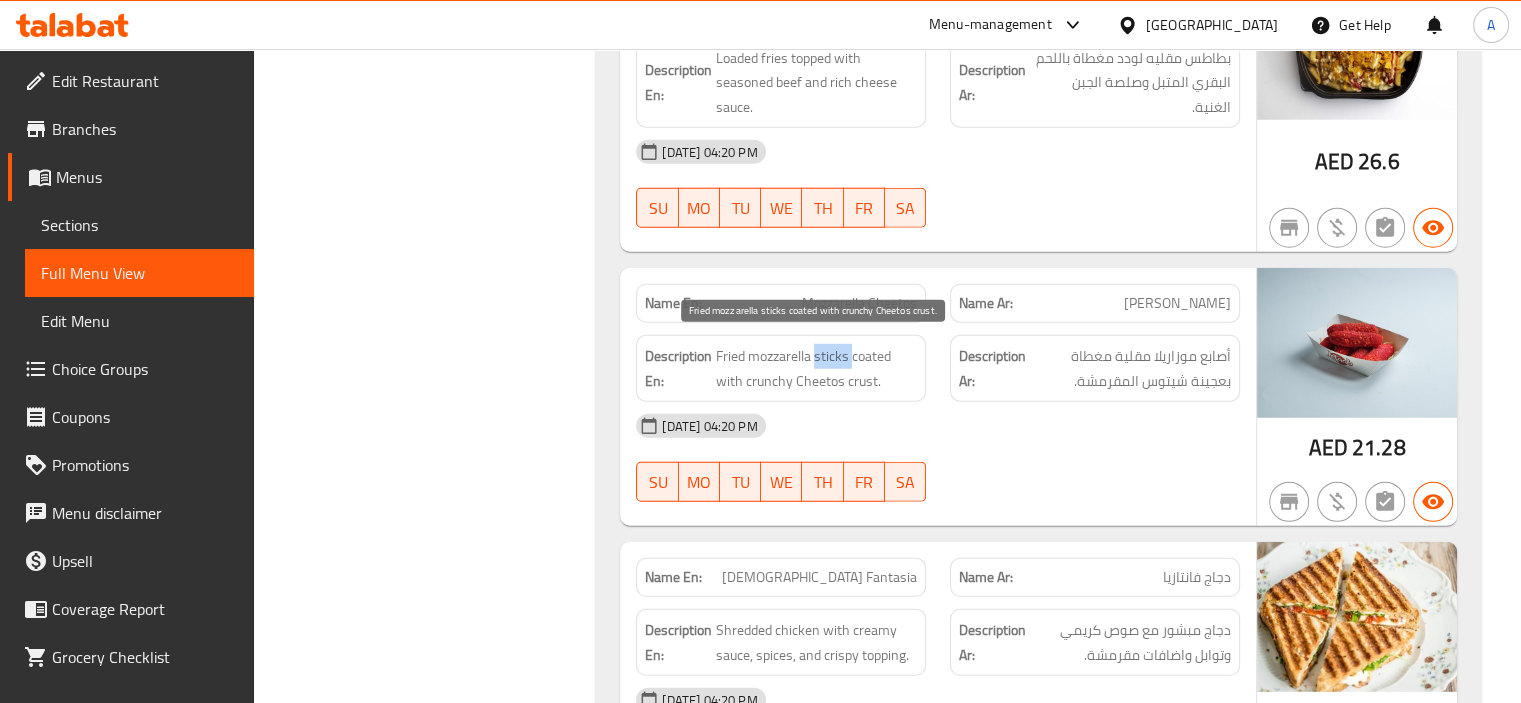 click on "Fried mozzarella sticks coated with crunchy Cheetos crust." at bounding box center [816, 368] 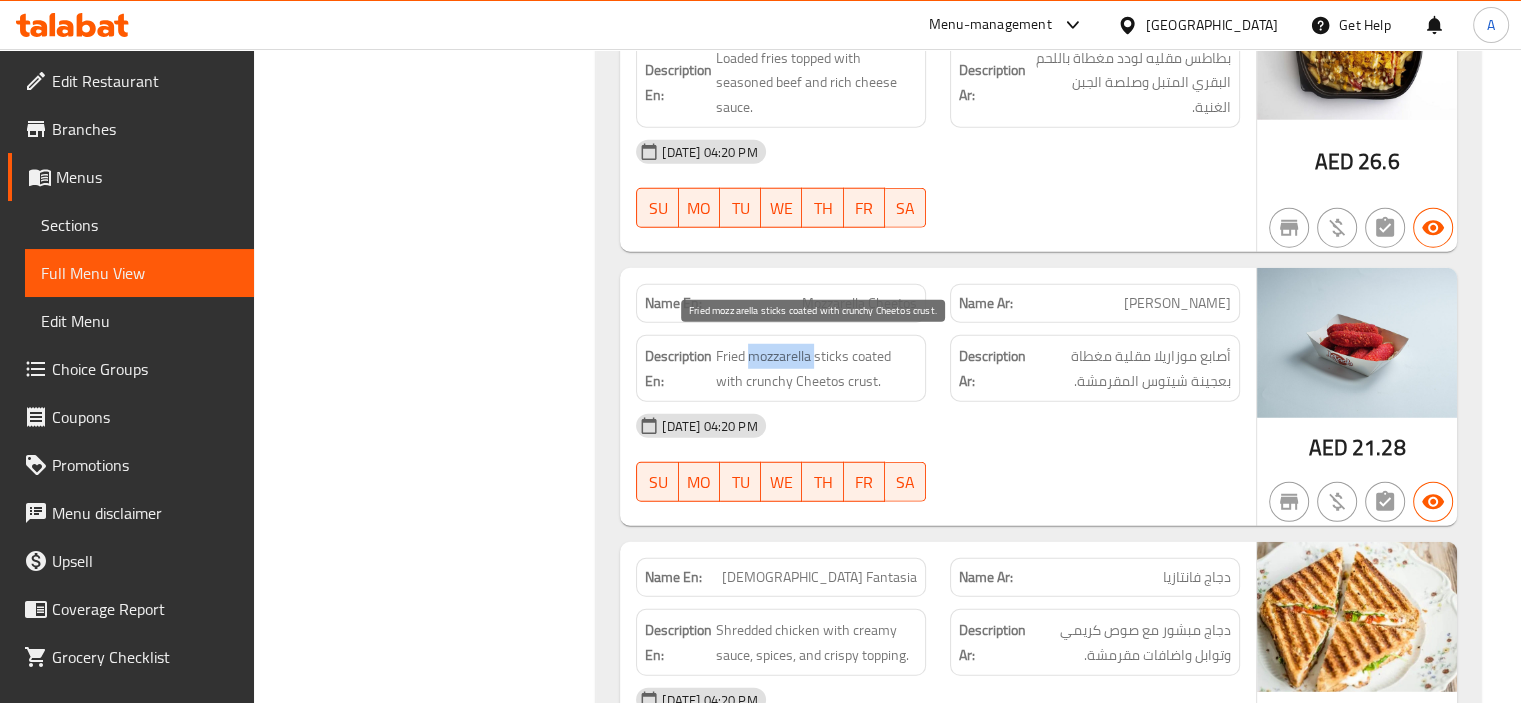 click on "Fried mozzarella sticks coated with crunchy Cheetos crust." at bounding box center [816, 368] 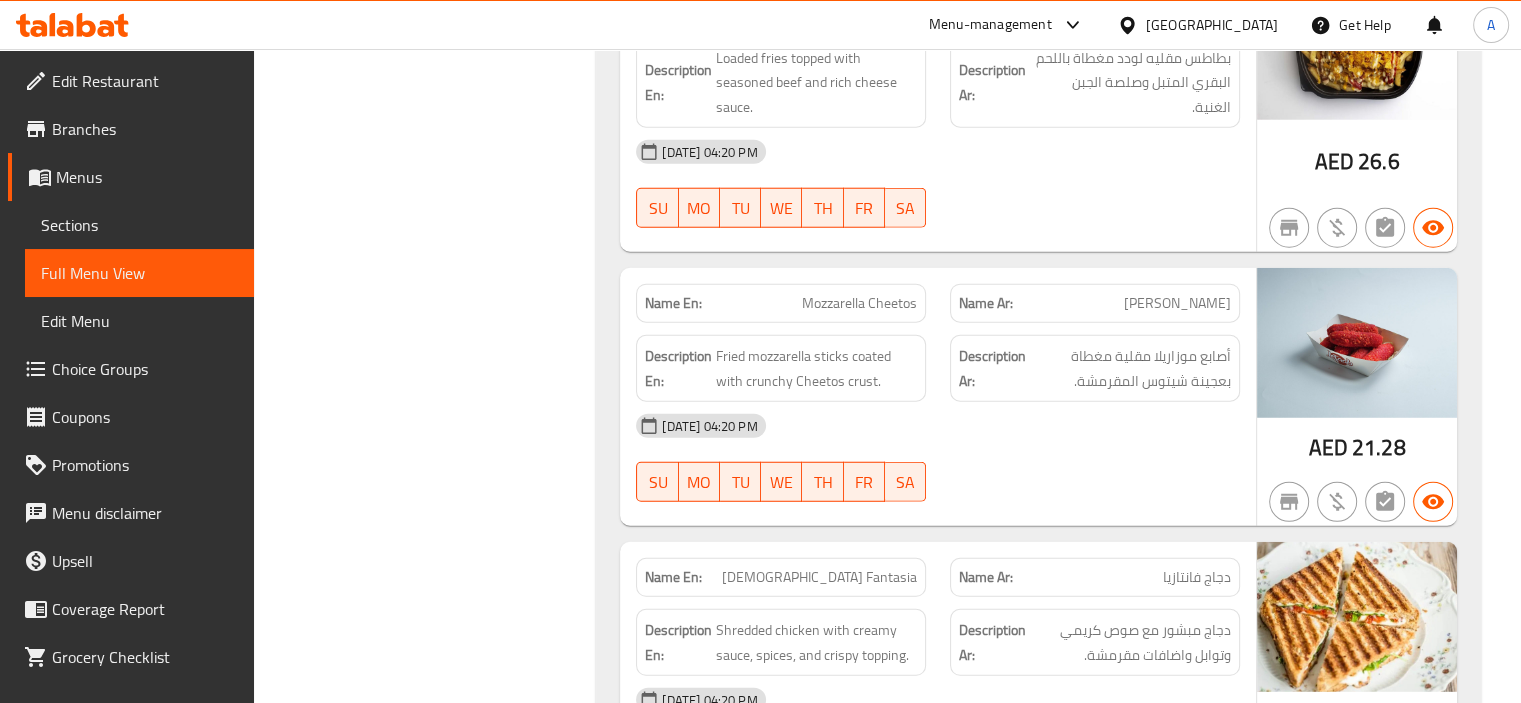 click on "Description En: Fried mozzarella sticks coated with crunchy Cheetos crust." at bounding box center (781, -2594) 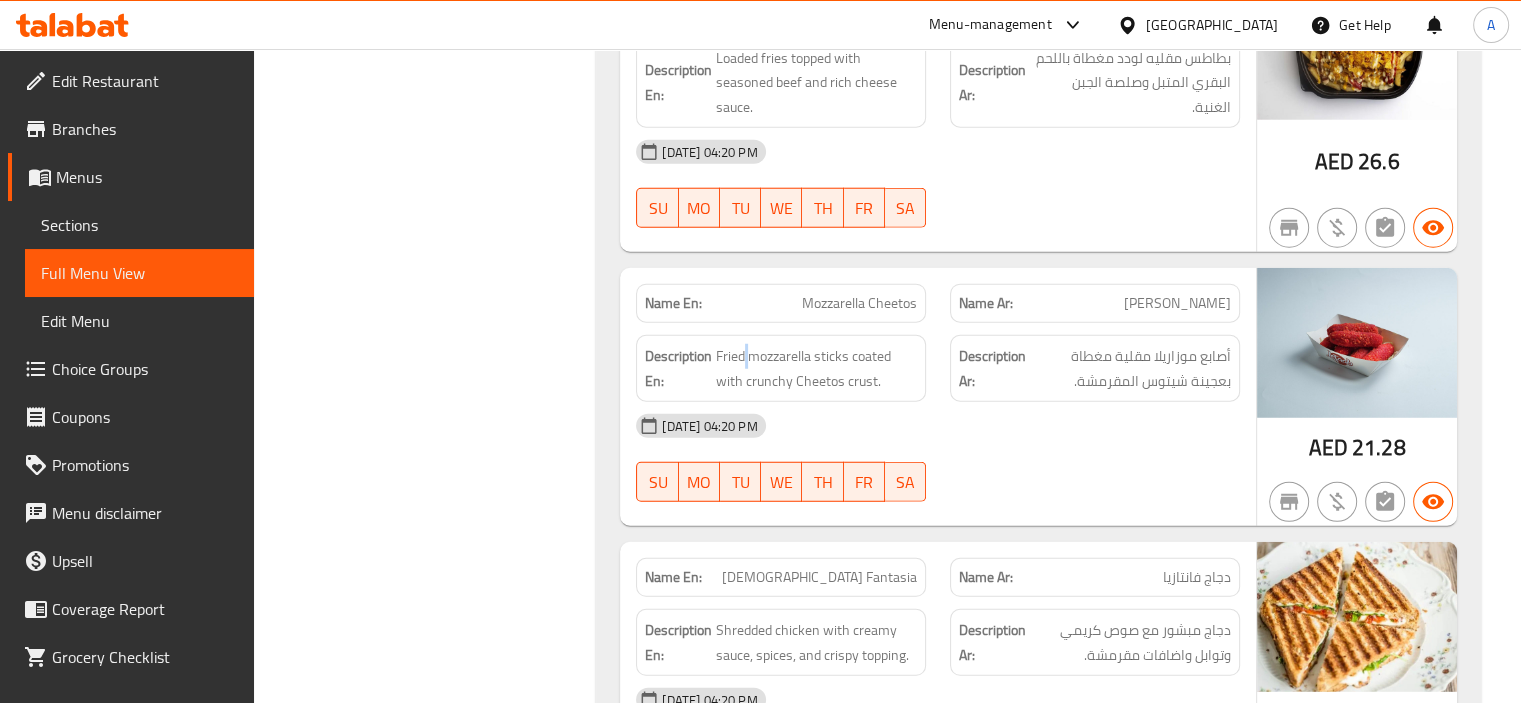 click on "Description En: Fried mozzarella sticks coated with crunchy Cheetos crust." at bounding box center [781, -2594] 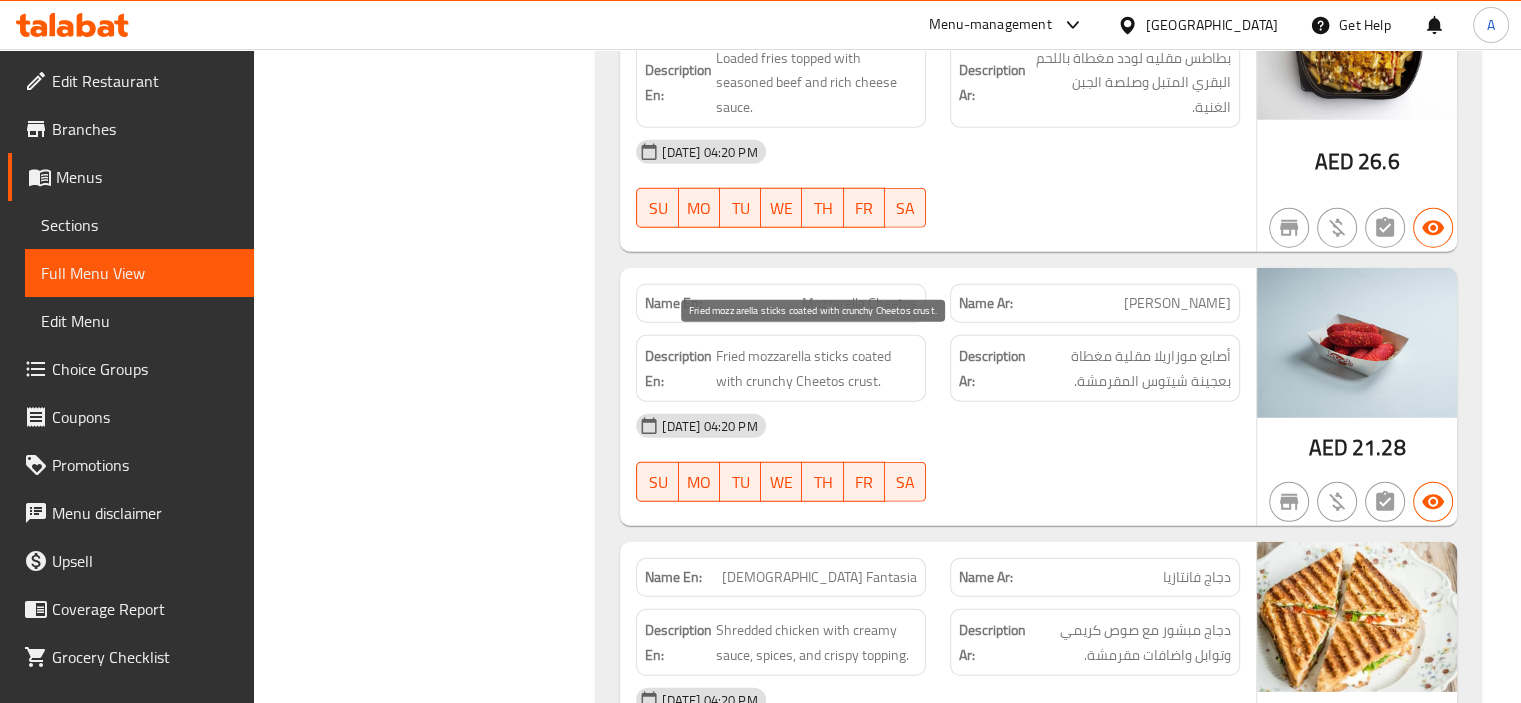 click on "Fried mozzarella sticks coated with crunchy Cheetos crust." at bounding box center [816, 368] 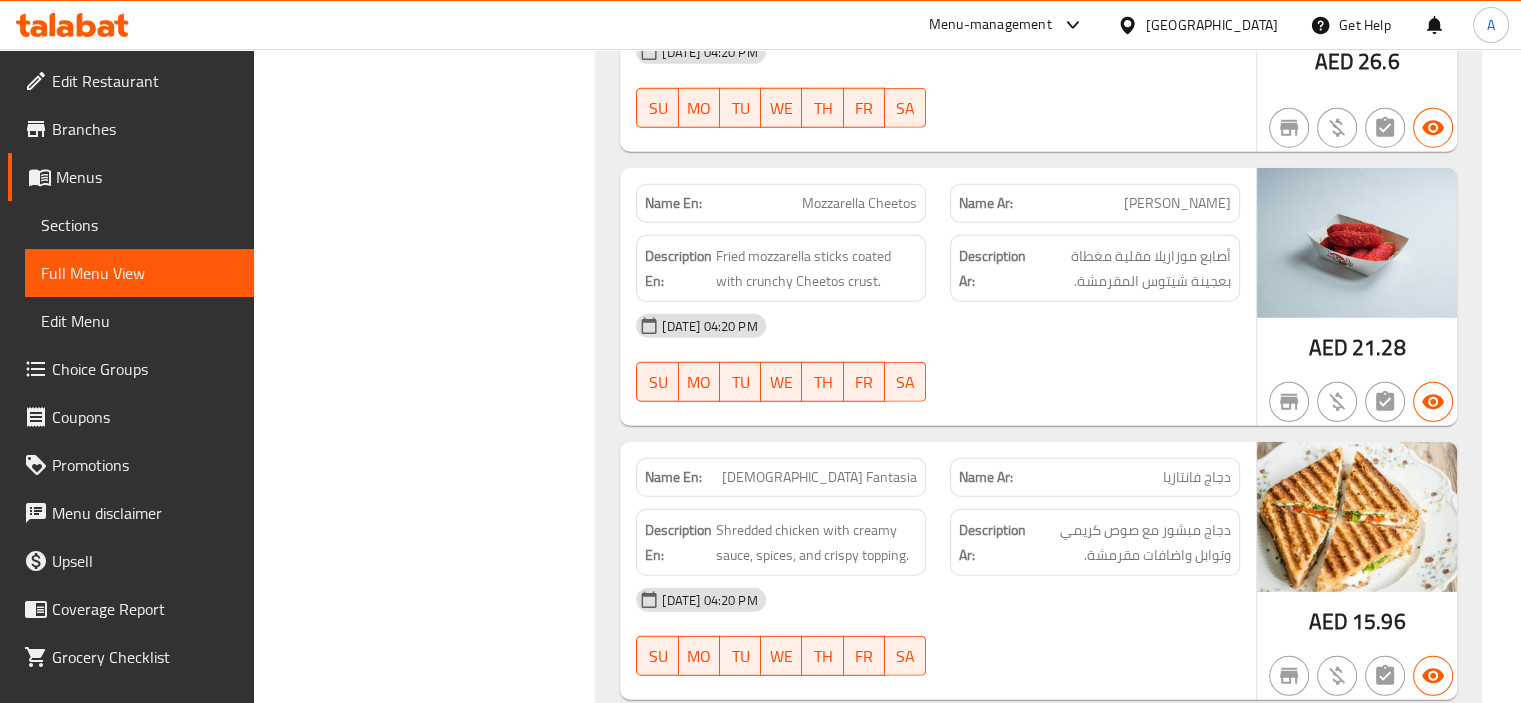scroll, scrollTop: 5500, scrollLeft: 0, axis: vertical 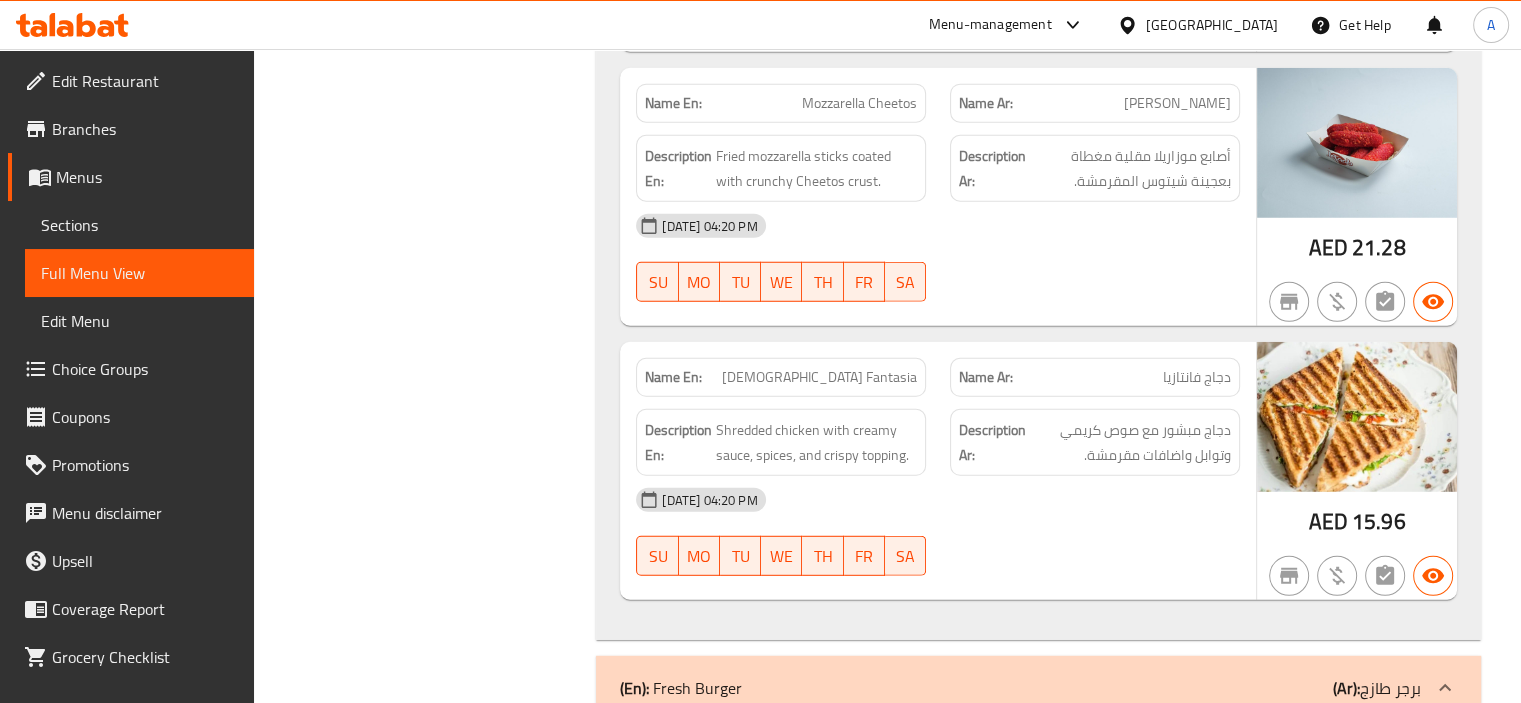 click on "[DEMOGRAPHIC_DATA] Fantasia" at bounding box center (819, 377) 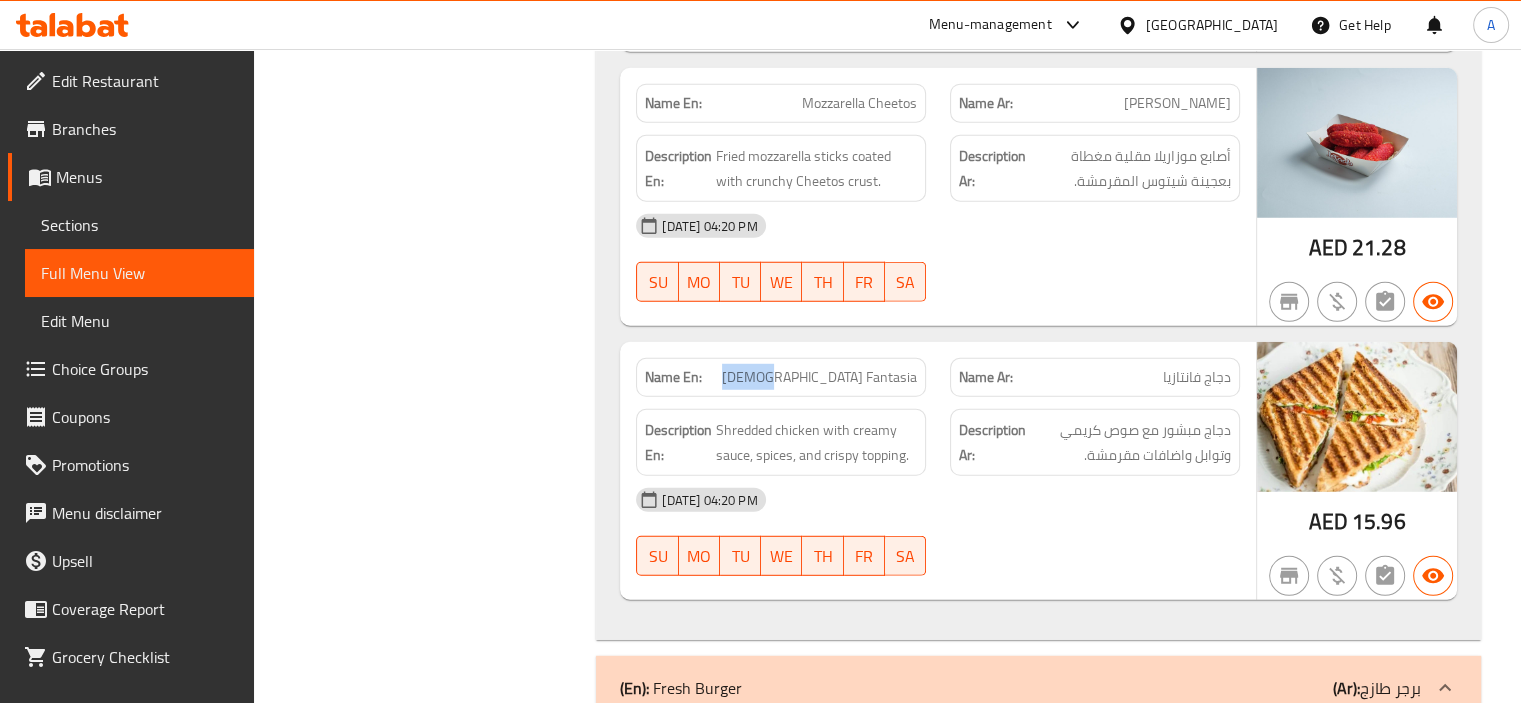 click on "[DEMOGRAPHIC_DATA] Fantasia" at bounding box center (819, 377) 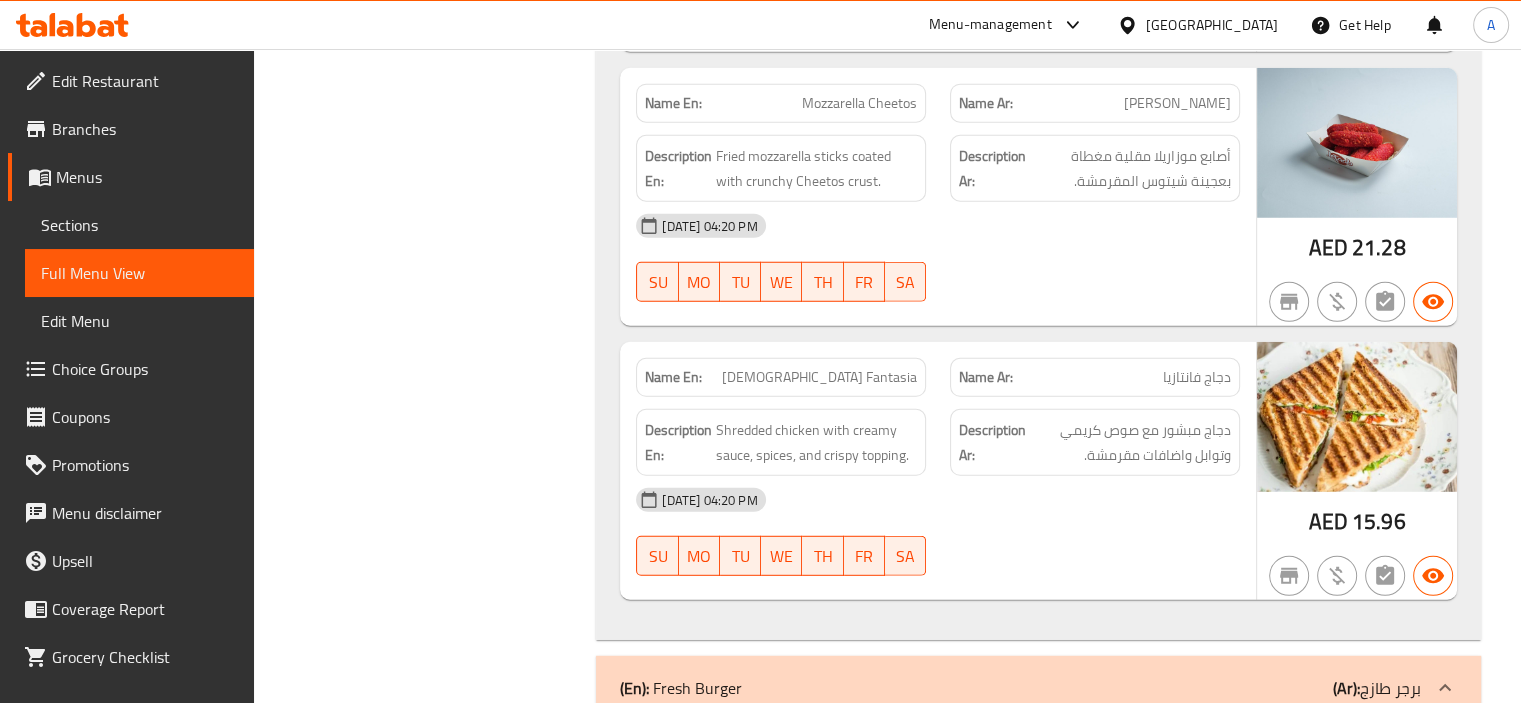 click on "[DEMOGRAPHIC_DATA] Fantasia" at bounding box center (819, 377) 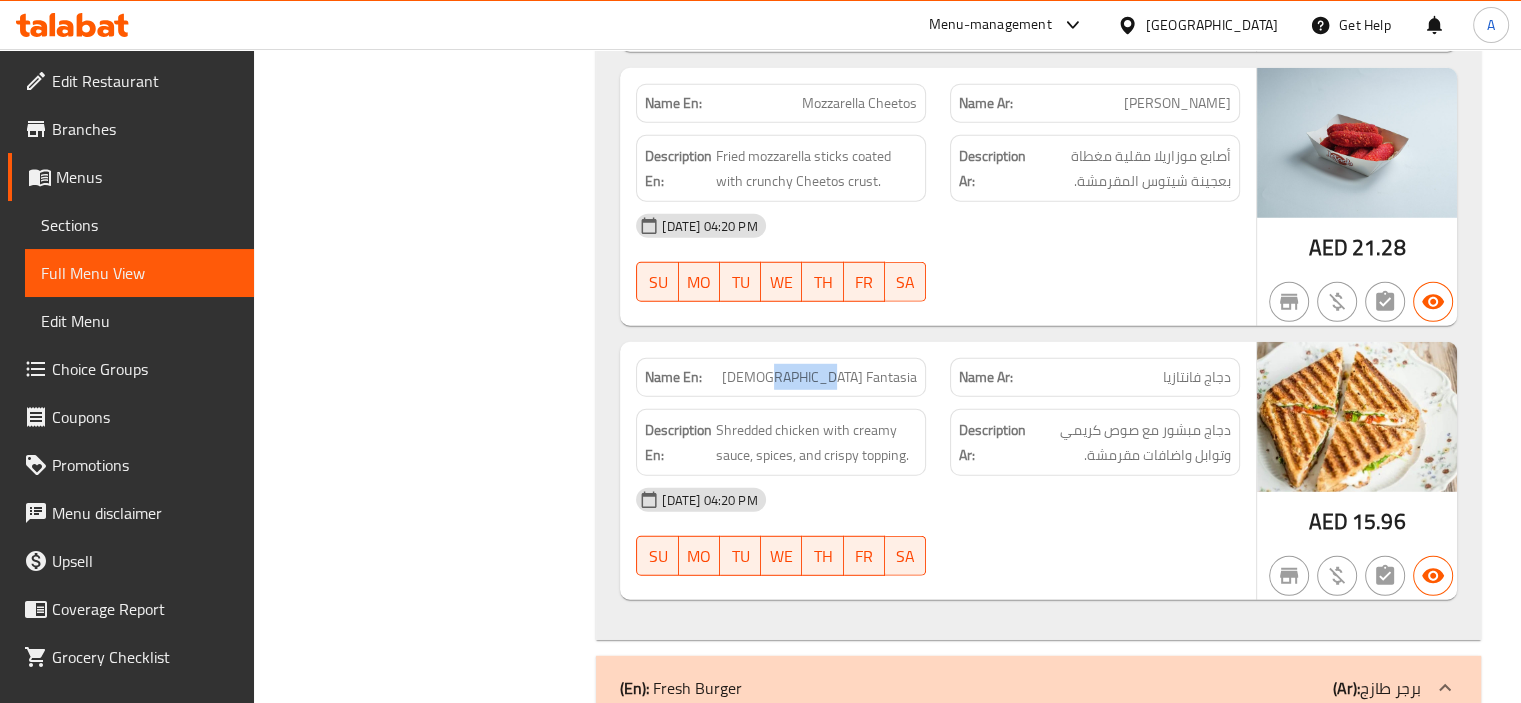 click on "[DEMOGRAPHIC_DATA] Fantasia" at bounding box center [819, 377] 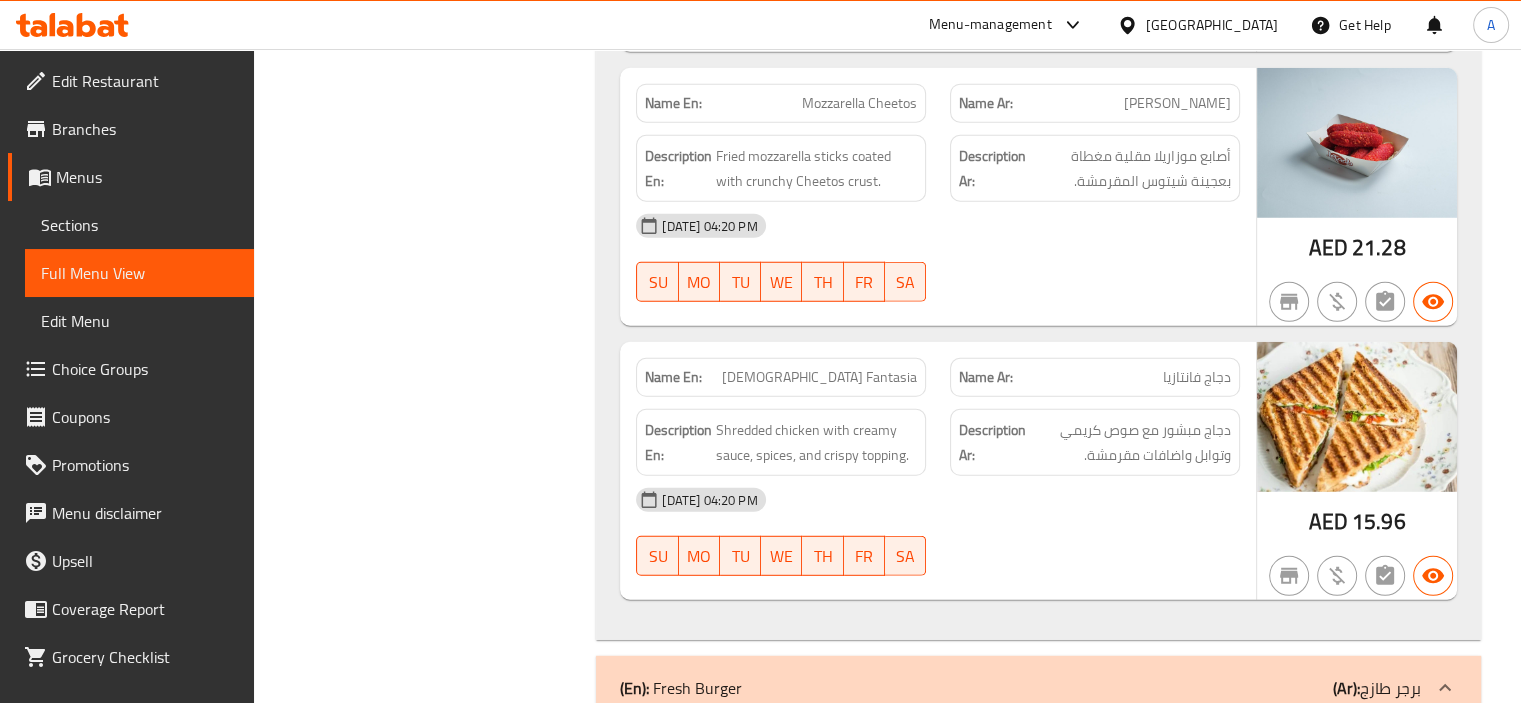 click on "Name En: Onion Rings Name Ar: حلقات بصل Description En: Crispy battered onion rings served with a tangy dip.
Description Ar: حلقات البصل المقرمشة  بالخلطة تقدم مع صلصة لاذعة.
[DATE] 04:20 PM SU MO TU WE TH FR SA AED 9.31 Name En: Cheetos Cheese Fries Name Ar: بطاطا مقلية جبن شيتوس Description En: Fries loaded with melted cheese and topped with crushed Cheetos.
Description Ar: بطاطس مقليه لودد مع الجبن المذاب ومغطاة بالشيتوس المطحون.
[DATE] 04:20 PM SU MO TU WE TH FR SA AED 18.62 Name En: Chicken Cheese Fries Name Ar: بطاطا مقلية دجاج جبن Description En: French fries topped with grilled chicken, melted cheese, and sauces.
Description Ar: بطاطس مقلية مغطاة بالدجاج المشوي والجبن الذائب والصلصات.
[DATE] 04:20 PM SU MO TU WE TH FR SA AED 23.94 Name En: French Fries Name Ar: بطاطا مقلية Description En: SU MO TU" at bounding box center (1038, -3888) 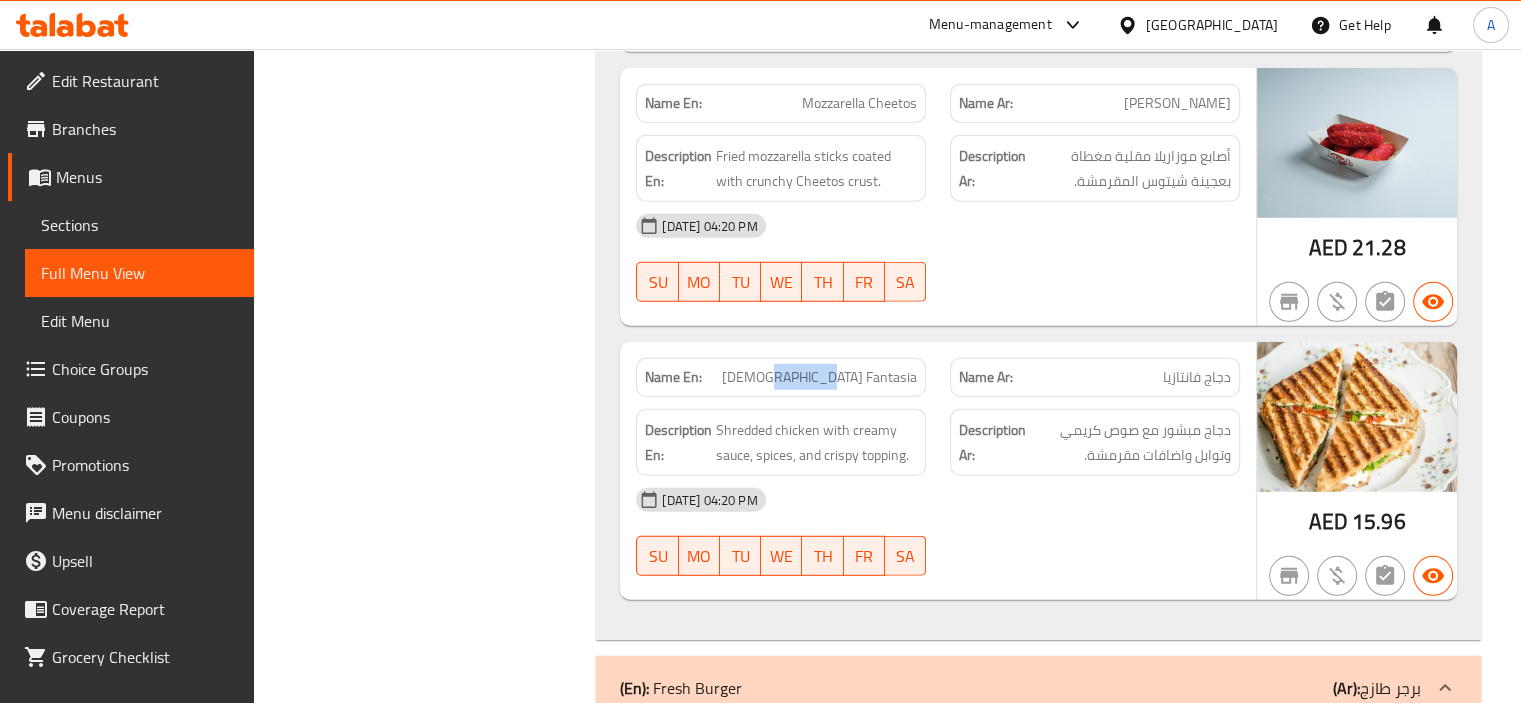 click on "[DEMOGRAPHIC_DATA] Fantasia" at bounding box center [819, 377] 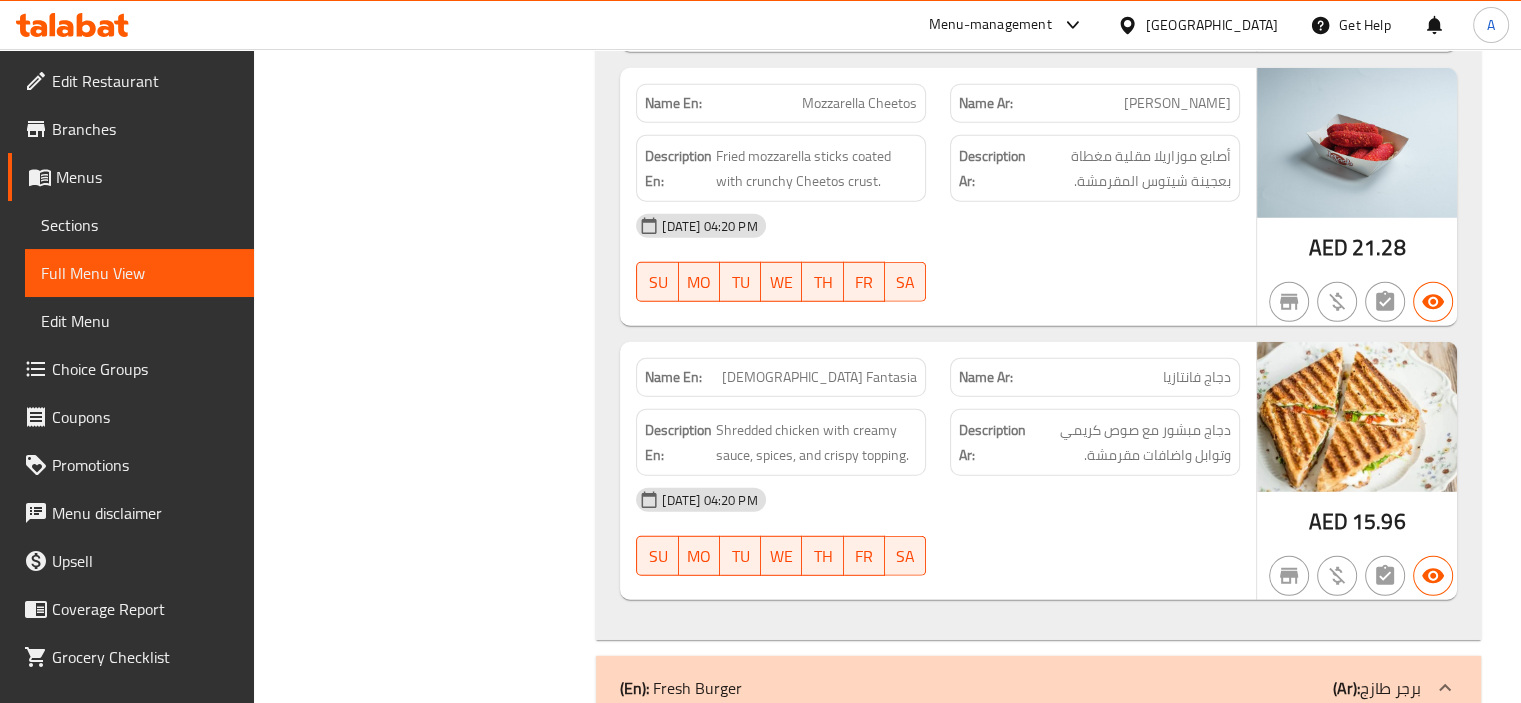click on "[DEMOGRAPHIC_DATA] Fantasia" at bounding box center [819, 377] 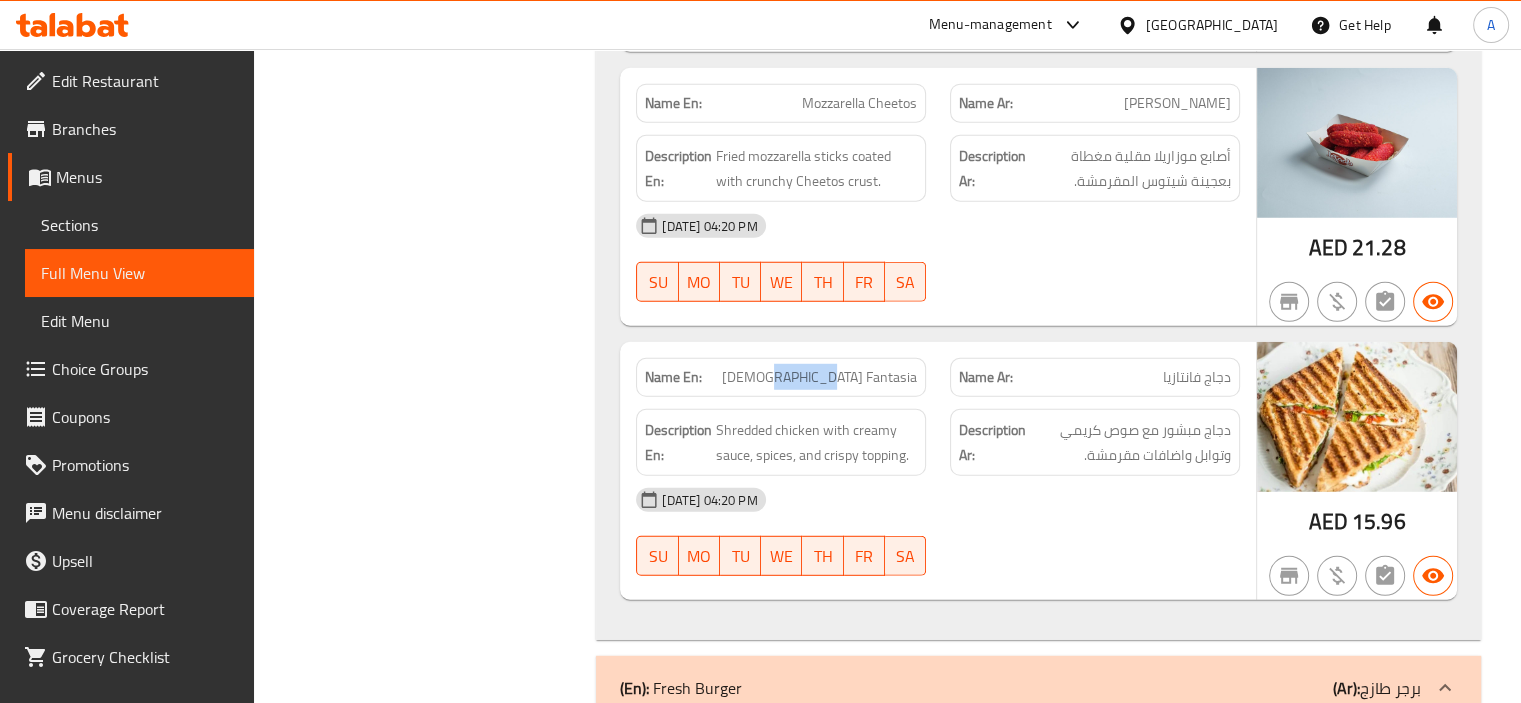 click on "[DEMOGRAPHIC_DATA] Fantasia" at bounding box center [819, 377] 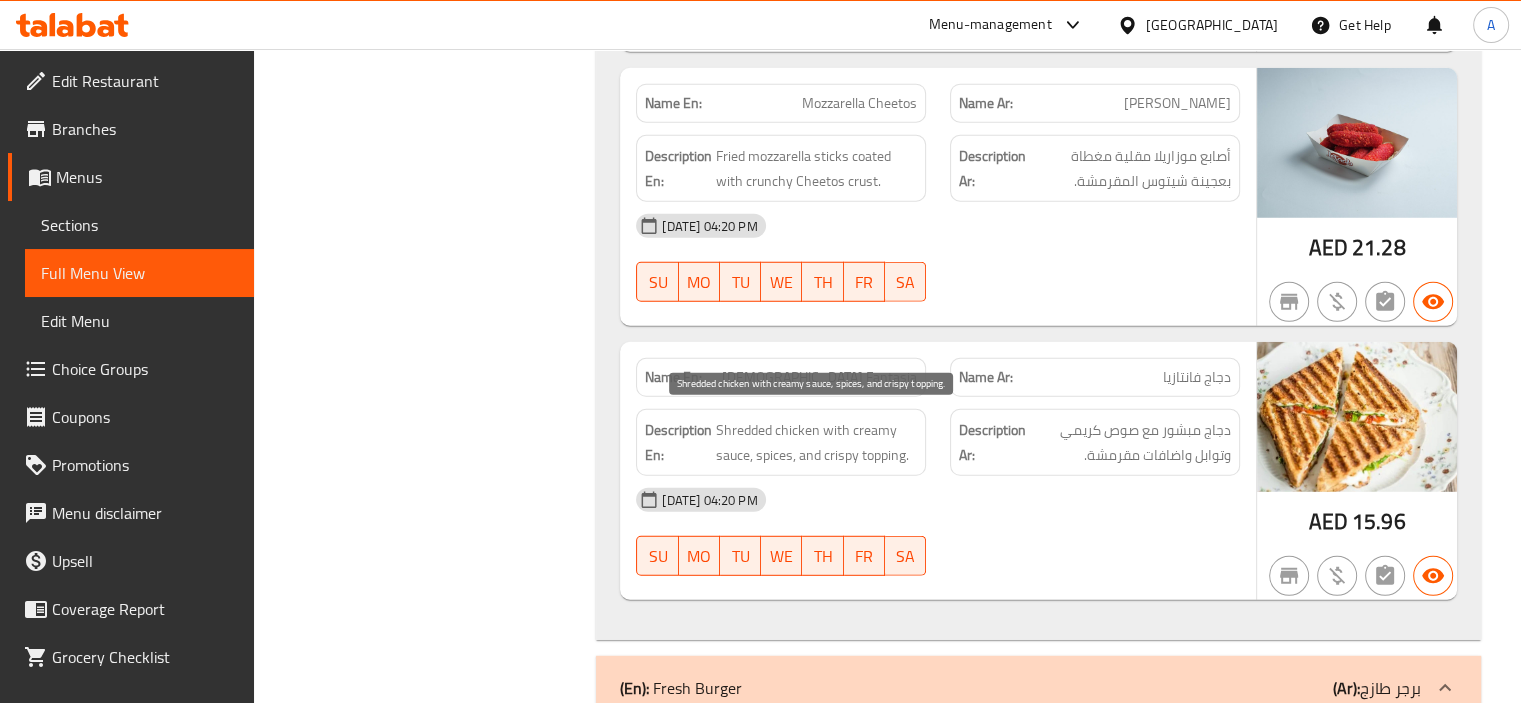 click on "Shredded chicken with creamy sauce, spices, and crispy topping." at bounding box center [816, 442] 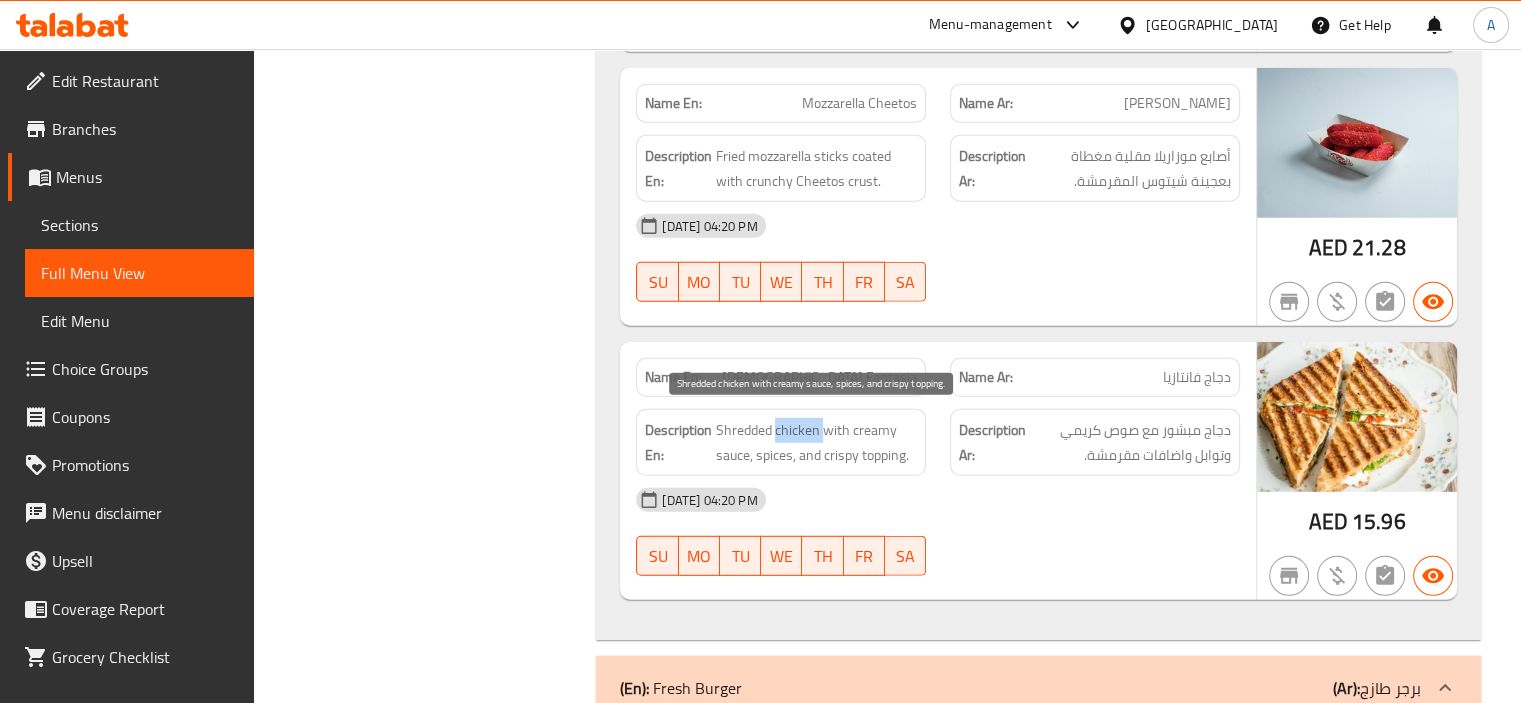click on "Shredded chicken with creamy sauce, spices, and crispy topping." at bounding box center (816, 442) 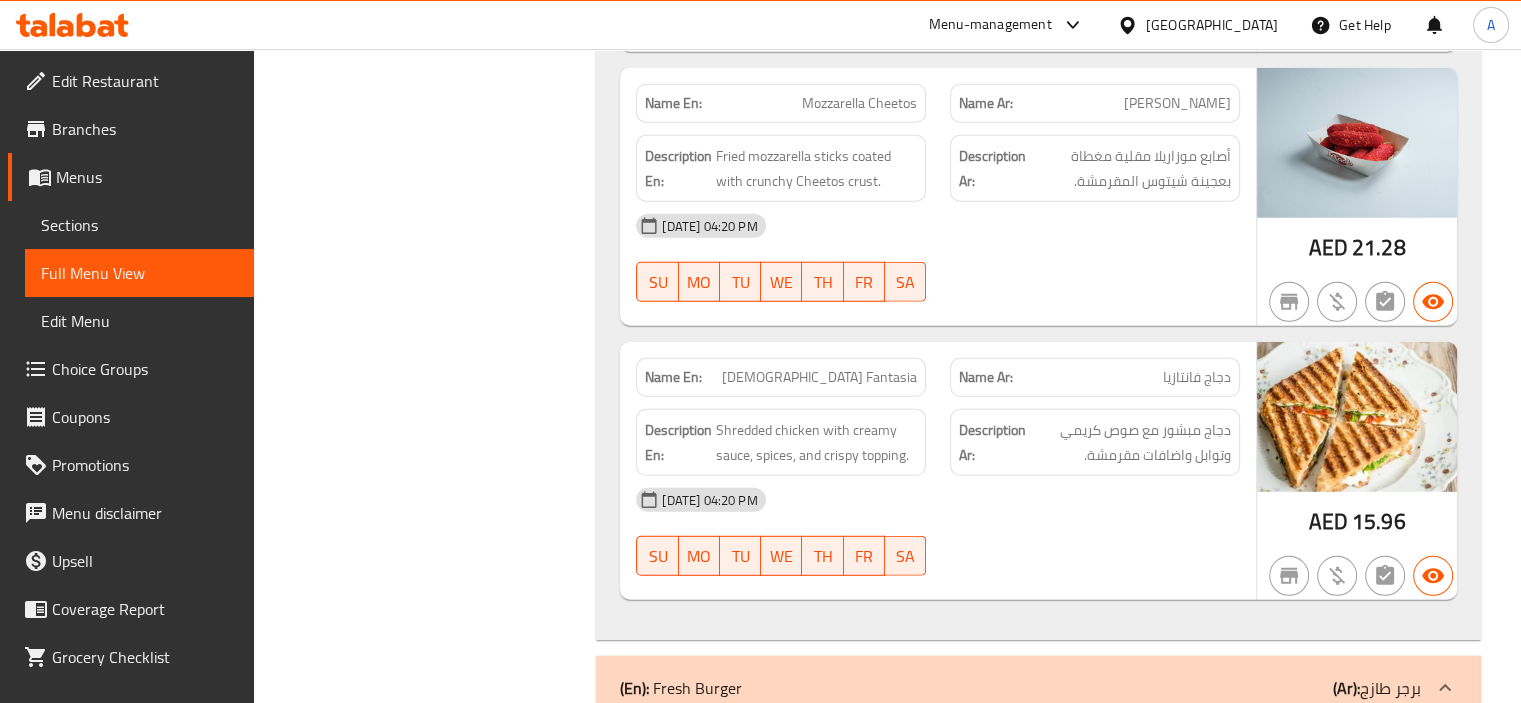 click on "Name En: [DEMOGRAPHIC_DATA] Fantasia" at bounding box center (781, 377) 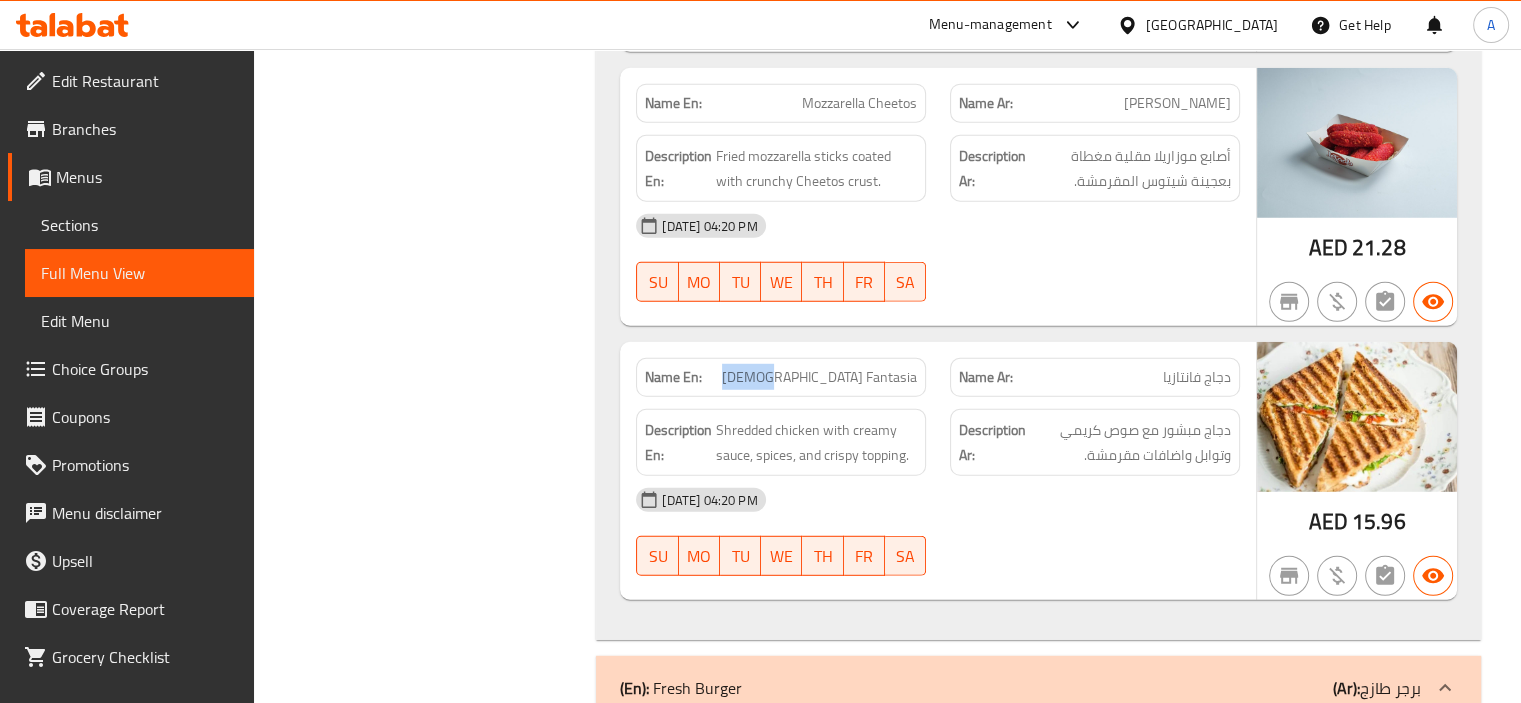 click on "Name En: [DEMOGRAPHIC_DATA] Fantasia" at bounding box center [781, 377] 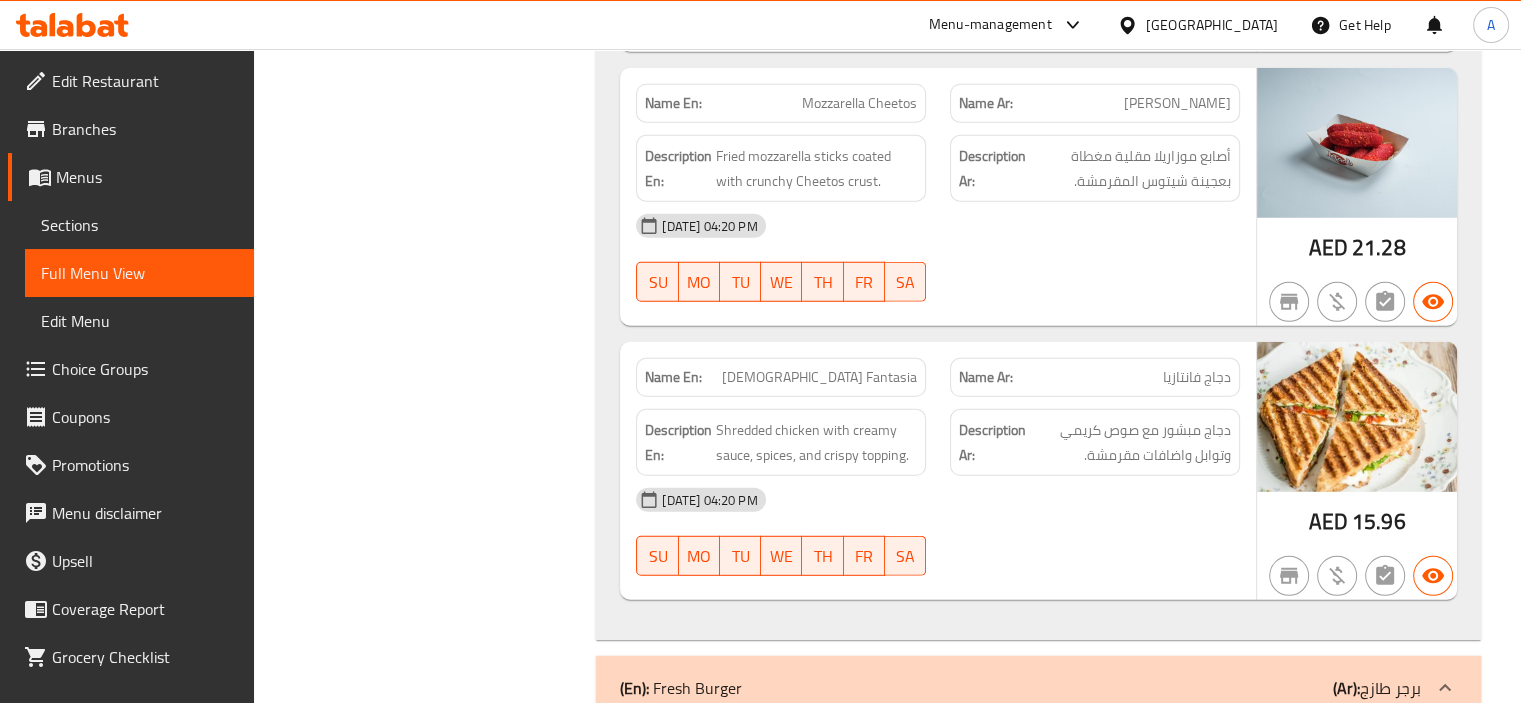 click on "[DEMOGRAPHIC_DATA] Fantasia" at bounding box center [819, 377] 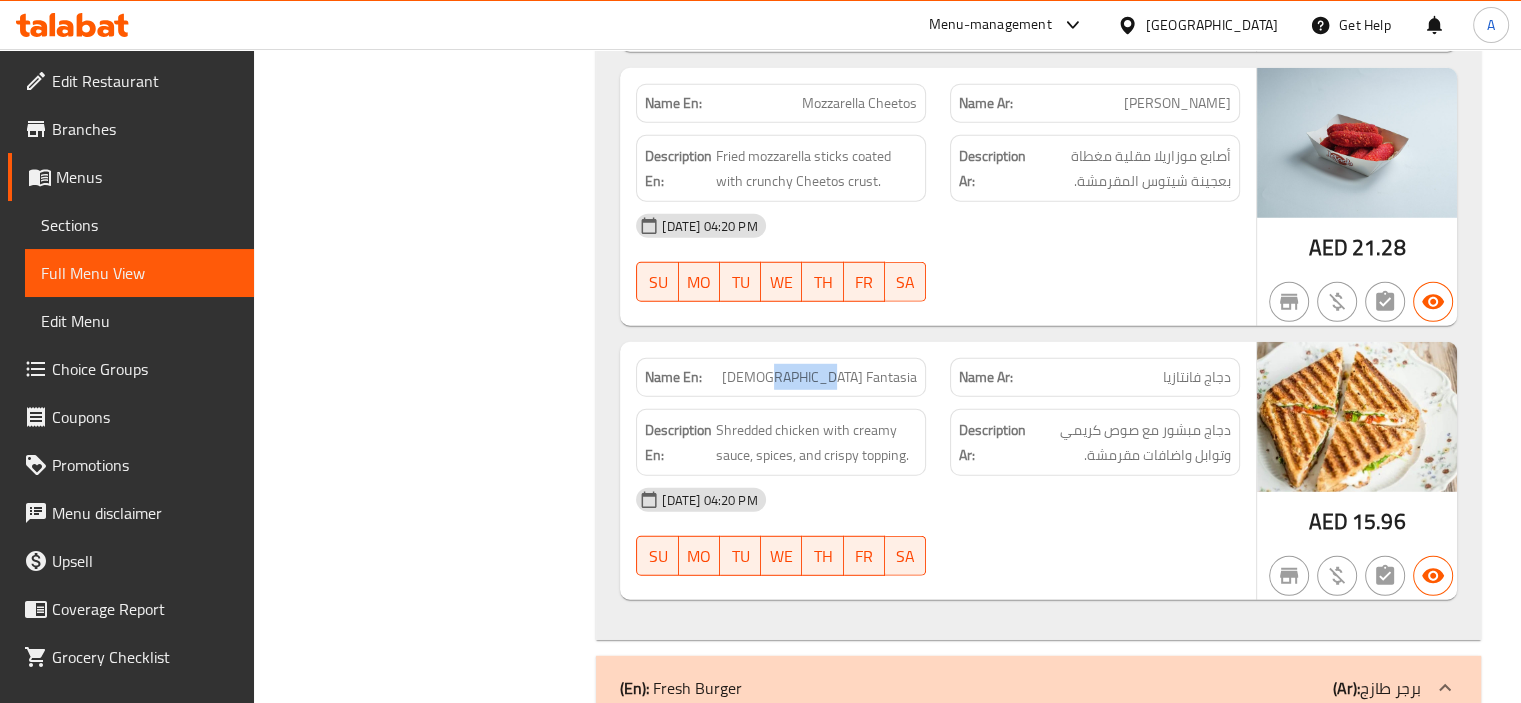 click on "[DEMOGRAPHIC_DATA] Fantasia" at bounding box center [819, 377] 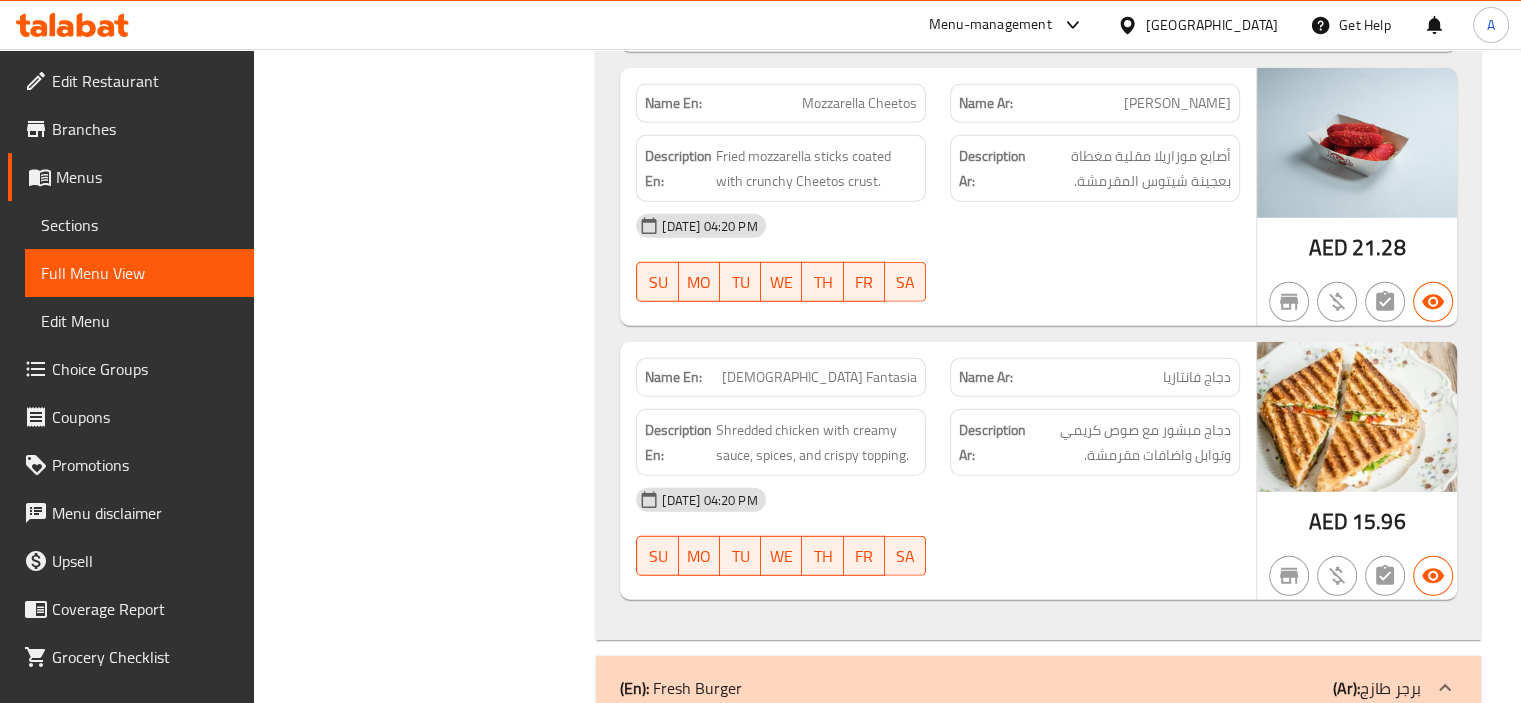 click on "[DEMOGRAPHIC_DATA] Fantasia" at bounding box center [819, 377] 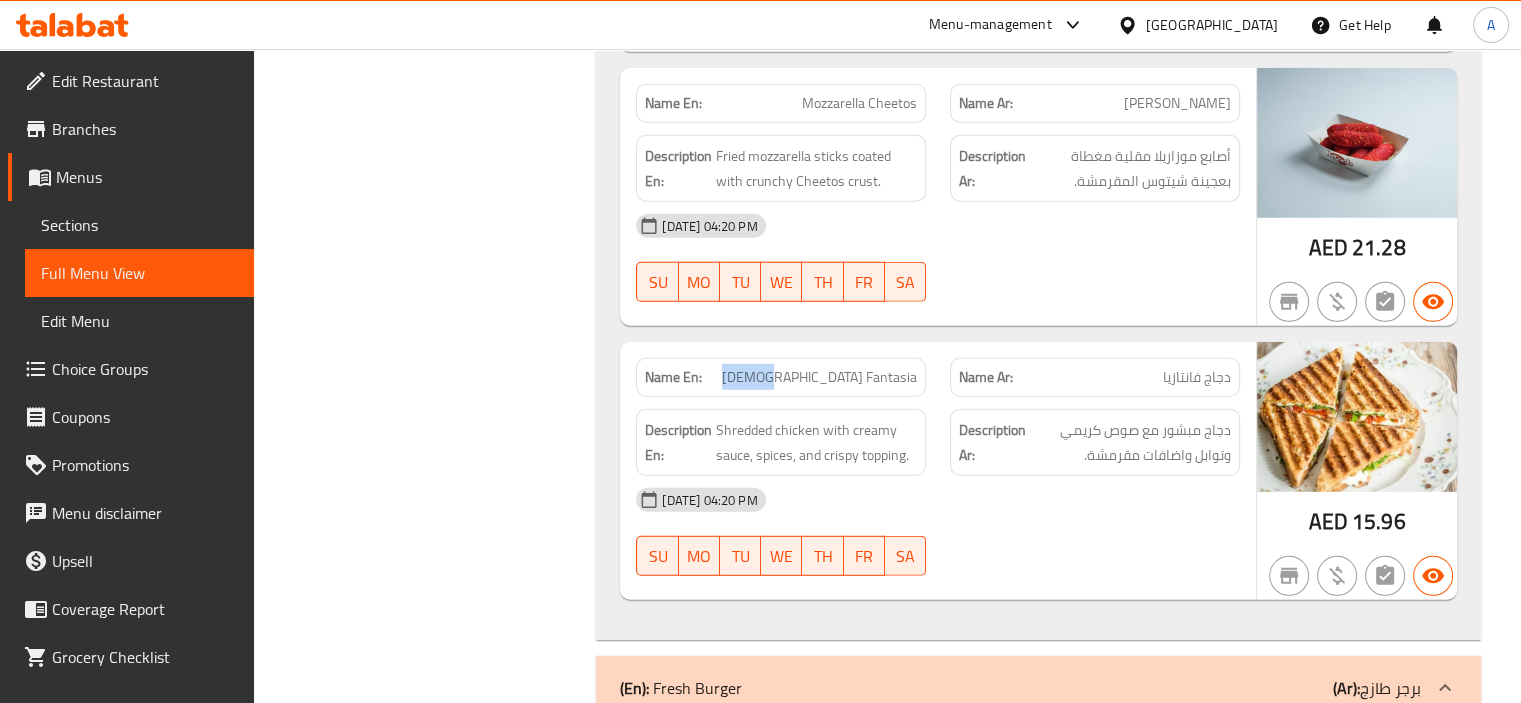 click on "[DEMOGRAPHIC_DATA] Fantasia" at bounding box center [819, 377] 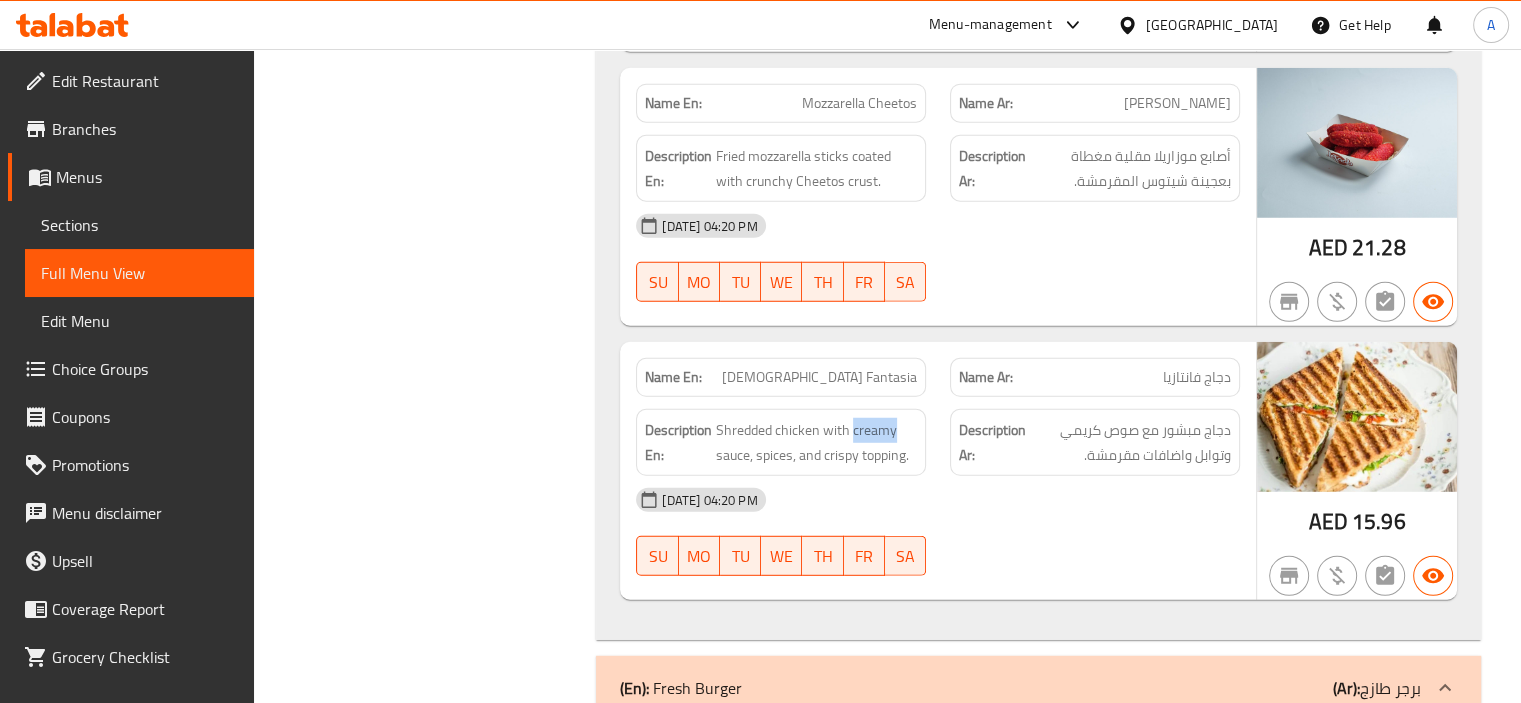 click on "Description En: Shredded chicken with creamy sauce, spices, and crispy topping." at bounding box center (781, 442) 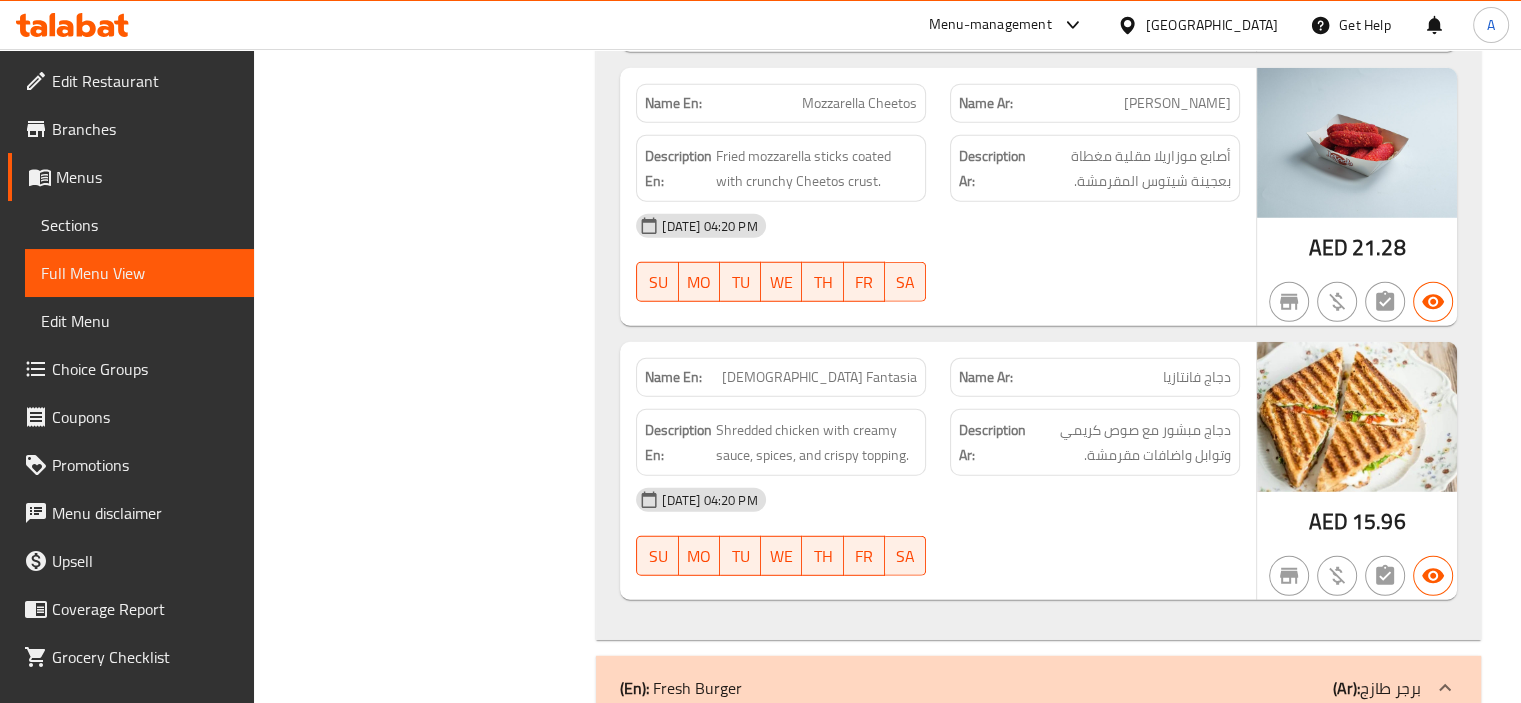 click on "Shredded chicken with creamy sauce, spices, and crispy topping." at bounding box center (816, 442) 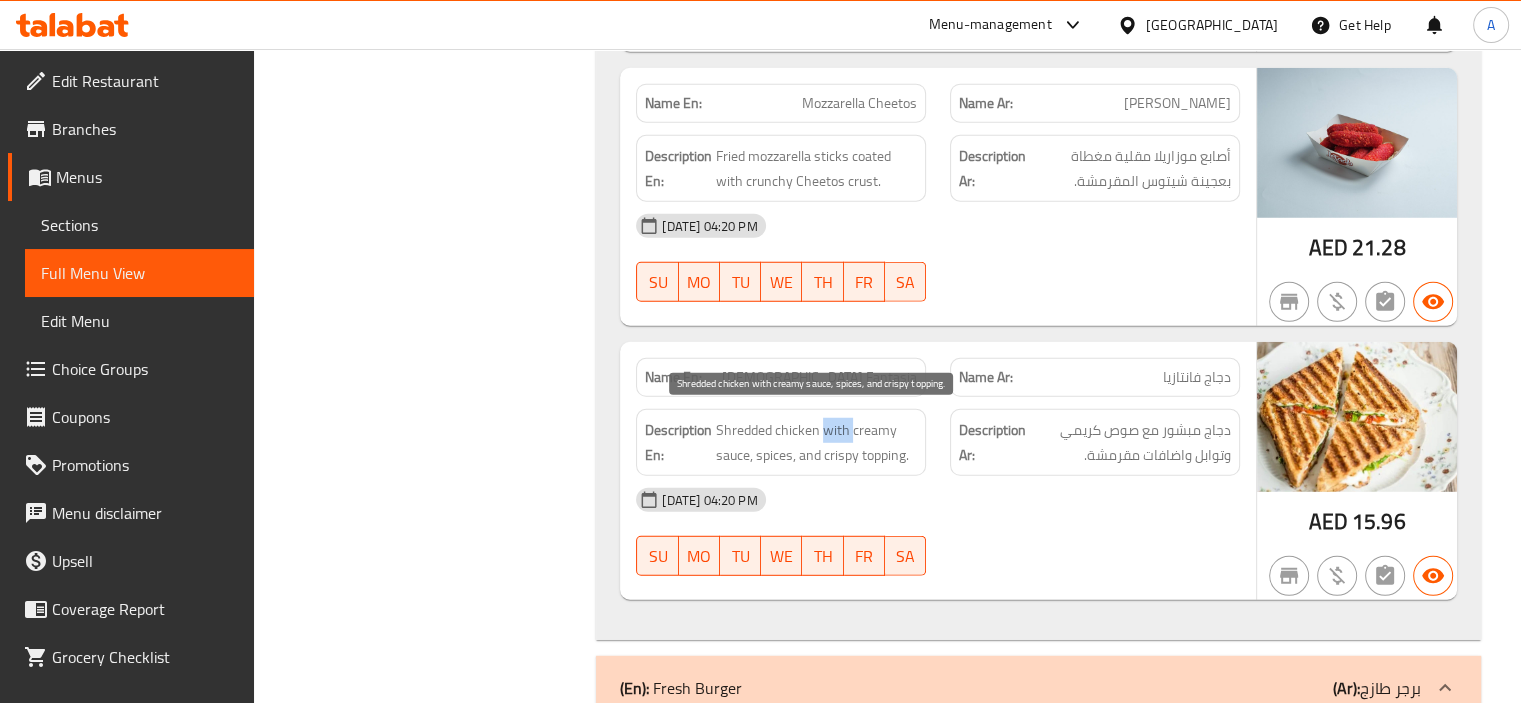 click on "Shredded chicken with creamy sauce, spices, and crispy topping." at bounding box center [816, 442] 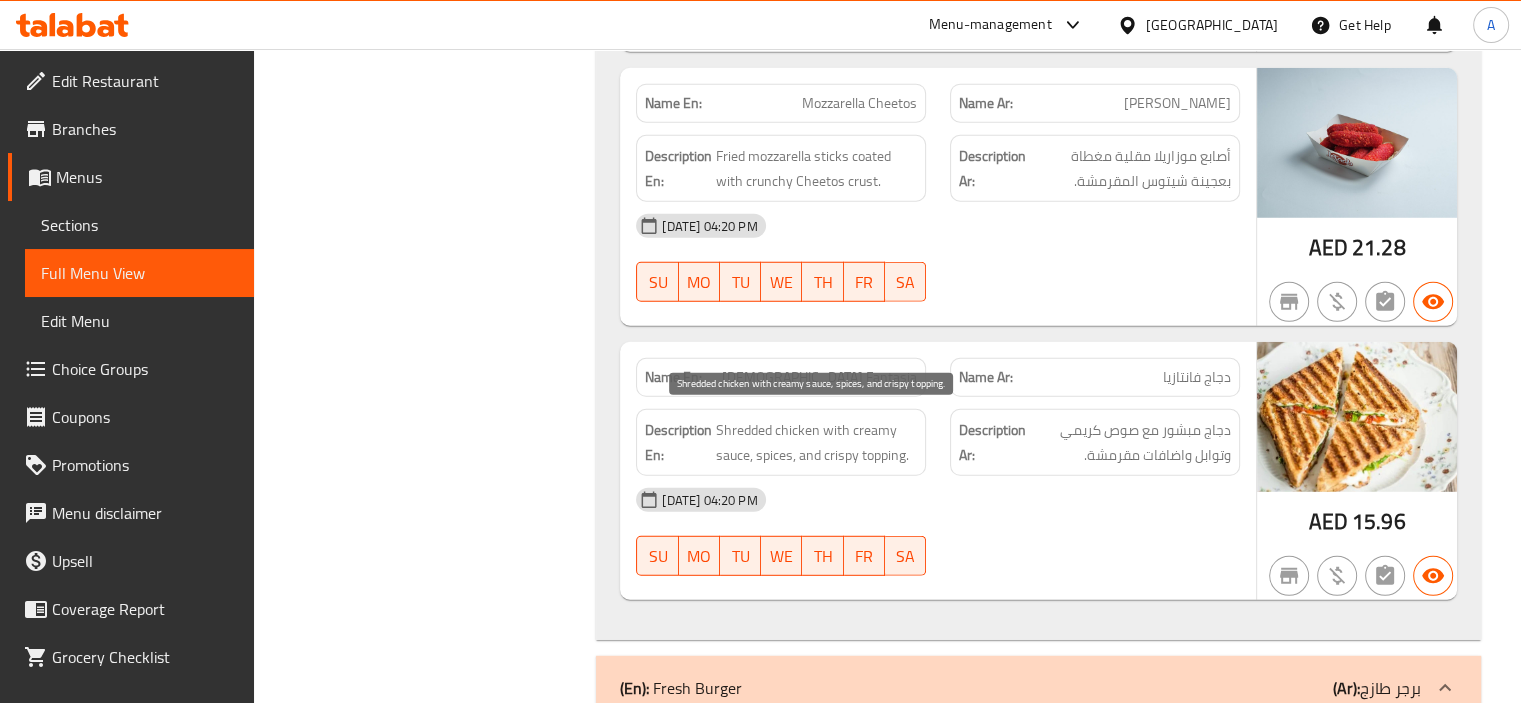 click on "Shredded chicken with creamy sauce, spices, and crispy topping." at bounding box center (816, 442) 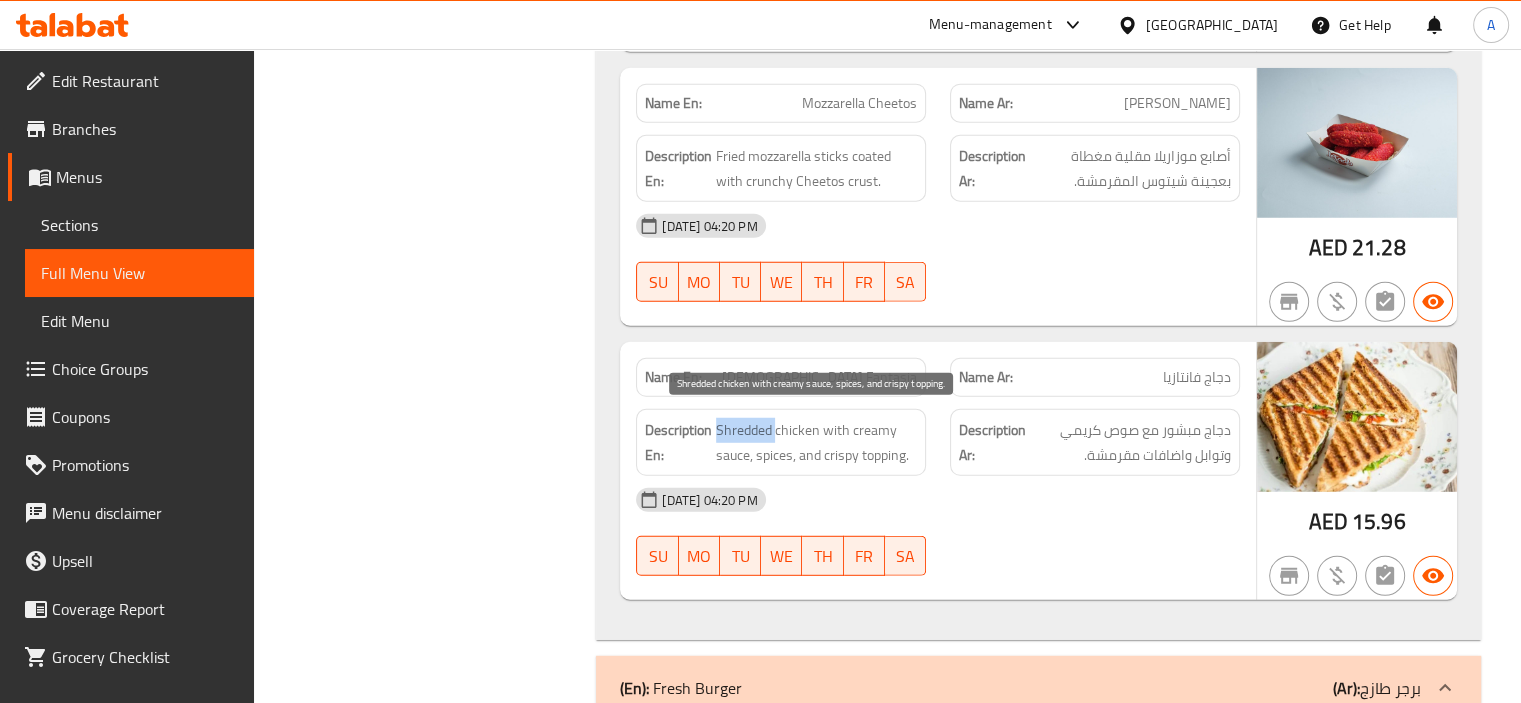 click on "Shredded chicken with creamy sauce, spices, and crispy topping." at bounding box center [816, 442] 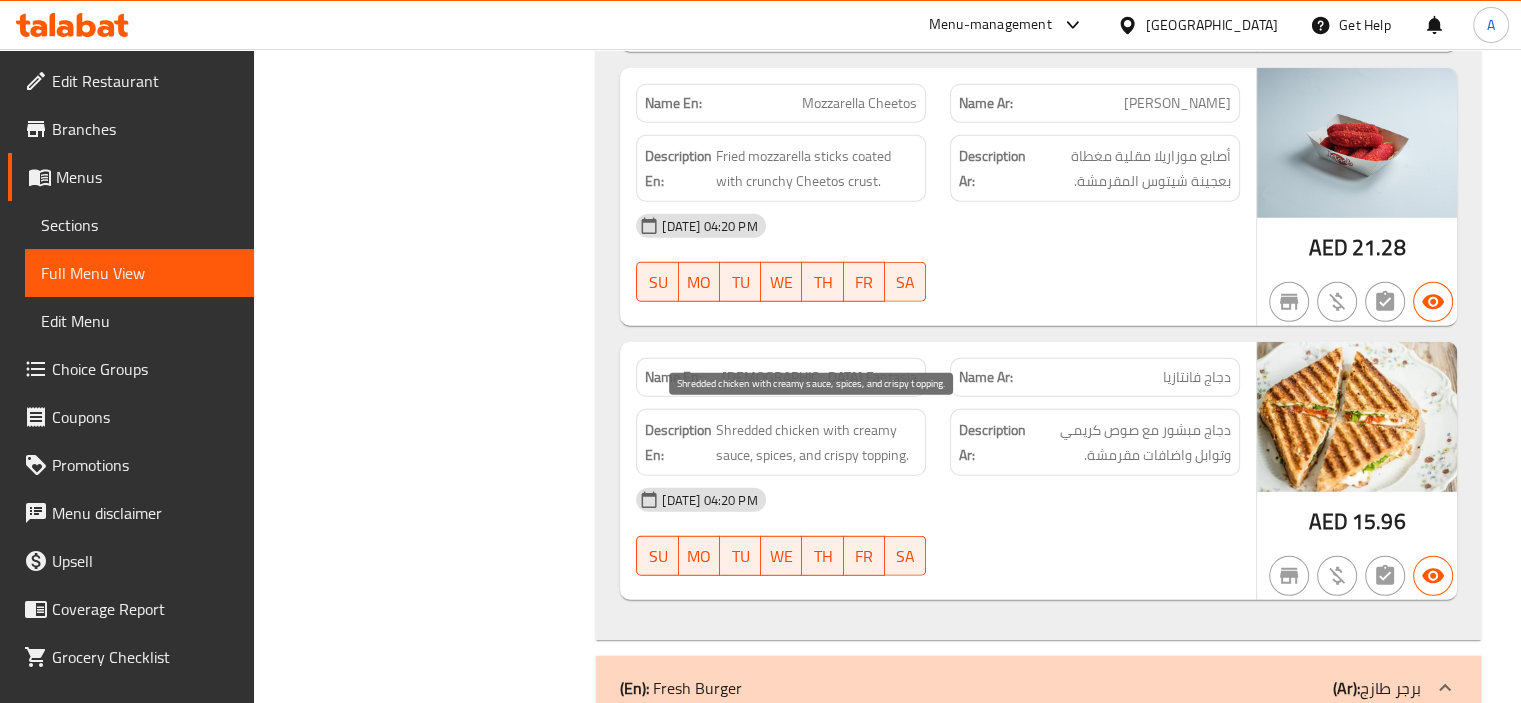 click on "Shredded chicken with creamy sauce, spices, and crispy topping." at bounding box center (816, 442) 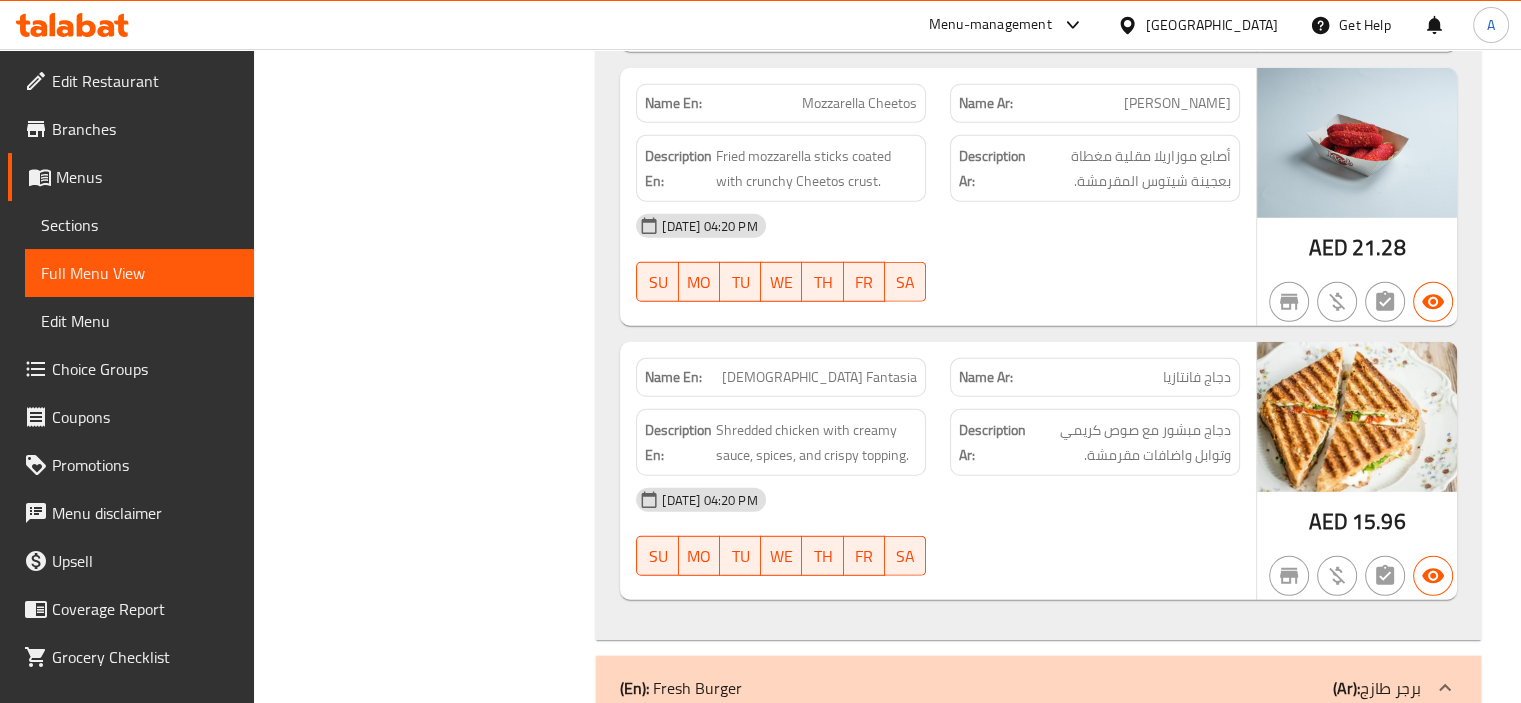 click on "Description En: Shredded chicken with creamy sauce, spices, and crispy topping." at bounding box center [781, 442] 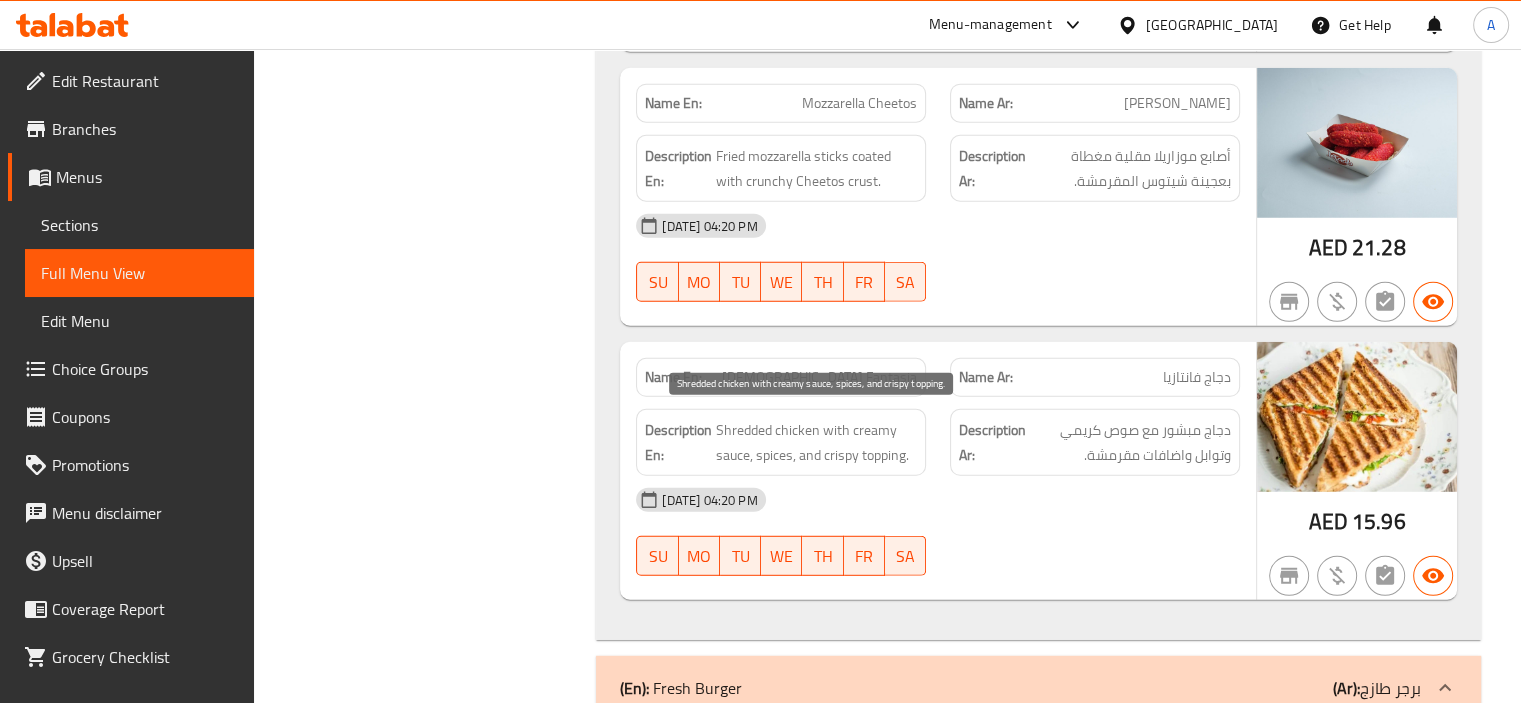 click on "Shredded chicken with creamy sauce, spices, and crispy topping." at bounding box center [816, 442] 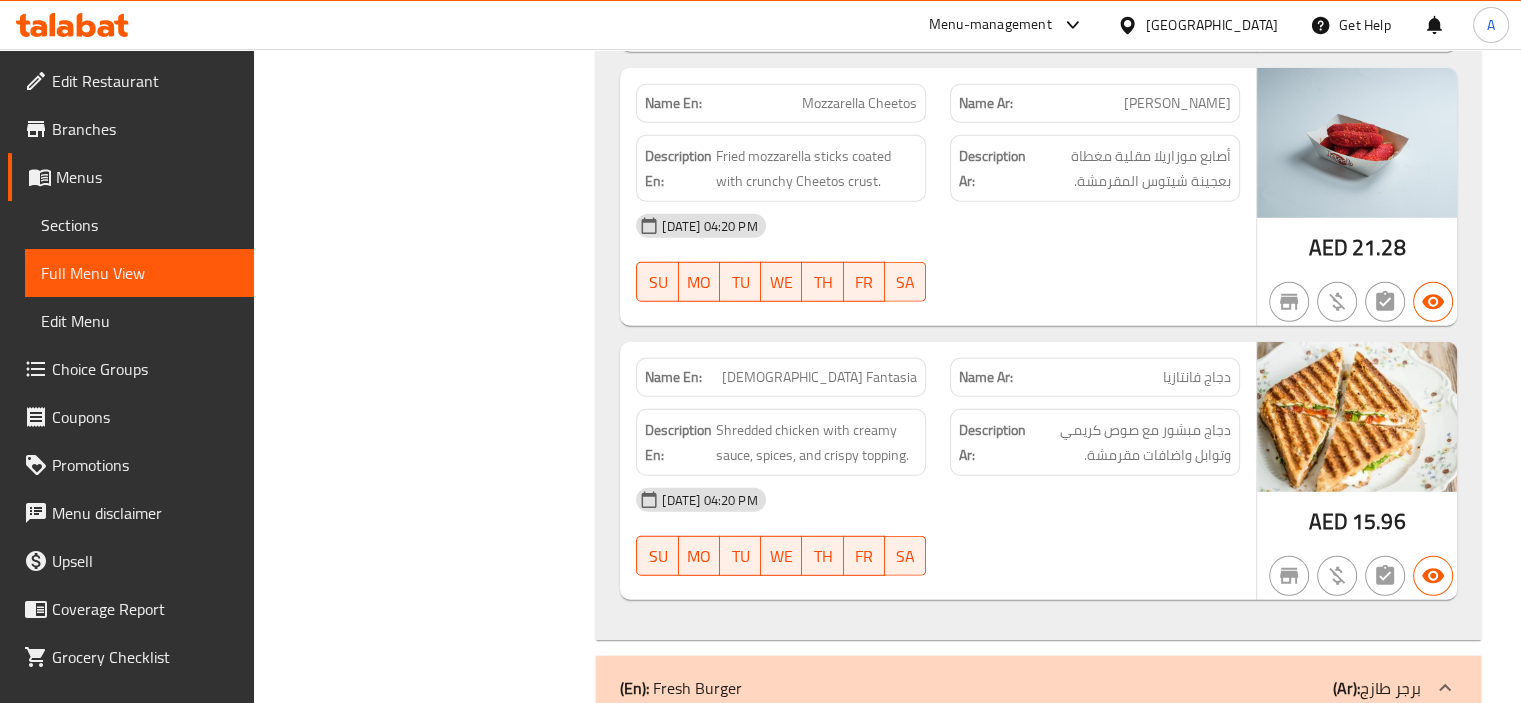 click on "Description En: Shredded chicken with creamy sauce, spices, and crispy topping." at bounding box center [781, 442] 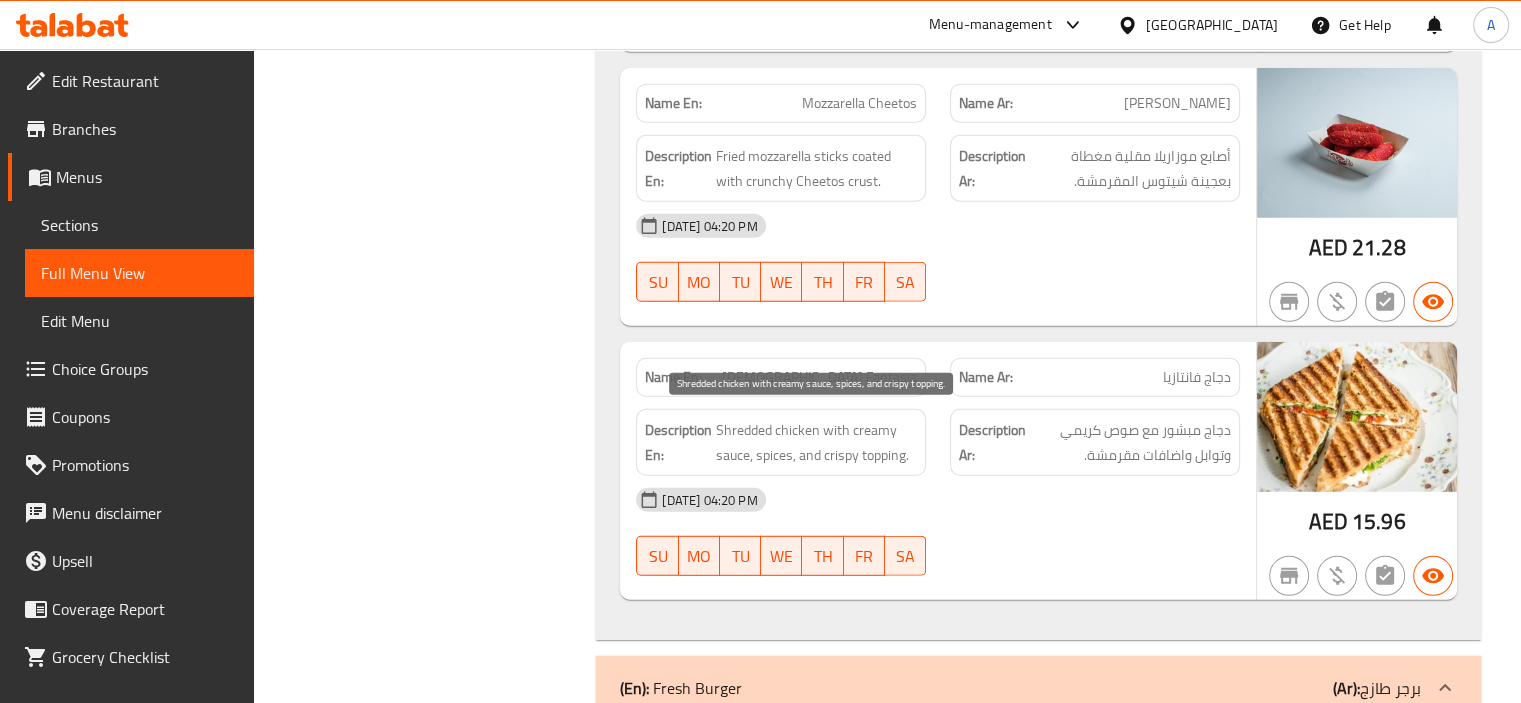 click on "Shredded chicken with creamy sauce, spices, and crispy topping." at bounding box center [816, 442] 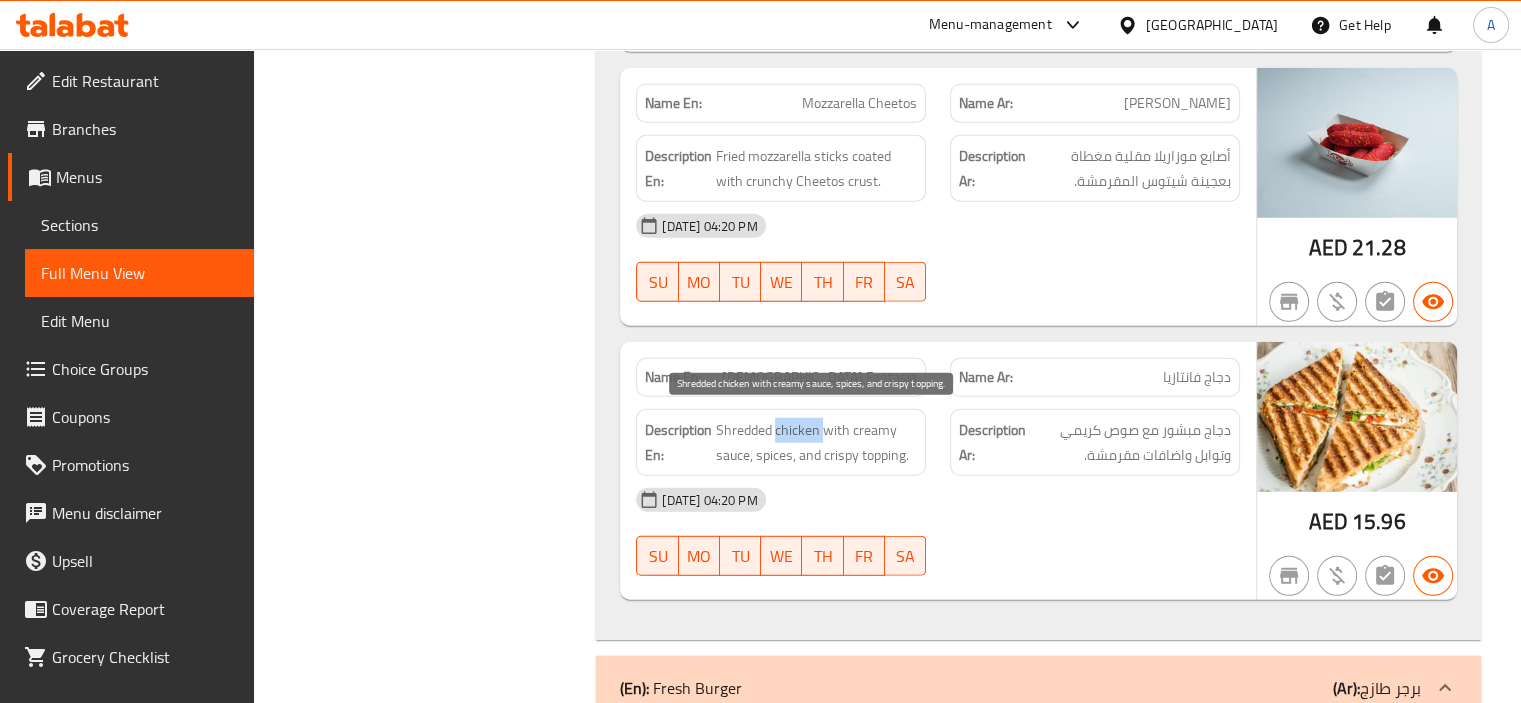 click on "Shredded chicken with creamy sauce, spices, and crispy topping." at bounding box center (816, 442) 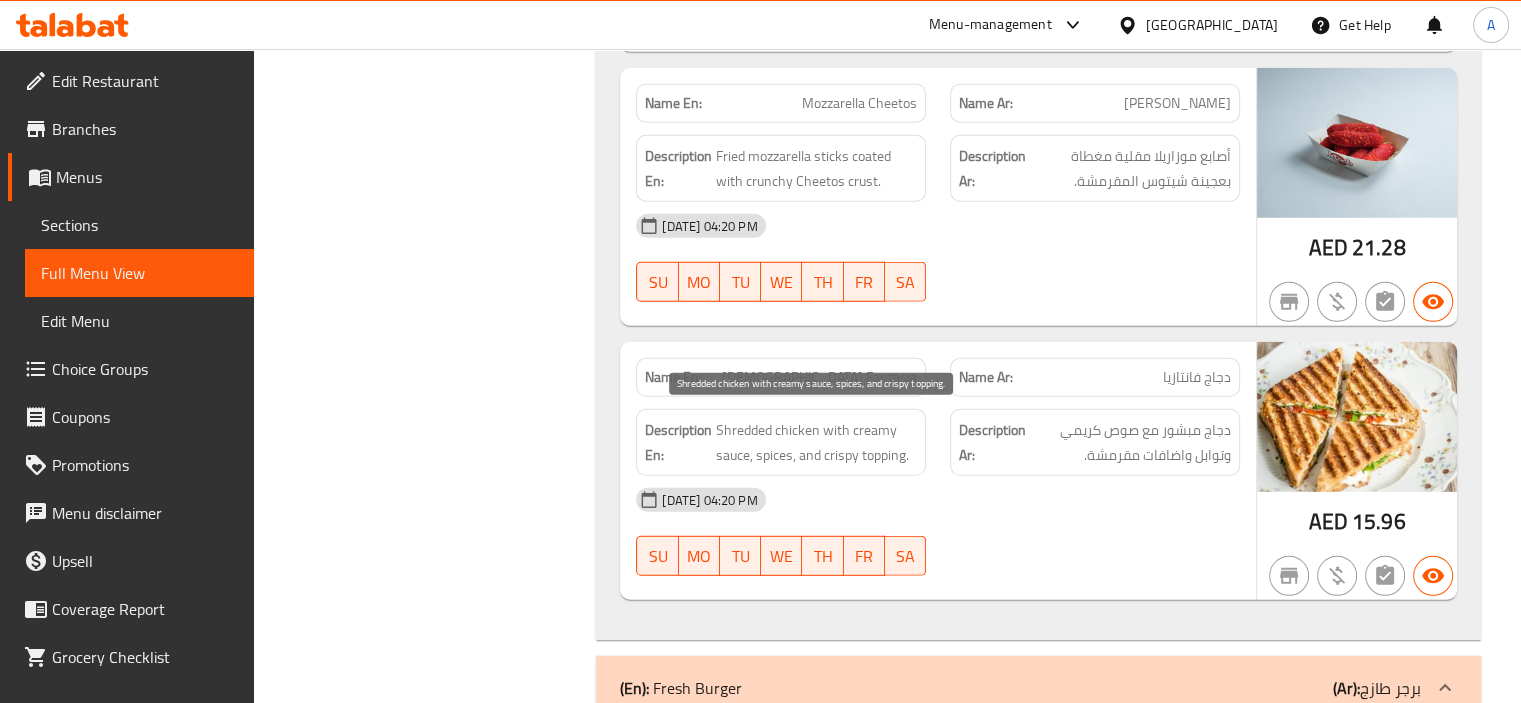 click on "Shredded chicken with creamy sauce, spices, and crispy topping." at bounding box center (816, 442) 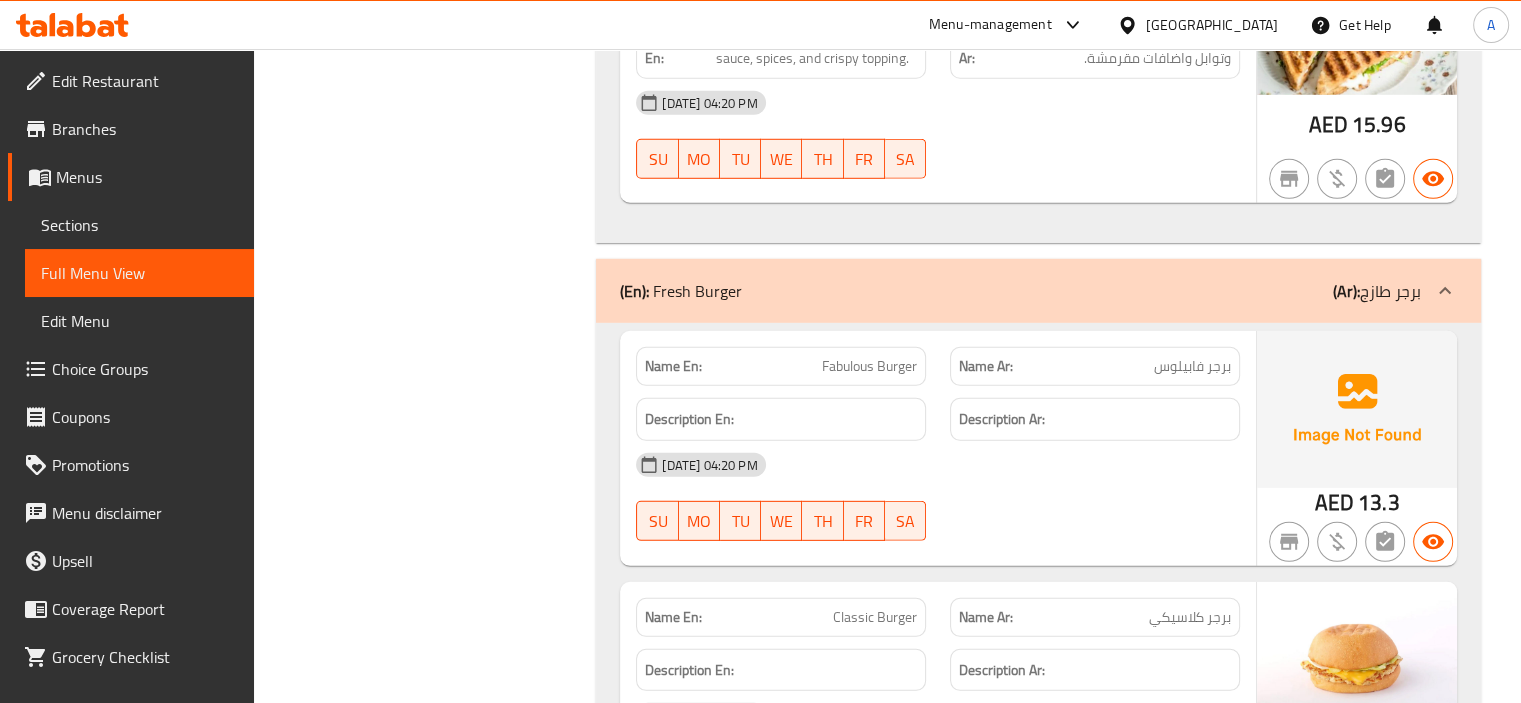 scroll, scrollTop: 5900, scrollLeft: 0, axis: vertical 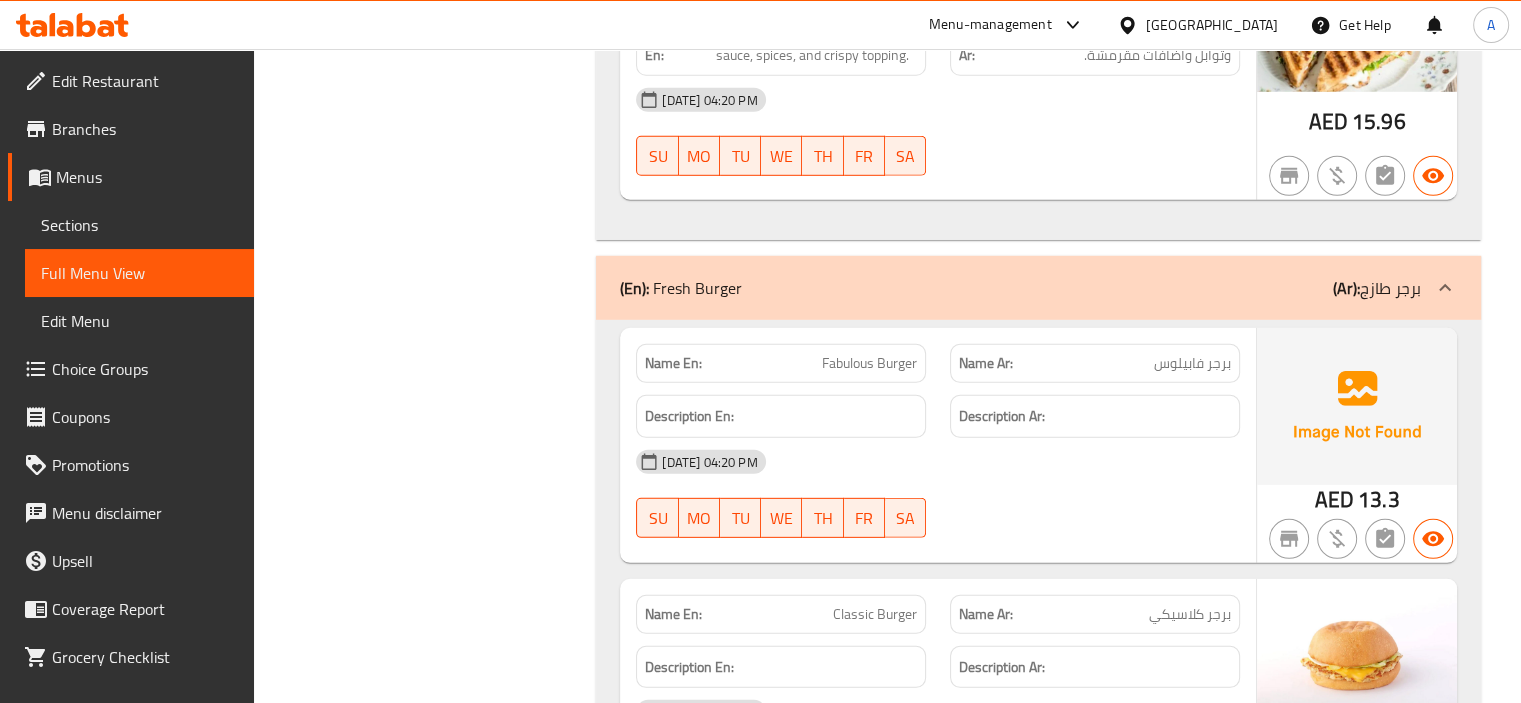 click on "Fabulous Burger" at bounding box center (864, -5524) 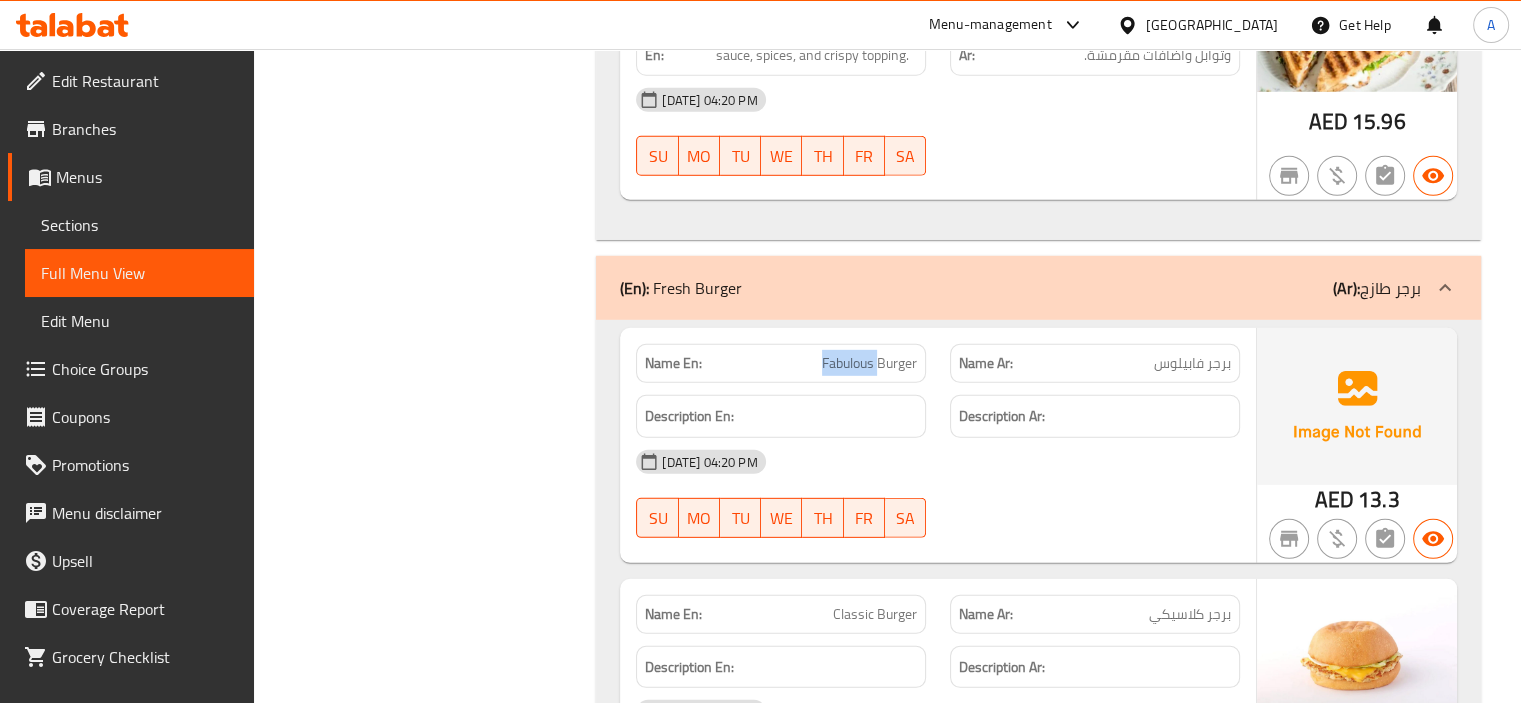 click on "Fabulous Burger" at bounding box center (864, -5524) 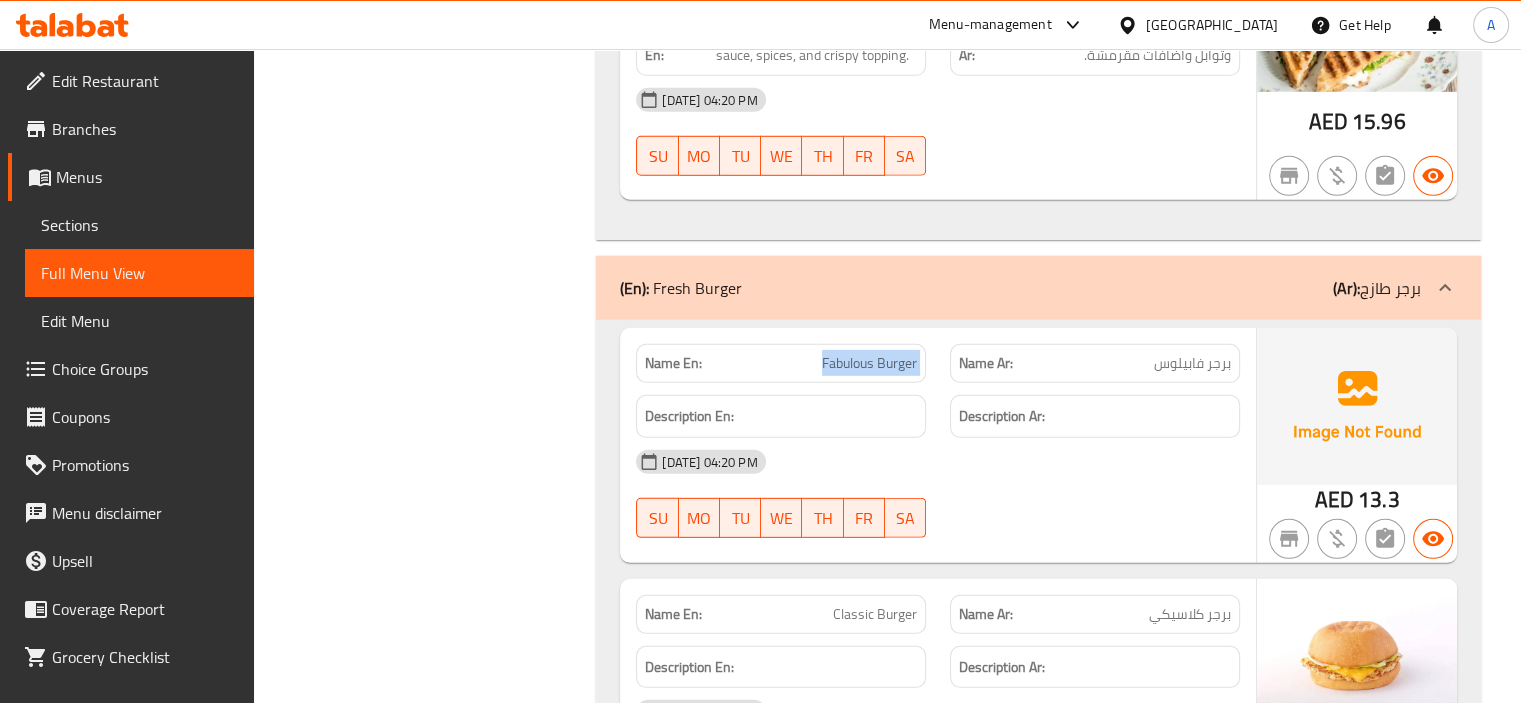 click on "Fabulous Burger" at bounding box center [864, -5524] 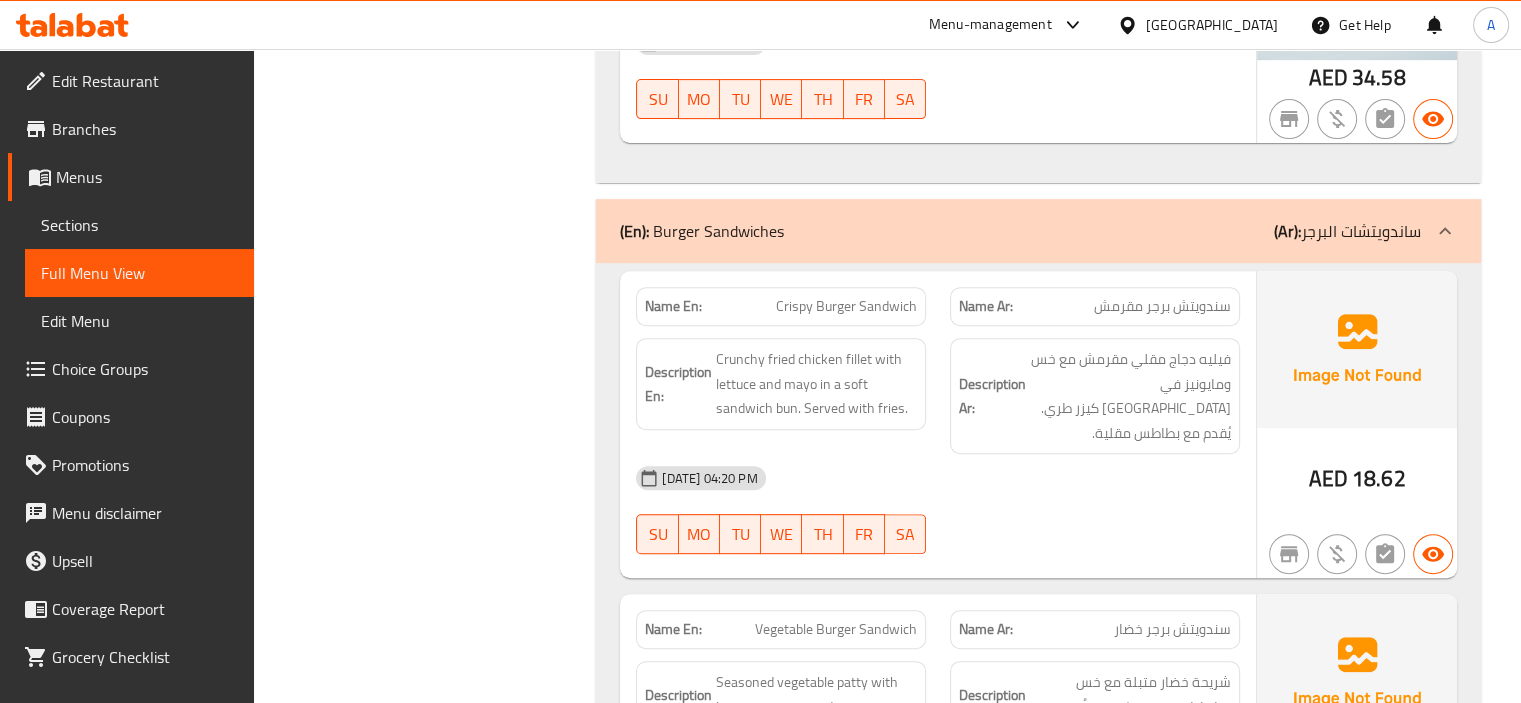 scroll, scrollTop: 8400, scrollLeft: 0, axis: vertical 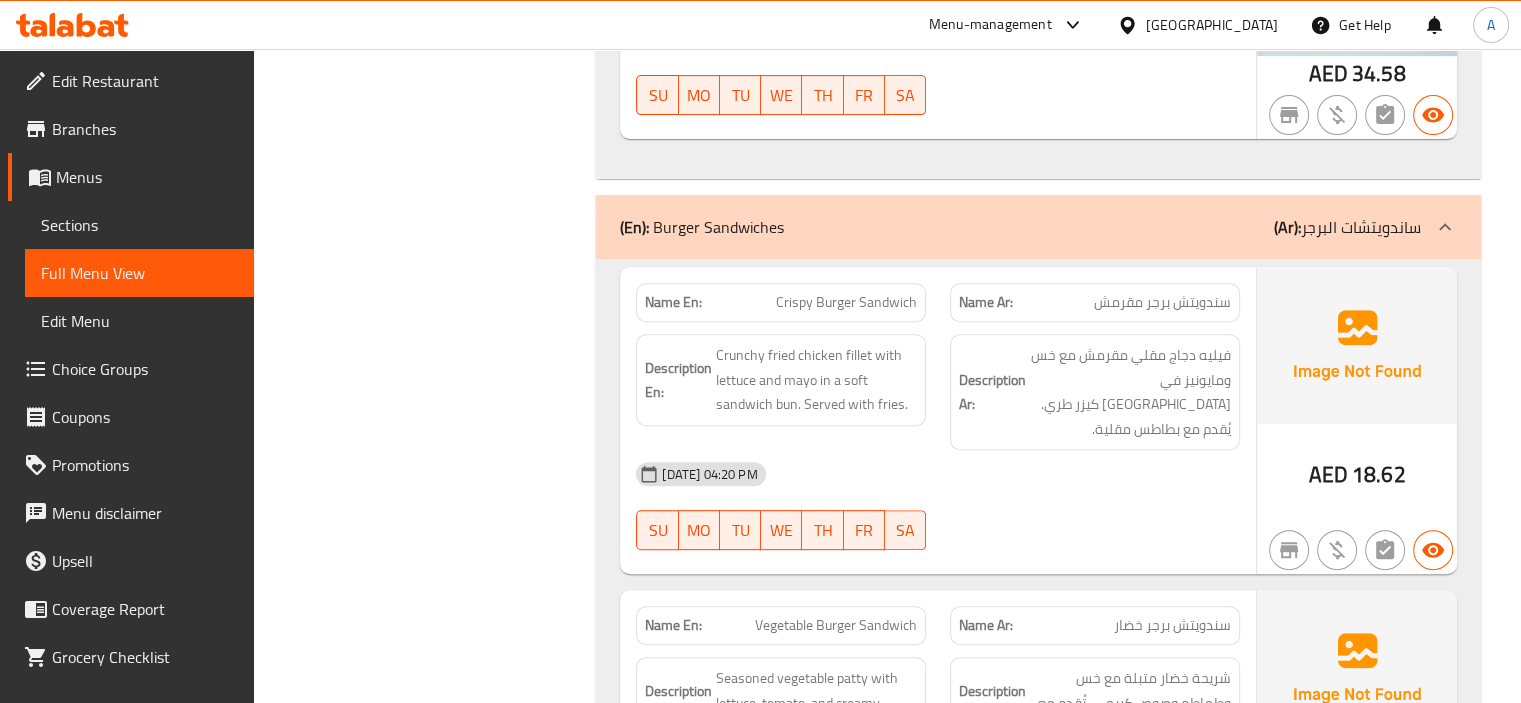 click on "Crispy Burger Sandwich" at bounding box center [864, -8024] 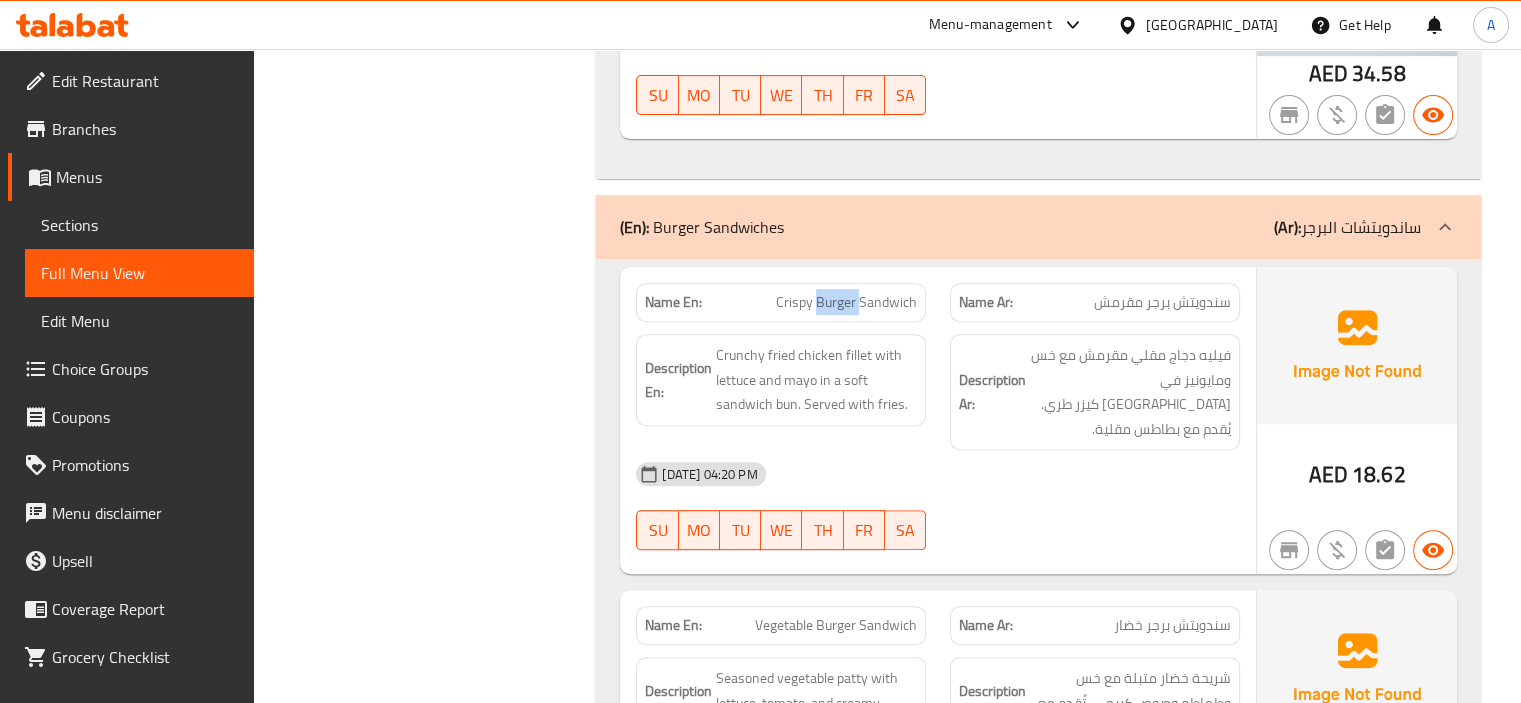 click on "Crispy Burger Sandwich" at bounding box center (864, -8024) 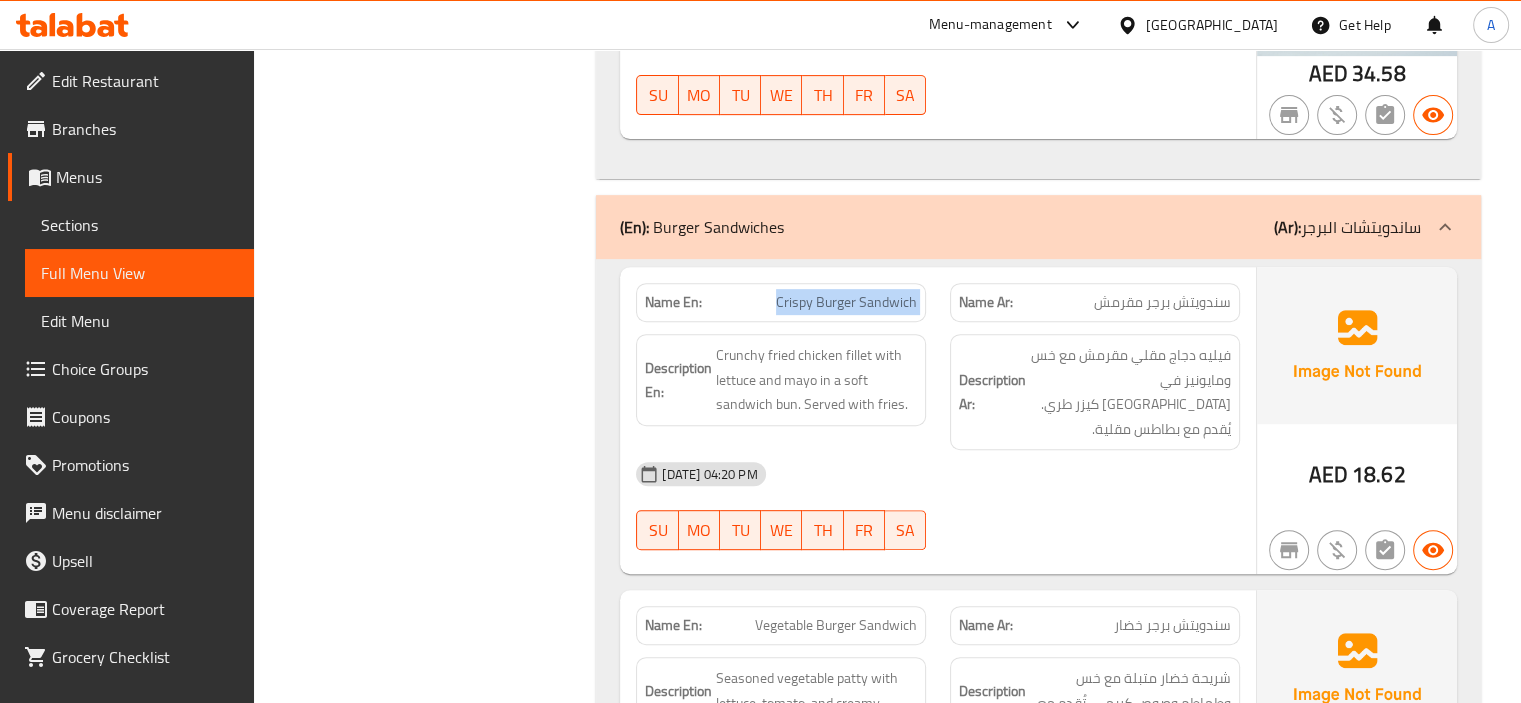 click on "Crispy Burger Sandwich" at bounding box center [864, -8024] 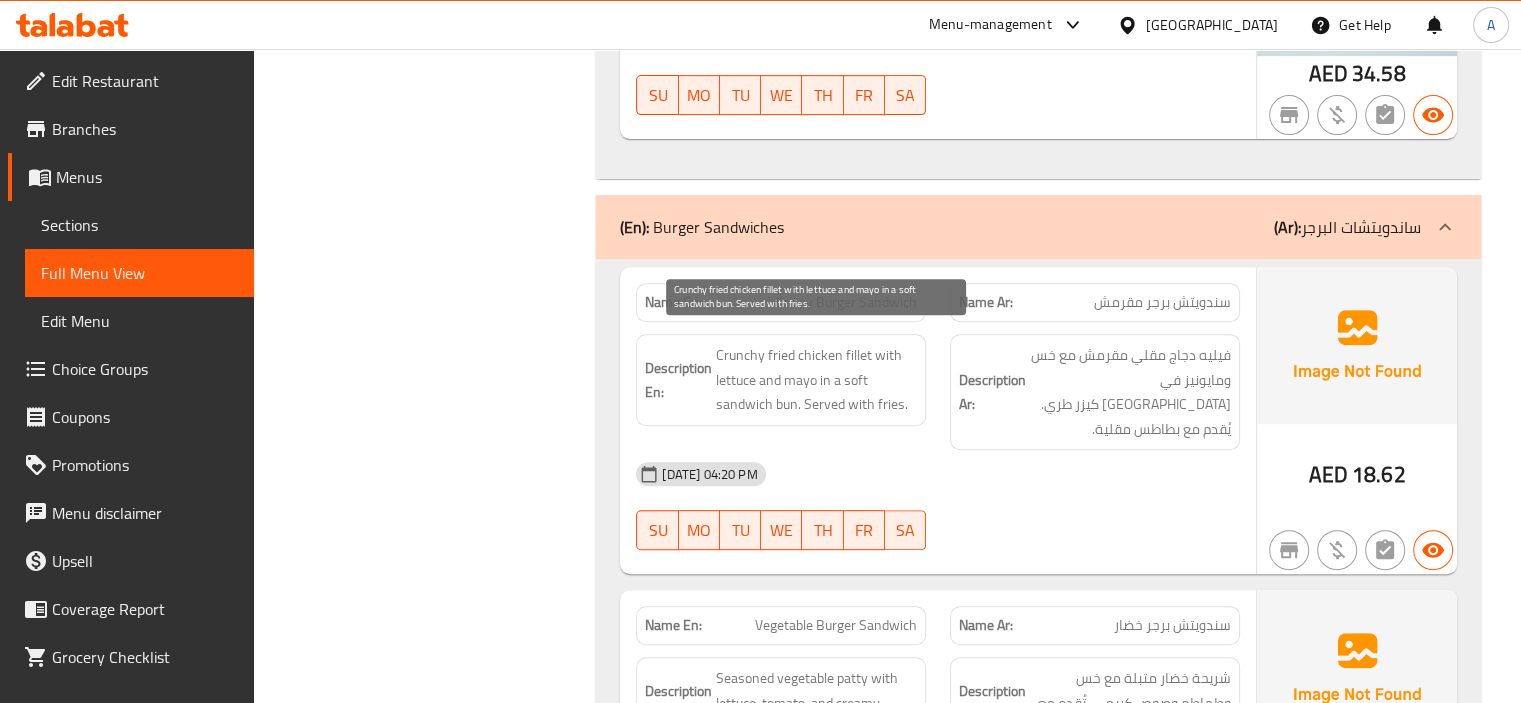 click on "Crunchy fried chicken fillet with lettuce and mayo in a soft sandwich bun.
Served with fries." at bounding box center (816, 380) 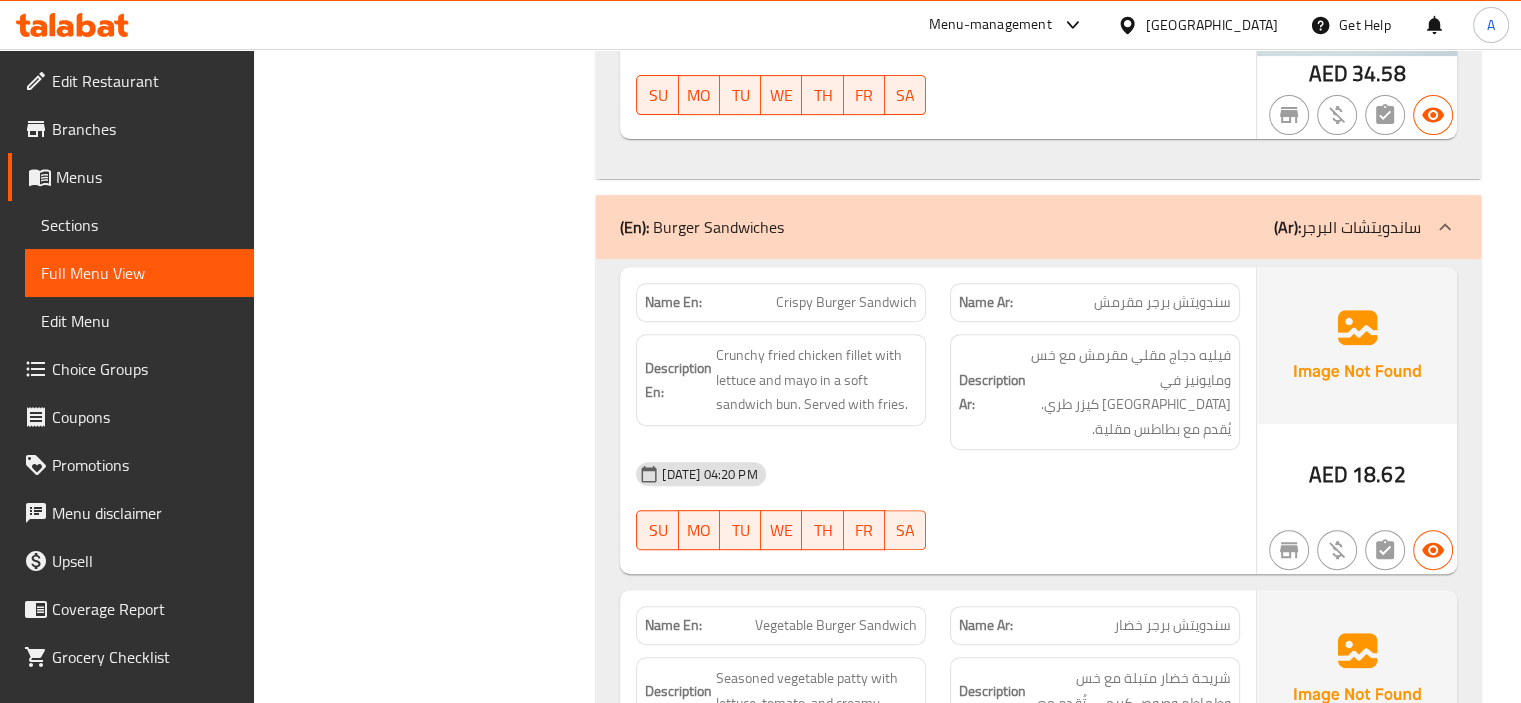 click on "Description En:" at bounding box center [678, -7959] 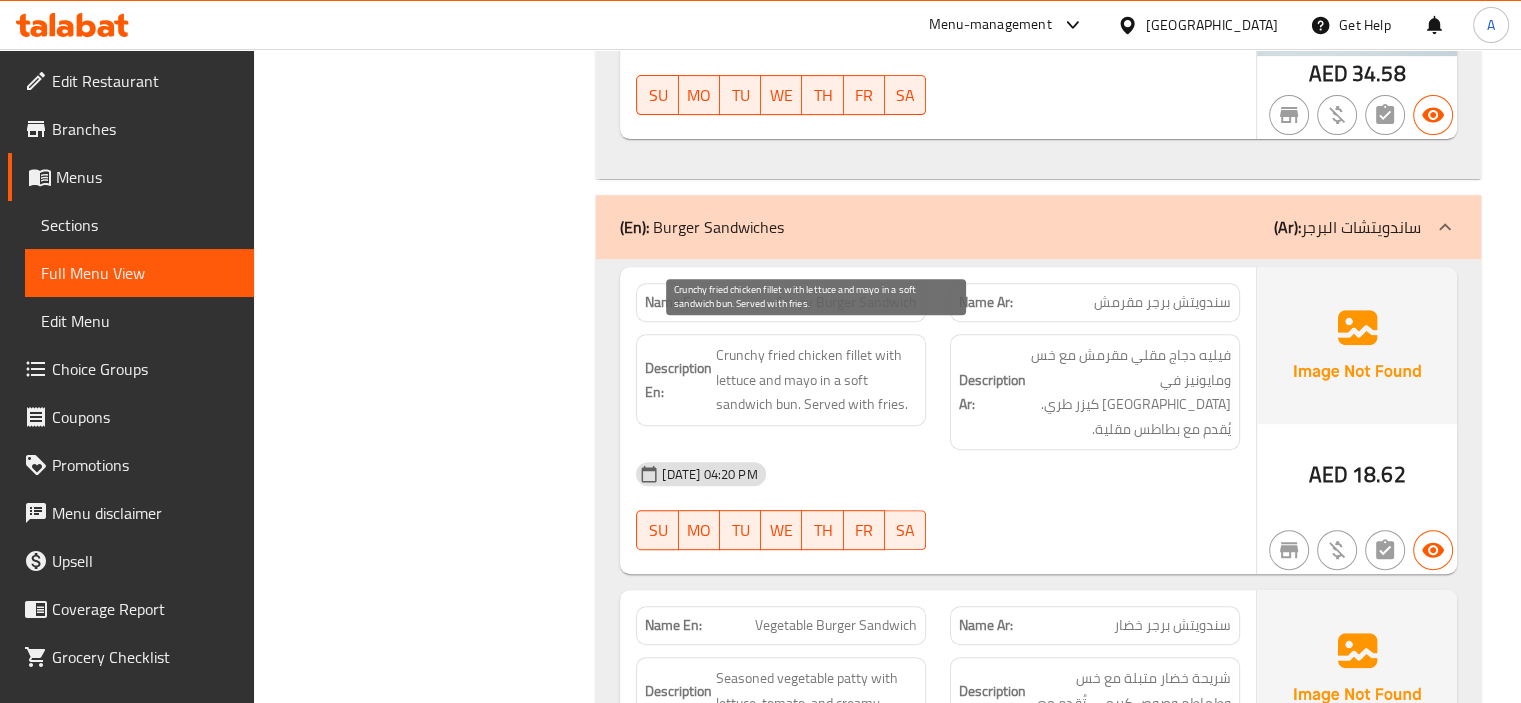 click on "Crunchy fried chicken fillet with lettuce and mayo in a soft sandwich bun.
Served with fries." at bounding box center (816, 380) 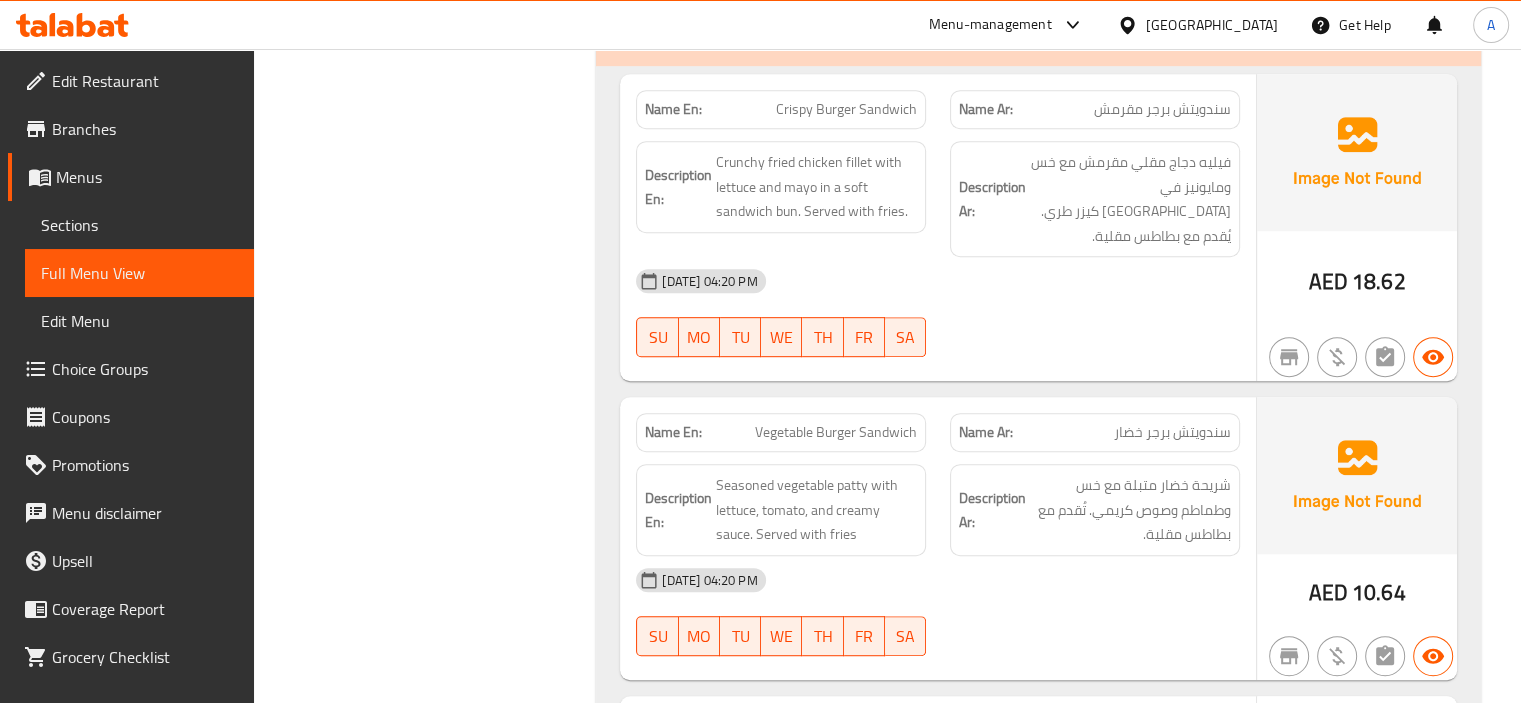 scroll, scrollTop: 8800, scrollLeft: 0, axis: vertical 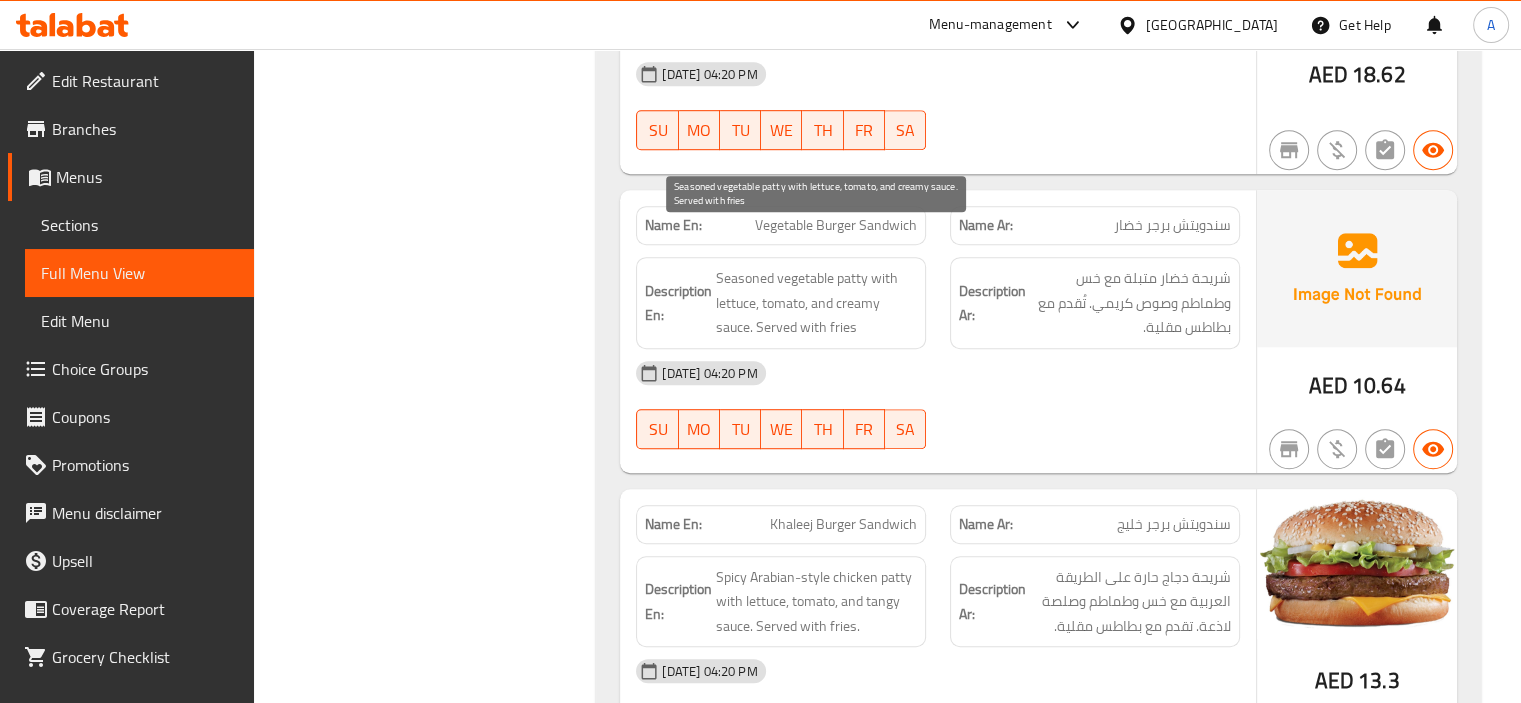 click on "Seasoned vegetable patty with lettuce, tomato, and creamy sauce. Served
with fries" at bounding box center (816, 303) 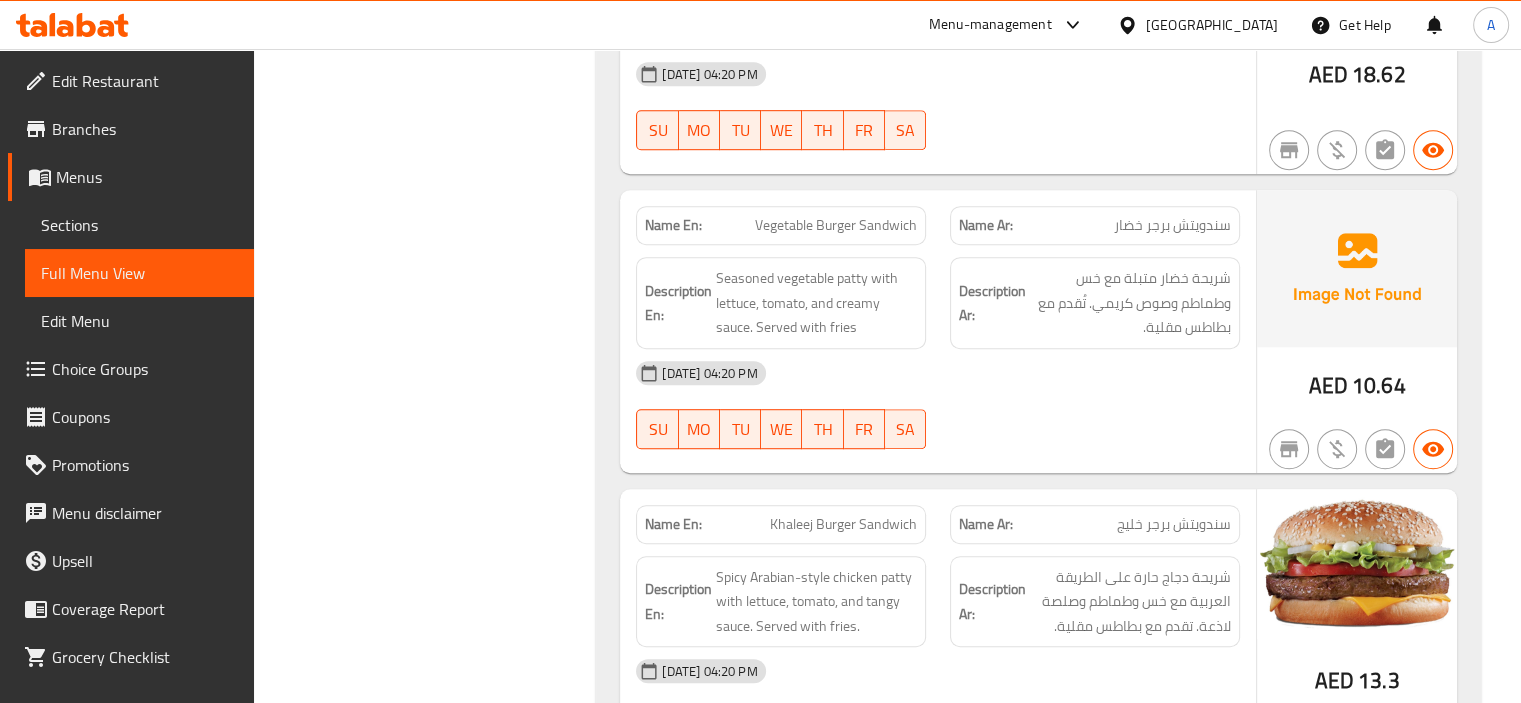 click on "Description En: Seasoned vegetable patty with lettuce, tomato, and creamy sauce. Served
with fries" at bounding box center [781, -8097] 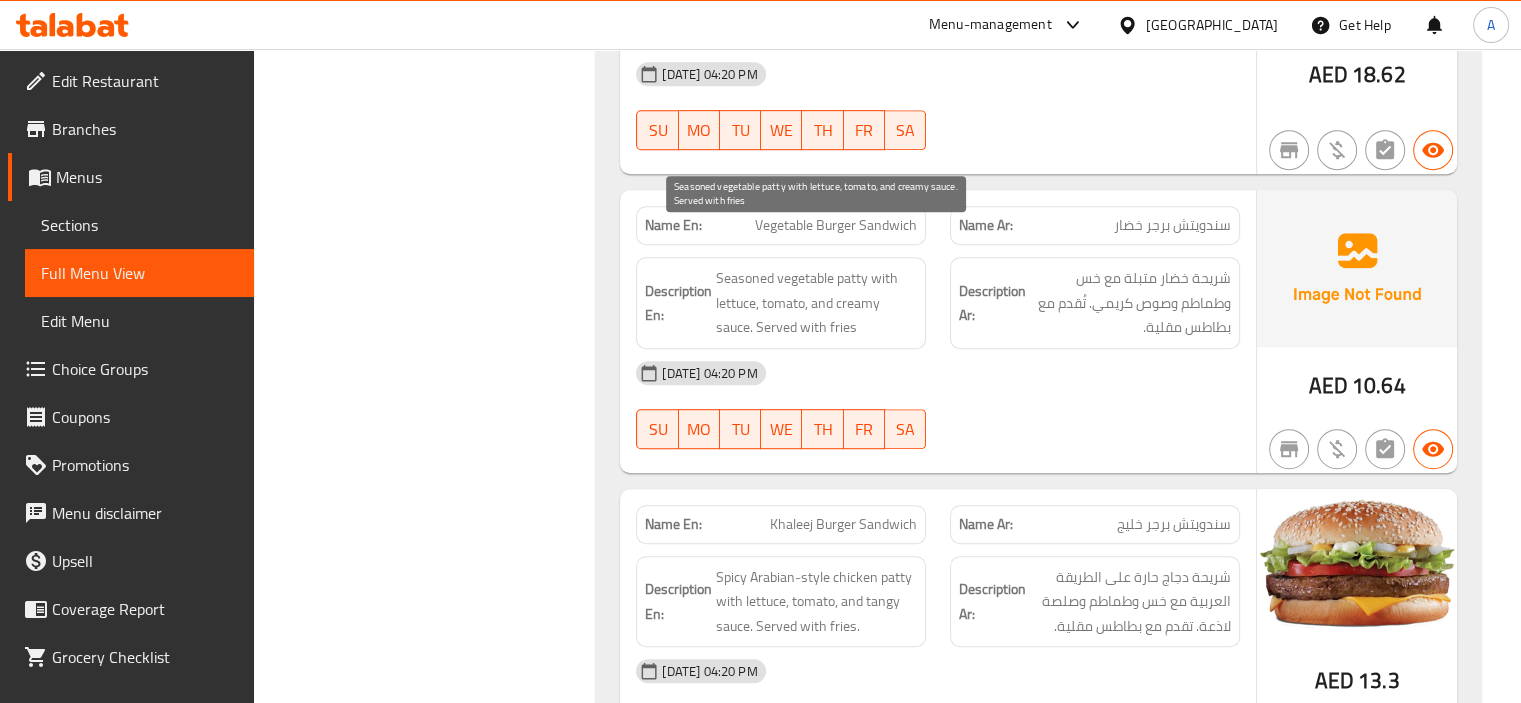 click on "Seasoned vegetable patty with lettuce, tomato, and creamy sauce. Served
with fries" at bounding box center (816, 303) 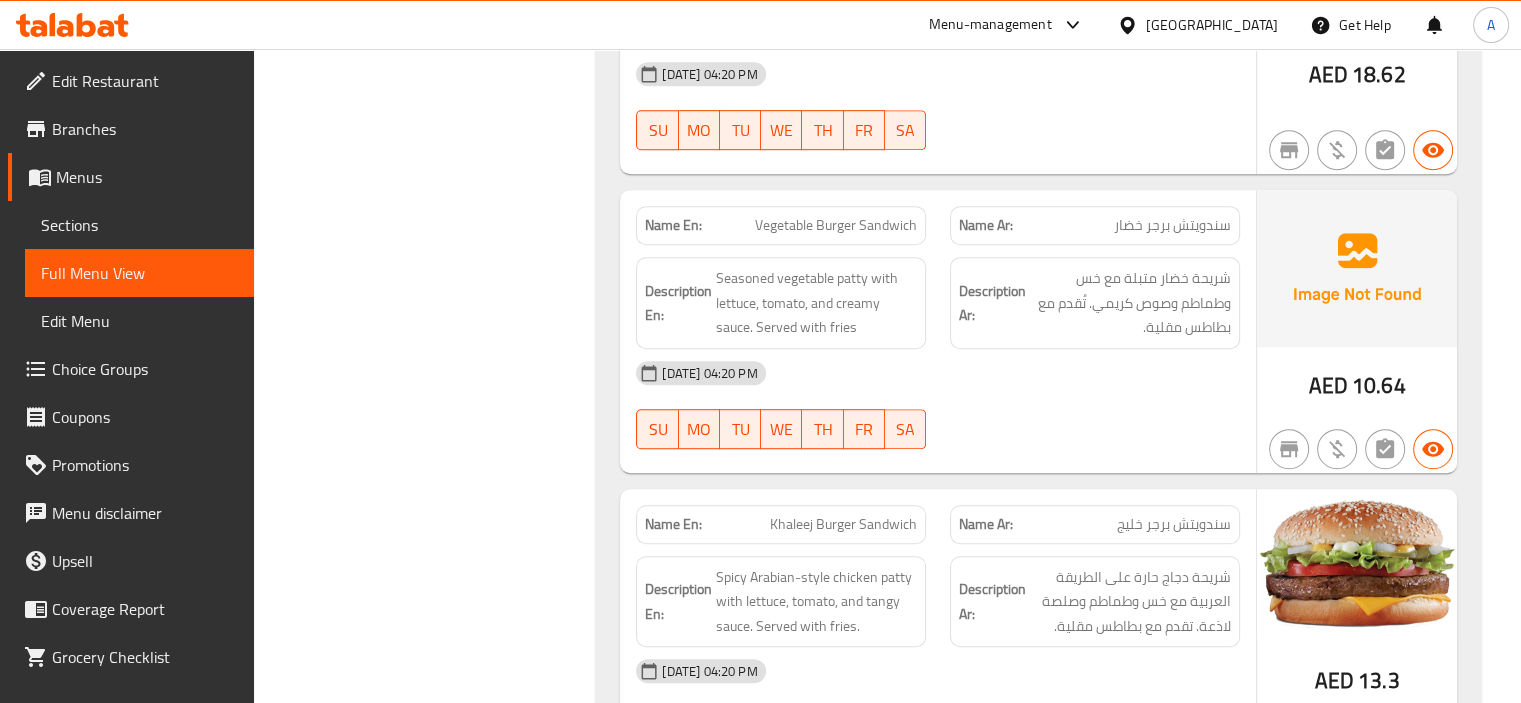 click on "Description En: Seasoned vegetable patty with lettuce, tomato, and creamy sauce. Served
with fries" at bounding box center [781, -8097] 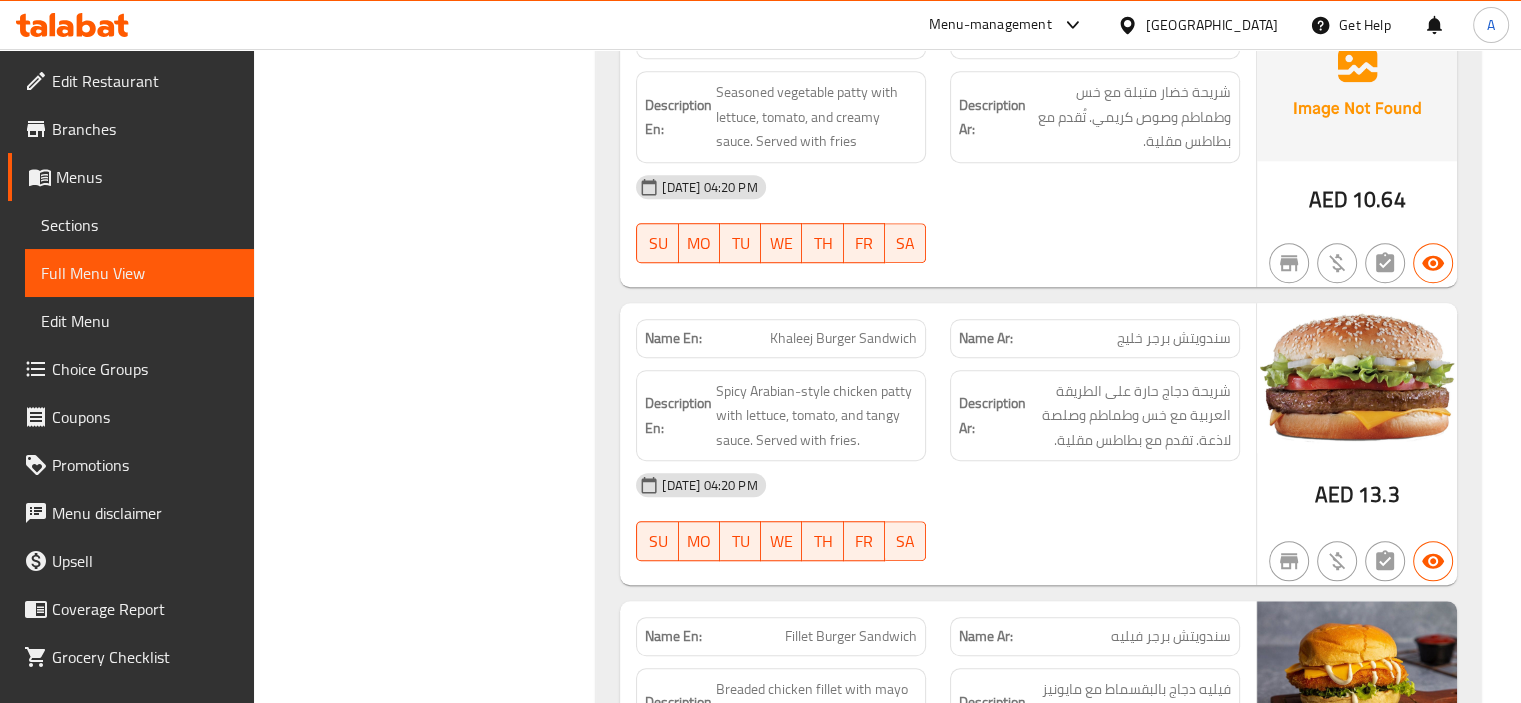 scroll, scrollTop: 9000, scrollLeft: 0, axis: vertical 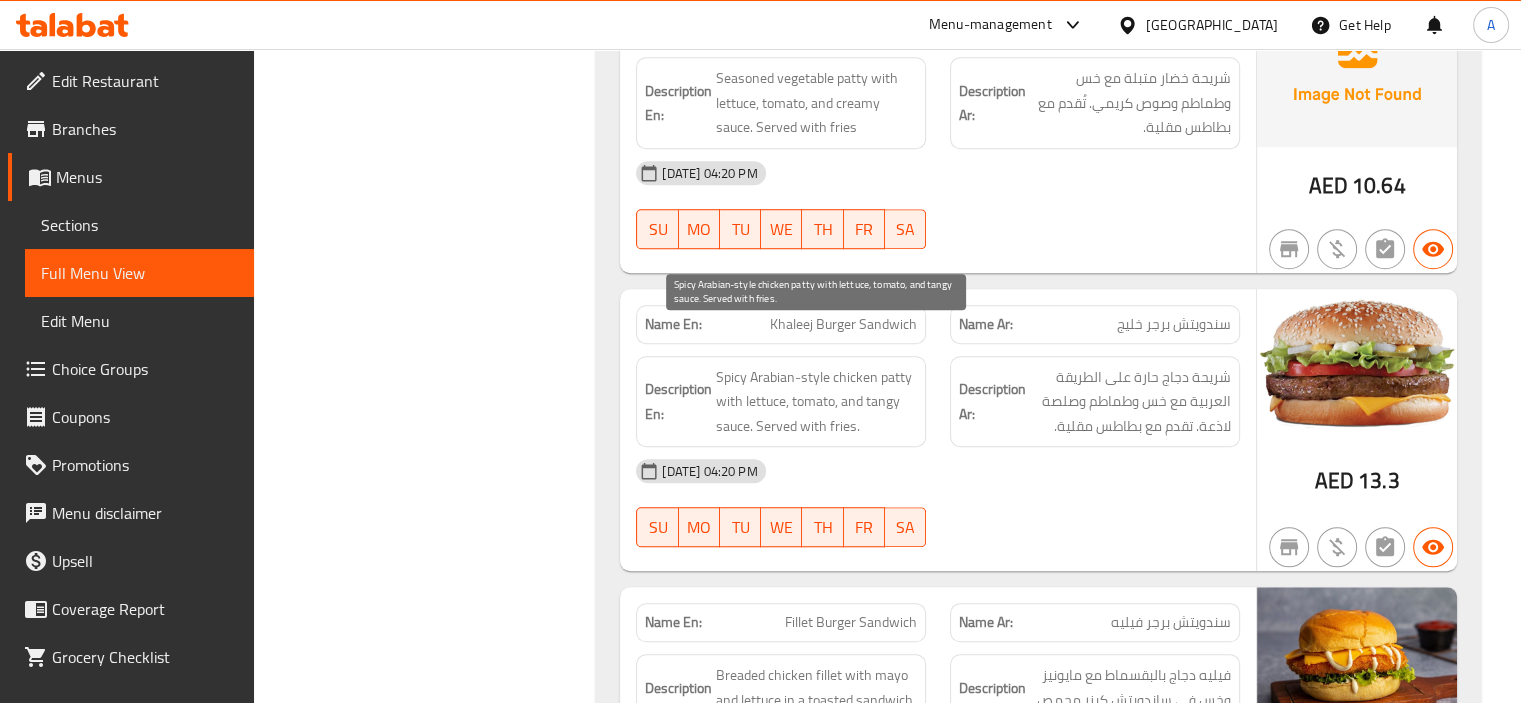 click on "Spicy Arabian-style chicken patty with lettuce, tomato, and tangy sauce.
Served with fries." at bounding box center [816, 402] 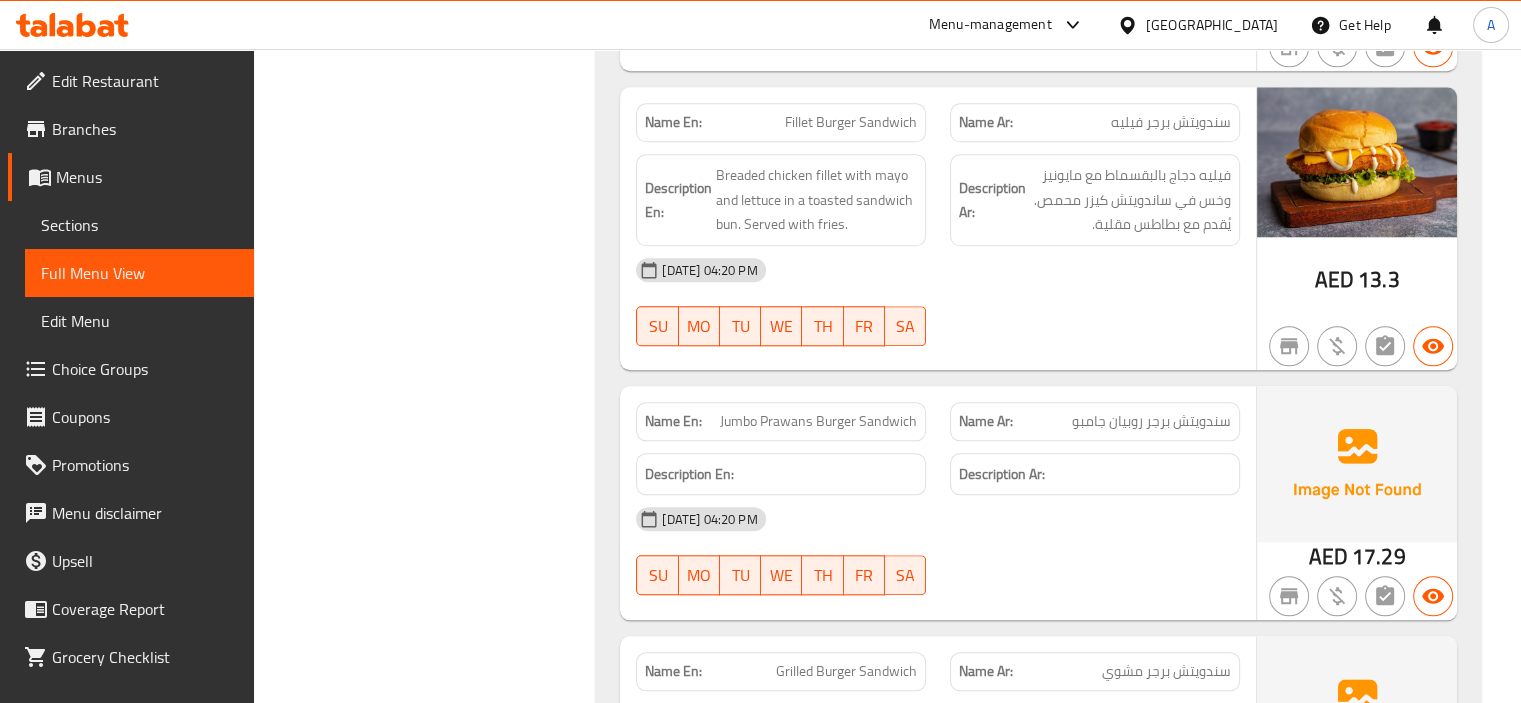 scroll, scrollTop: 9700, scrollLeft: 0, axis: vertical 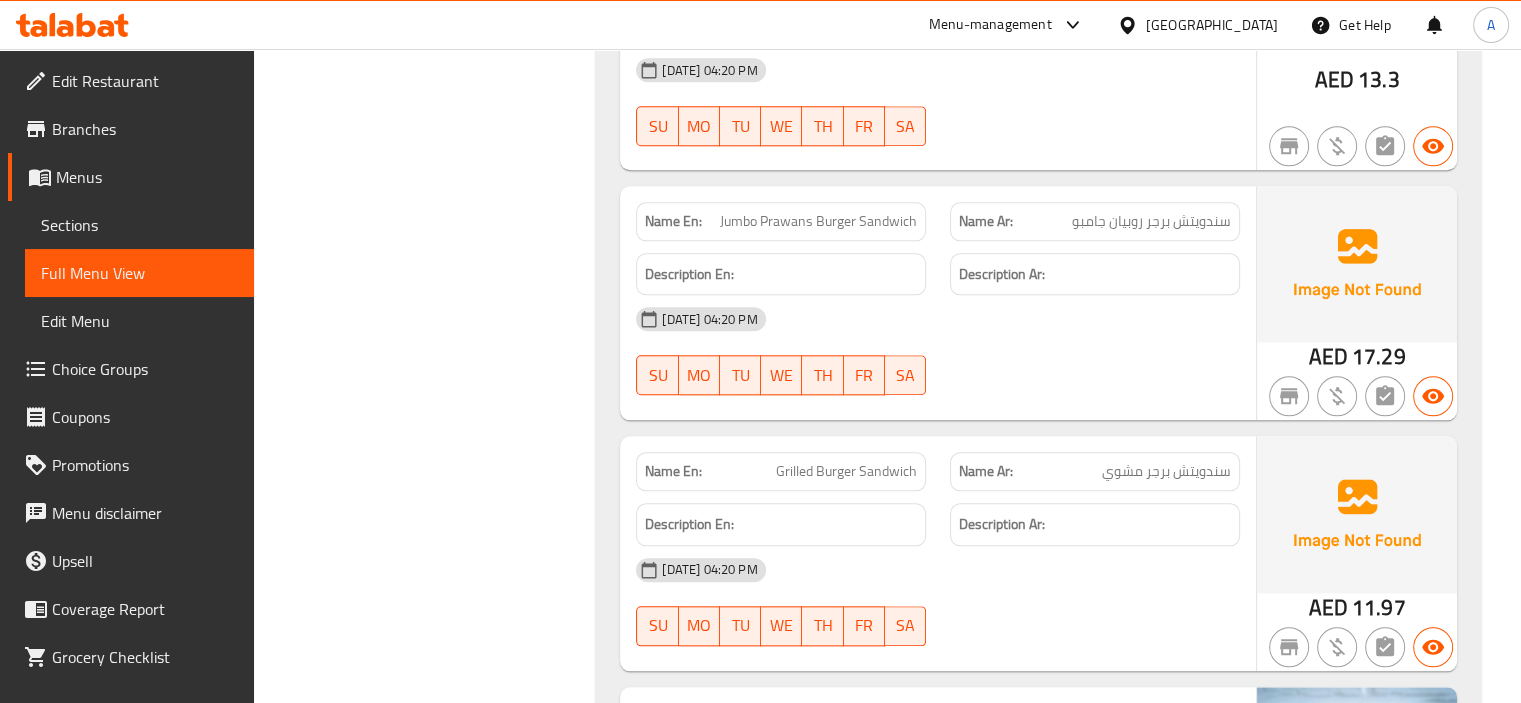 click on "Jumbo Prawans Burger Sandwich" at bounding box center (878, -8299) 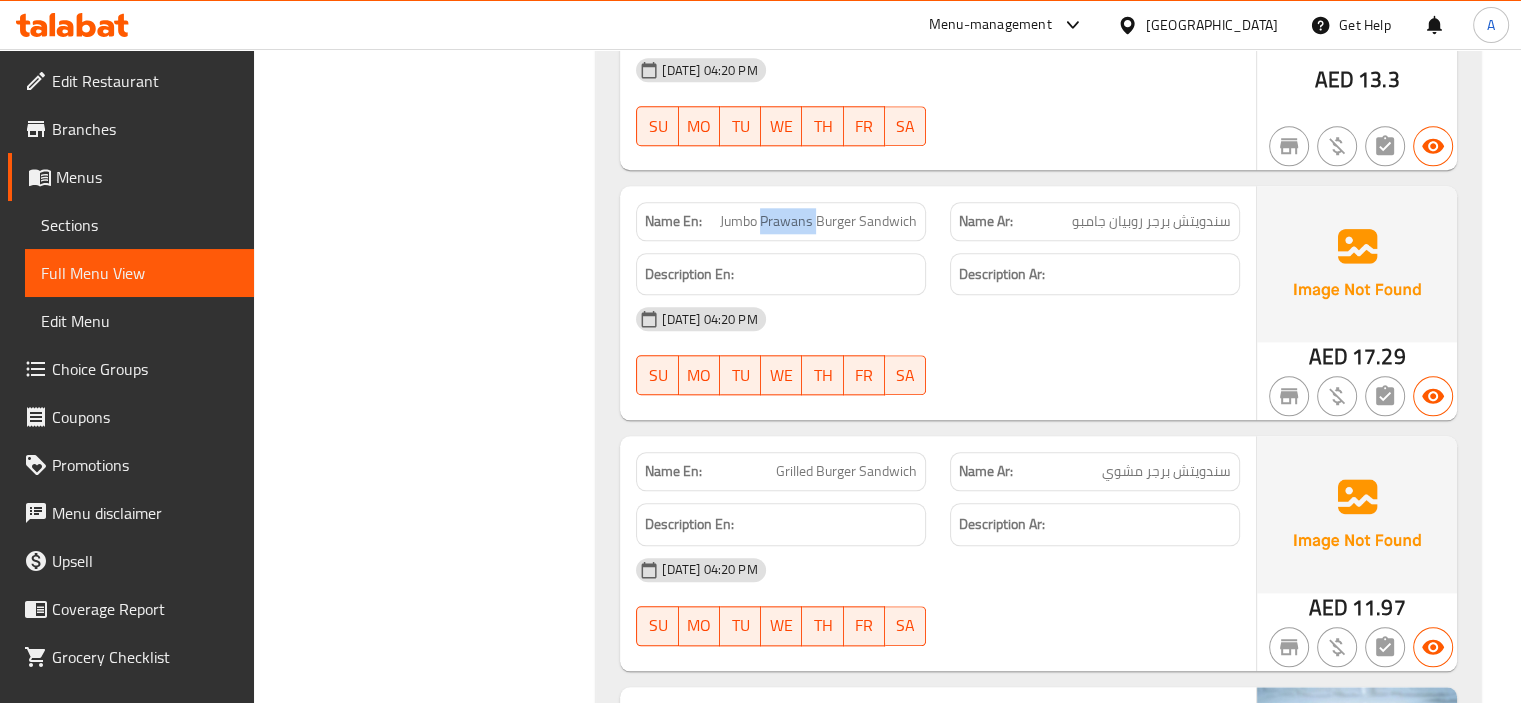 click on "Jumbo Prawans Burger Sandwich" at bounding box center (878, -8299) 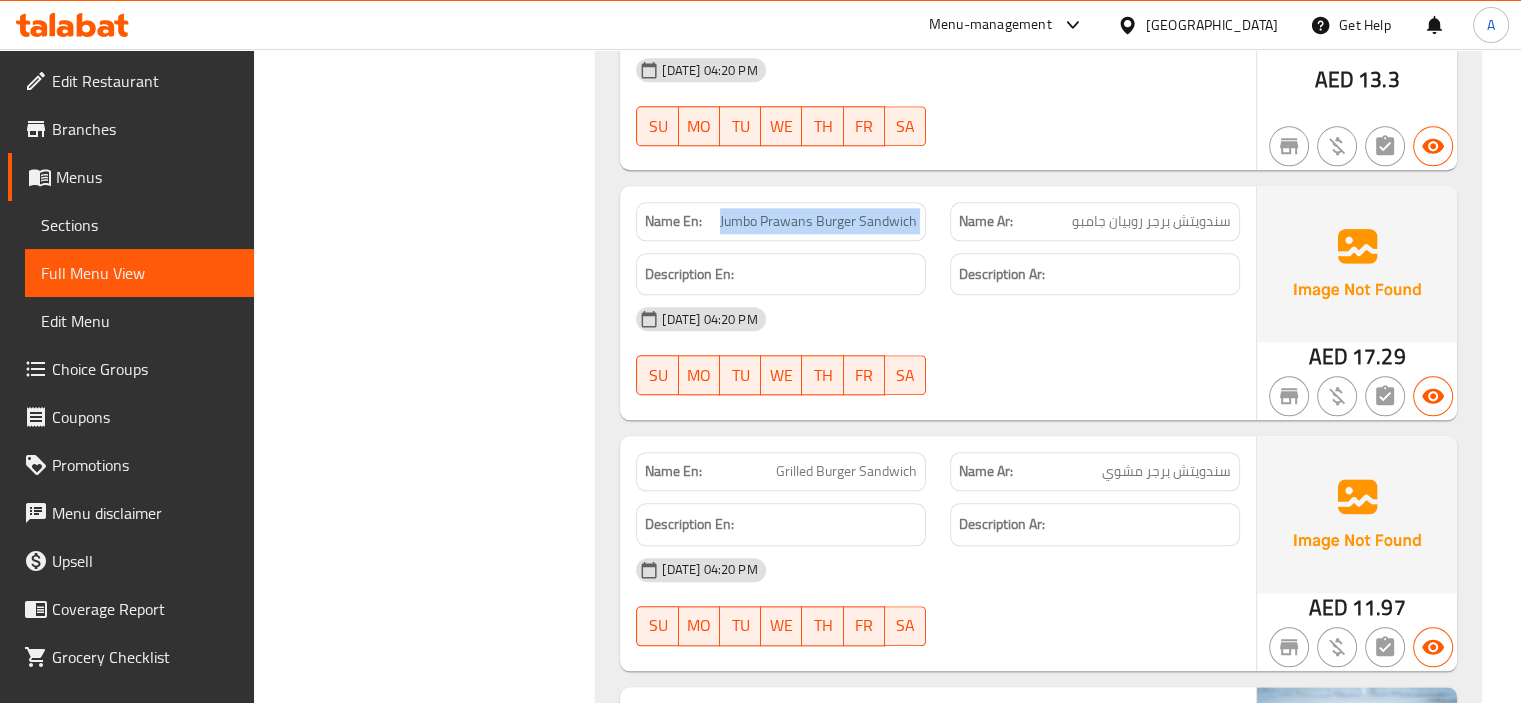 click on "Jumbo Prawans Burger Sandwich" at bounding box center (878, -8299) 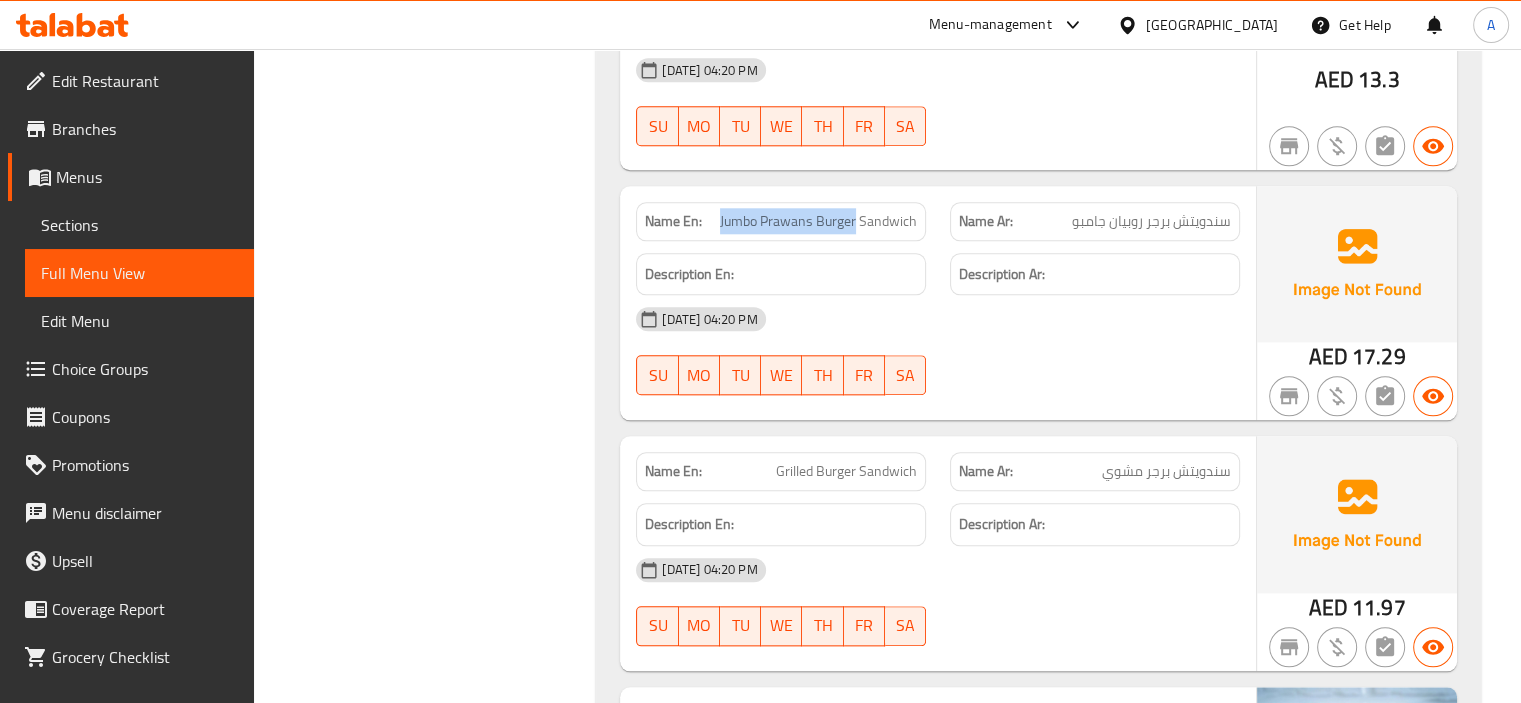 drag, startPoint x: 714, startPoint y: 183, endPoint x: 856, endPoint y: 191, distance: 142.22517 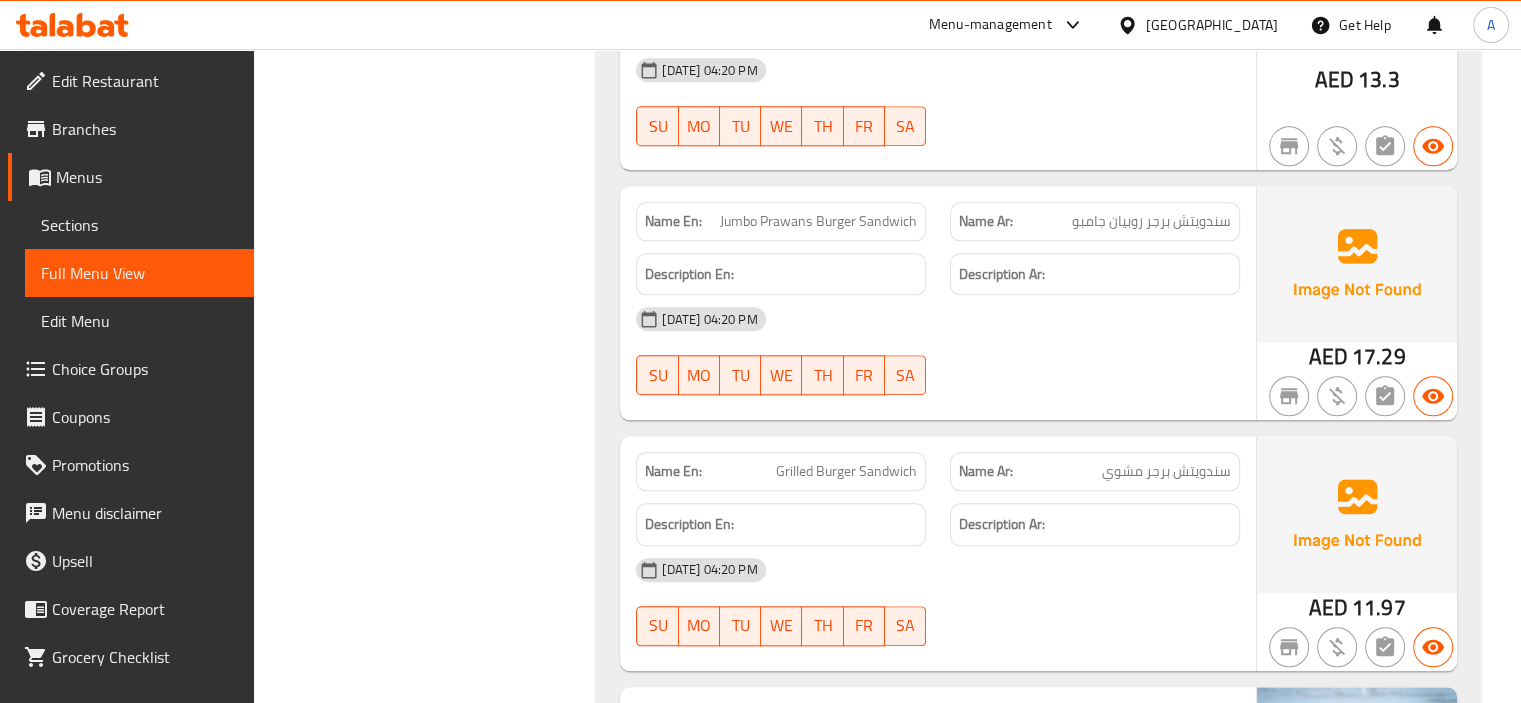 click on "Filter Branches Branches Popular filters Free items Branch specific items Has choices Upsell items Availability filters Available Not available View filters Collapse sections Collapse categories Collapse Choices" at bounding box center (433, 19720) 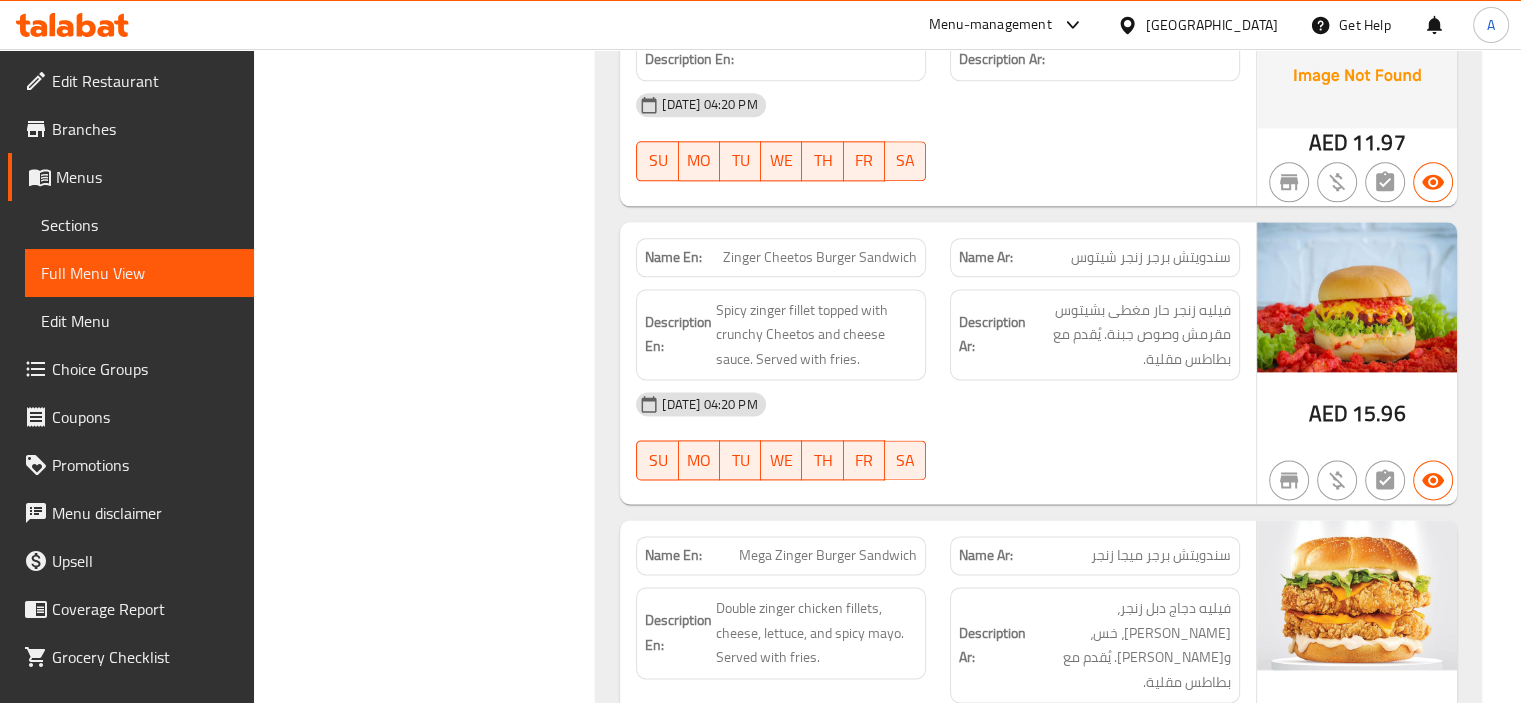 scroll, scrollTop: 10200, scrollLeft: 0, axis: vertical 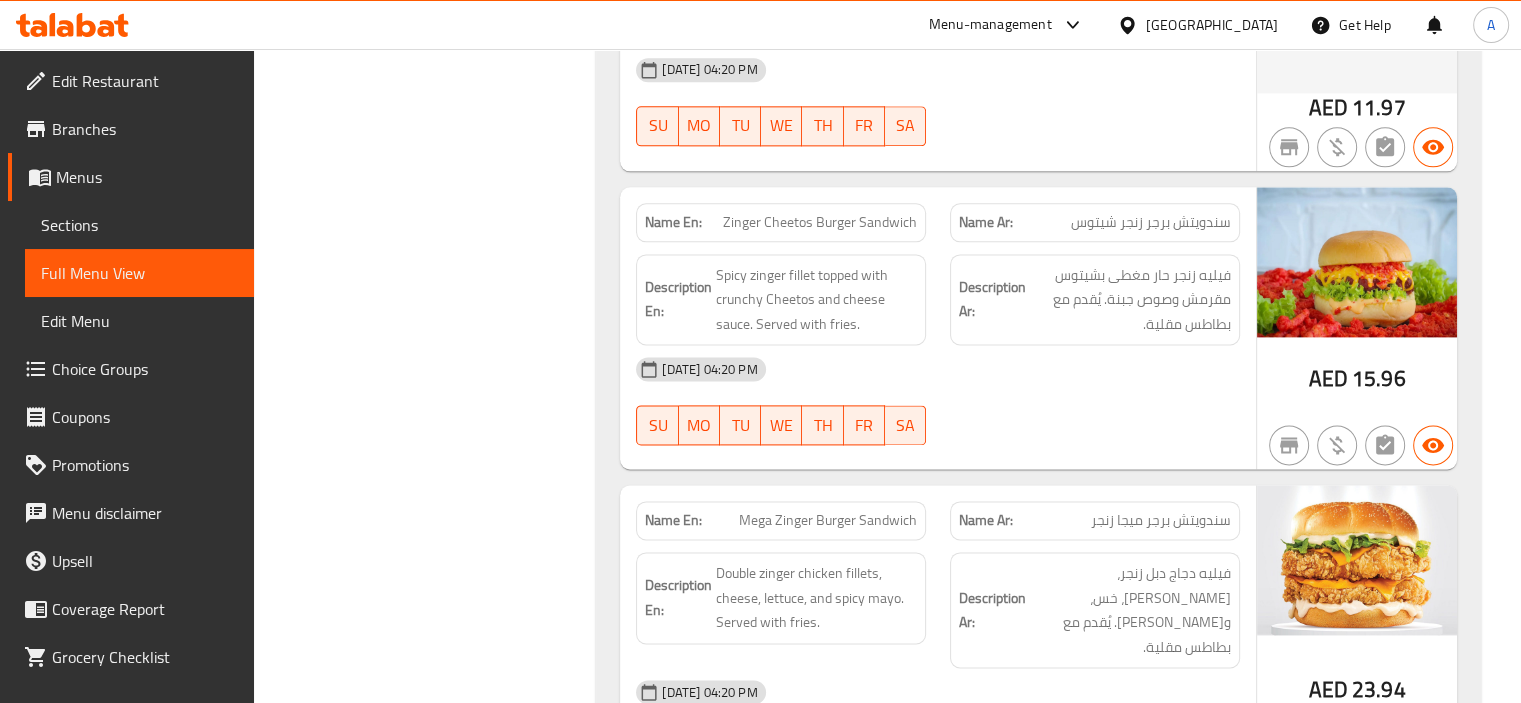 click on "Mega Zinger Burger Sandwich" at bounding box center (880, -8048) 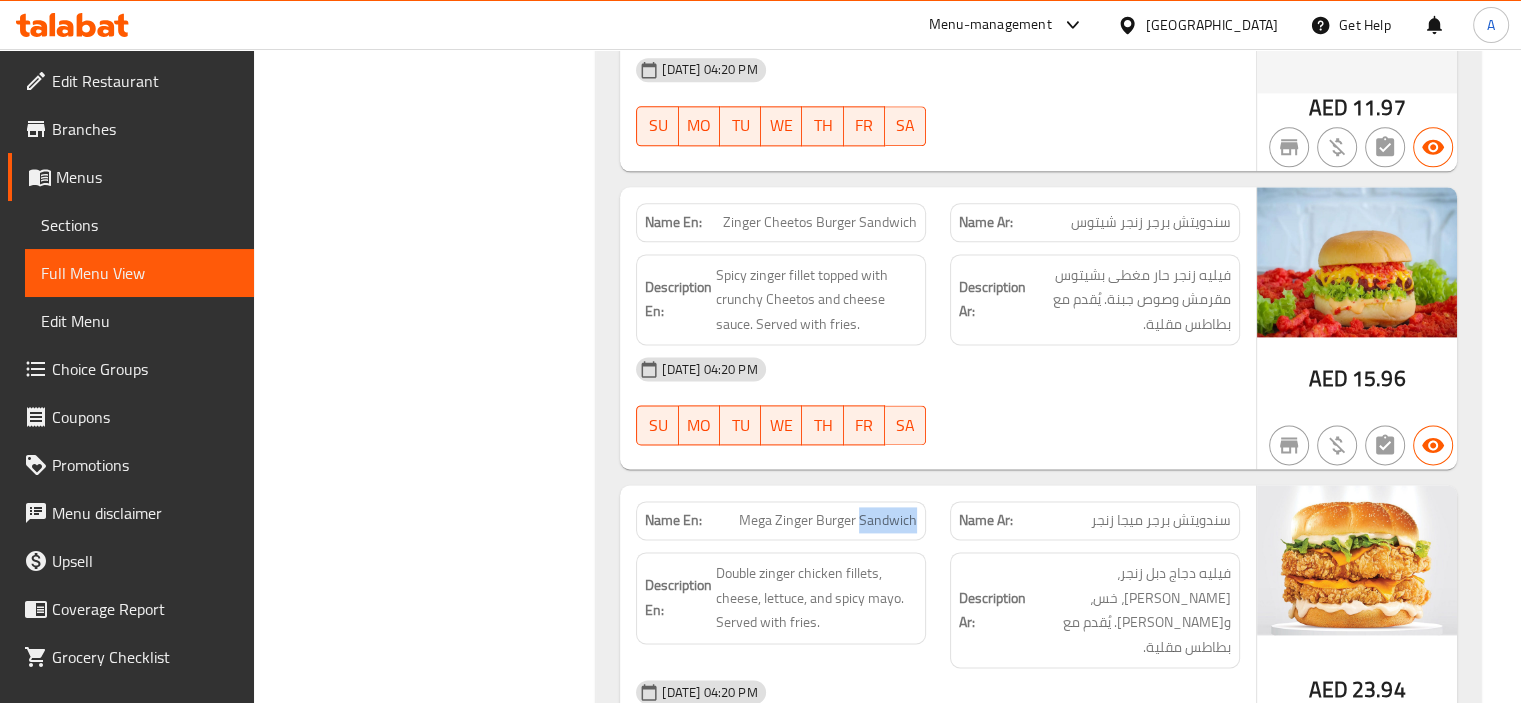 click on "Mega Zinger Burger Sandwich" at bounding box center [880, -8048] 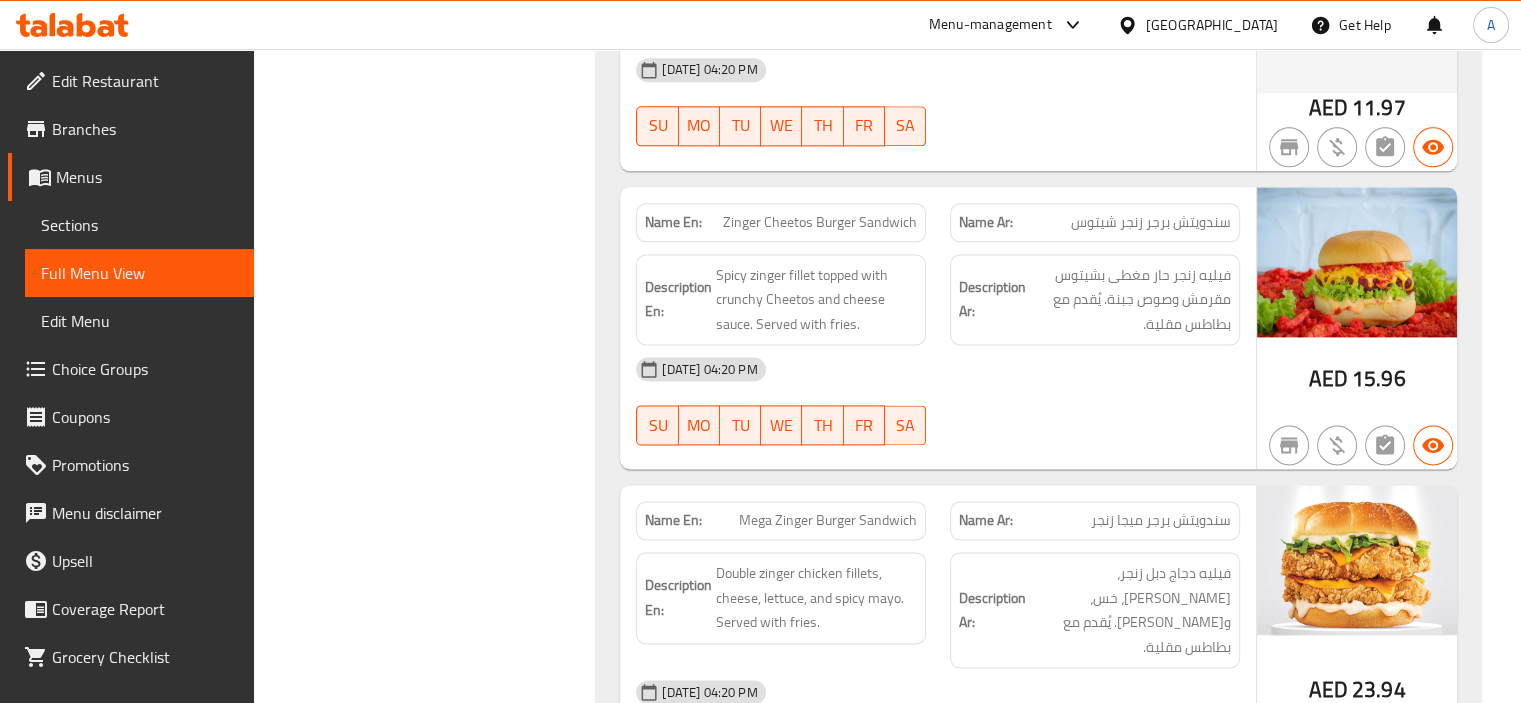 click on "Mega Zinger Burger Sandwich" at bounding box center [880, -8048] 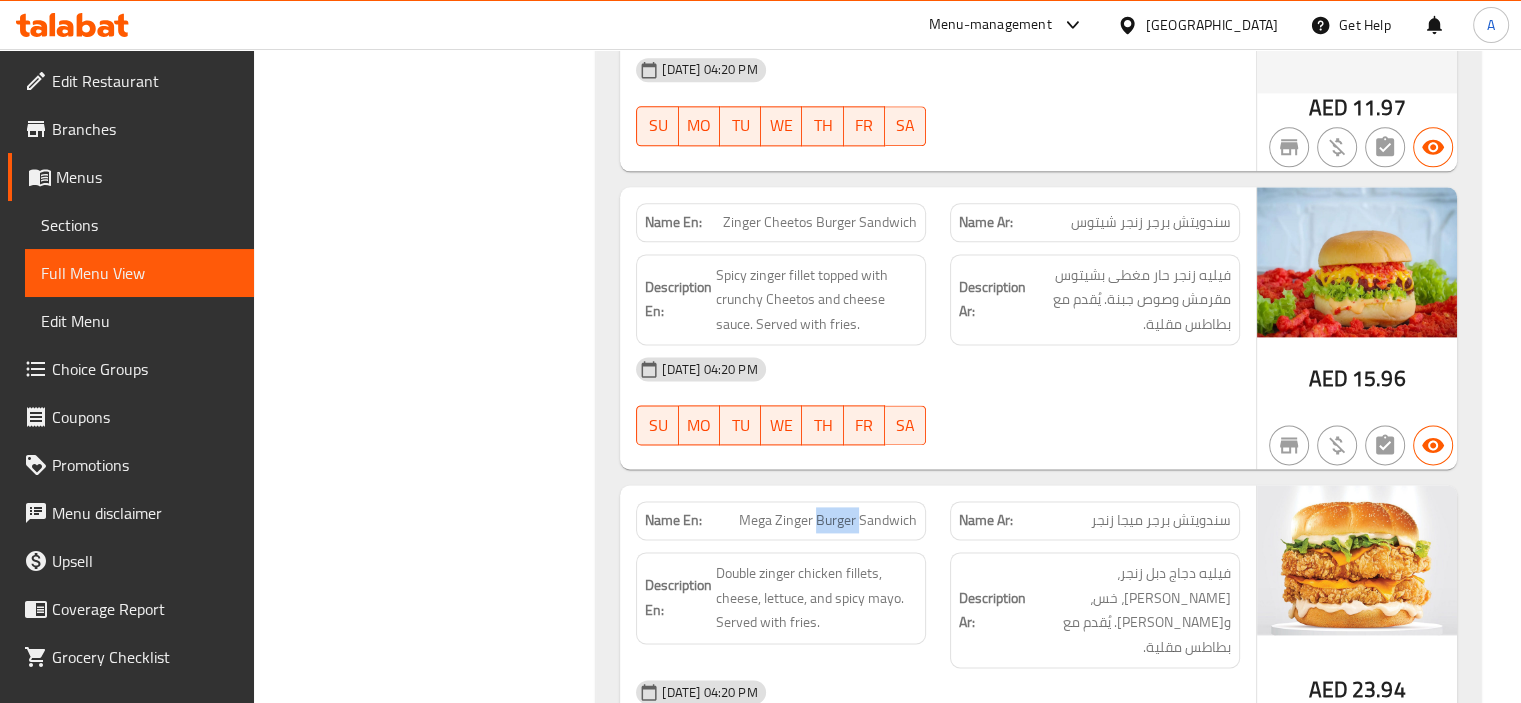click on "Mega Zinger Burger Sandwich" at bounding box center (880, -8048) 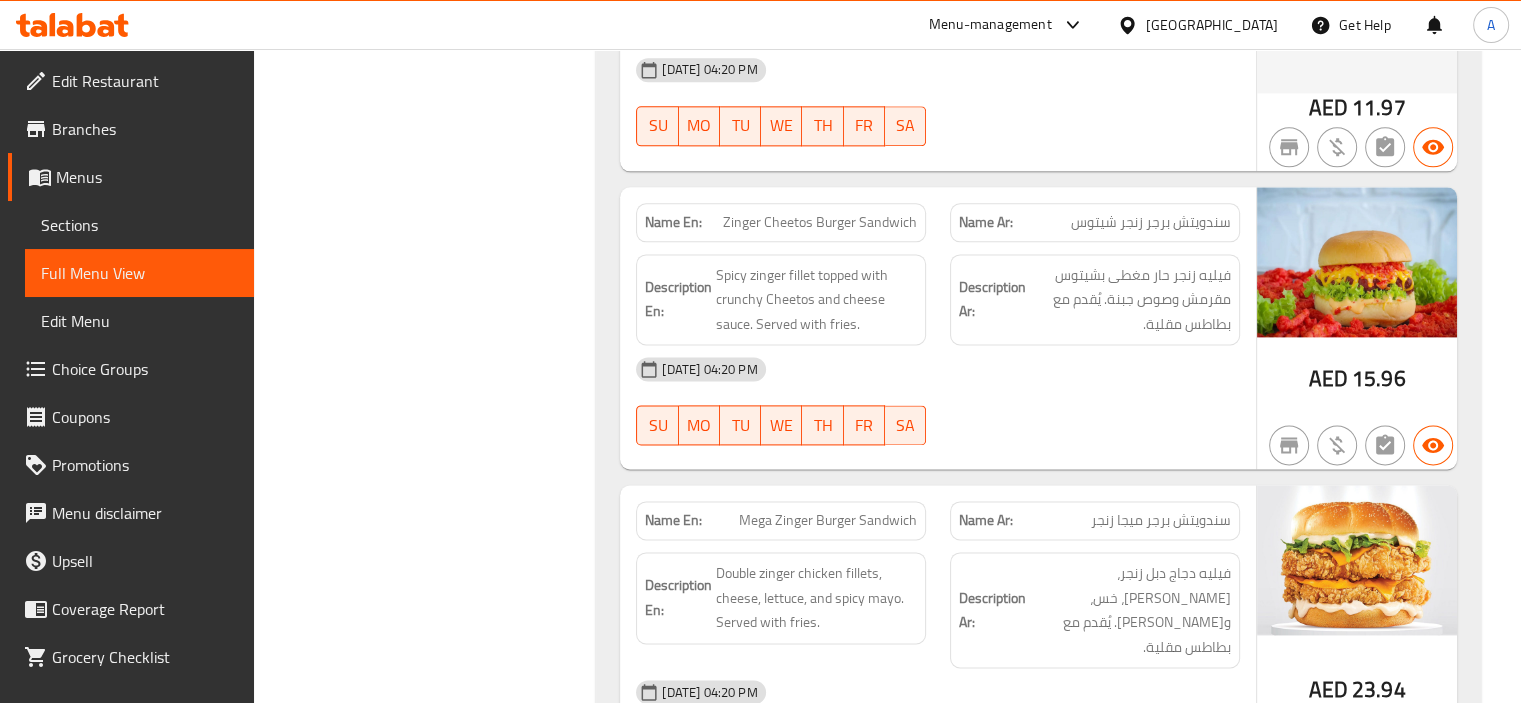 click on "Mega Zinger Burger Sandwich" at bounding box center (880, -8048) 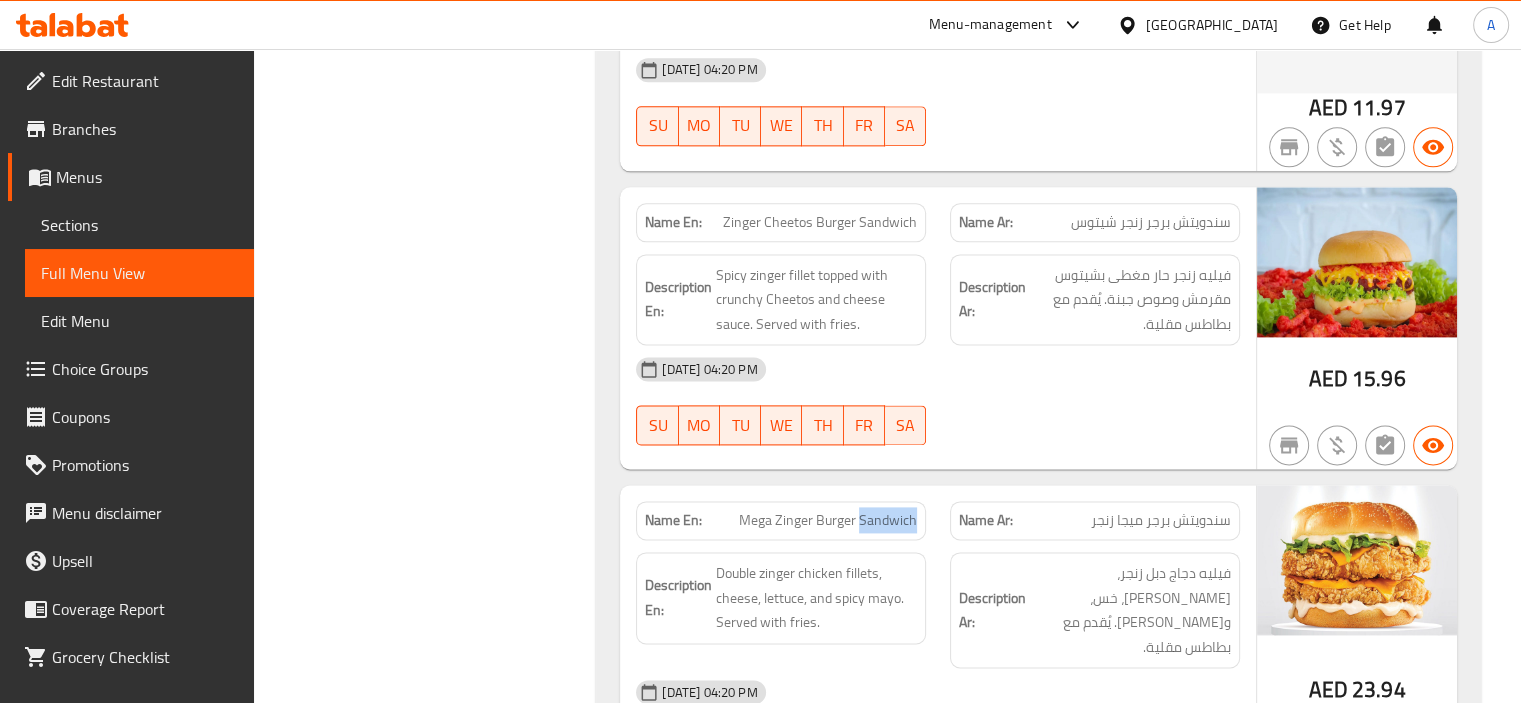 click on "Mega Zinger Burger Sandwich" at bounding box center [880, -8048] 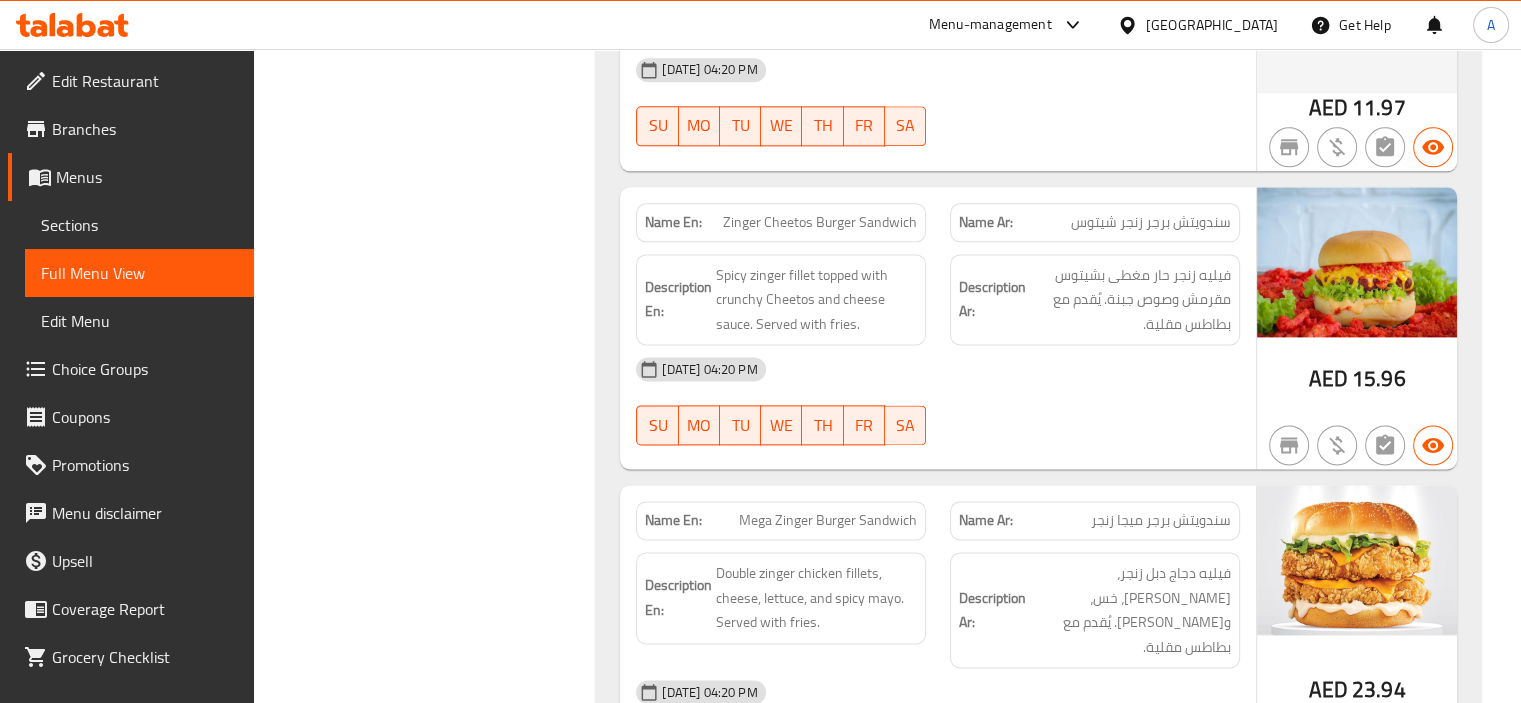 click on "Mega Zinger Burger Sandwich" at bounding box center [880, -8048] 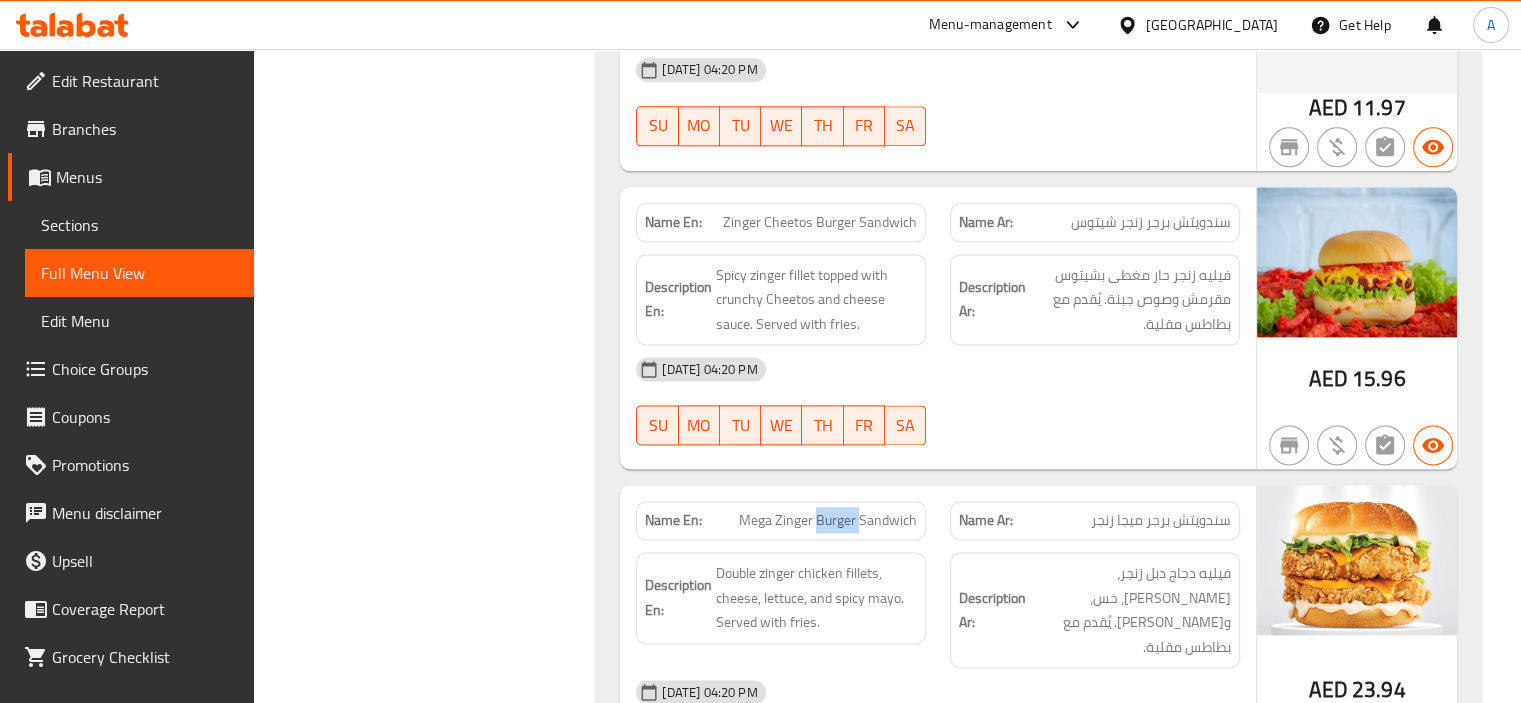 click on "Mega Zinger Burger Sandwich" at bounding box center (880, -8048) 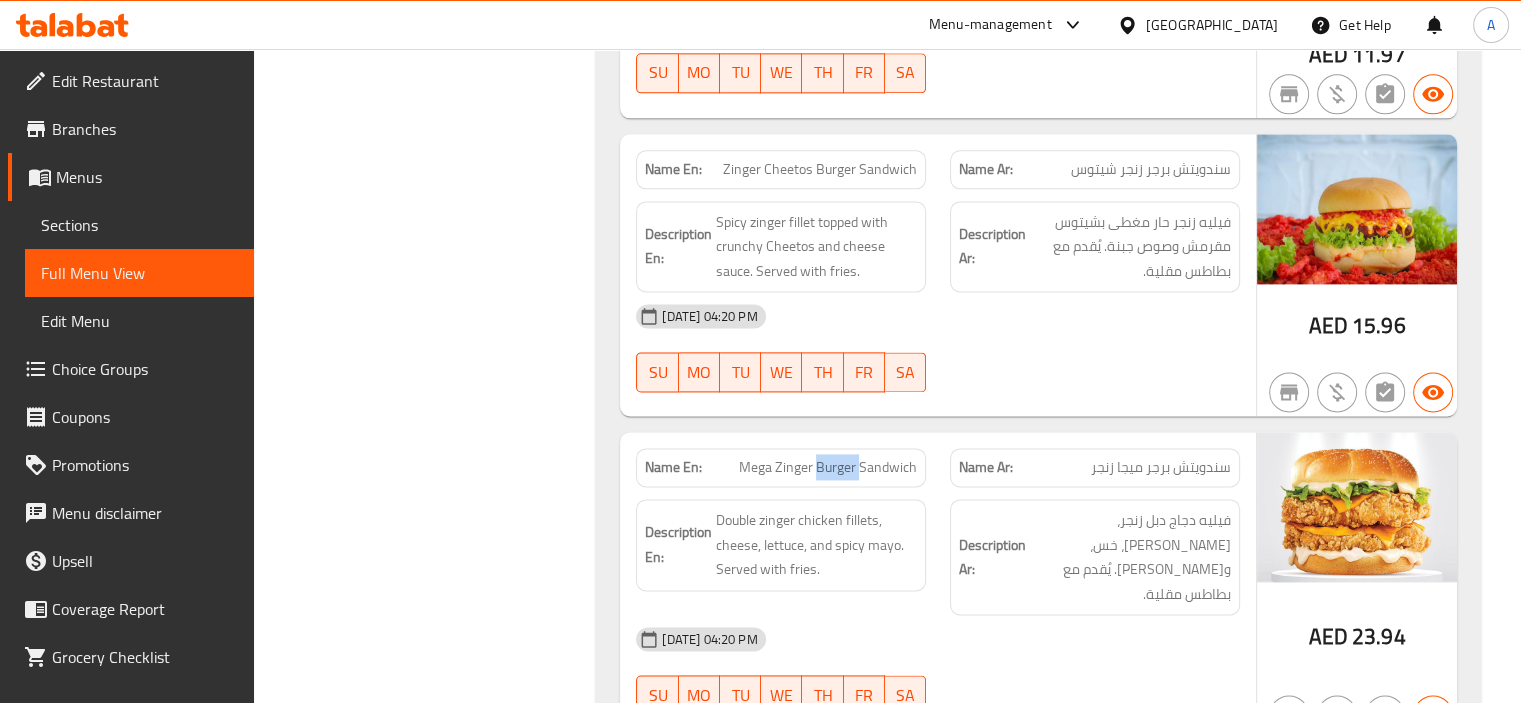 scroll, scrollTop: 10300, scrollLeft: 0, axis: vertical 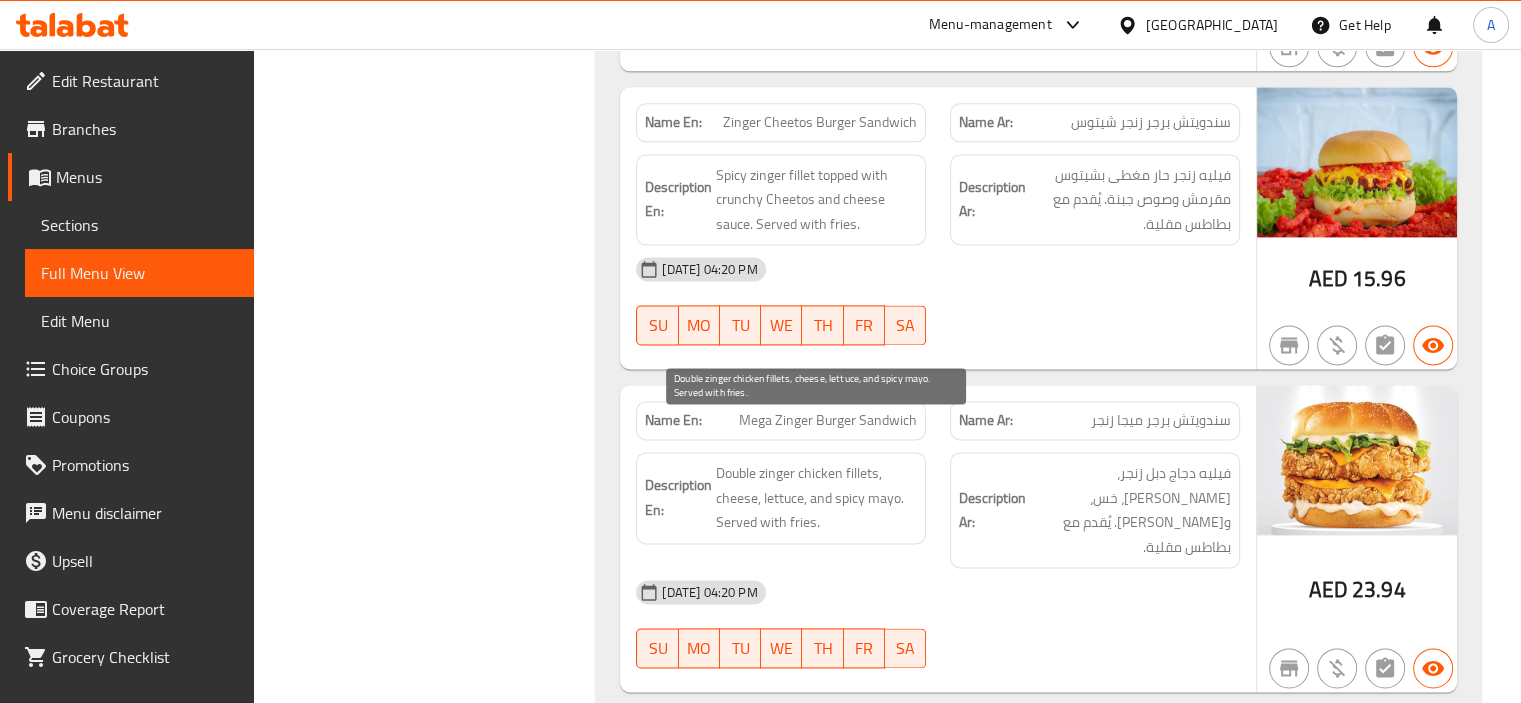 click on "Double zinger chicken fillets, cheese, lettuce, and spicy mayo. Served with
fries." at bounding box center (816, 498) 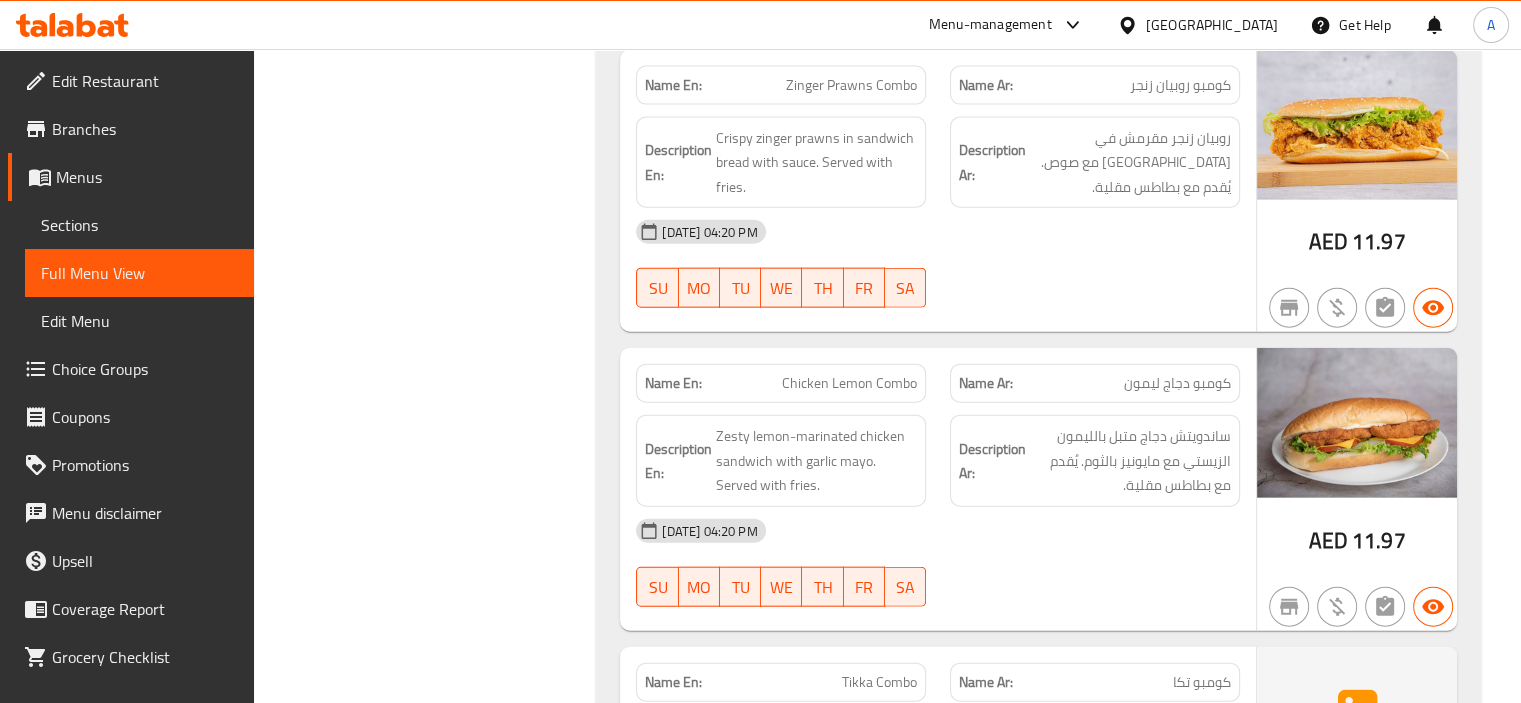 scroll, scrollTop: 12300, scrollLeft: 0, axis: vertical 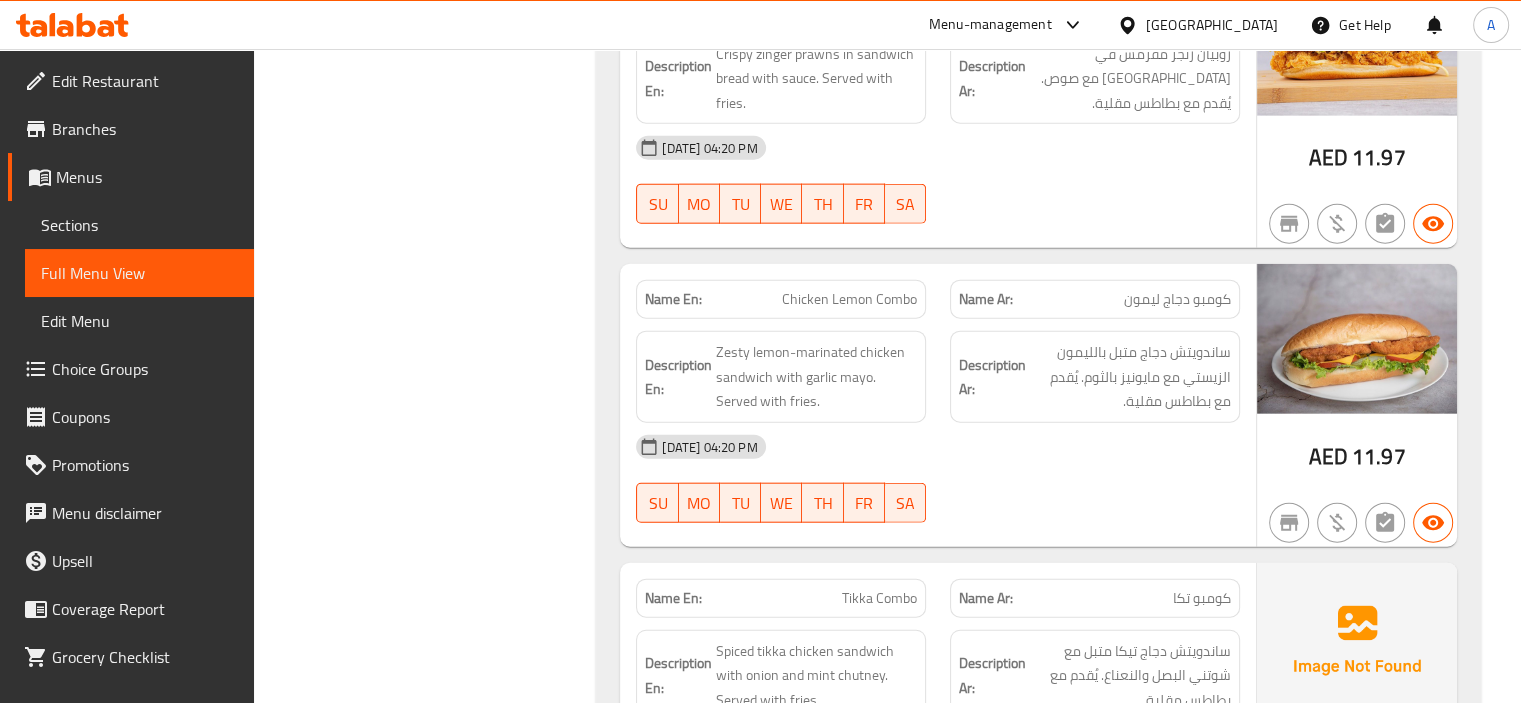 click on "Chicken Lemon Combo" at bounding box center [877, -11650] 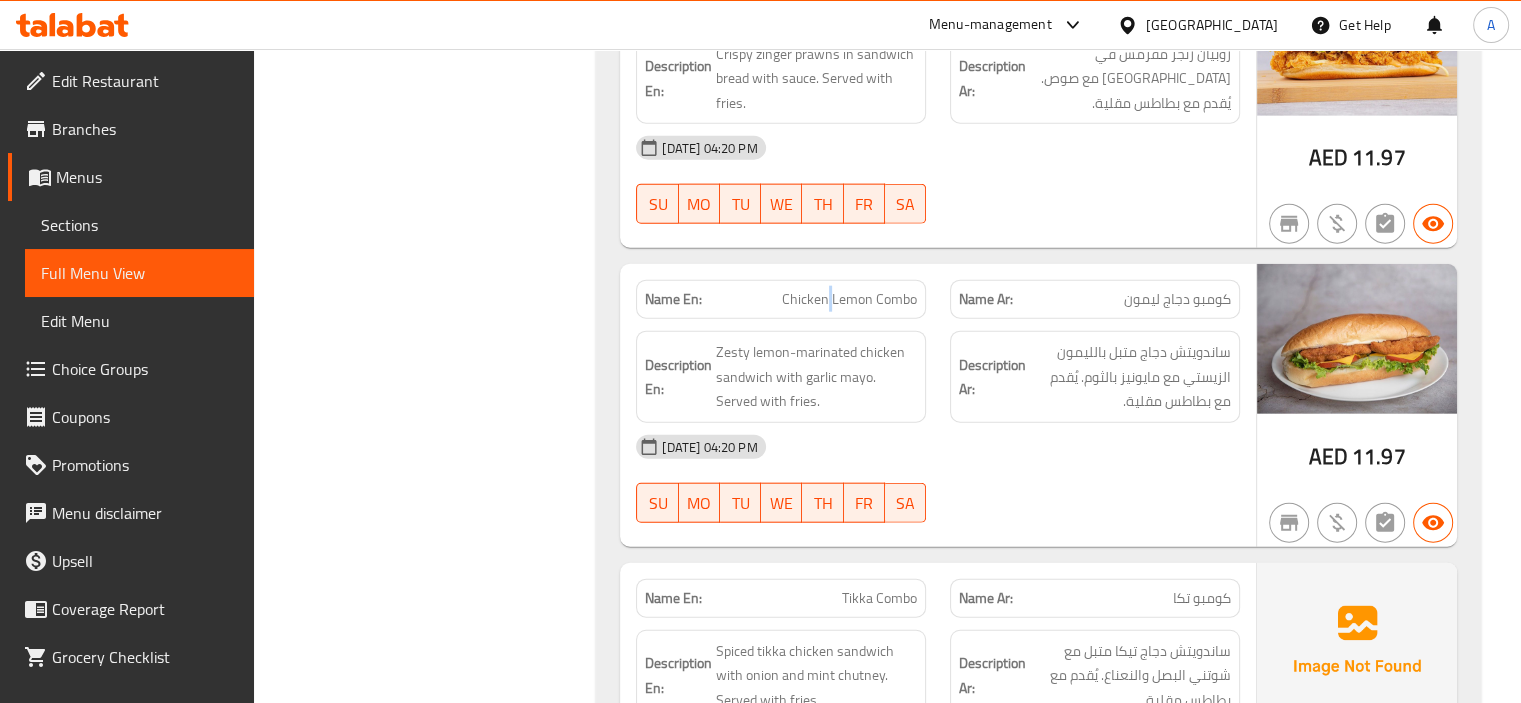 click on "Chicken Lemon Combo" at bounding box center [877, -11650] 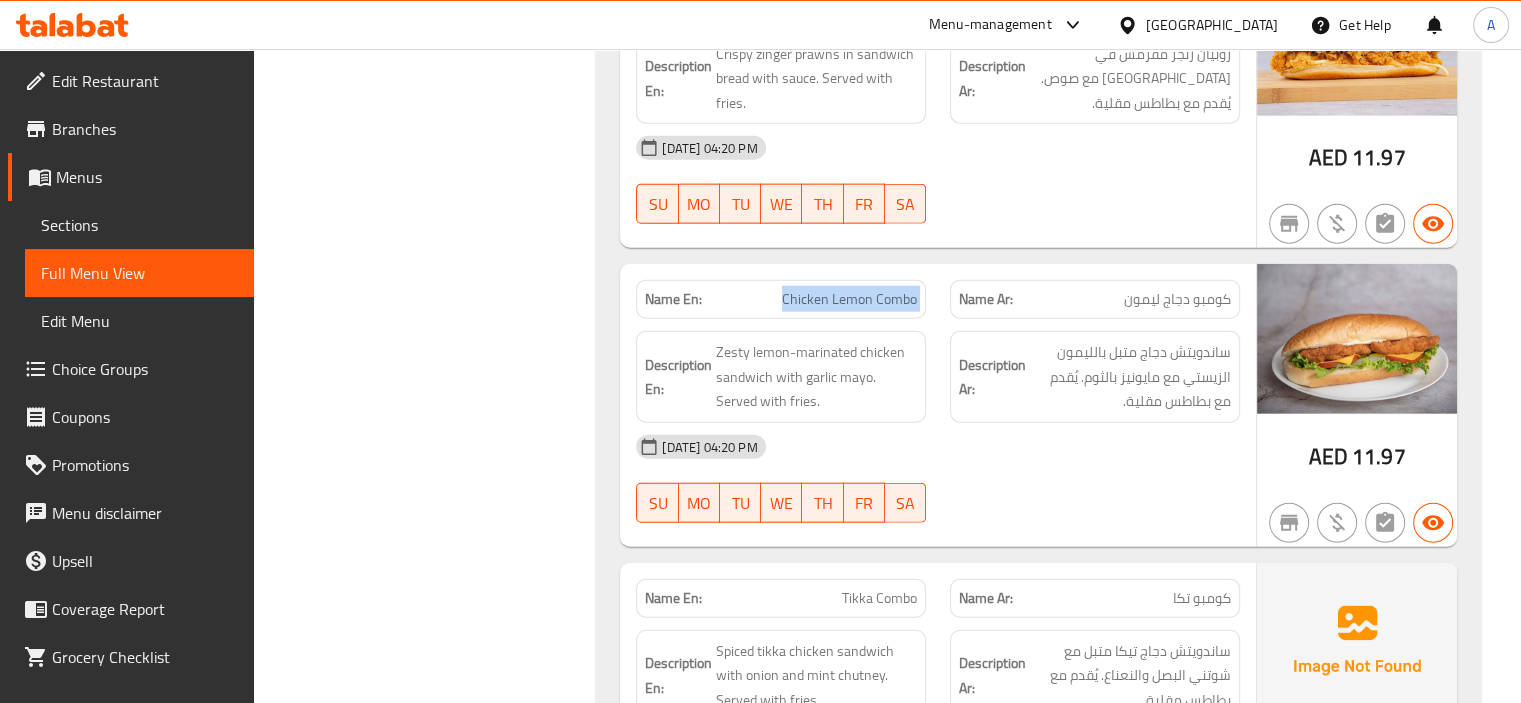 click on "Chicken Lemon Combo" at bounding box center (877, -11650) 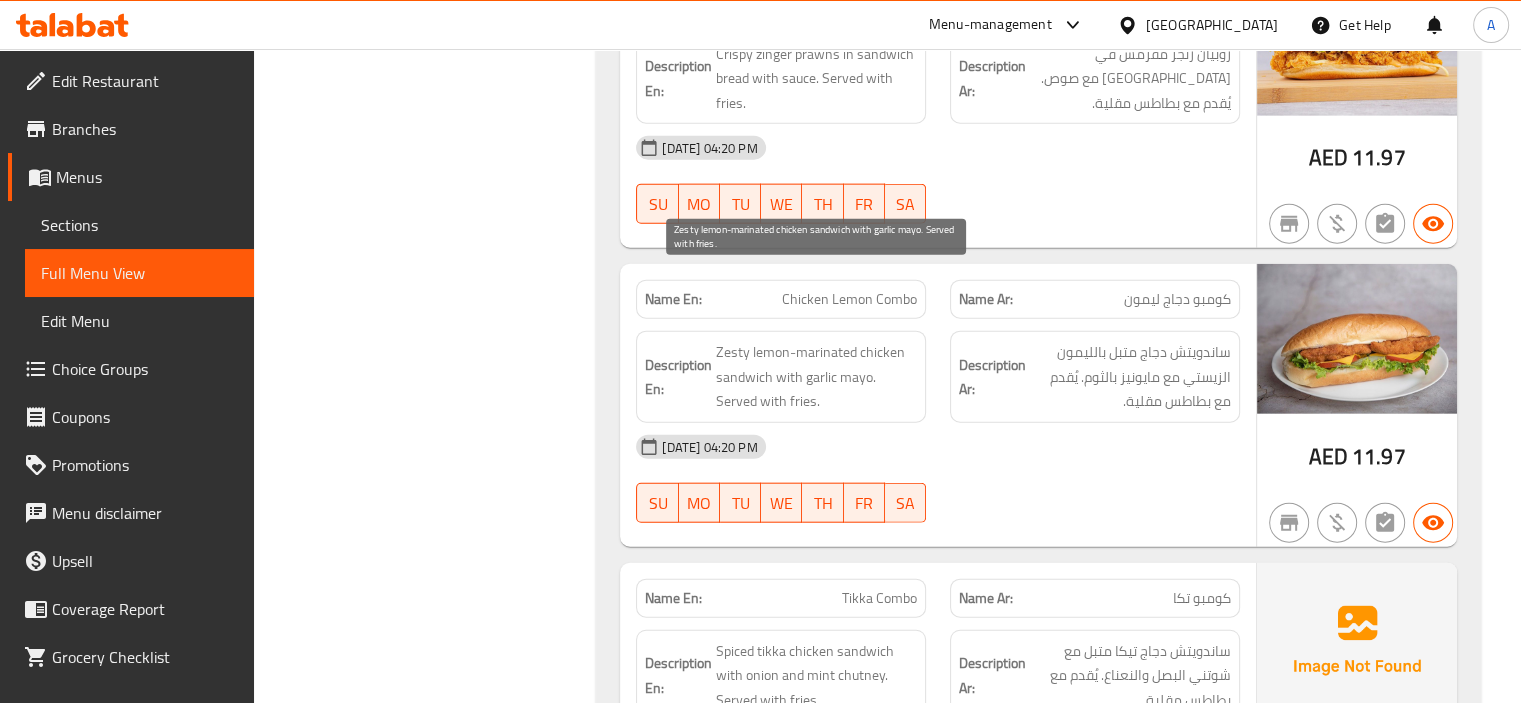click on "Zesty lemon-marinated chicken sandwich with garlic mayo. Served with
fries." at bounding box center (816, 377) 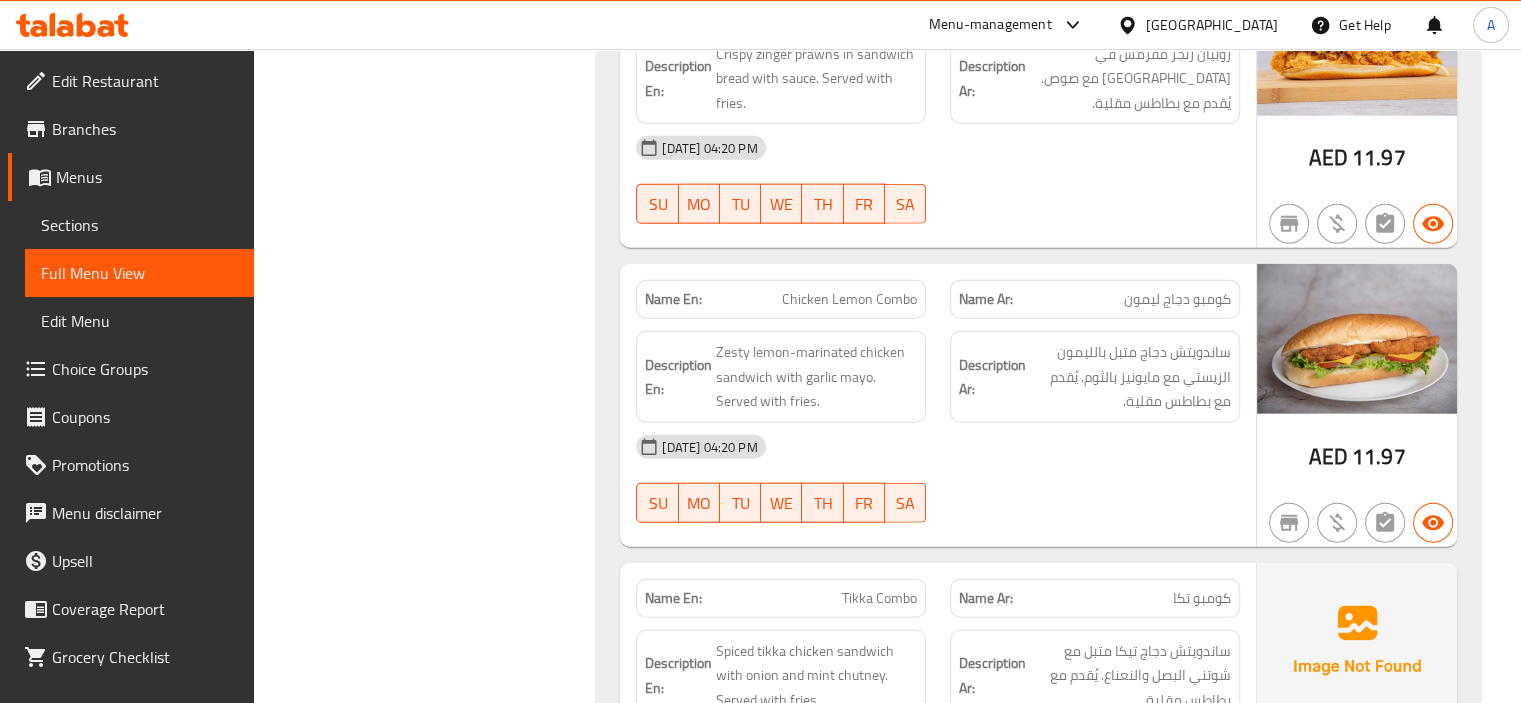 click on "Description En: Zesty lemon-marinated chicken sandwich with garlic mayo. Served with
fries." at bounding box center [781, -11597] 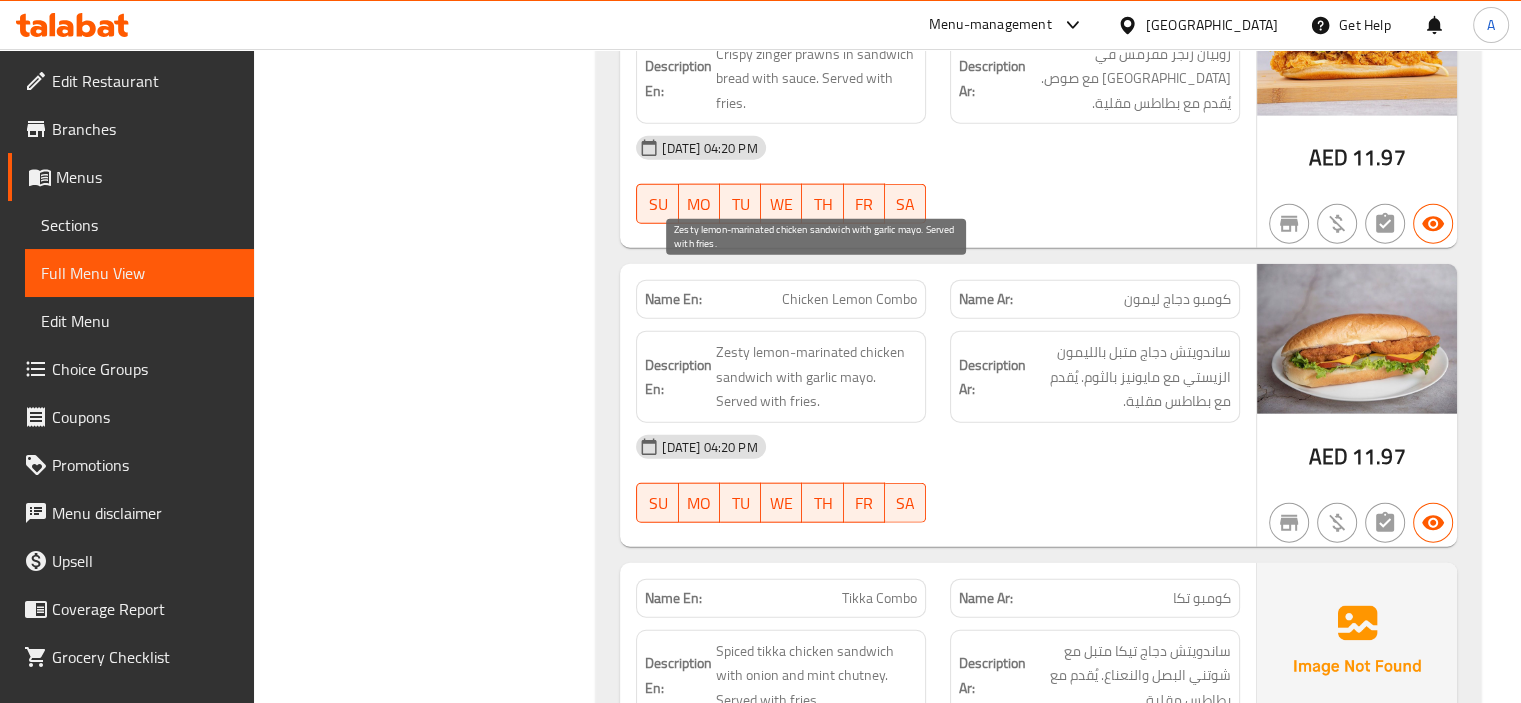 click on "Zesty lemon-marinated chicken sandwich with garlic mayo. Served with
fries." at bounding box center [816, 377] 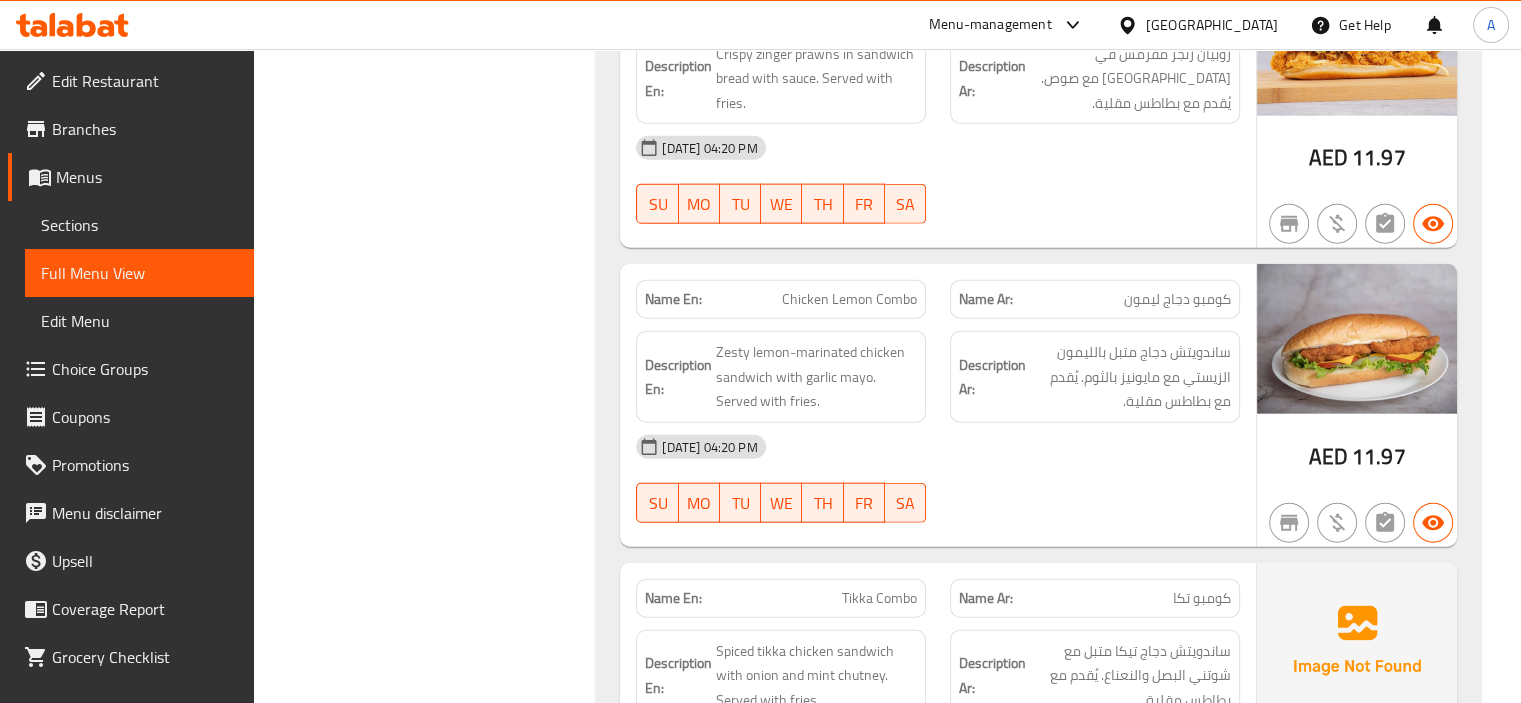 click on "Description En: Zesty lemon-marinated chicken sandwich with garlic mayo. Served with
fries." at bounding box center [781, -11597] 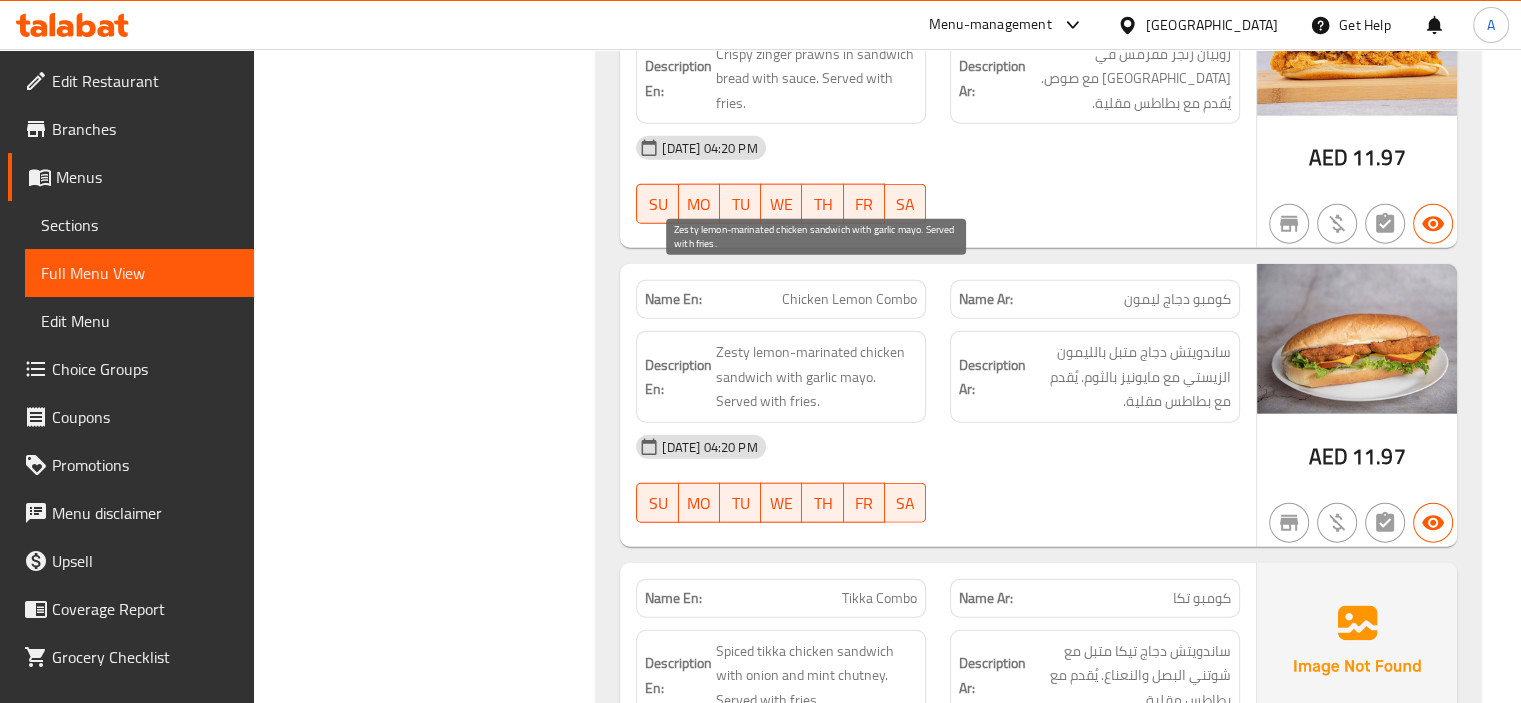 click on "Zesty lemon-marinated chicken sandwich with garlic mayo. Served with
fries." at bounding box center [816, 377] 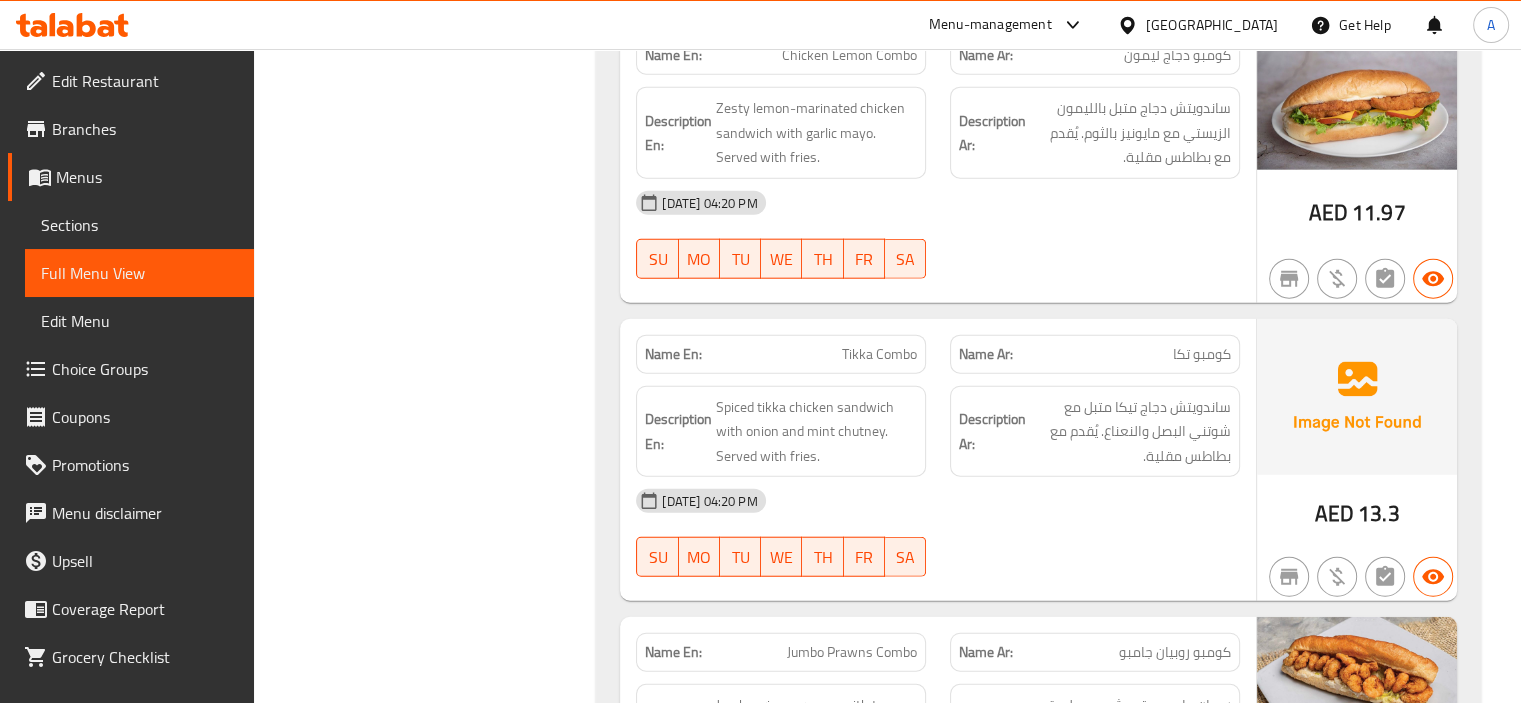 scroll, scrollTop: 12600, scrollLeft: 0, axis: vertical 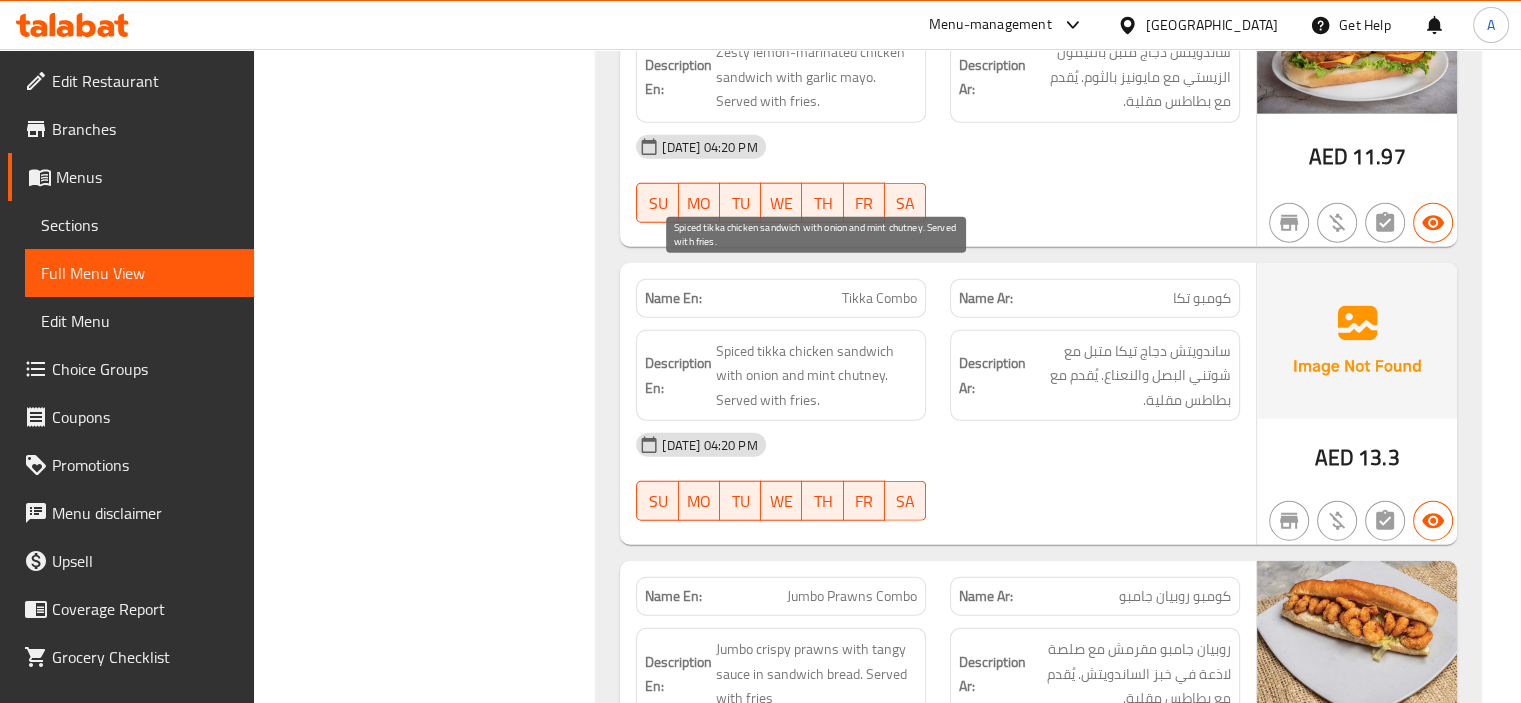click on "Spiced tikka chicken sandwich with onion and mint chutney. Served with
fries." at bounding box center (816, 376) 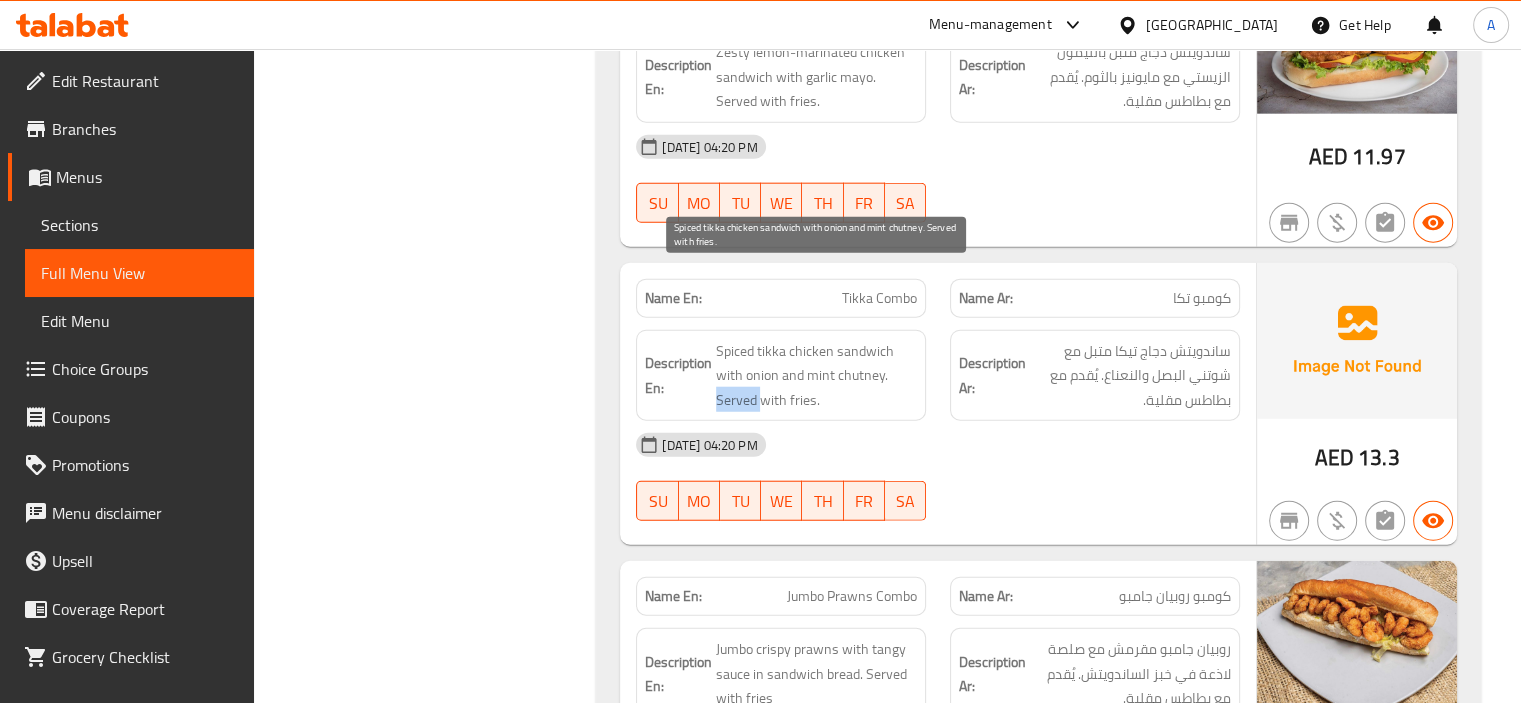 click on "Spiced tikka chicken sandwich with onion and mint chutney. Served with
fries." at bounding box center (816, 376) 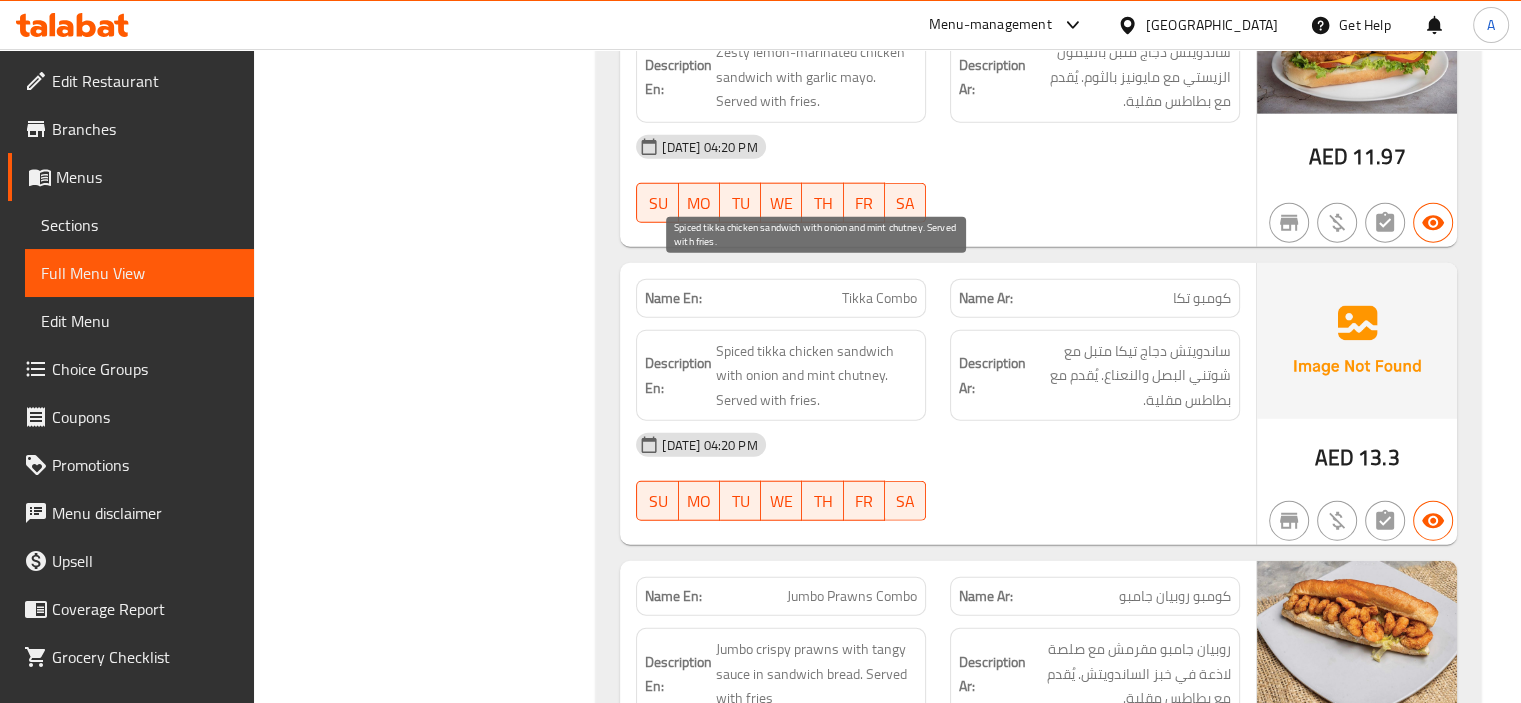 click on "Spiced tikka chicken sandwich with onion and mint chutney. Served with
fries." at bounding box center [816, 376] 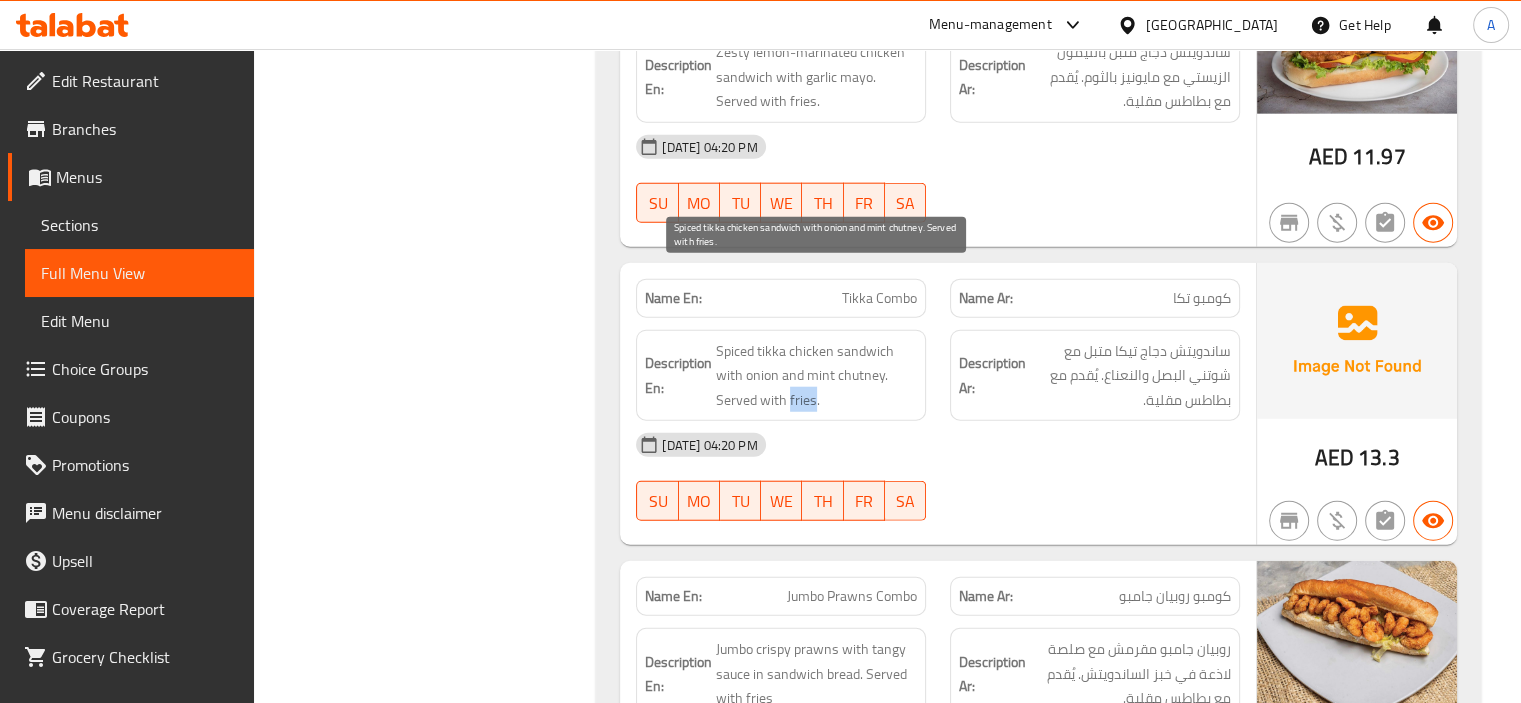 click on "Spiced tikka chicken sandwich with onion and mint chutney. Served with
fries." at bounding box center (816, 376) 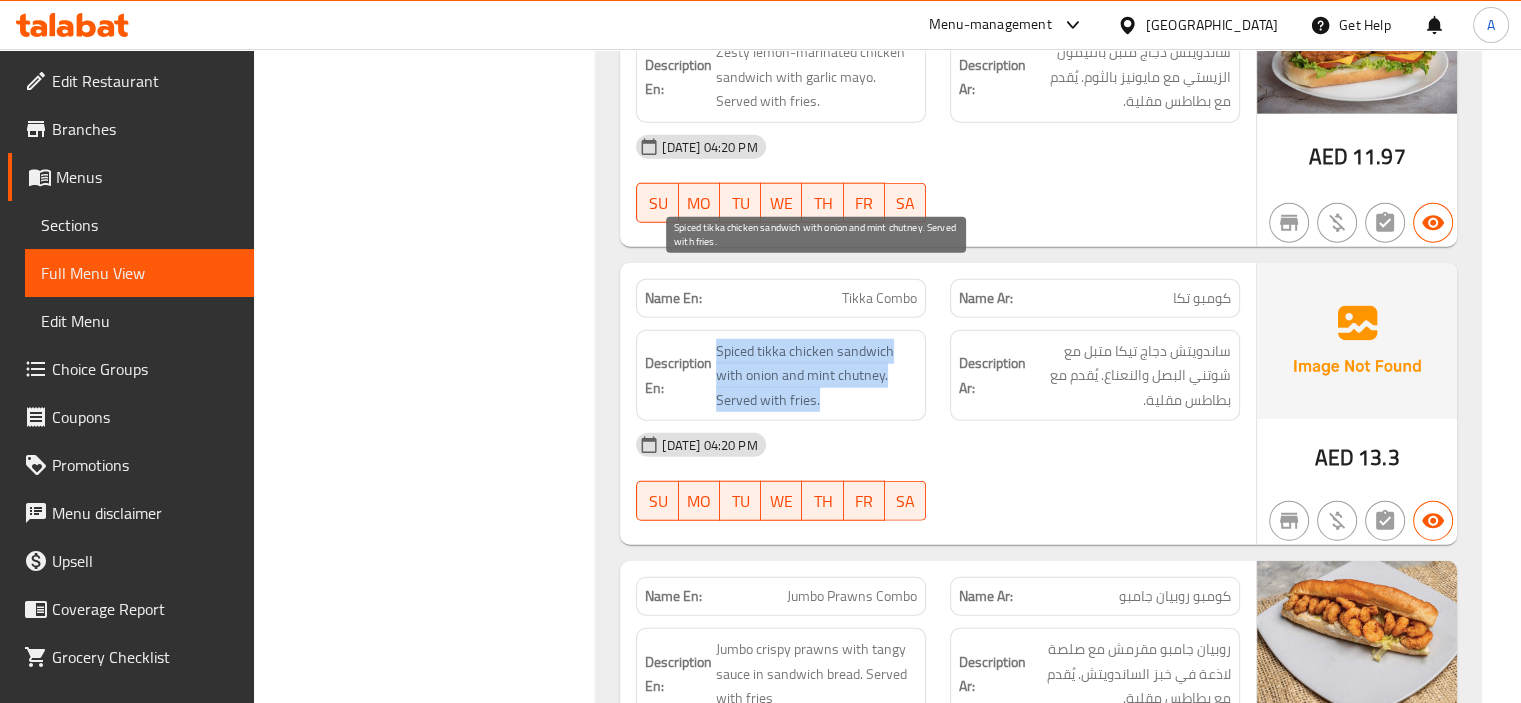 click on "Spiced tikka chicken sandwich with onion and mint chutney. Served with
fries." at bounding box center [816, 376] 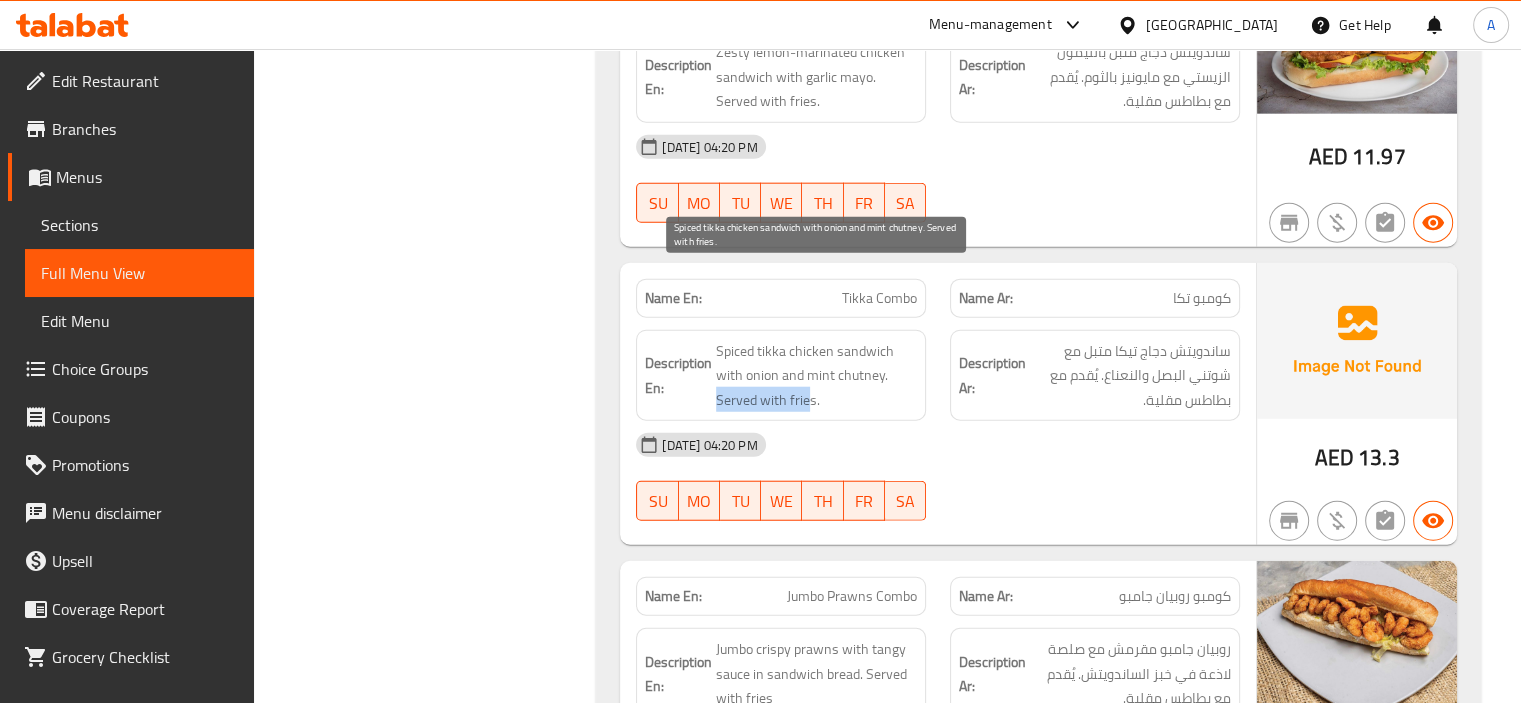drag, startPoint x: 714, startPoint y: 335, endPoint x: 809, endPoint y: 330, distance: 95.131485 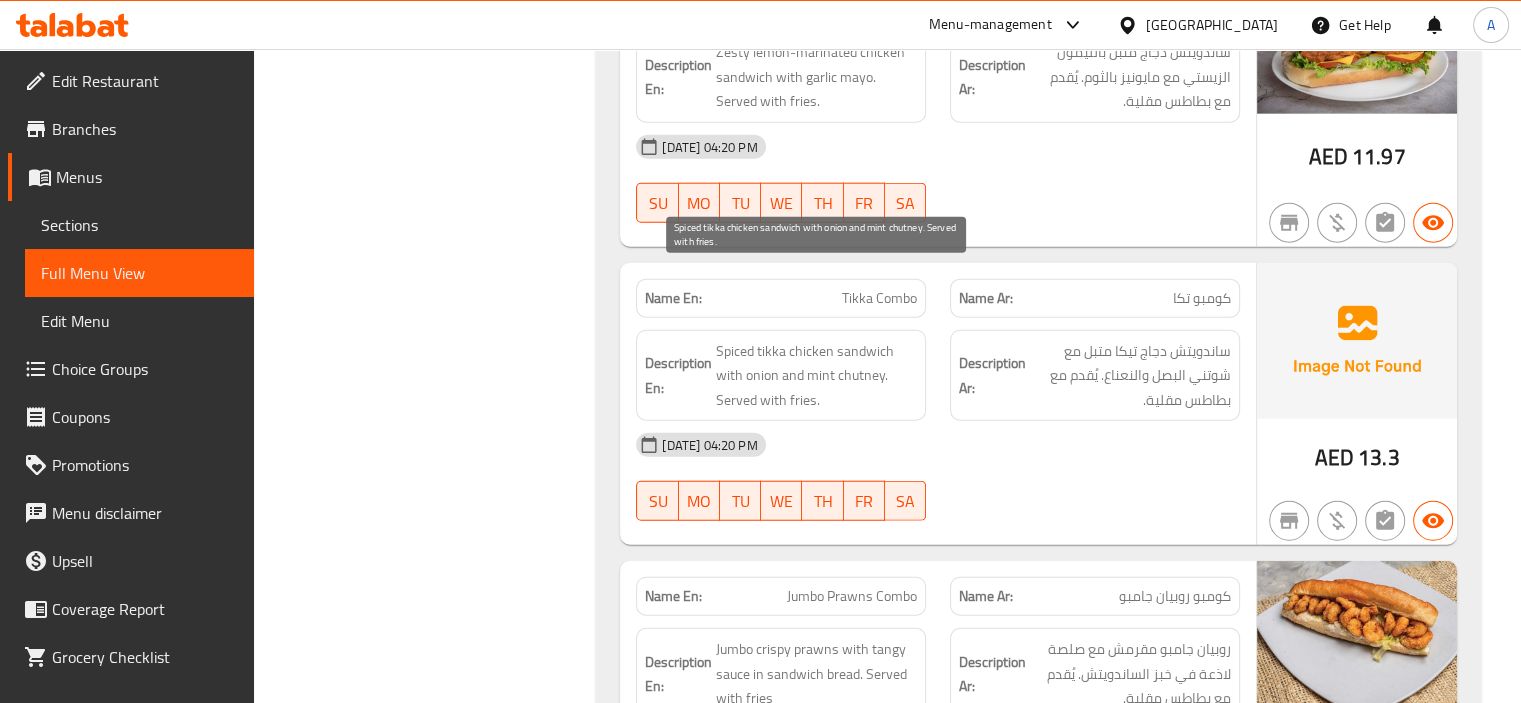 click on "Spiced tikka chicken sandwich with onion and mint chutney. Served with
fries." at bounding box center [816, 376] 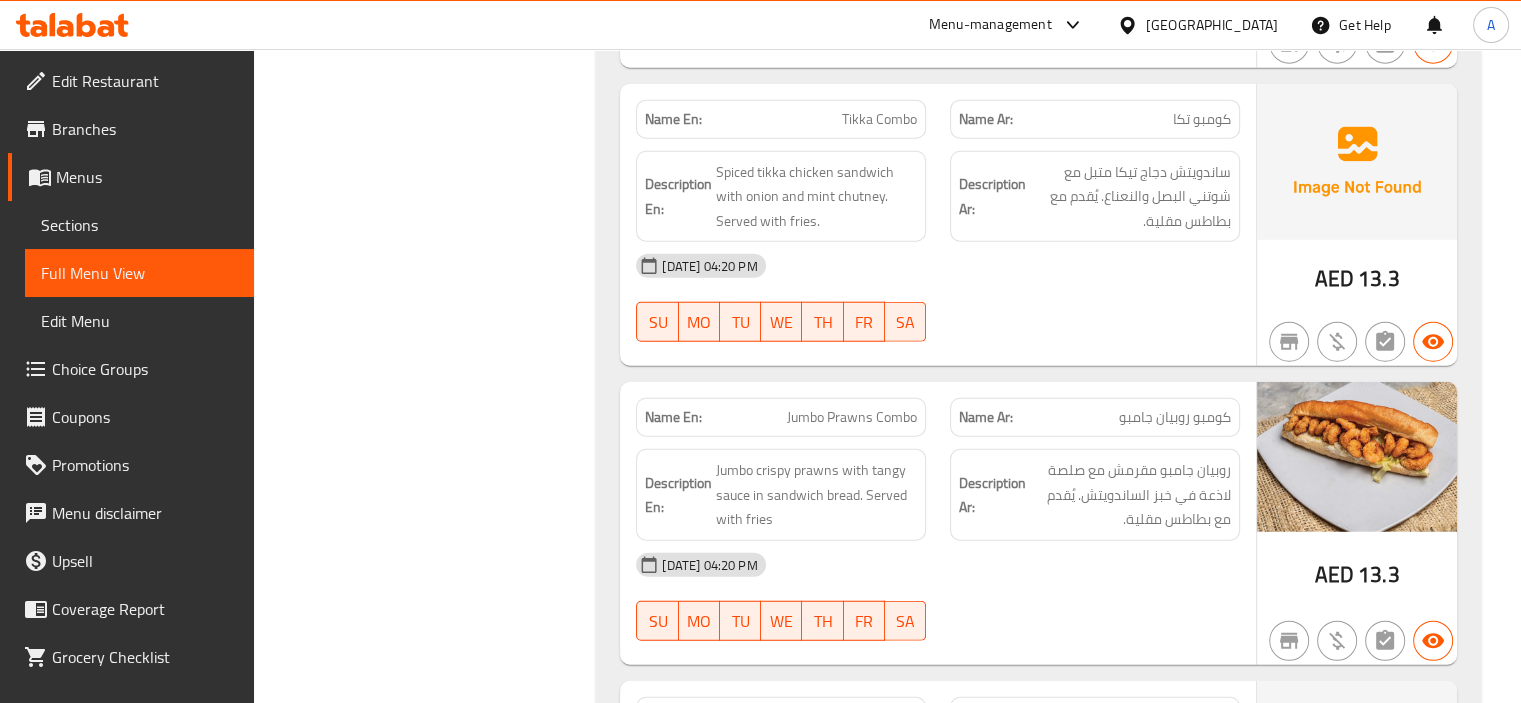 scroll, scrollTop: 12800, scrollLeft: 0, axis: vertical 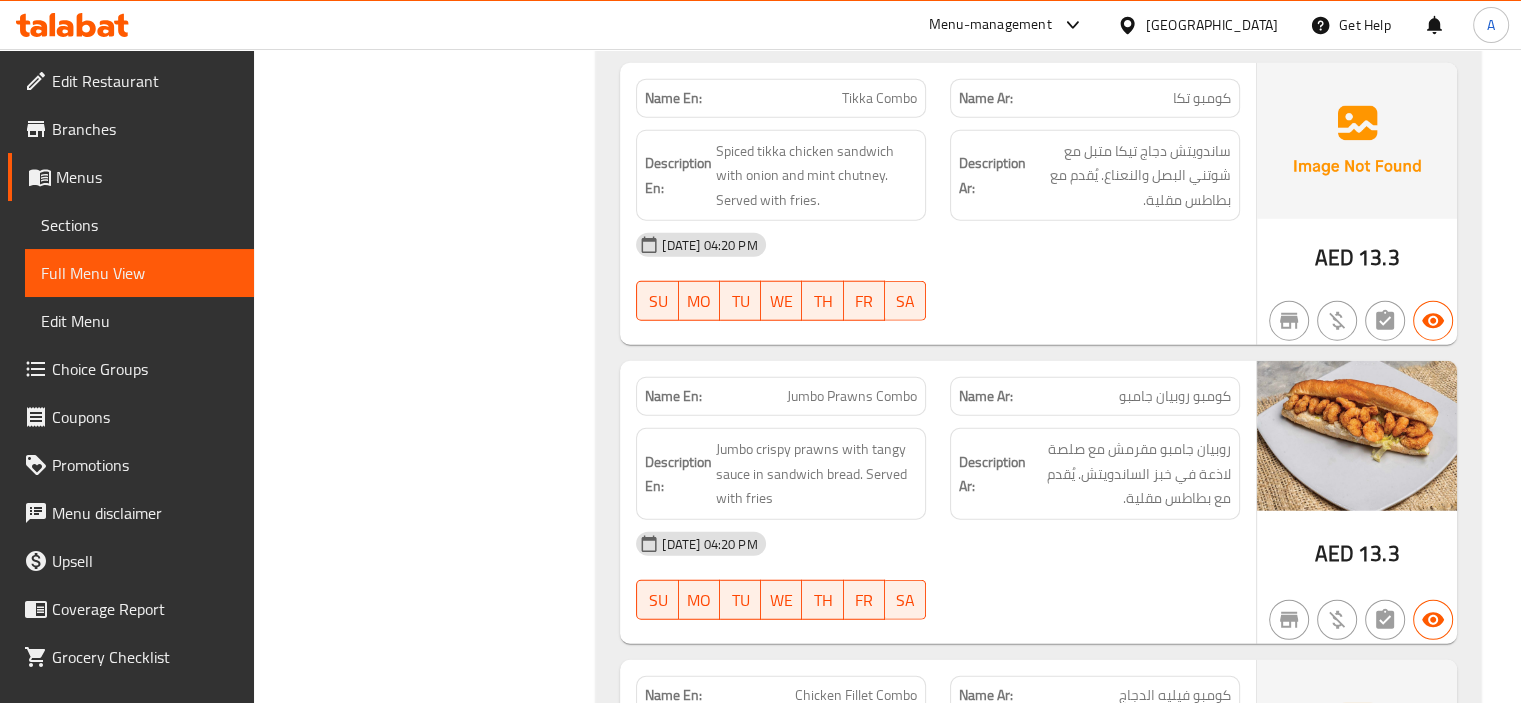 click on "Name En: Jumbo Prawns Combo" at bounding box center [781, -11649] 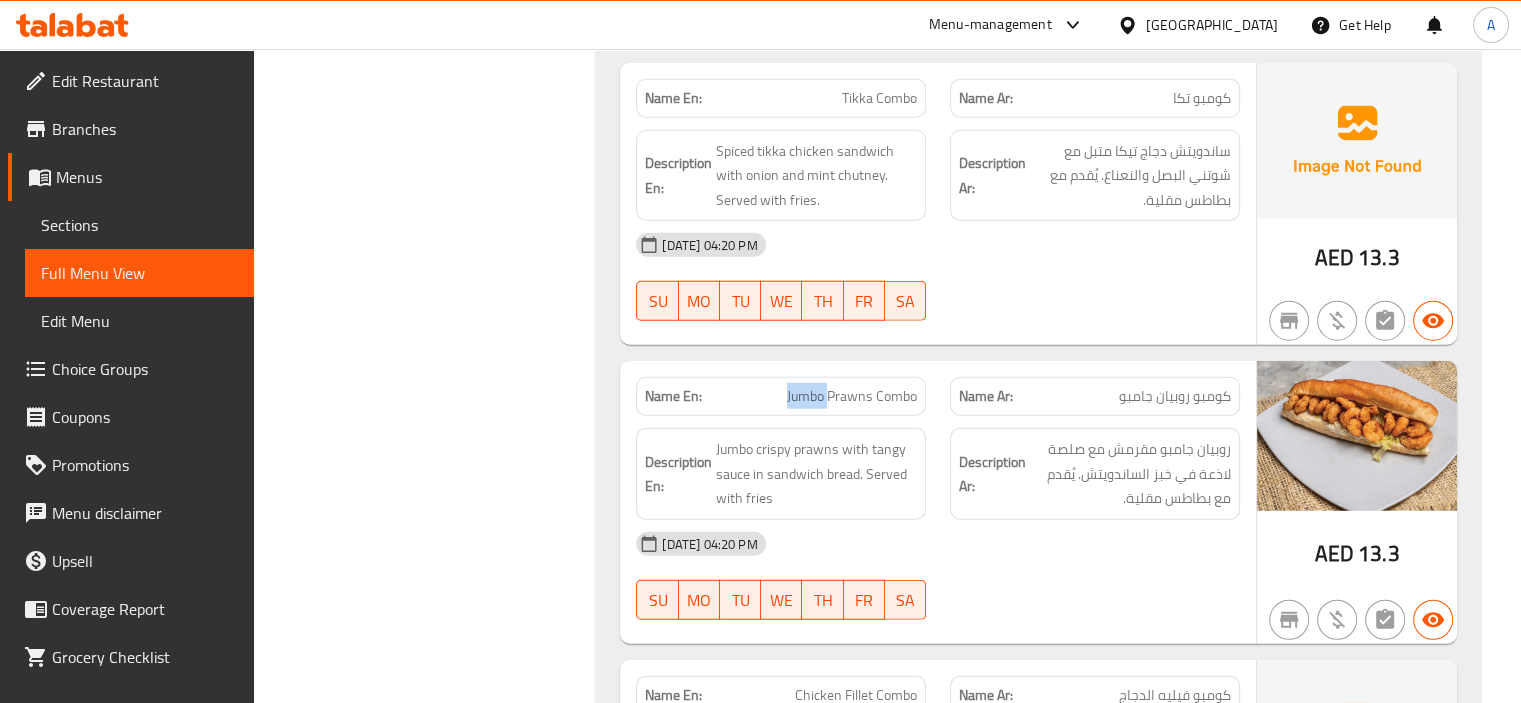 click on "Name En: Jumbo Prawns Combo" at bounding box center [781, -11649] 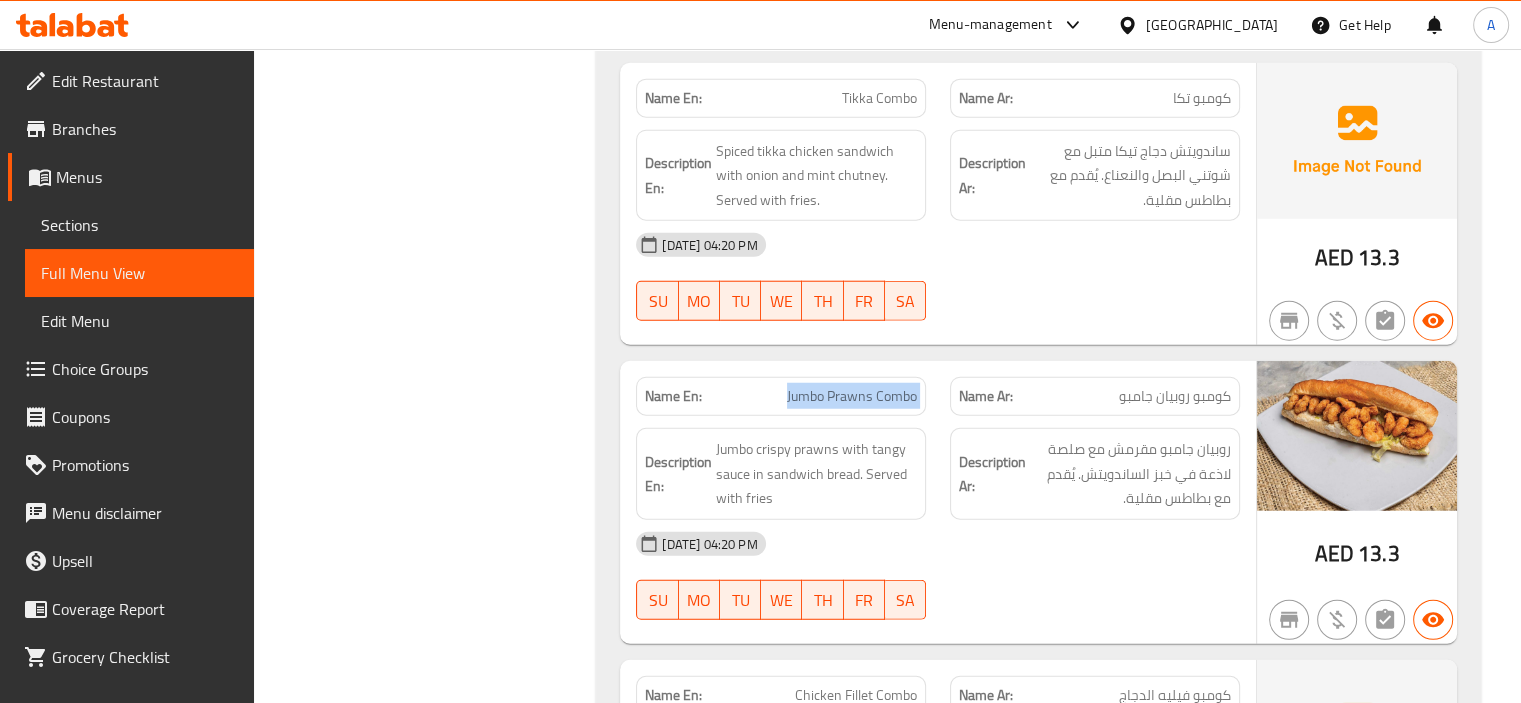 click on "Name En: Jumbo Prawns Combo" at bounding box center (781, -11649) 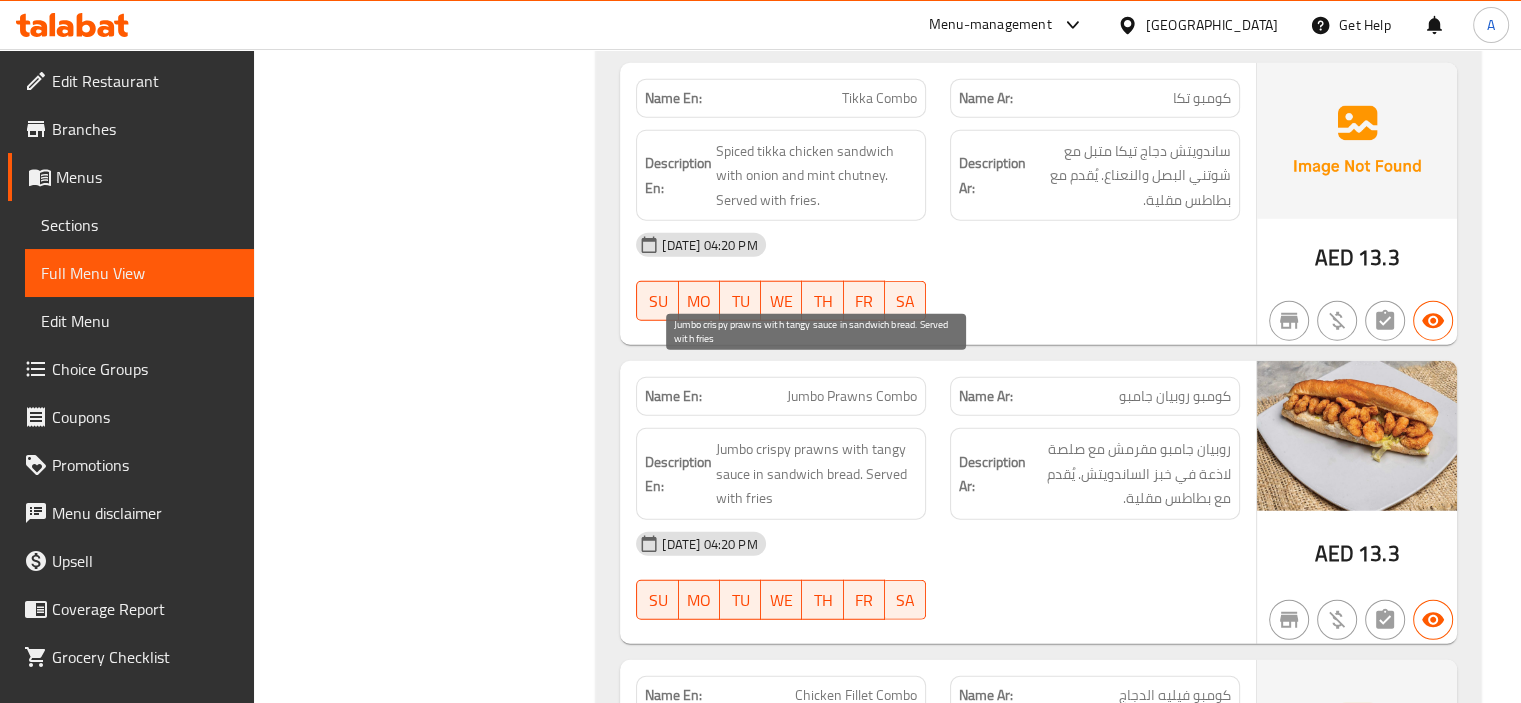 click on "Jumbo crispy prawns with tangy sauce in sandwich bread. Served with
fries" at bounding box center [816, 474] 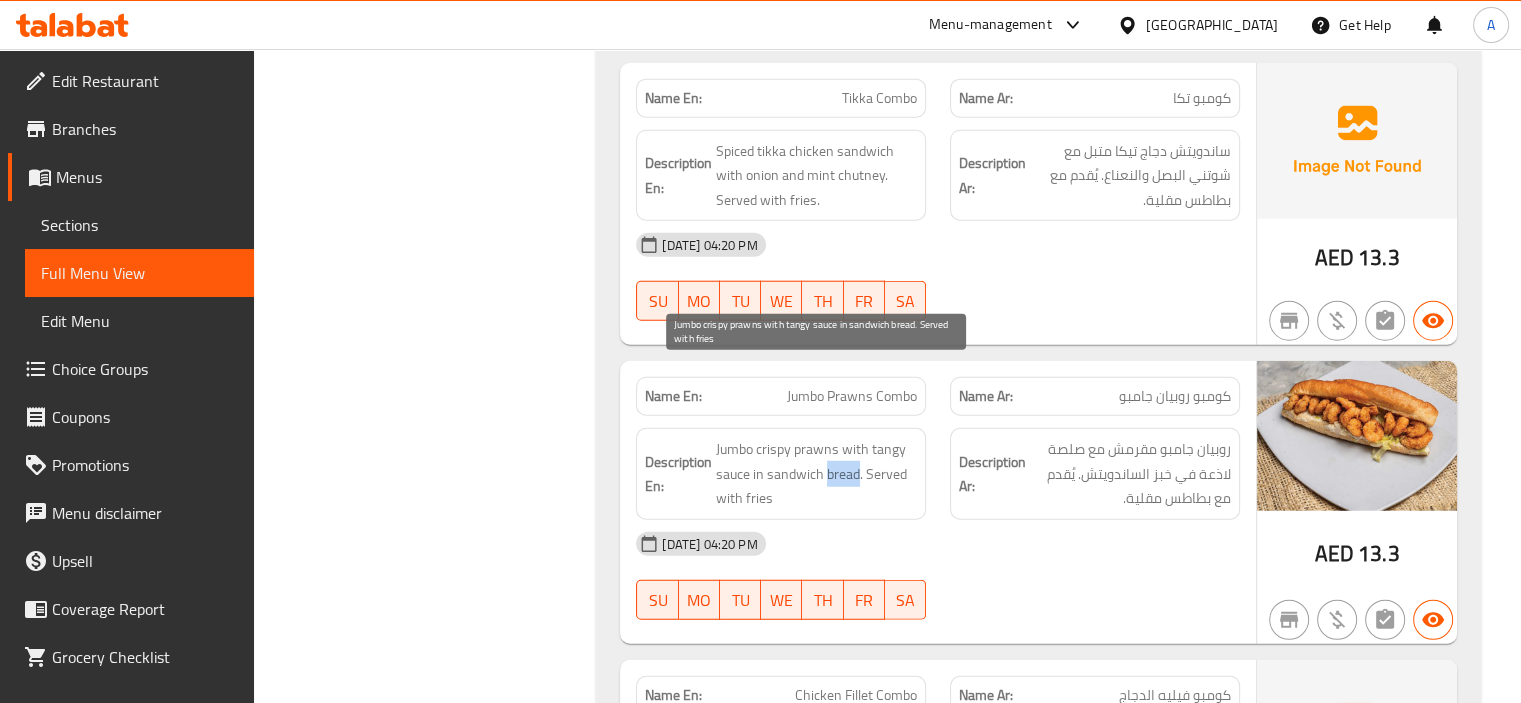 click on "Jumbo crispy prawns with tangy sauce in sandwich bread. Served with
fries" at bounding box center (816, 474) 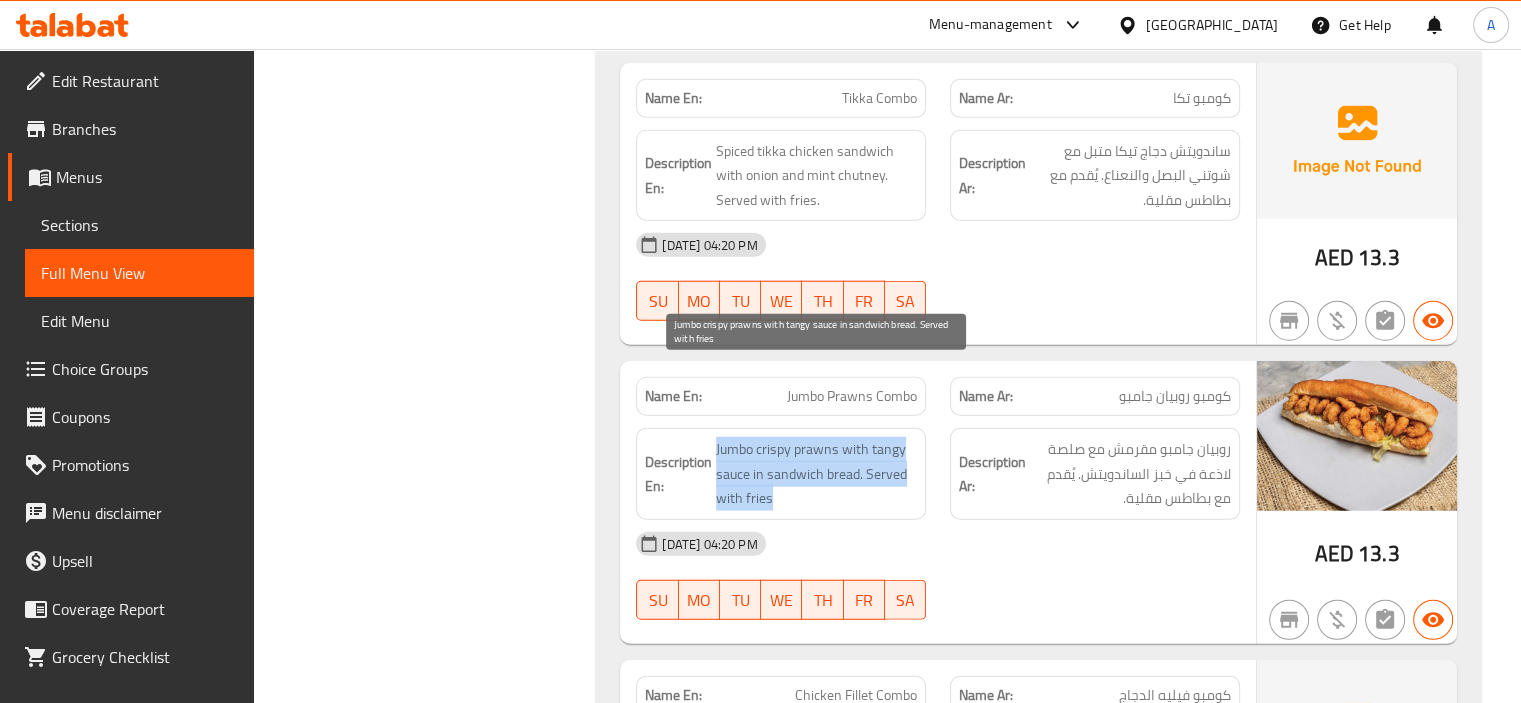 click on "Jumbo crispy prawns with tangy sauce in sandwich bread. Served with
fries" at bounding box center [816, 474] 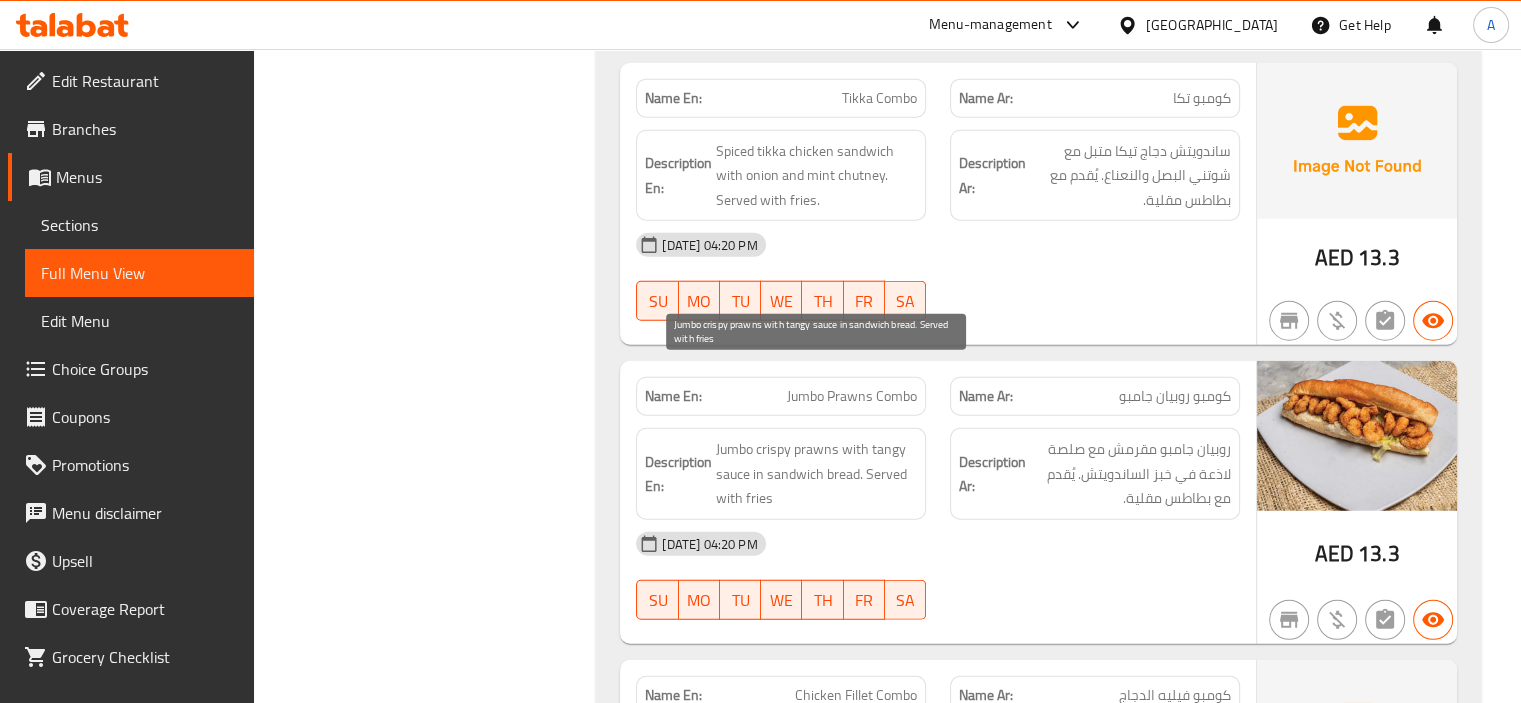 click on "Jumbo crispy prawns with tangy sauce in sandwich bread. Served with
fries" at bounding box center [816, 474] 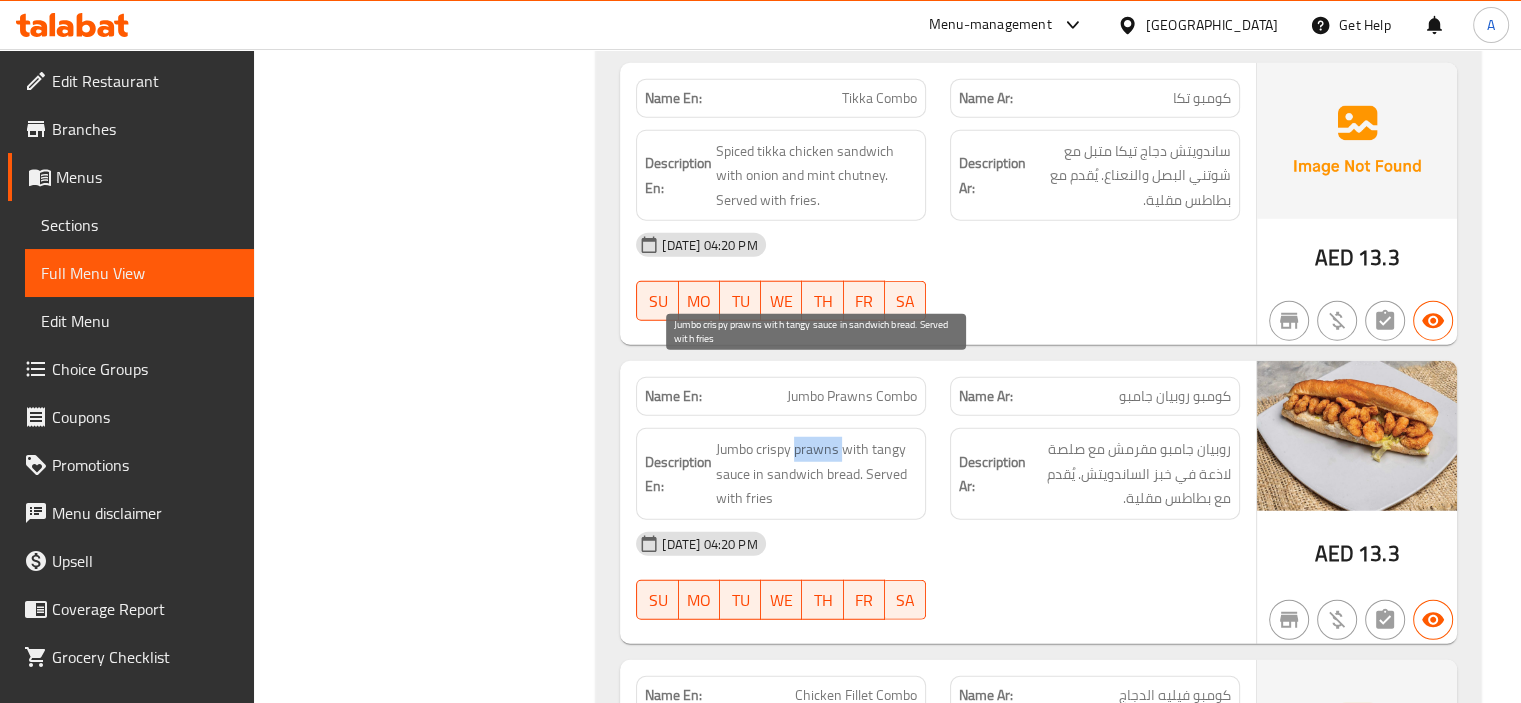 click on "Jumbo crispy prawns with tangy sauce in sandwich bread. Served with
fries" at bounding box center [816, 474] 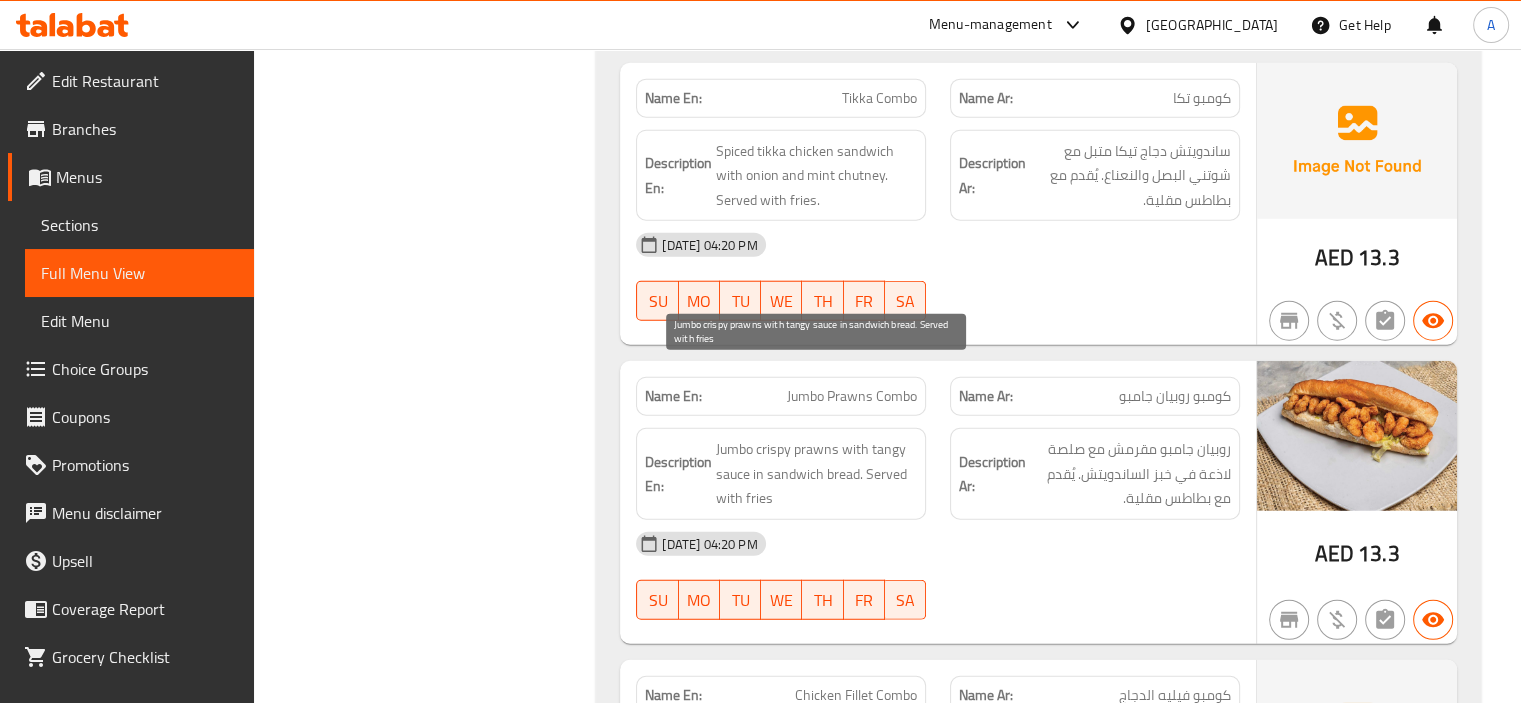 click on "Jumbo crispy prawns with tangy sauce in sandwich bread. Served with
fries" at bounding box center [816, 474] 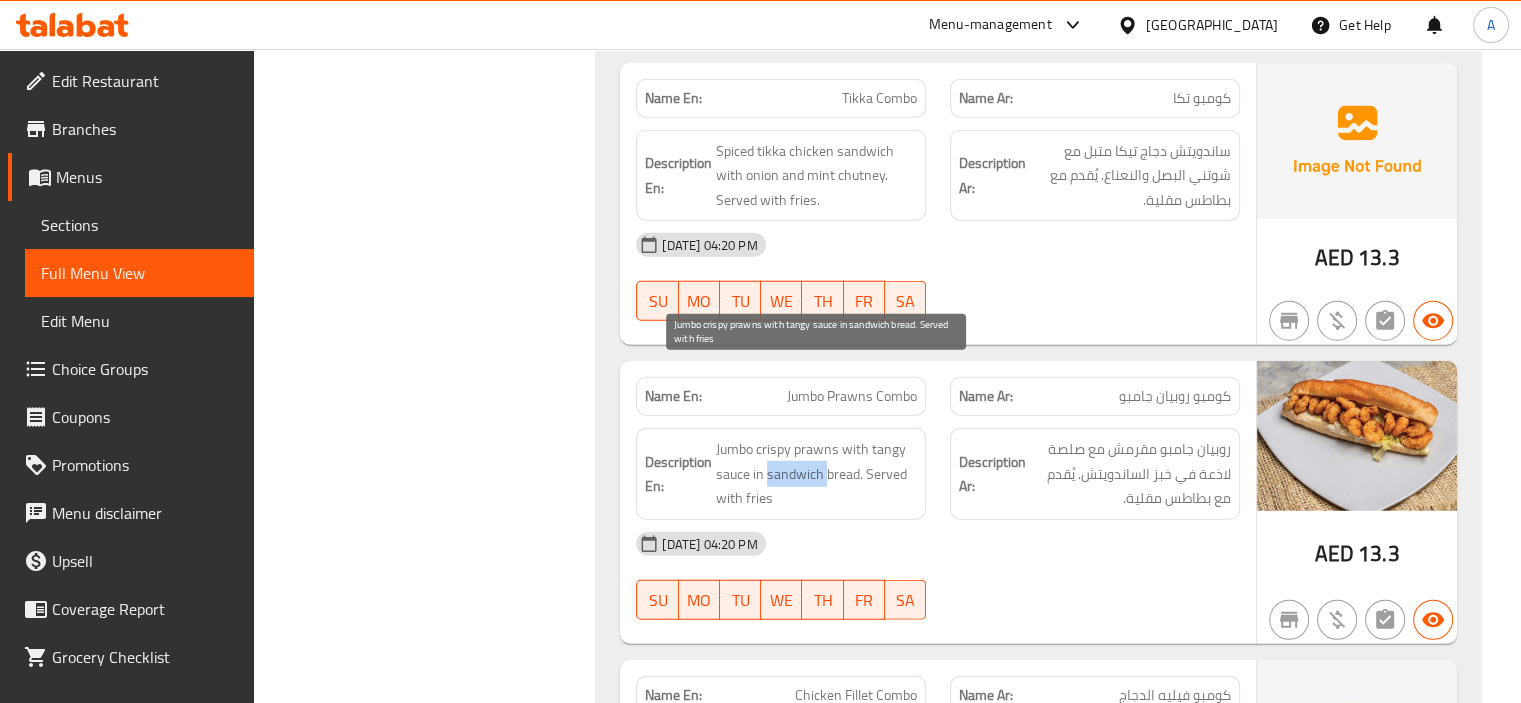 click on "Jumbo crispy prawns with tangy sauce in sandwich bread. Served with
fries" at bounding box center [816, 474] 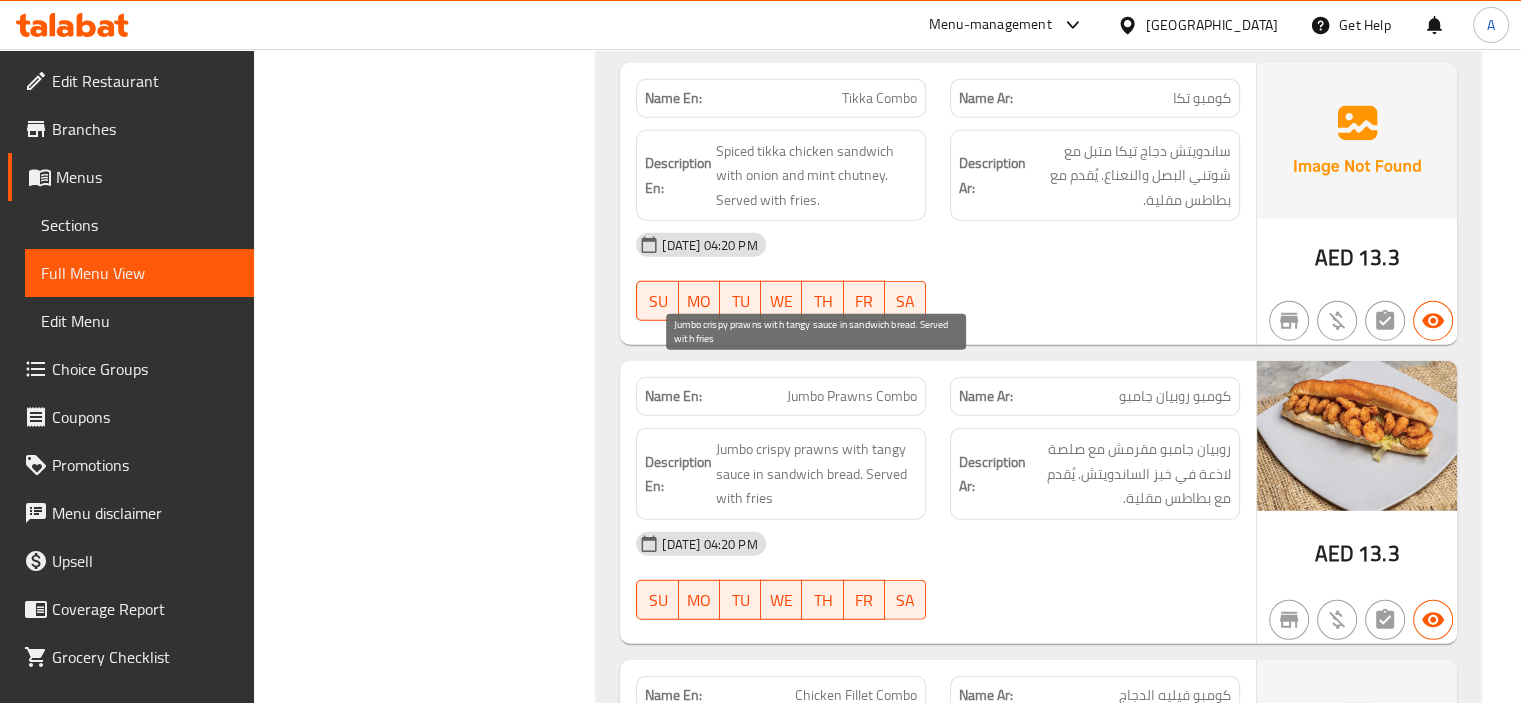 click on "Jumbo crispy prawns with tangy sauce in sandwich bread. Served with
fries" at bounding box center (816, 474) 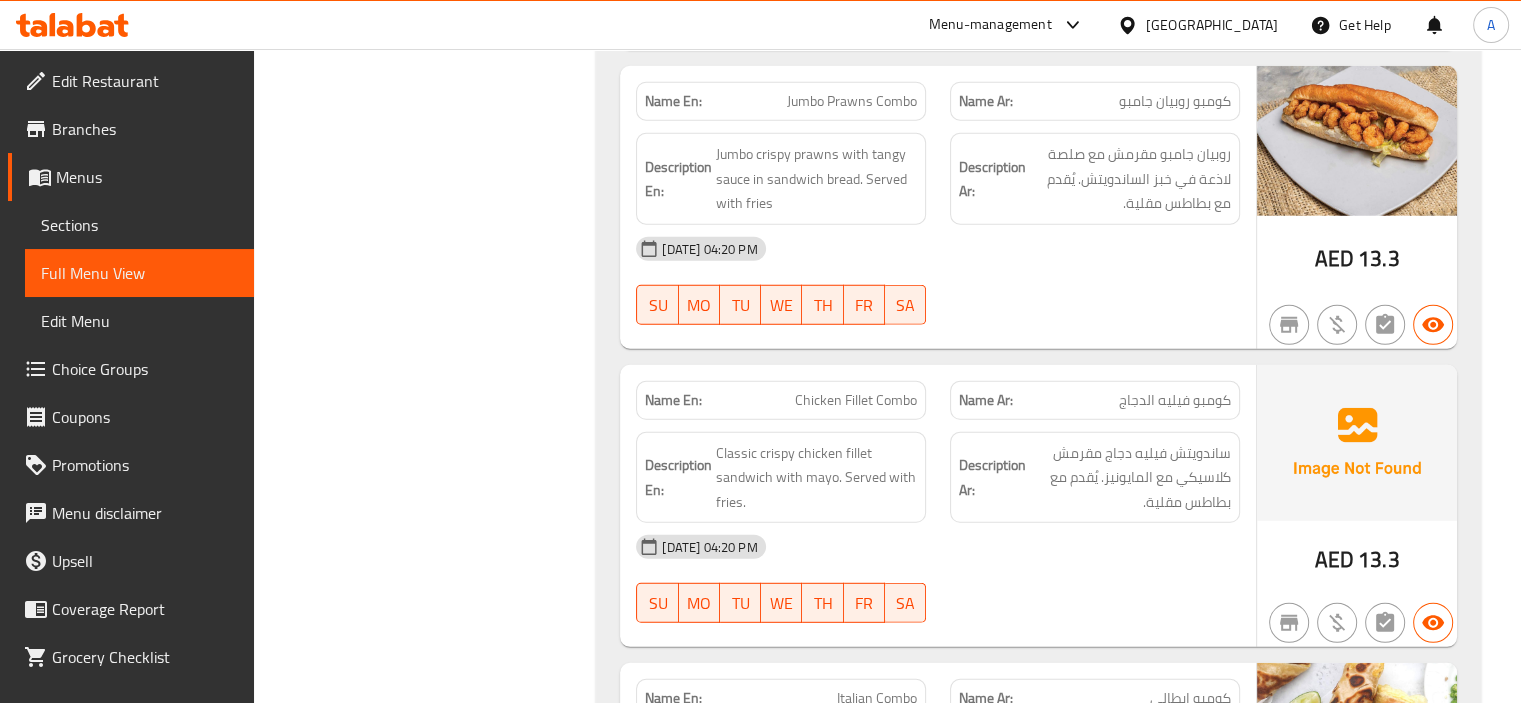 scroll, scrollTop: 13100, scrollLeft: 0, axis: vertical 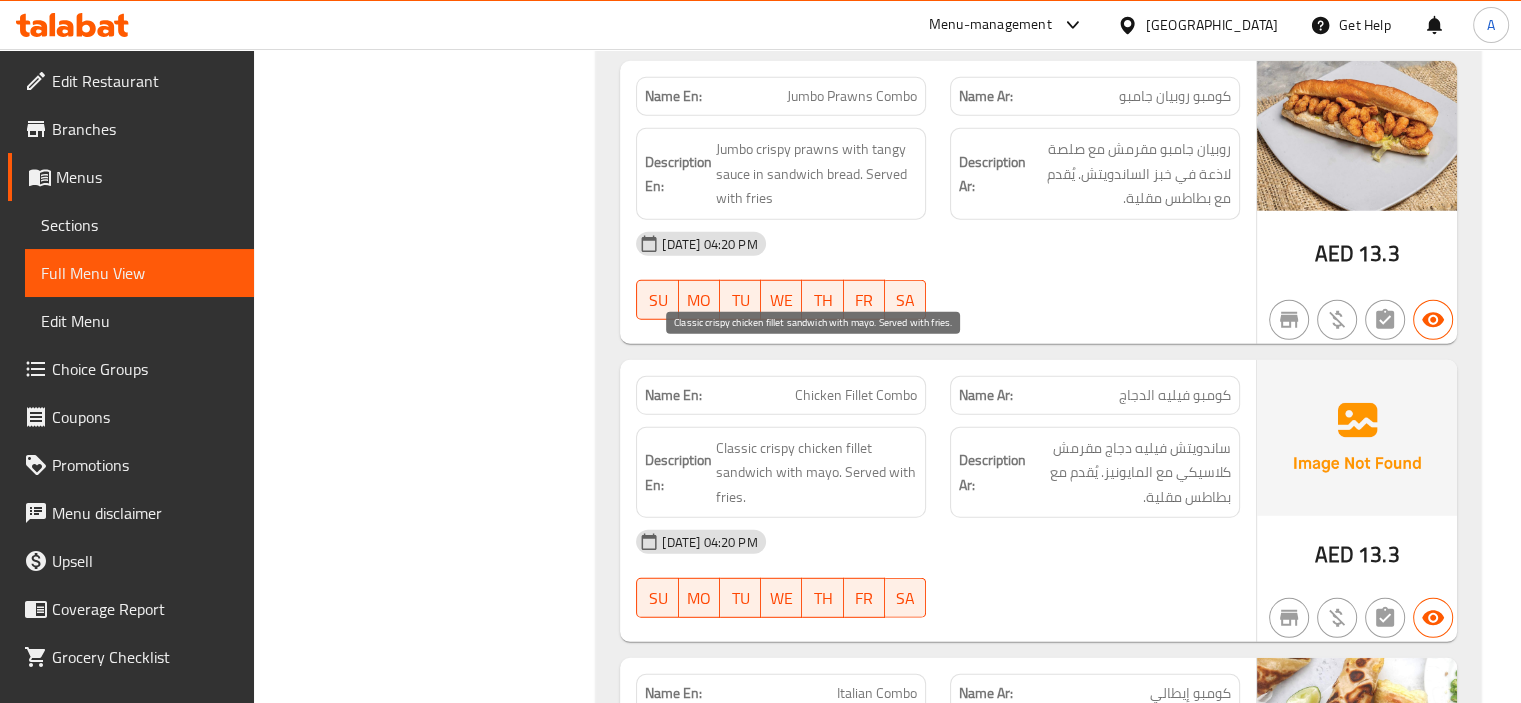 click on "Classic crispy chicken fillet sandwich with mayo. Served with fries." at bounding box center [816, 473] 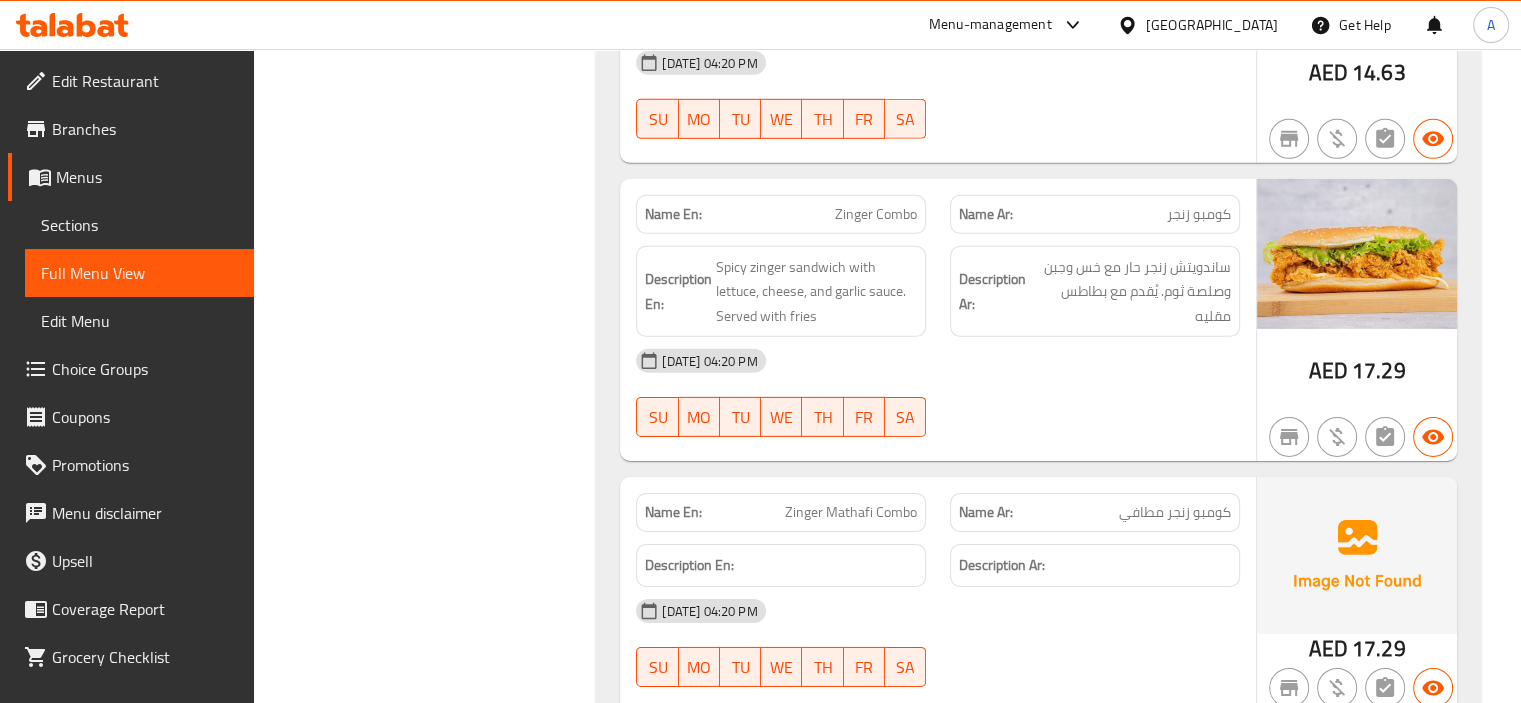 scroll, scrollTop: 13900, scrollLeft: 0, axis: vertical 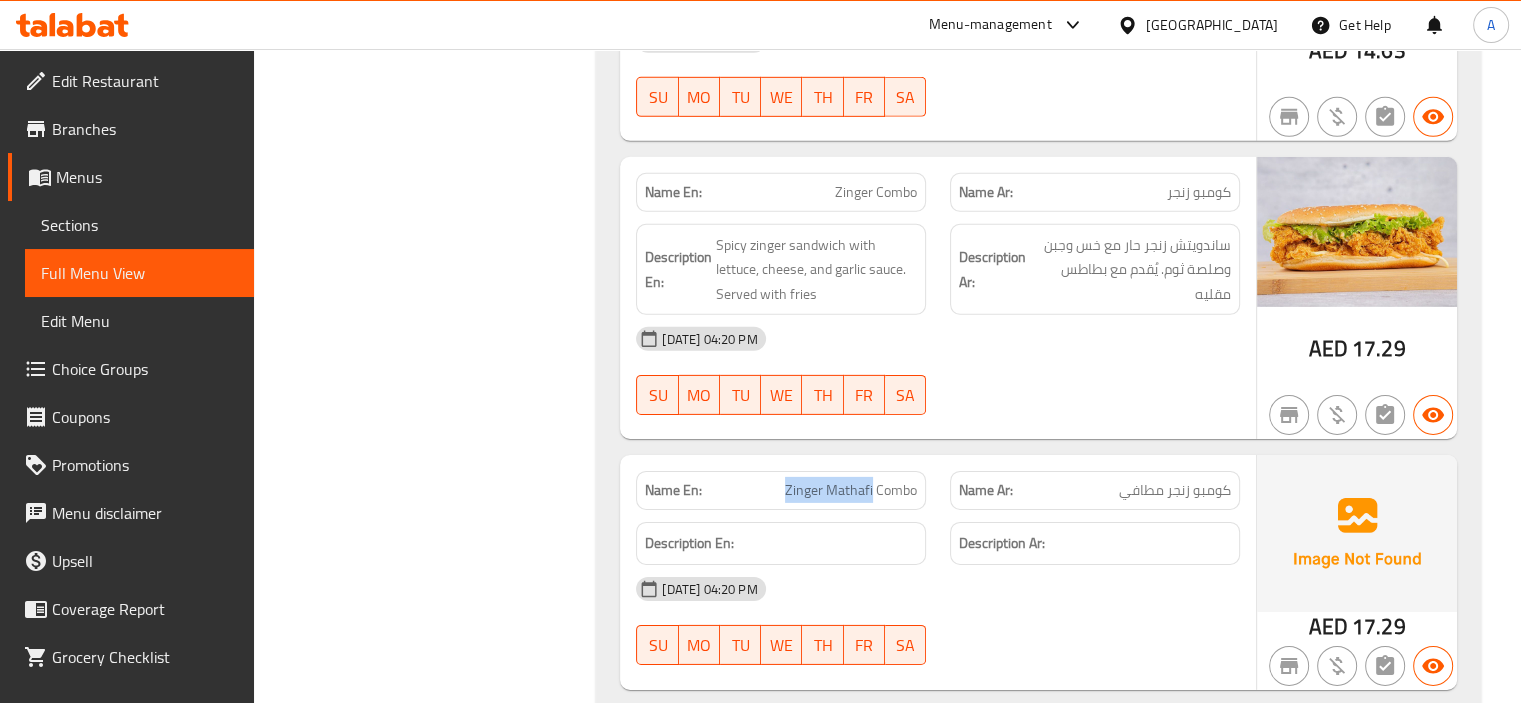 drag, startPoint x: 778, startPoint y: 421, endPoint x: 872, endPoint y: 427, distance: 94.19129 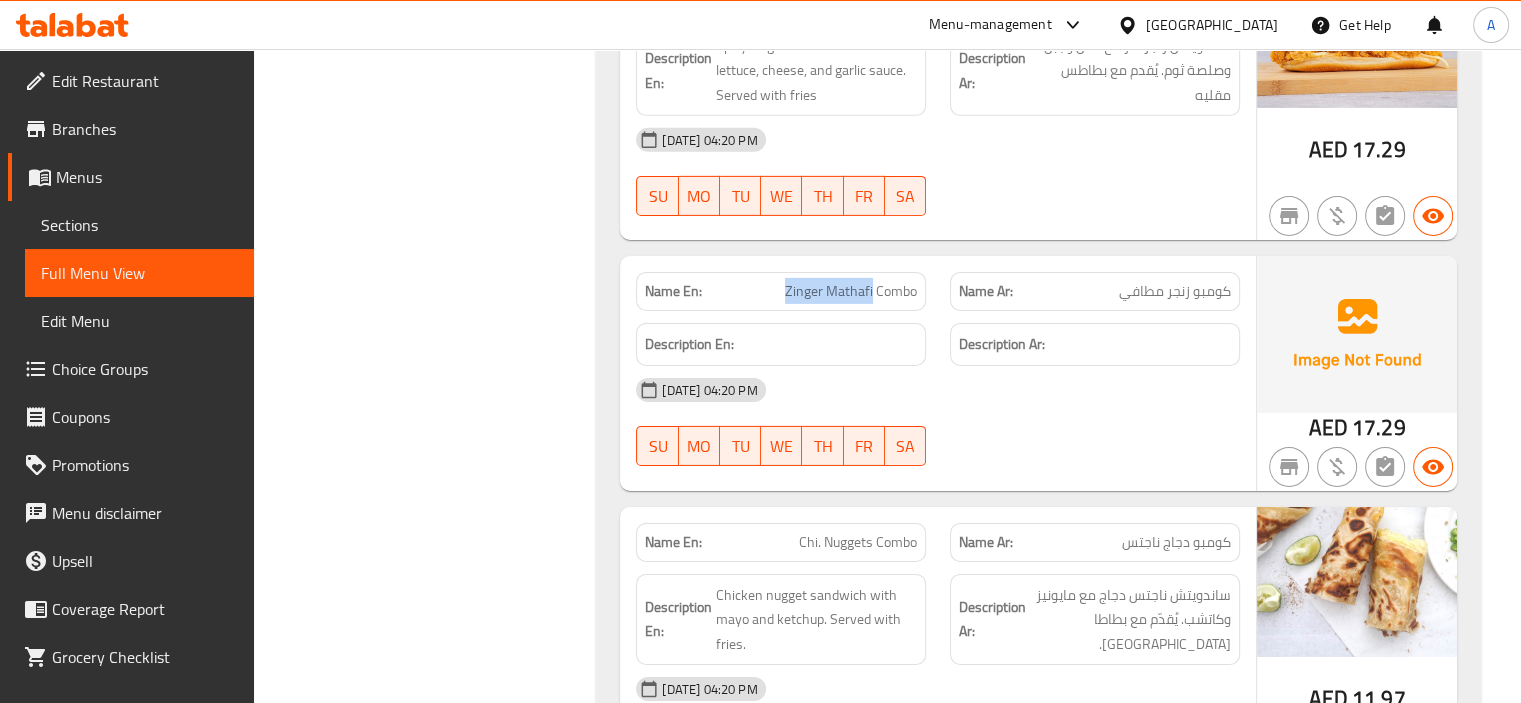 scroll, scrollTop: 14100, scrollLeft: 0, axis: vertical 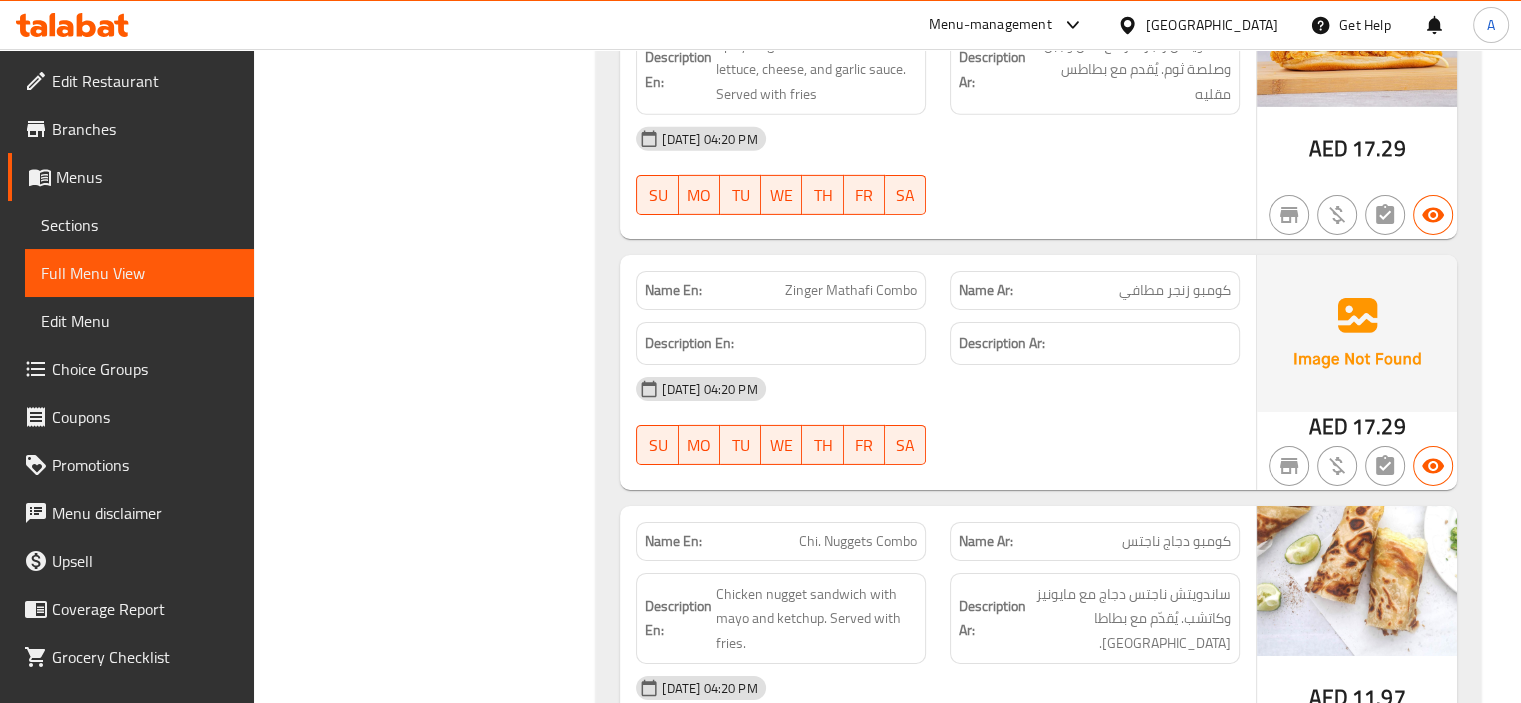 click on "Name En: Zinger Prawns Combo Name Ar: كومبو روبيان زنجر Description En: Crispy zinger prawns in sandwich bread with sauce. Served with fries.
Description Ar: روبيان زنجر مقرمش في [GEOGRAPHIC_DATA] مع  صوص. يُقدم مع بطاطس مقلية.
[DATE] 04:20 PM SU MO TU WE TH FR SA AED 11.97 Name En: Chicken Lemon Combo Name Ar: كومبو دجاج ليمون Description En: Zesty lemon-marinated chicken sandwich with garlic mayo. Served with
fries.
Description Ar: ساندويتش دجاج متبل بالليمون الزيستي مع مايونيز بالثوم. يُقدم مع بطاطس مقلية.
[DATE] 04:20 PM SU MO TU WE TH FR SA AED 11.97 Name En: Tikka Combo Name Ar:  كومبو تكا Description En: Spiced tikka chicken sandwich with onion and mint chutney. Served with
fries. Description Ar: ساندويتش دجاج تيكا متبل مع شوتني البصل والنعناع. يُقدم مع بطاطس مقلية.
[DATE] 04:20 PM SU [GEOGRAPHIC_DATA]" at bounding box center [1038, -12488] 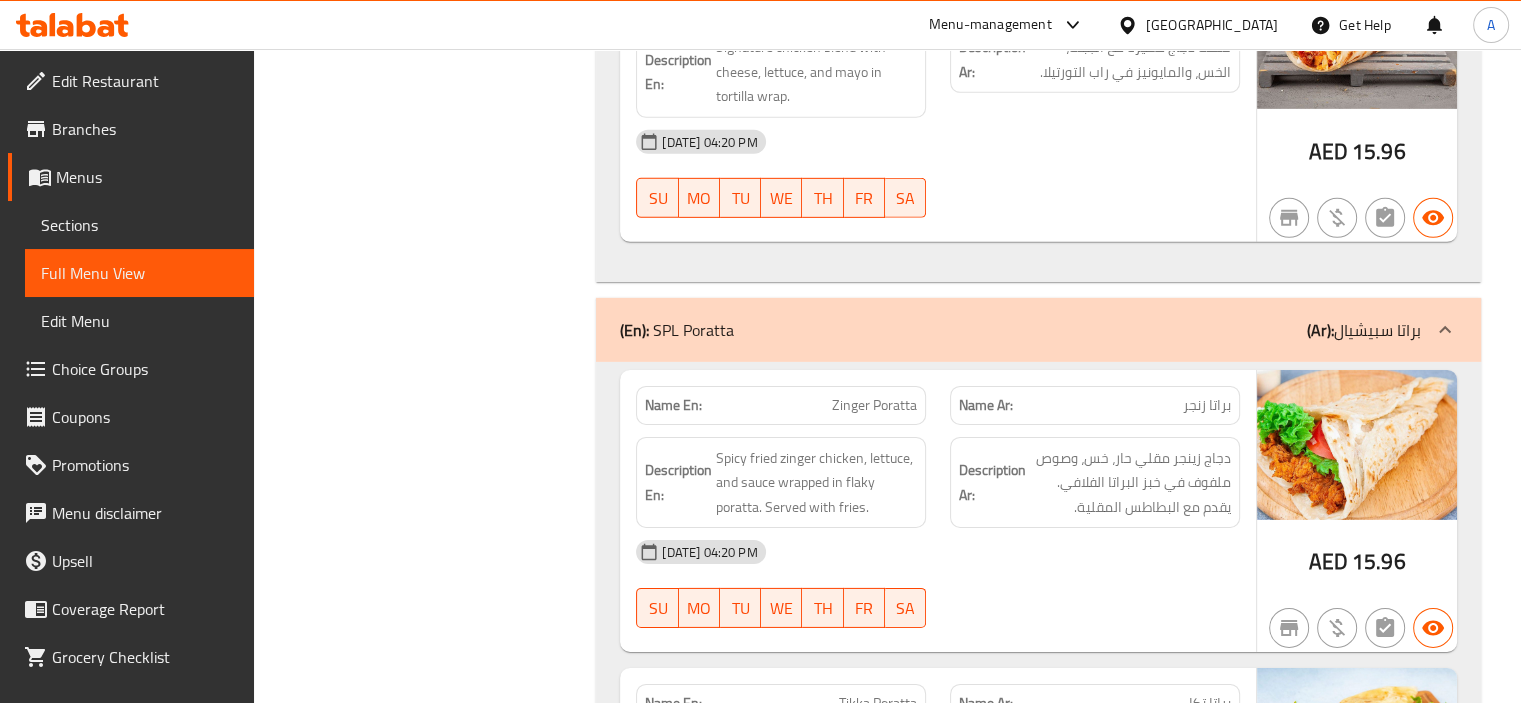 scroll, scrollTop: 21500, scrollLeft: 0, axis: vertical 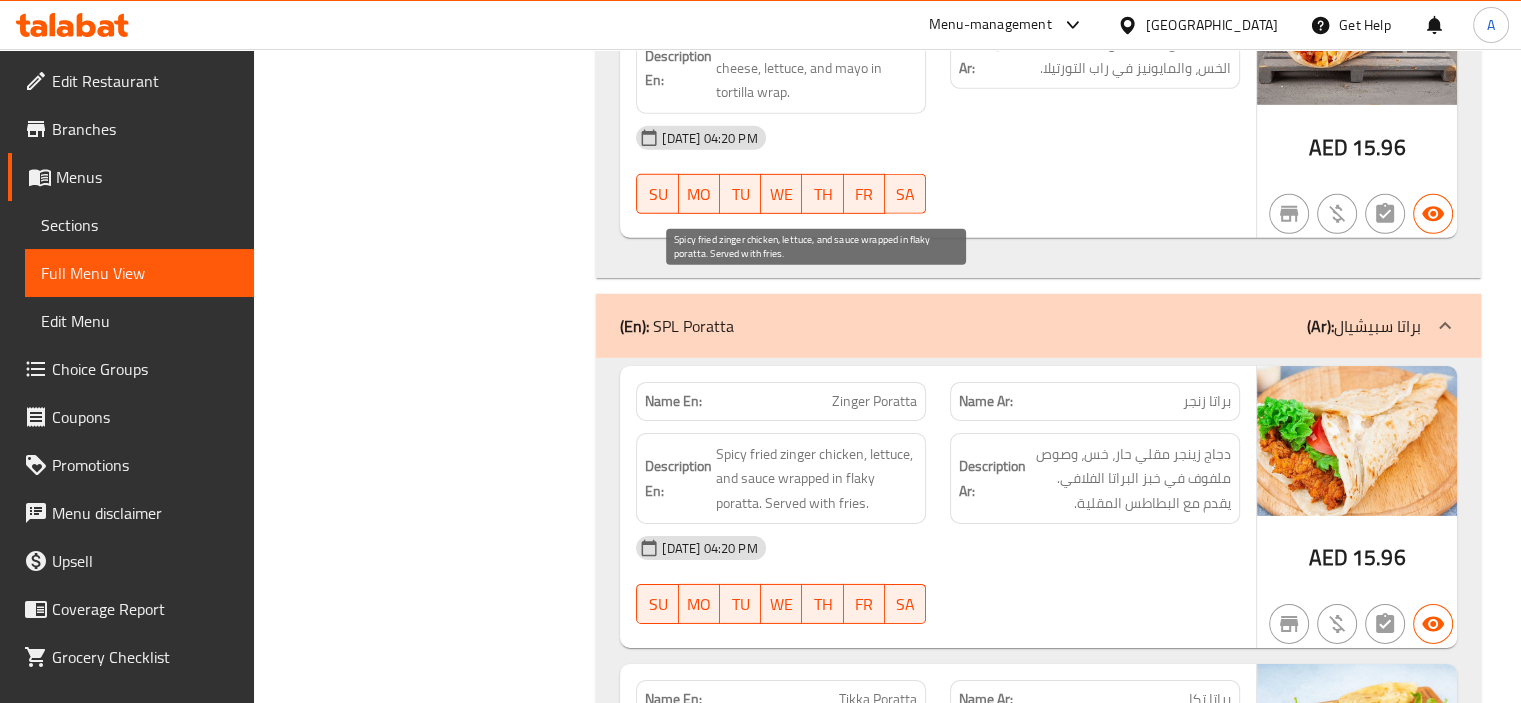 click on "Spicy fried zinger chicken, lettuce, and sauce wrapped in flaky poratta. Served with fries." at bounding box center [816, 479] 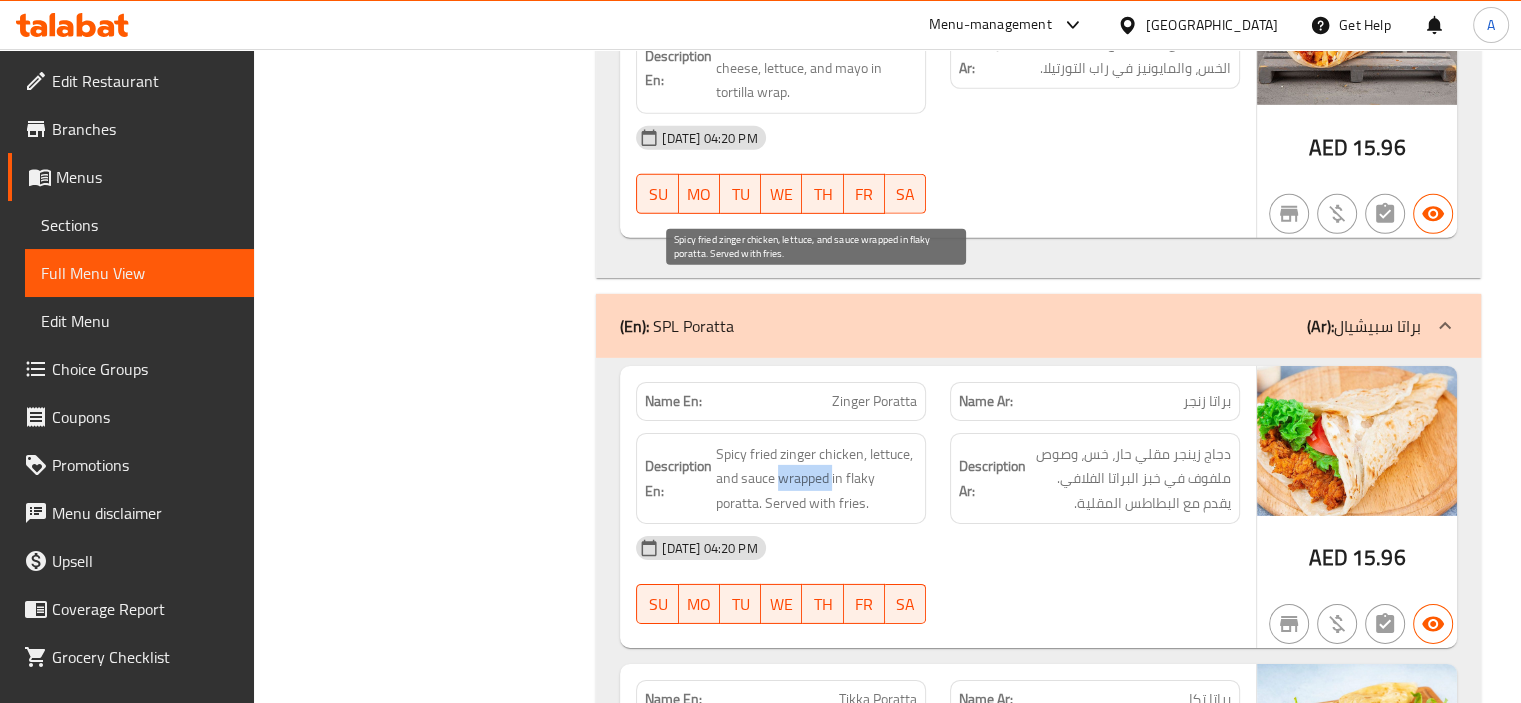 click on "Spicy fried zinger chicken, lettuce, and sauce wrapped in flaky poratta. Served with fries." at bounding box center (816, 479) 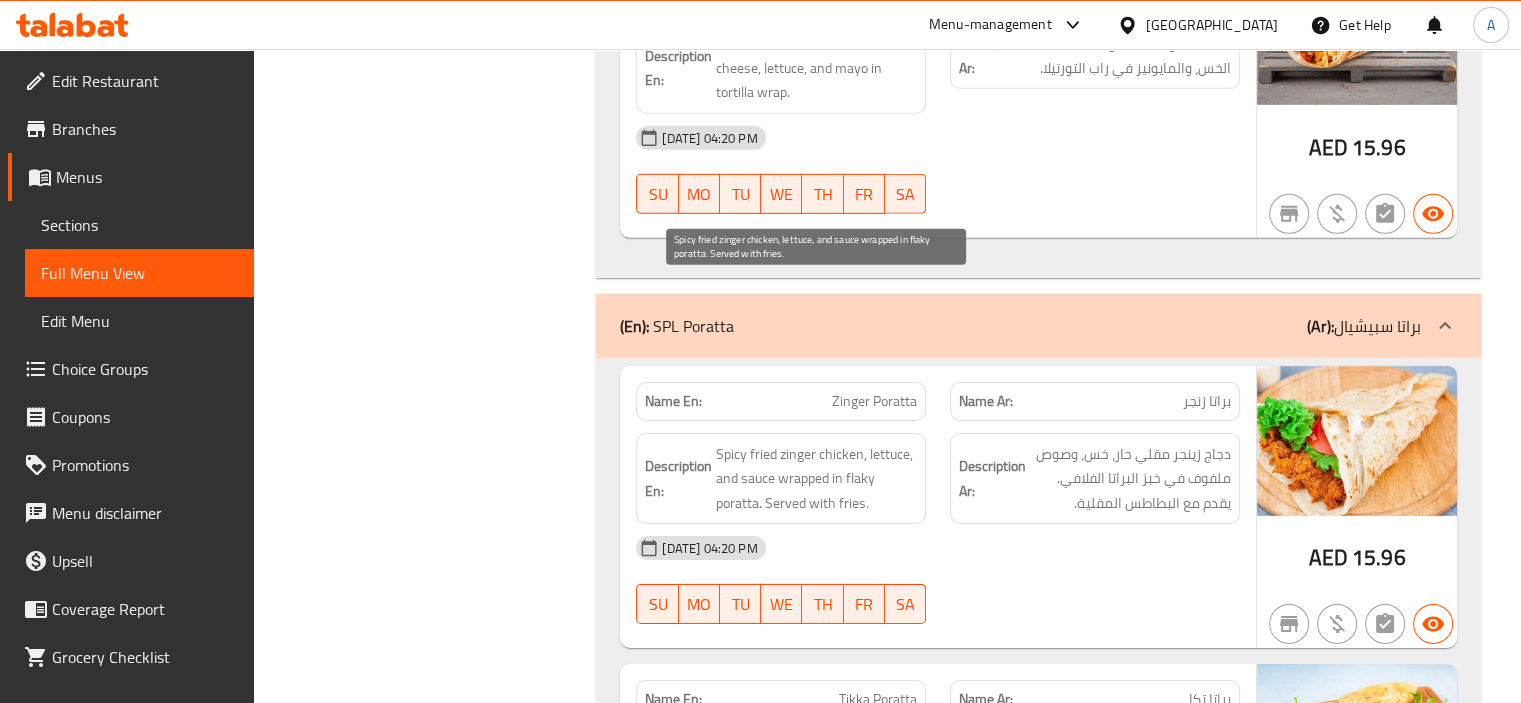 click on "Spicy fried zinger chicken, lettuce, and sauce wrapped in flaky poratta. Served with fries." at bounding box center [816, 479] 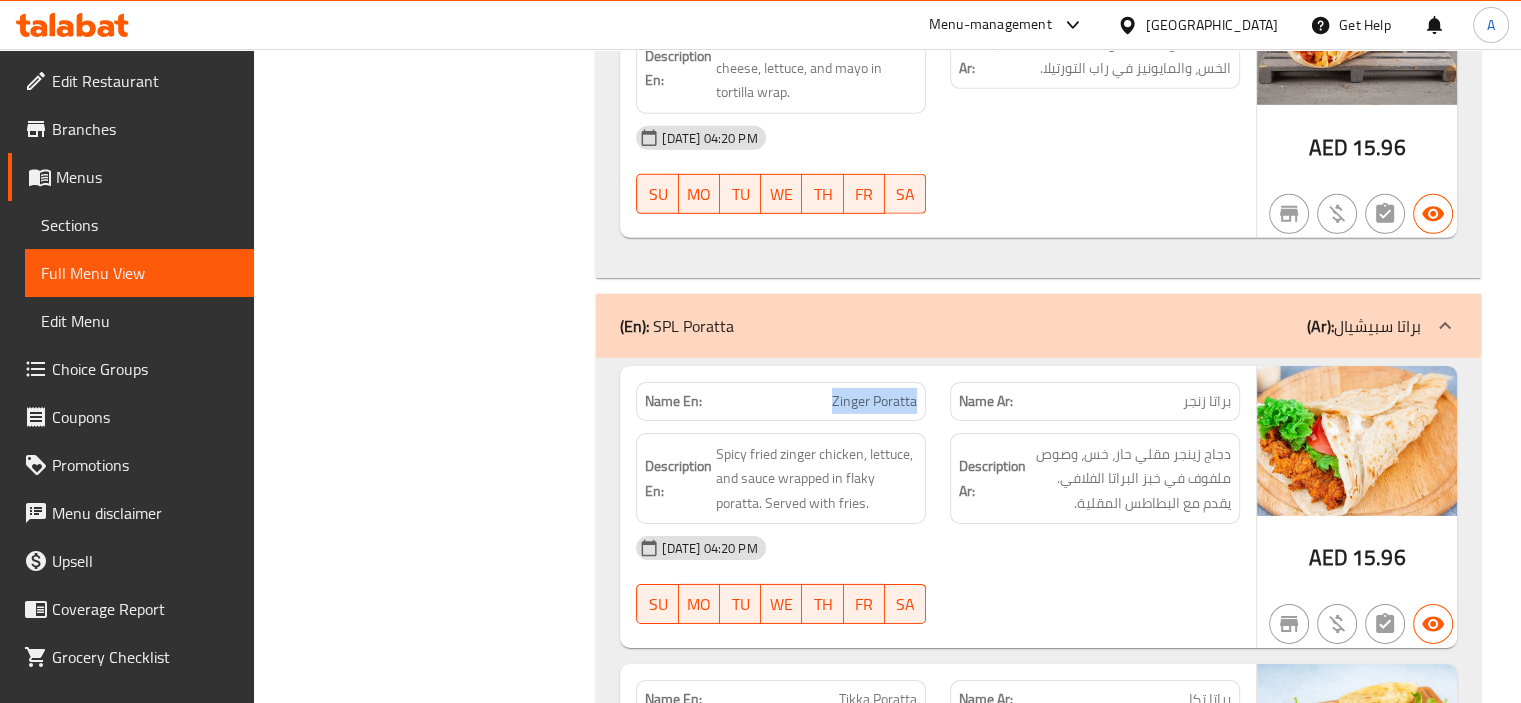 drag, startPoint x: 833, startPoint y: 240, endPoint x: 925, endPoint y: 248, distance: 92.34717 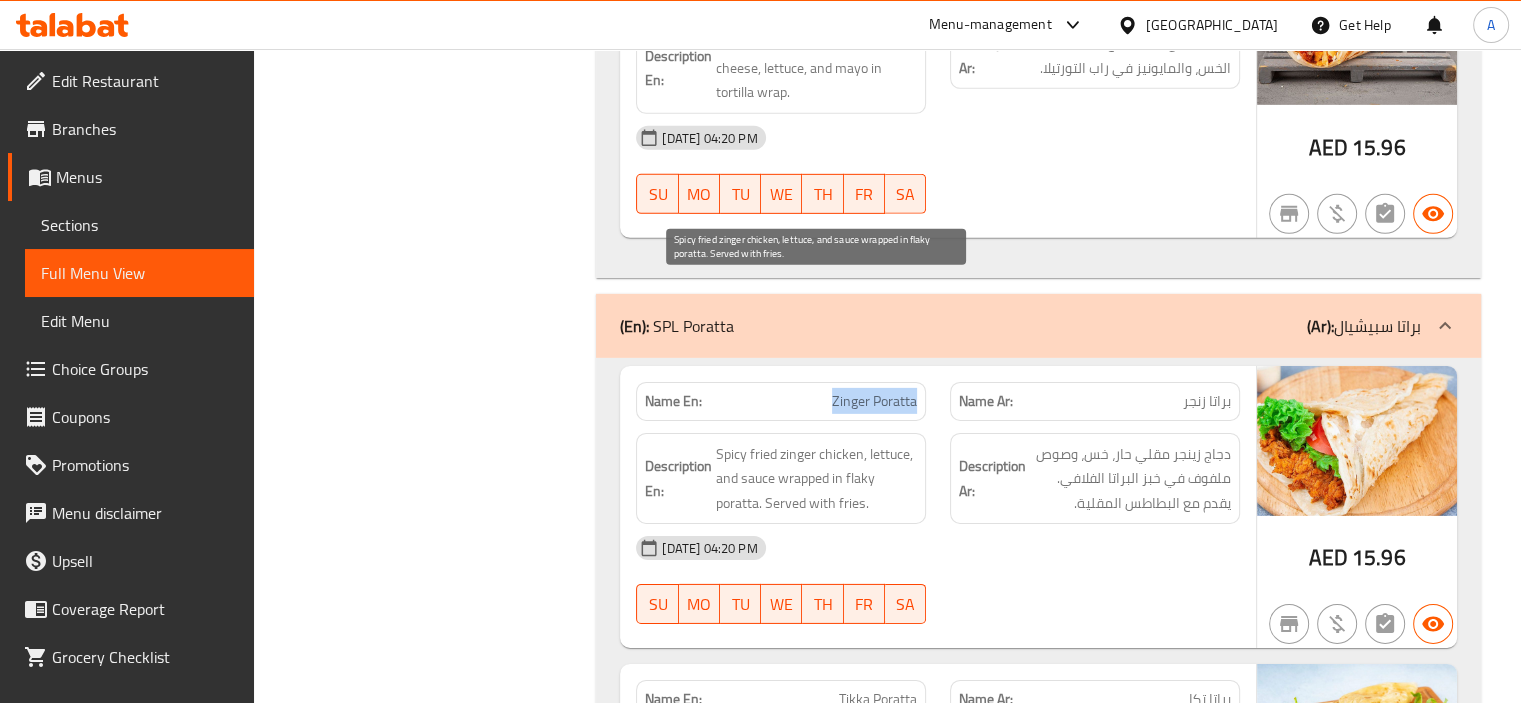click on "Spicy fried zinger chicken, lettuce, and sauce wrapped in flaky poratta. Served with fries." at bounding box center (816, 479) 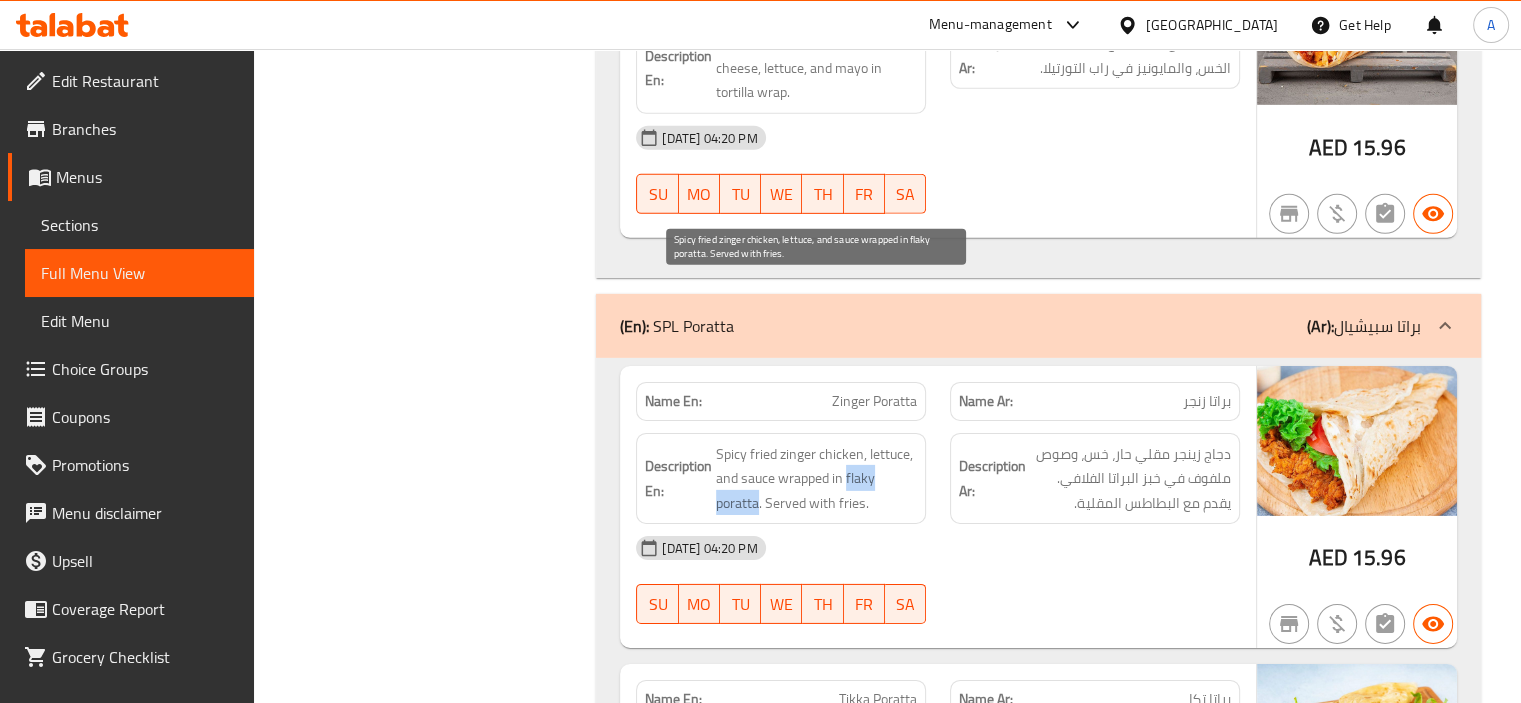 drag, startPoint x: 848, startPoint y: 314, endPoint x: 760, endPoint y: 350, distance: 95.07891 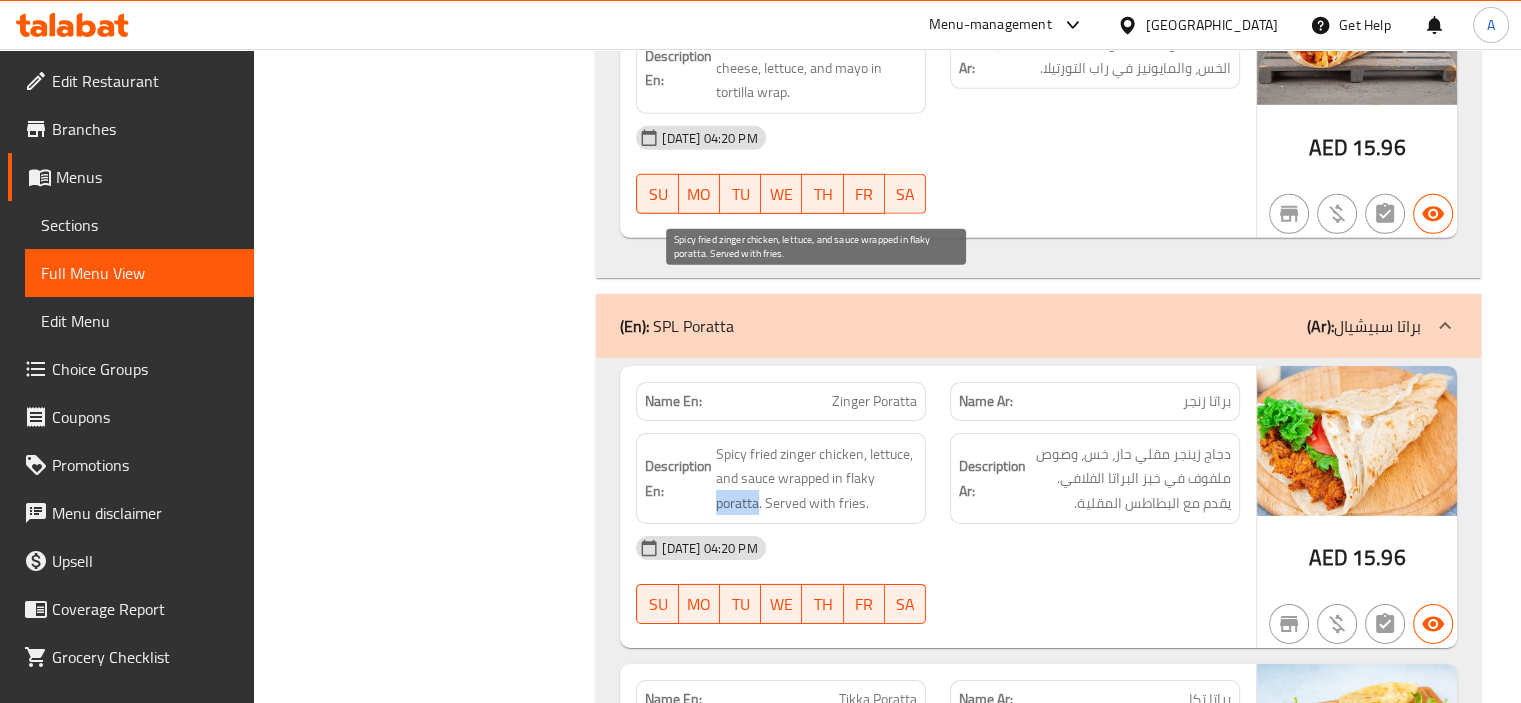 click on "Spicy fried zinger chicken, lettuce, and sauce wrapped in flaky poratta. Served with fries." at bounding box center [816, 479] 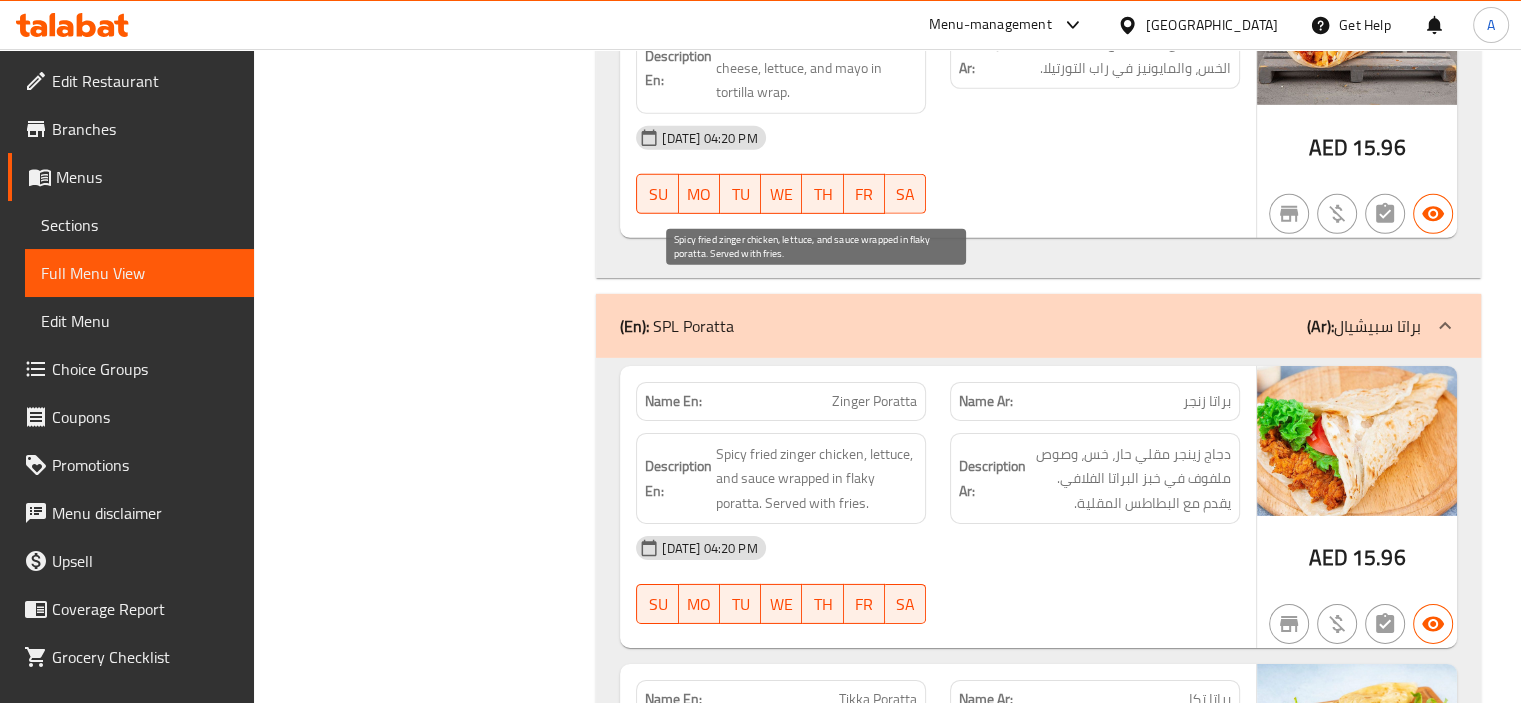 click on "Spicy fried zinger chicken, lettuce, and sauce wrapped in flaky poratta. Served with fries." at bounding box center [816, 479] 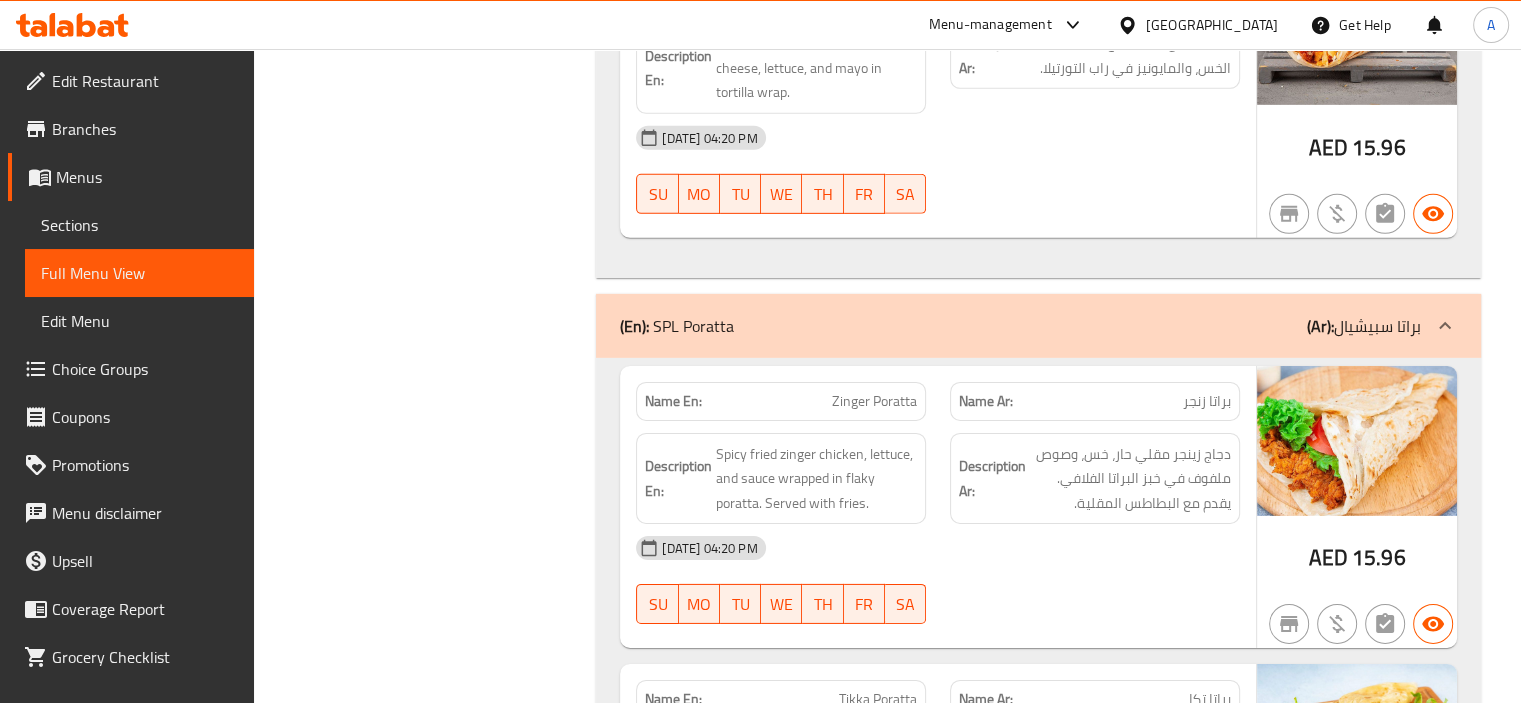 drag, startPoint x: 837, startPoint y: 367, endPoint x: 901, endPoint y: 353, distance: 65.51336 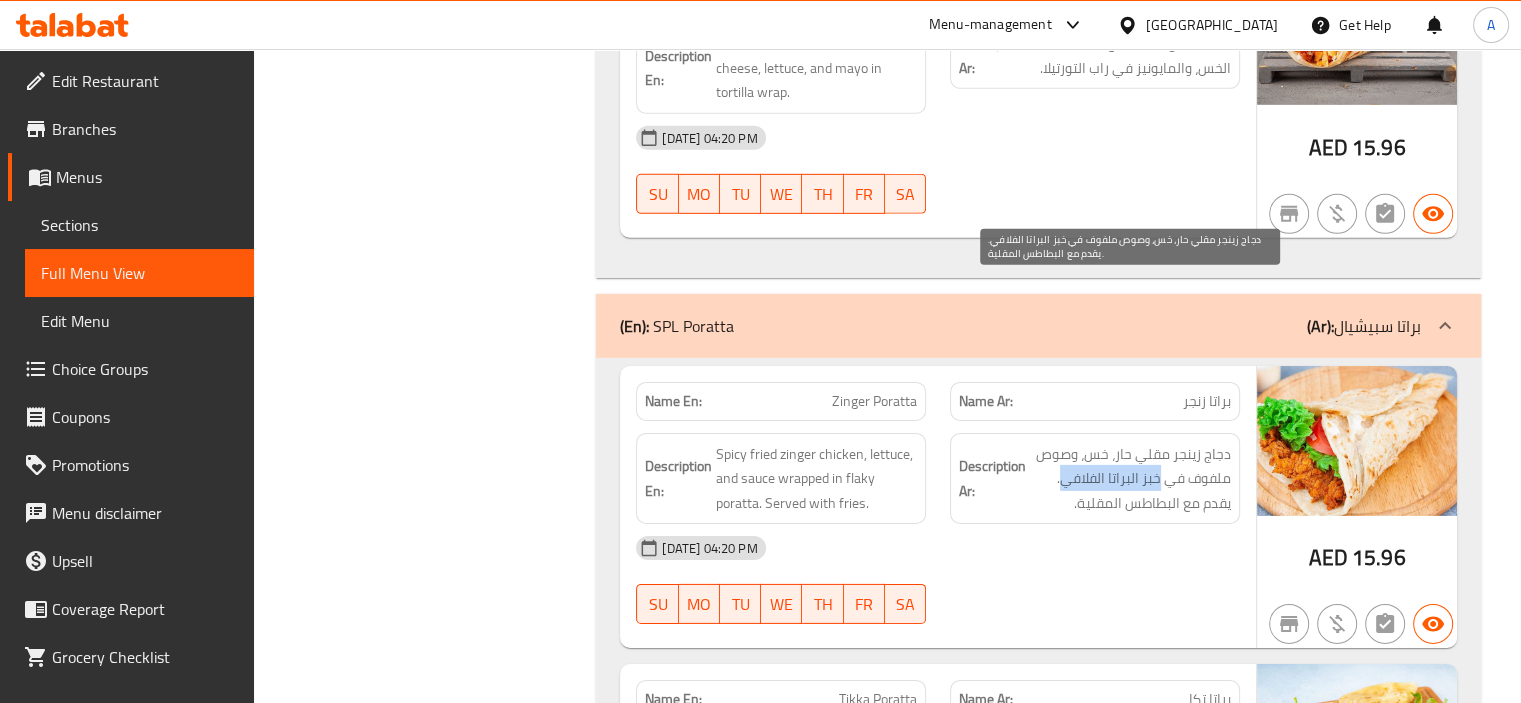 drag, startPoint x: 1060, startPoint y: 323, endPoint x: 1160, endPoint y: 327, distance: 100.07997 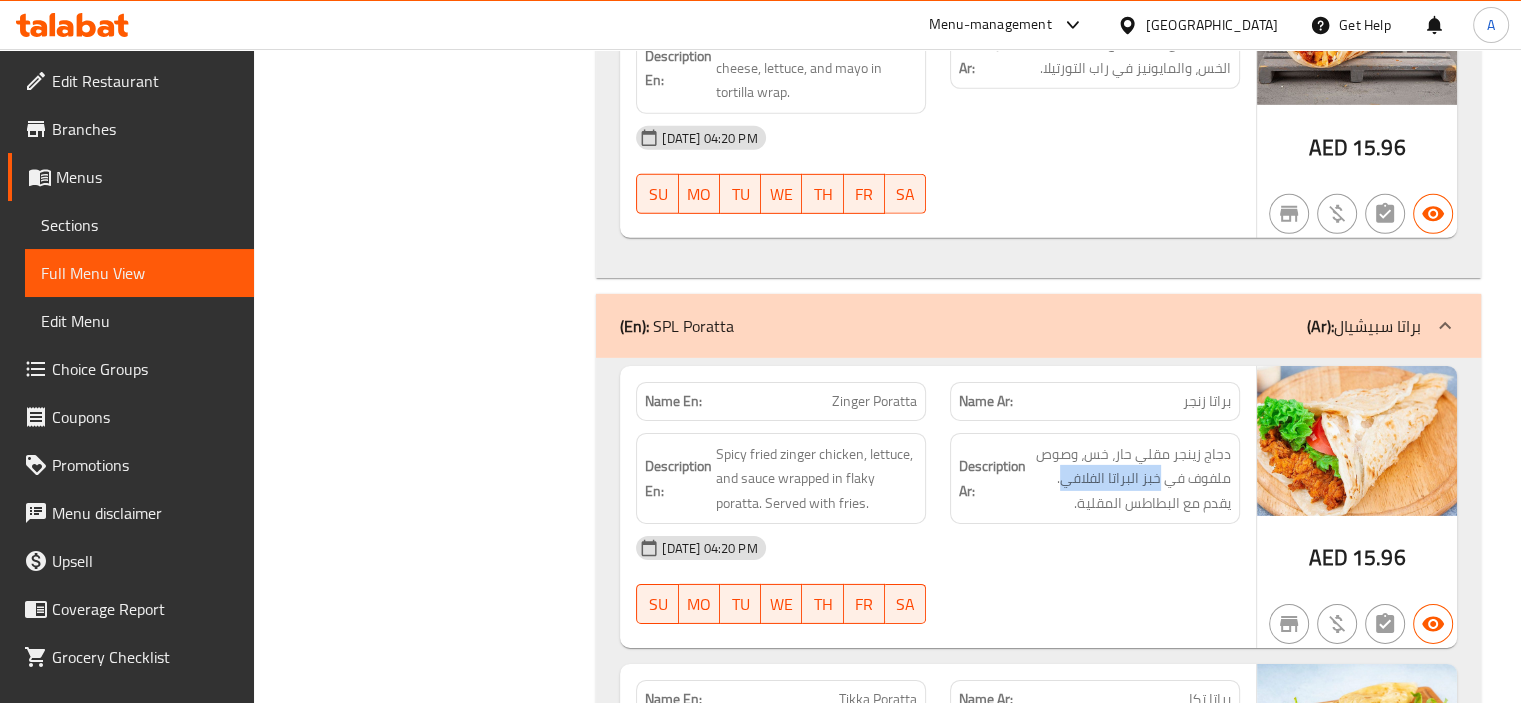 click on "Description En: Spicy fried zinger chicken, lettuce, and sauce wrapped in flaky poratta. Served with fries." at bounding box center (781, -21059) 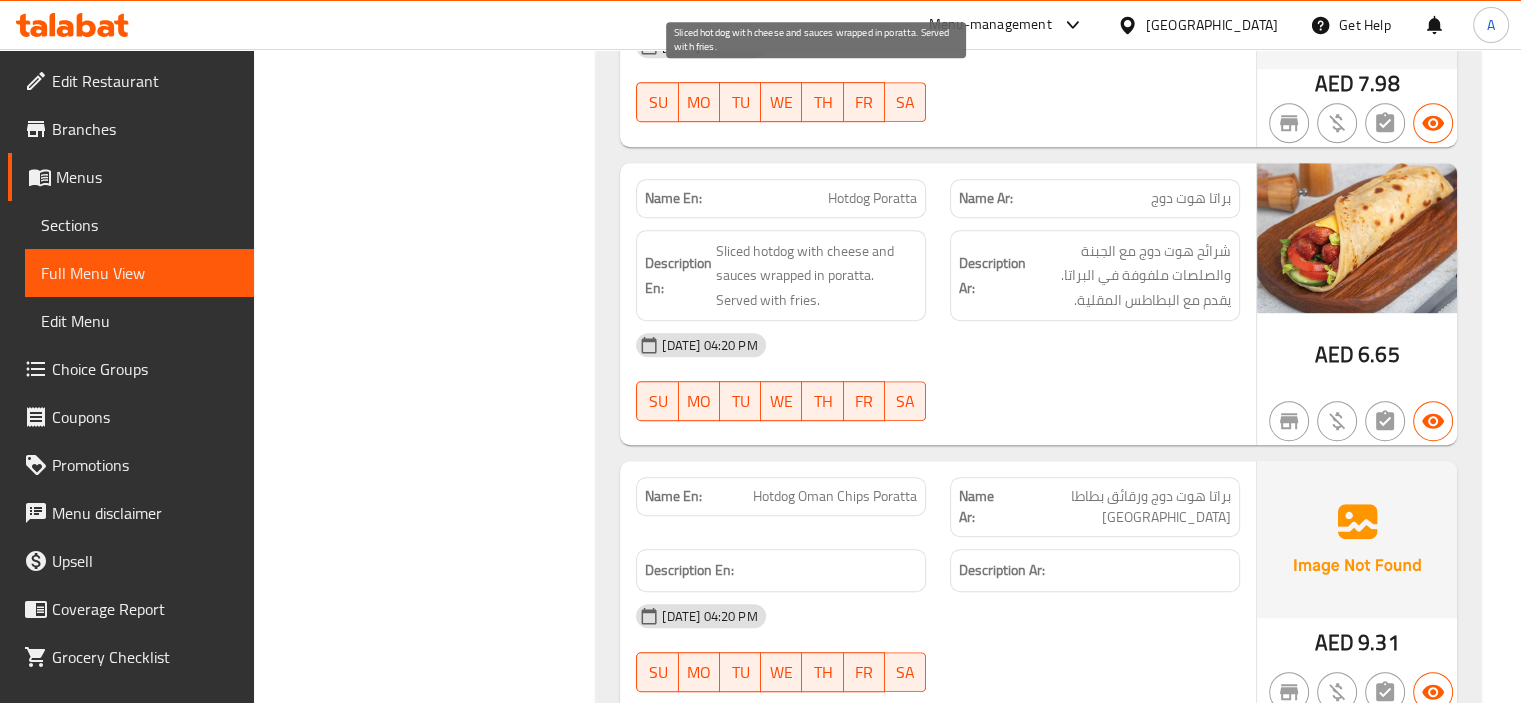 scroll, scrollTop: 24100, scrollLeft: 0, axis: vertical 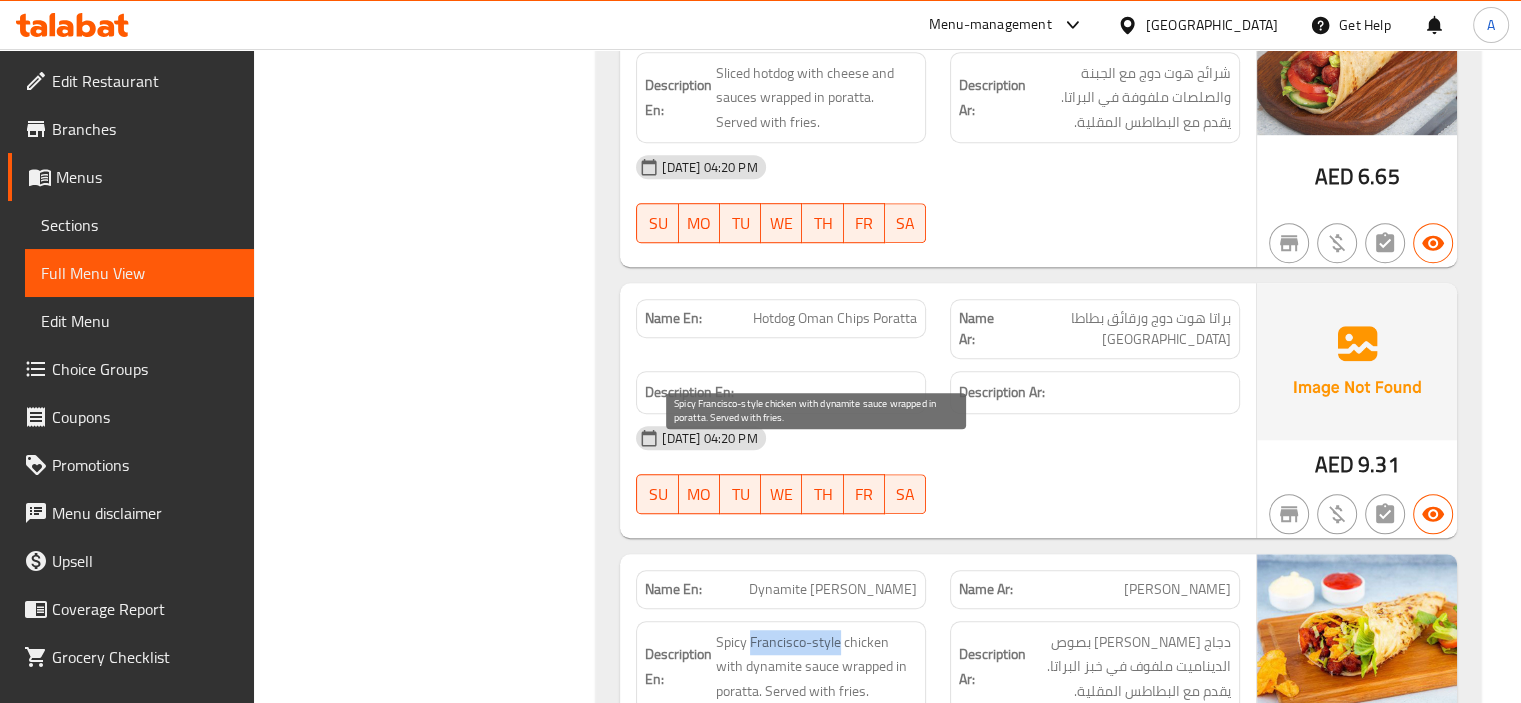 drag, startPoint x: 751, startPoint y: 455, endPoint x: 839, endPoint y: 455, distance: 88 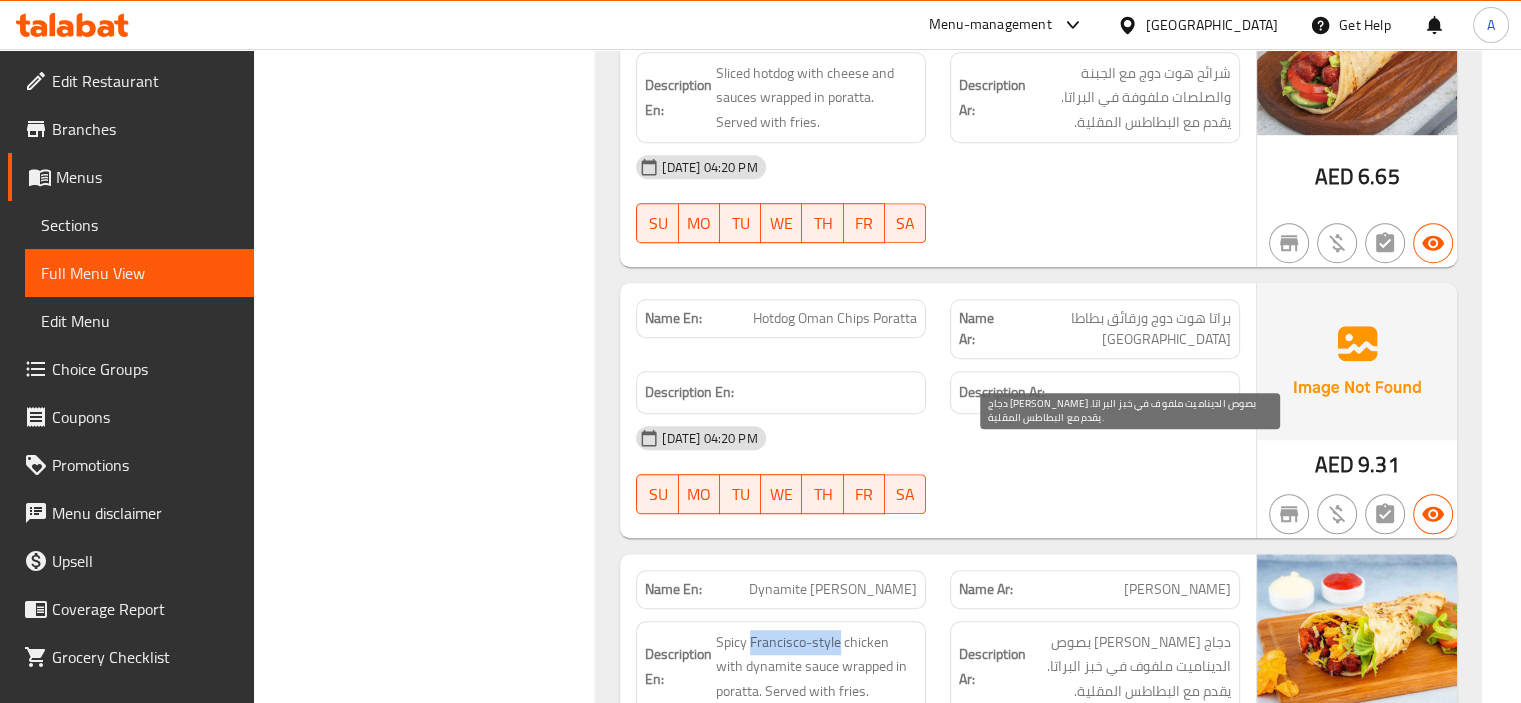 click on "دجاج [PERSON_NAME] بصوص الديناميت ملفوف في خبز البراتا. يقدم مع البطاطس المقلية." at bounding box center (1130, 667) 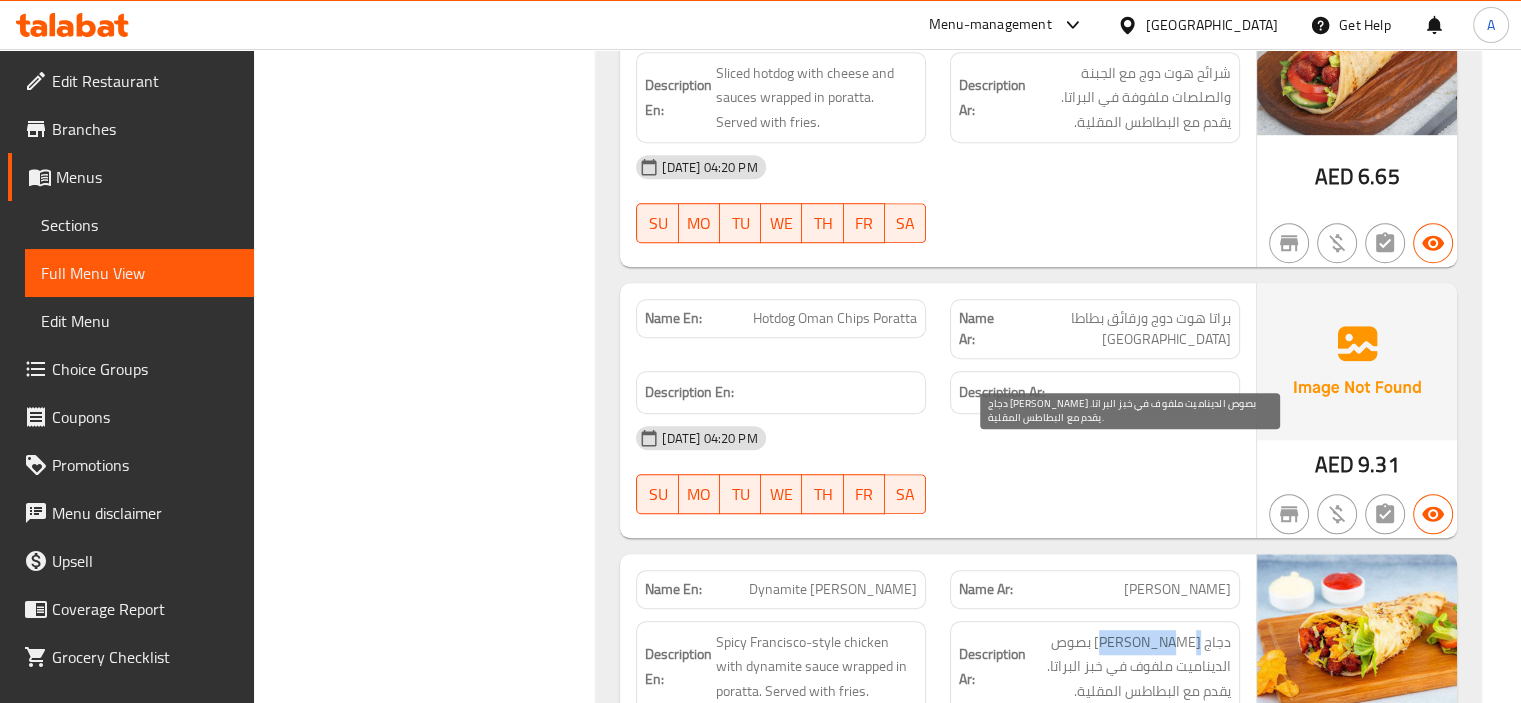 click on "دجاج [PERSON_NAME] بصوص الديناميت ملفوف في خبز البراتا. يقدم مع البطاطس المقلية." at bounding box center (1130, 667) 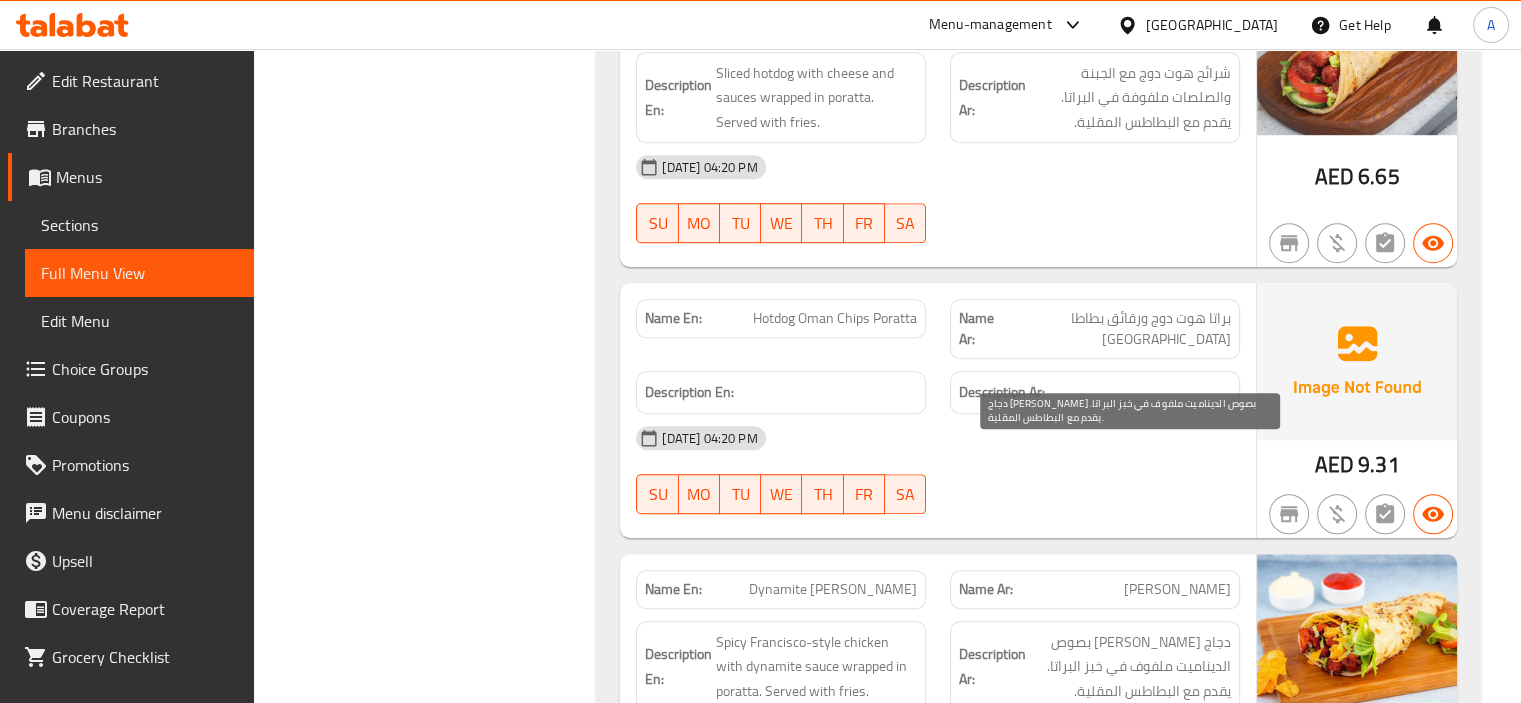 click on "دجاج [PERSON_NAME] بصوص الديناميت ملفوف في خبز البراتا. يقدم مع البطاطس المقلية." at bounding box center (1130, 667) 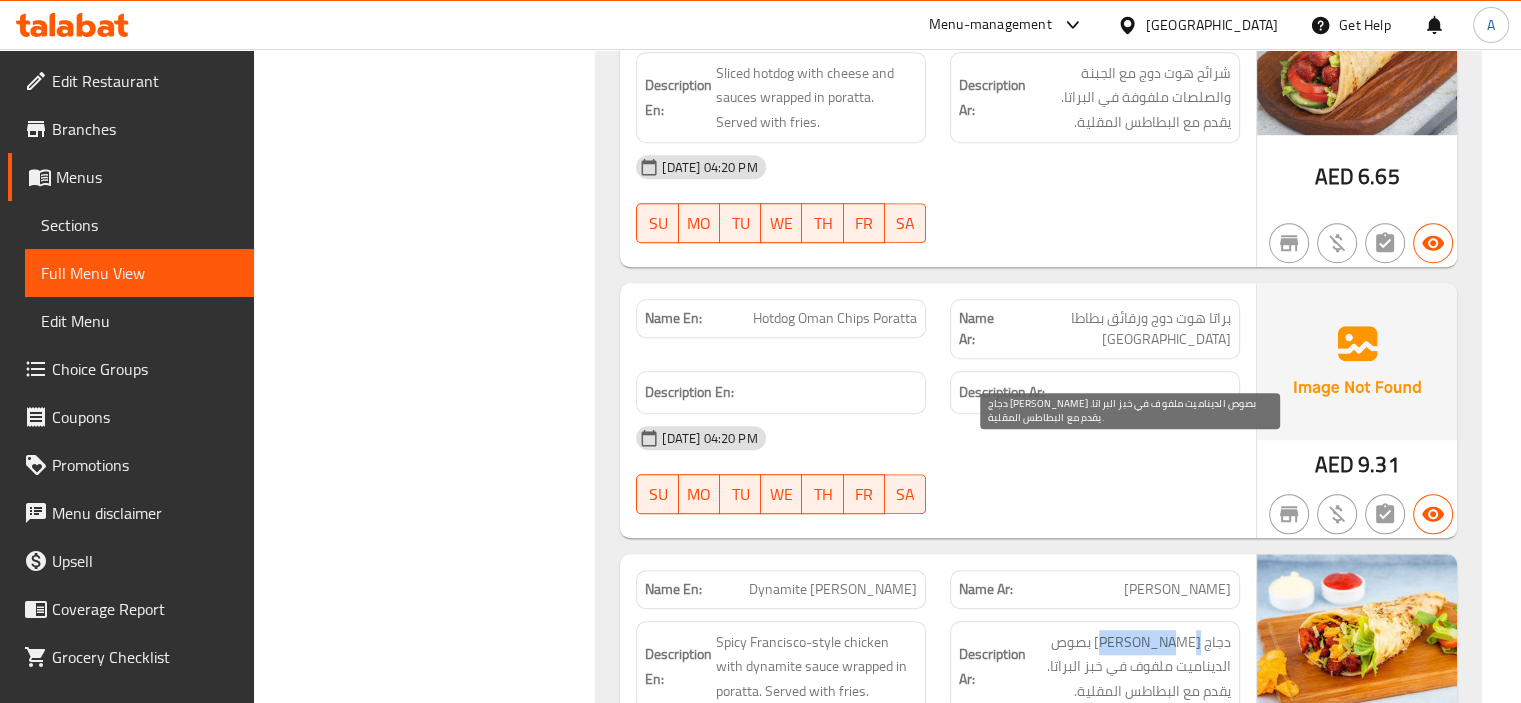 click on "دجاج [PERSON_NAME] بصوص الديناميت ملفوف في خبز البراتا. يقدم مع البطاطس المقلية." at bounding box center (1130, 667) 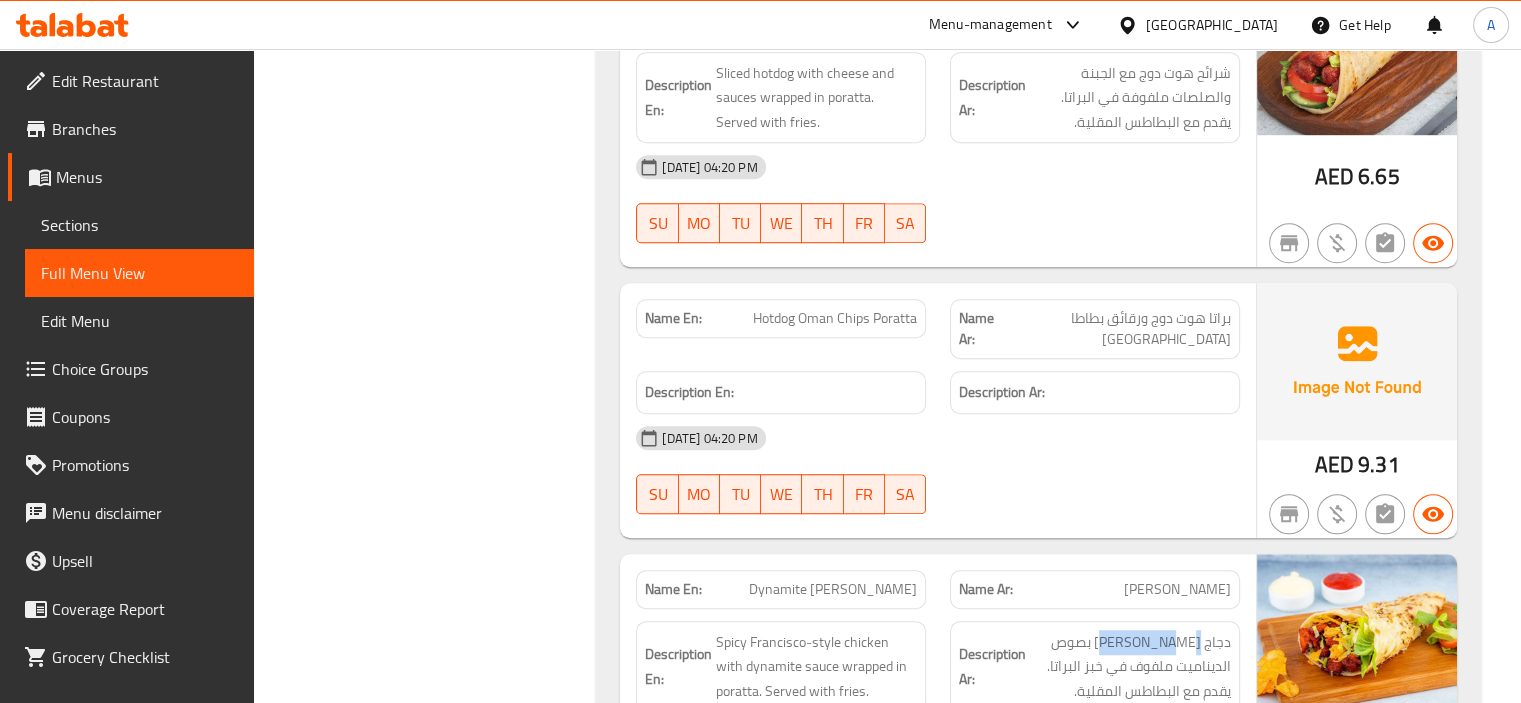 click on "Filter Branches Branches Popular filters Free items Branch specific items Has choices Upsell items Availability filters Available Not available View filters Collapse sections Collapse categories Collapse Choices" at bounding box center [433, 5325] 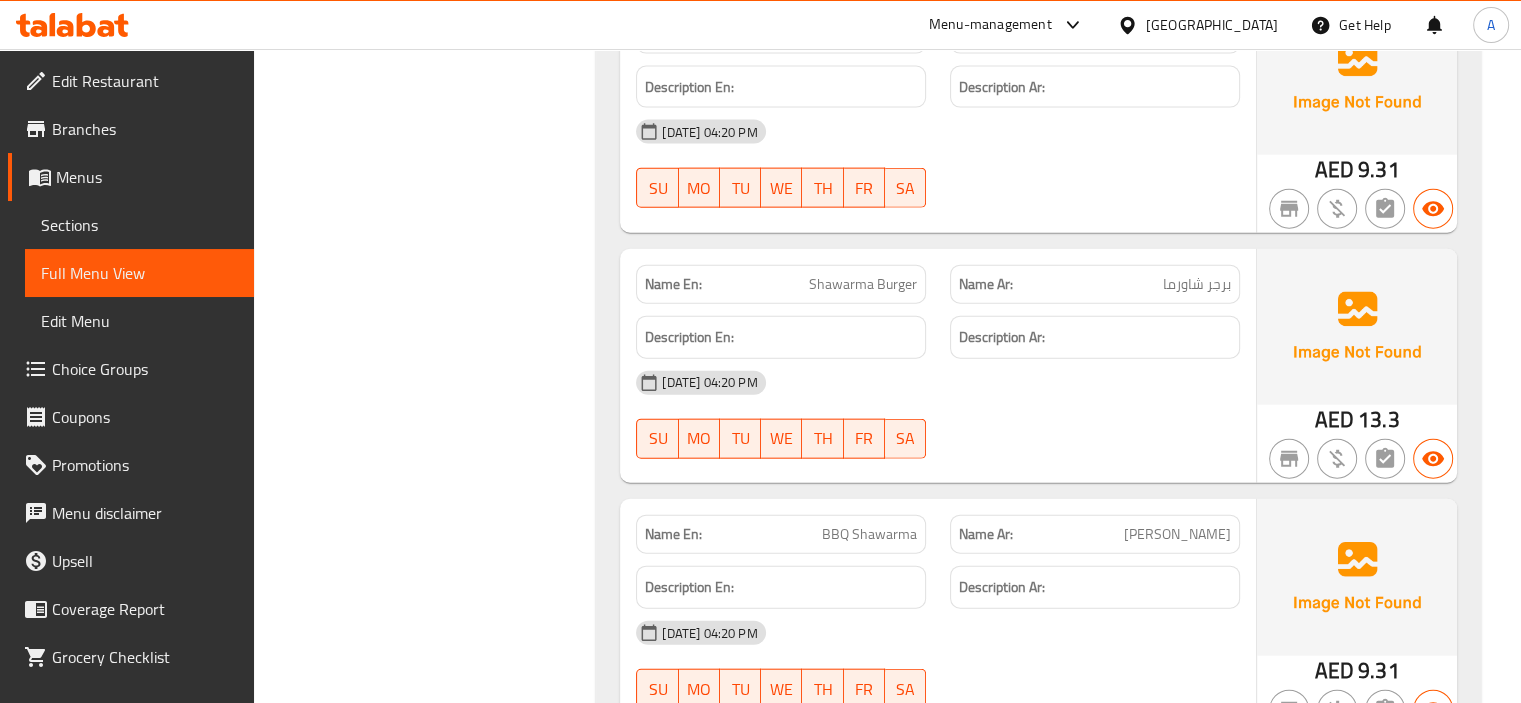 scroll, scrollTop: 27500, scrollLeft: 0, axis: vertical 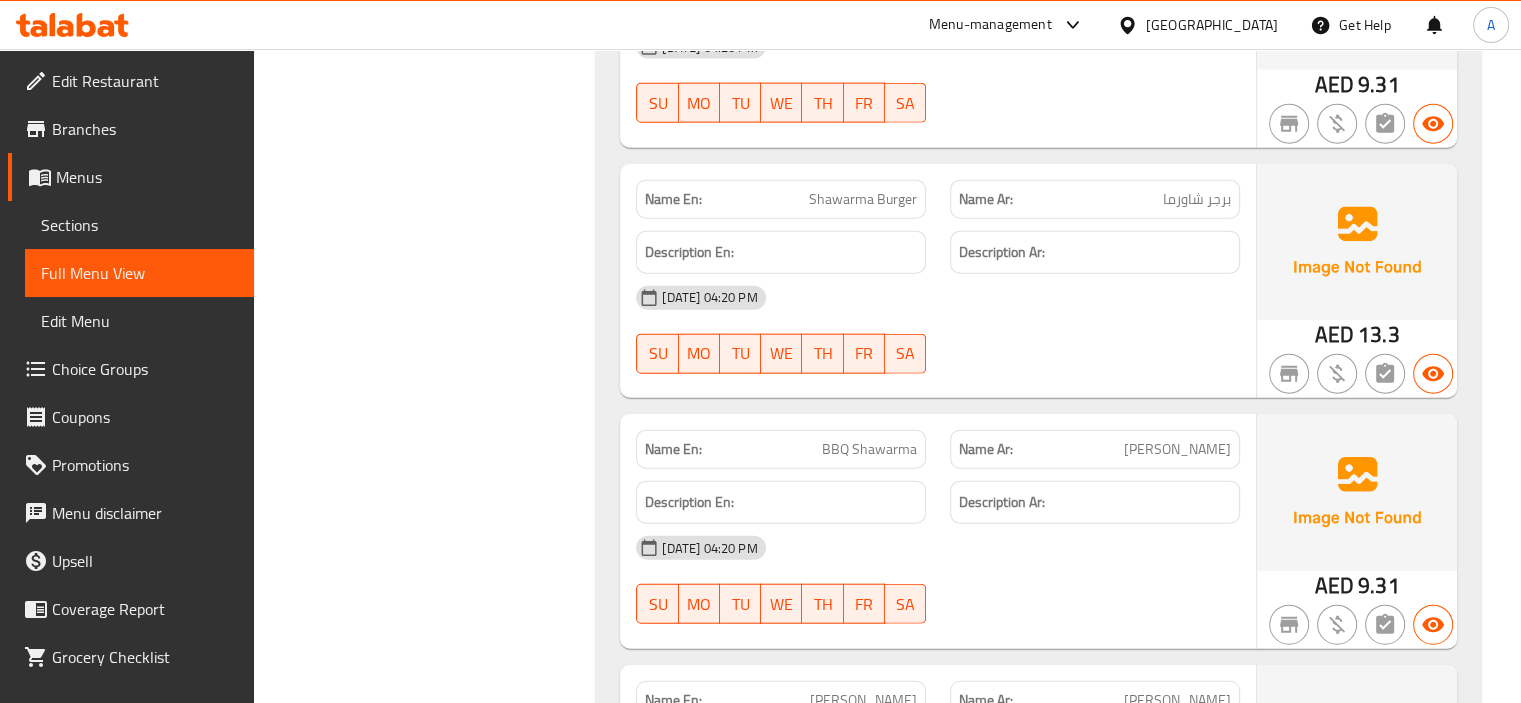 click on "Description En:" at bounding box center (781, -15532) 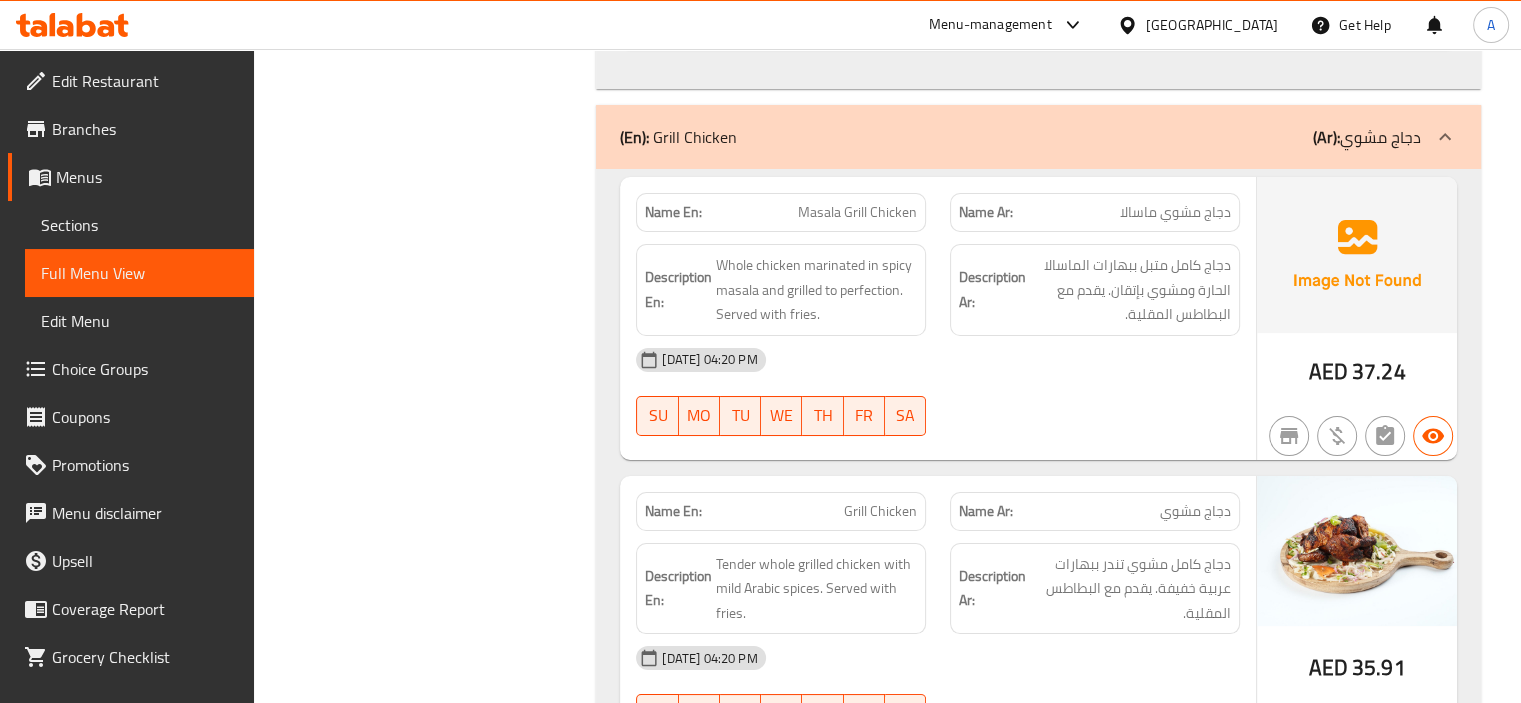 scroll, scrollTop: 30300, scrollLeft: 0, axis: vertical 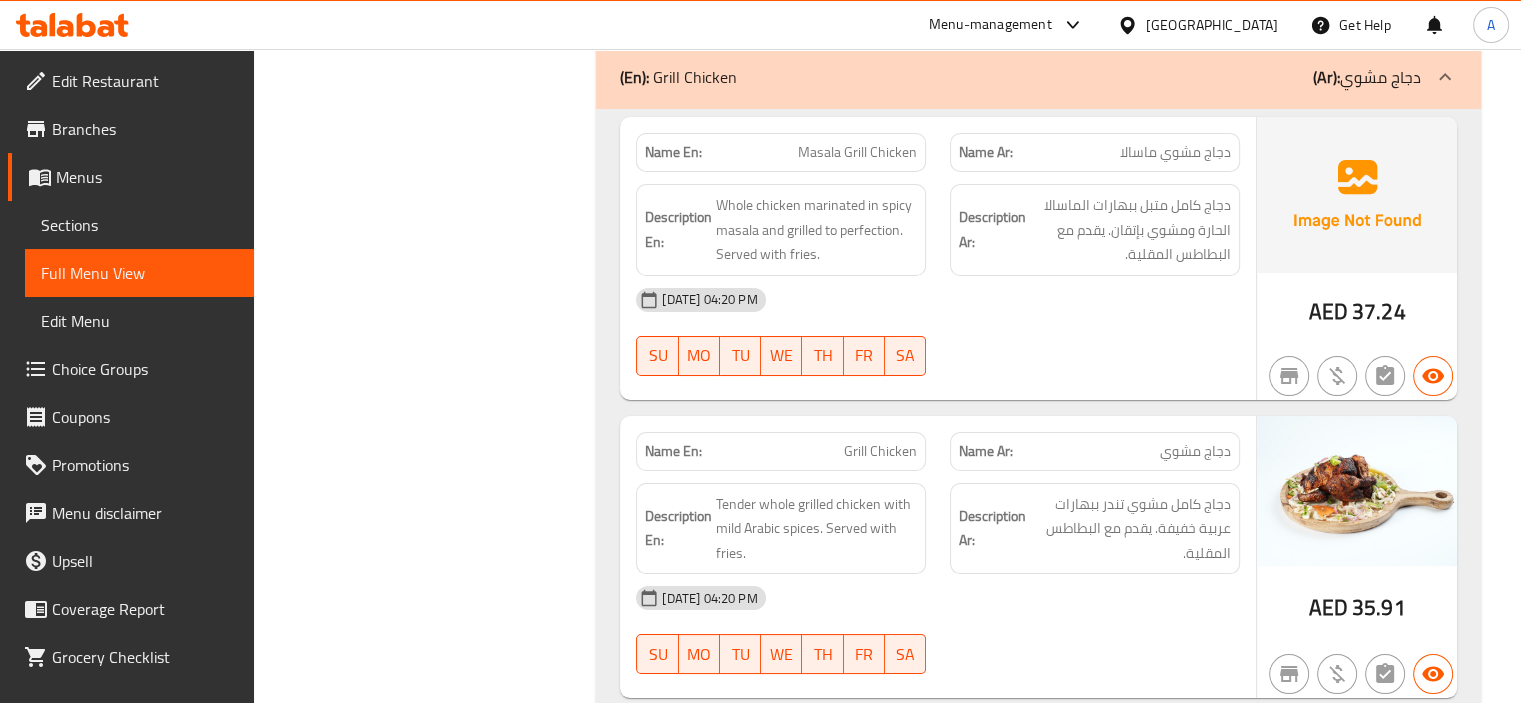 drag, startPoint x: 700, startPoint y: 280, endPoint x: 604, endPoint y: 287, distance: 96.25487 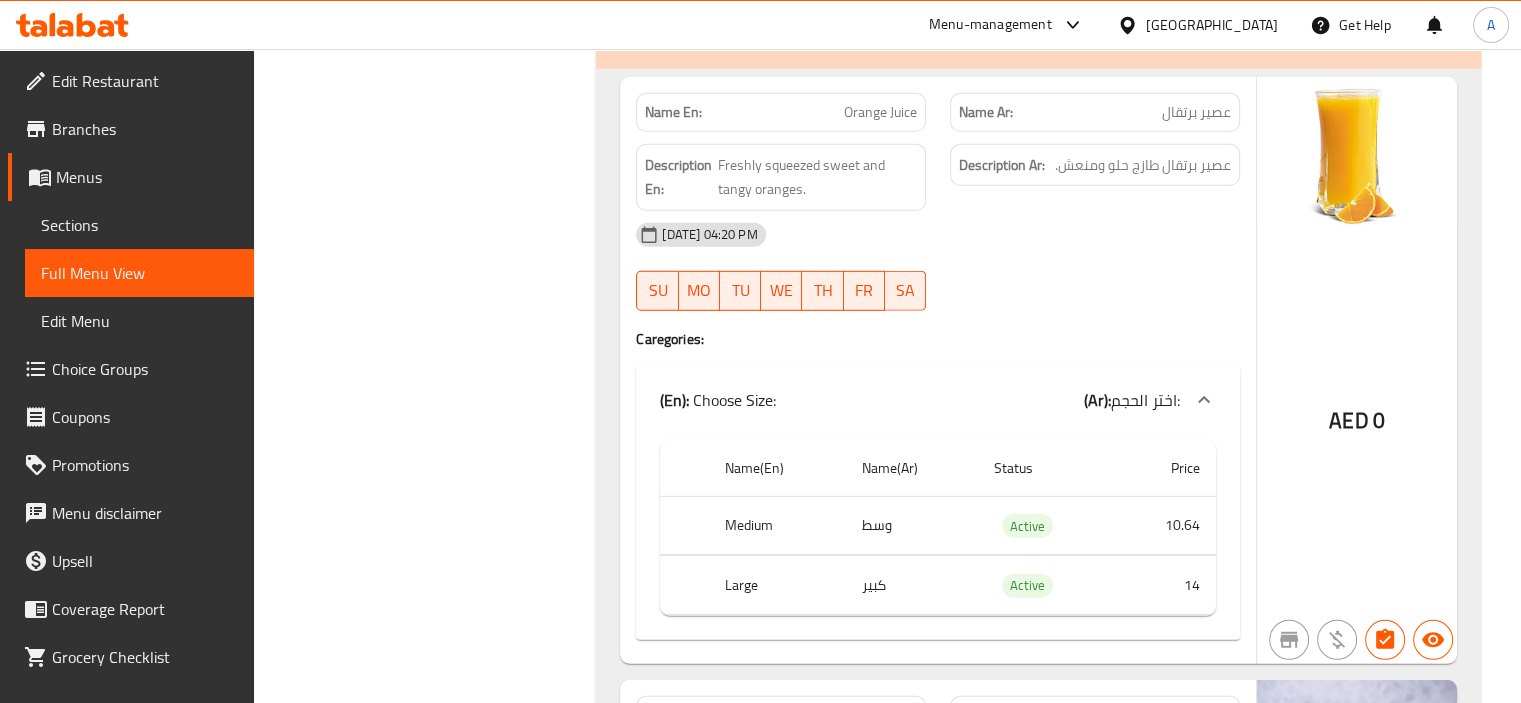 scroll, scrollTop: 35900, scrollLeft: 0, axis: vertical 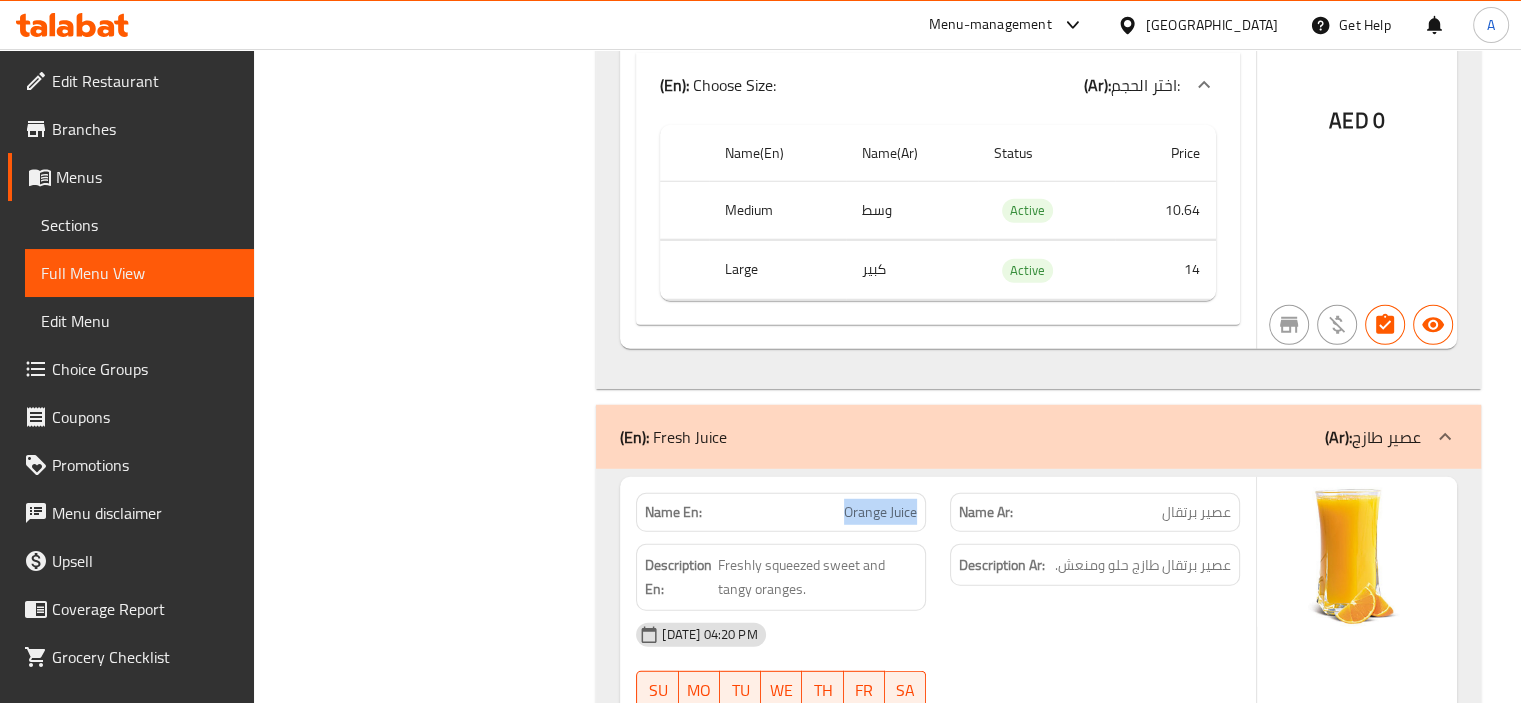 drag, startPoint x: 796, startPoint y: 306, endPoint x: 932, endPoint y: 314, distance: 136.23509 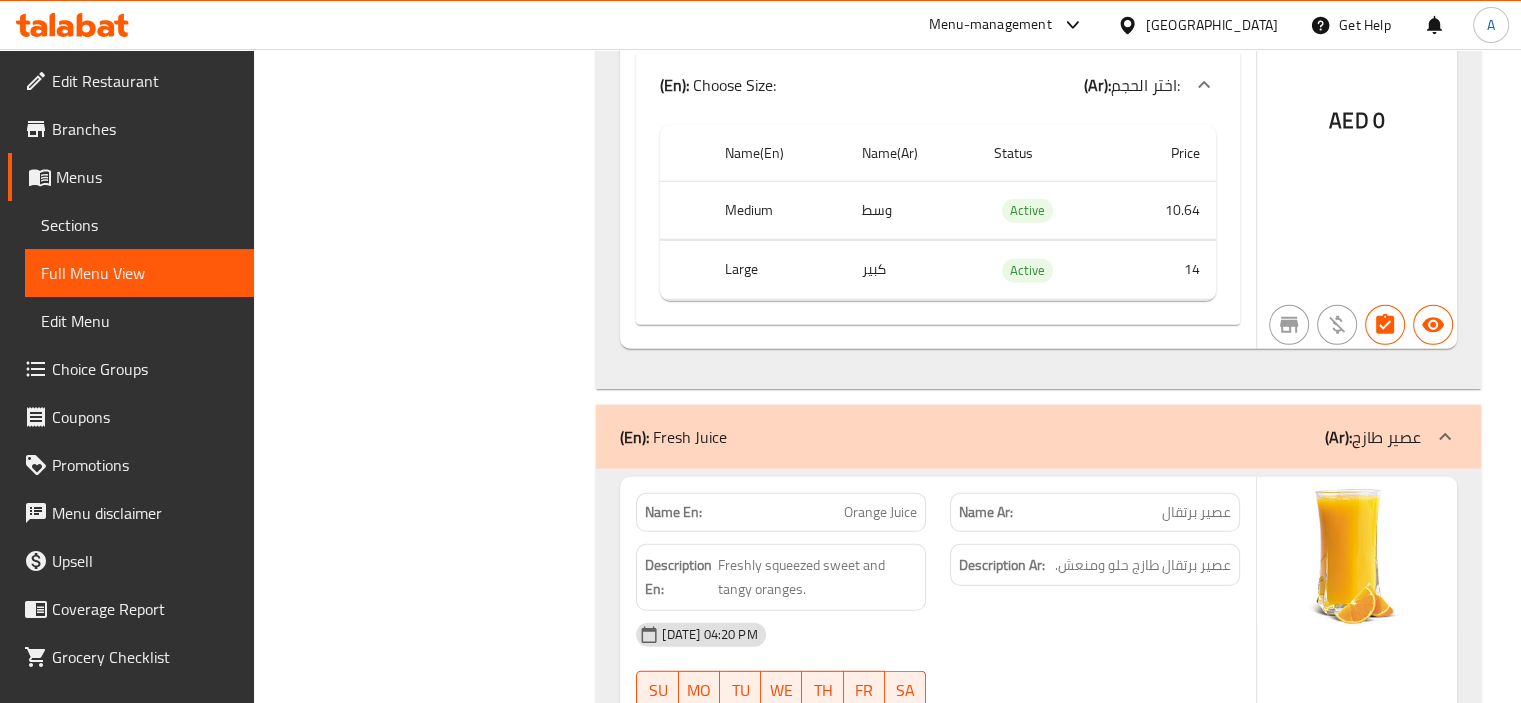 click on "Filter Branches Branches Popular filters Free items Branch specific items Has choices Upsell items Availability filters Available Not available View filters Collapse sections Collapse categories Collapse Choices" at bounding box center [433, -6470] 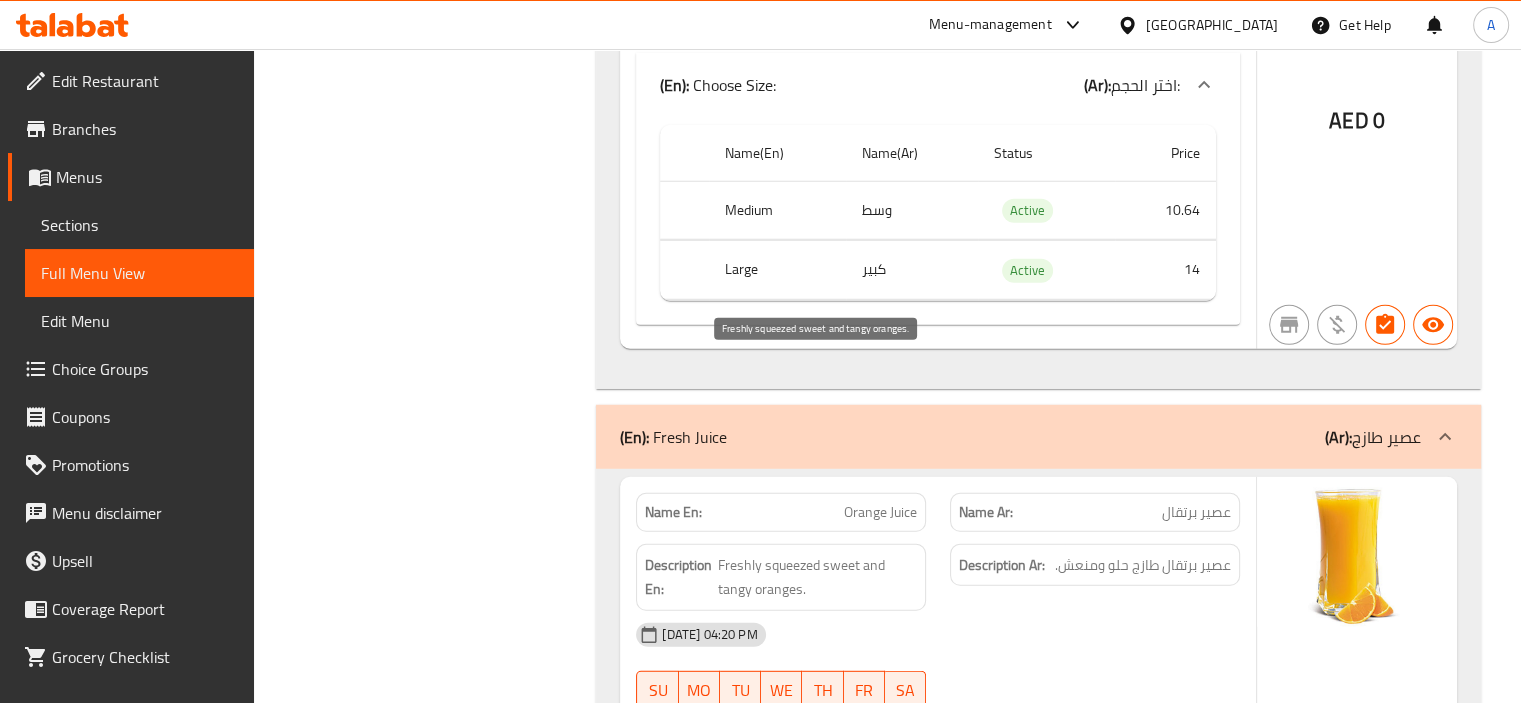 click on "Freshly squeezed sweet and tangy oranges." at bounding box center (817, 577) 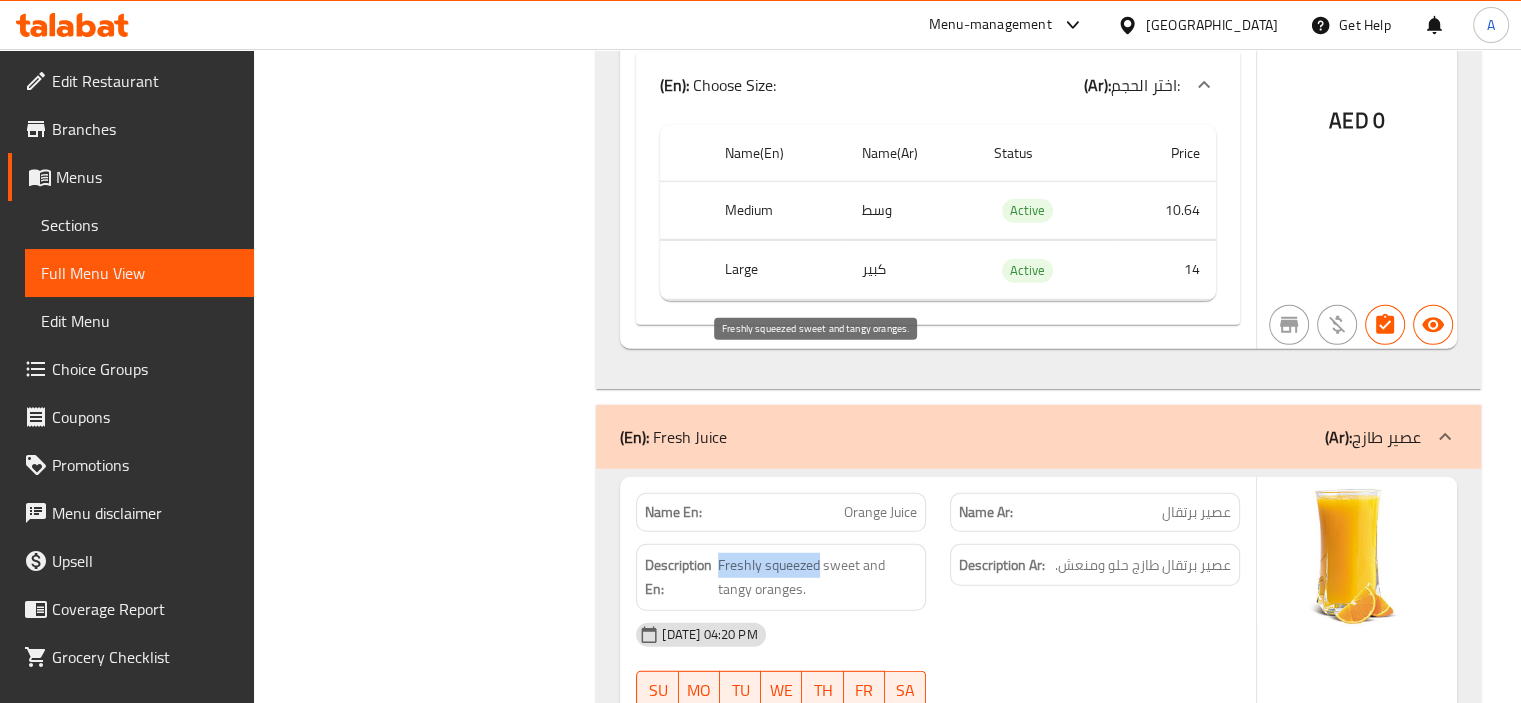drag, startPoint x: 718, startPoint y: 363, endPoint x: 820, endPoint y: 365, distance: 102.01961 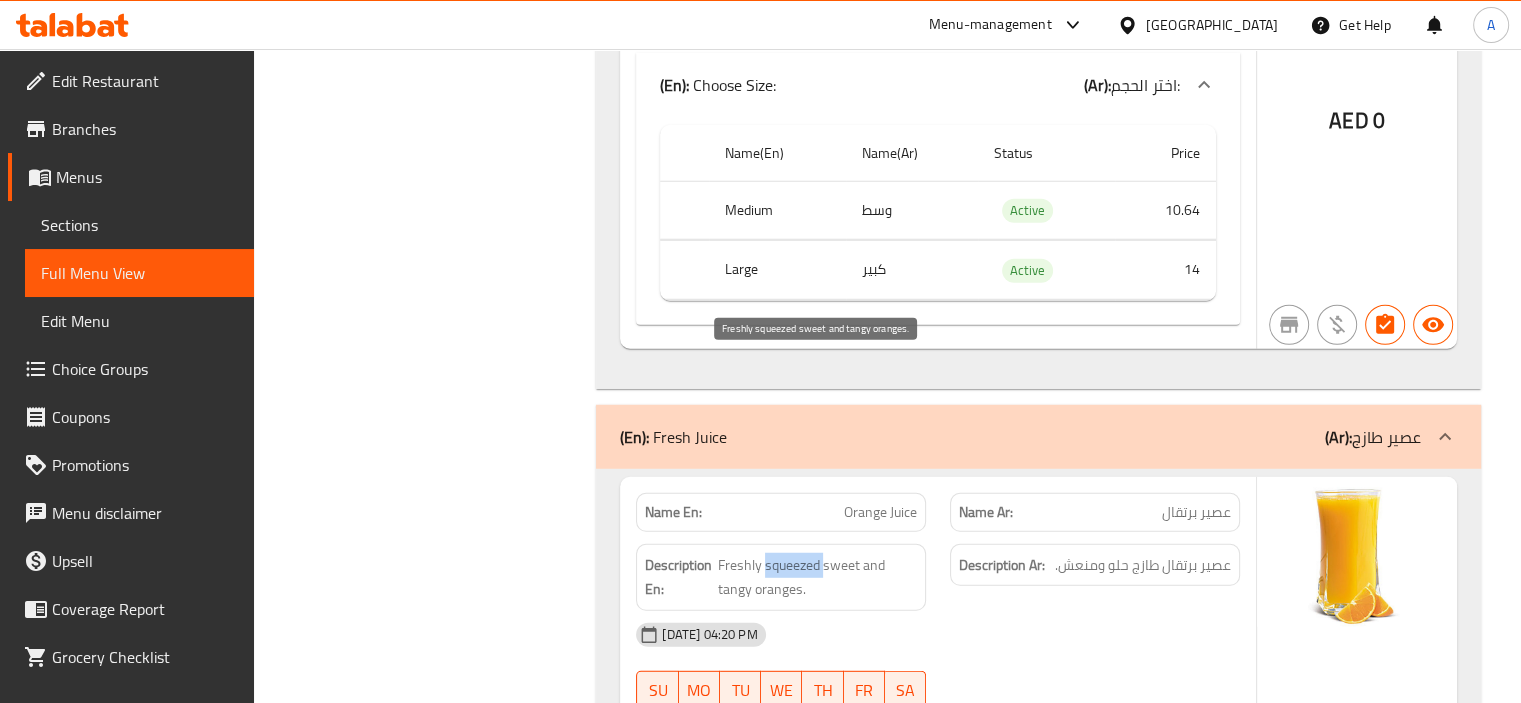 click on "Freshly squeezed sweet and tangy oranges." at bounding box center (817, 577) 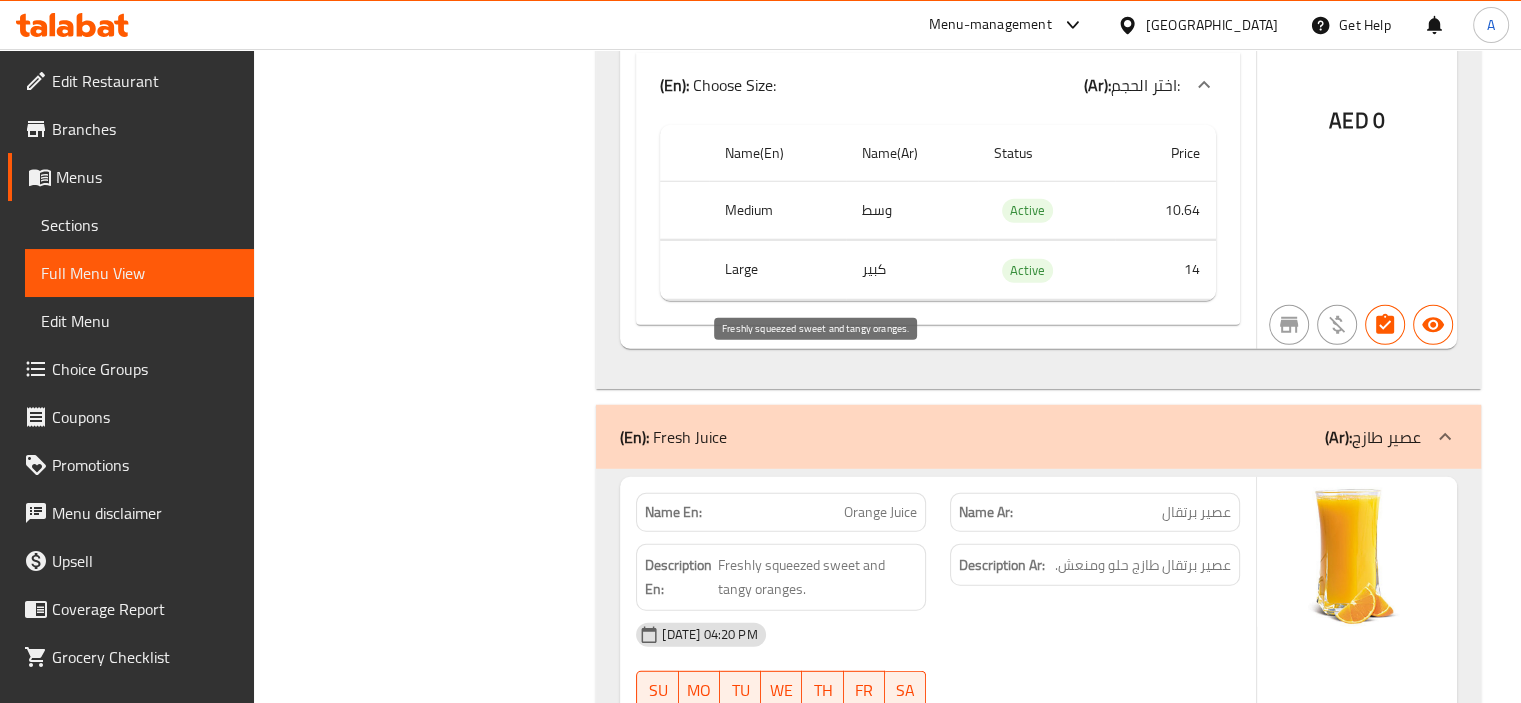 click on "Freshly squeezed sweet and tangy oranges." at bounding box center [817, 577] 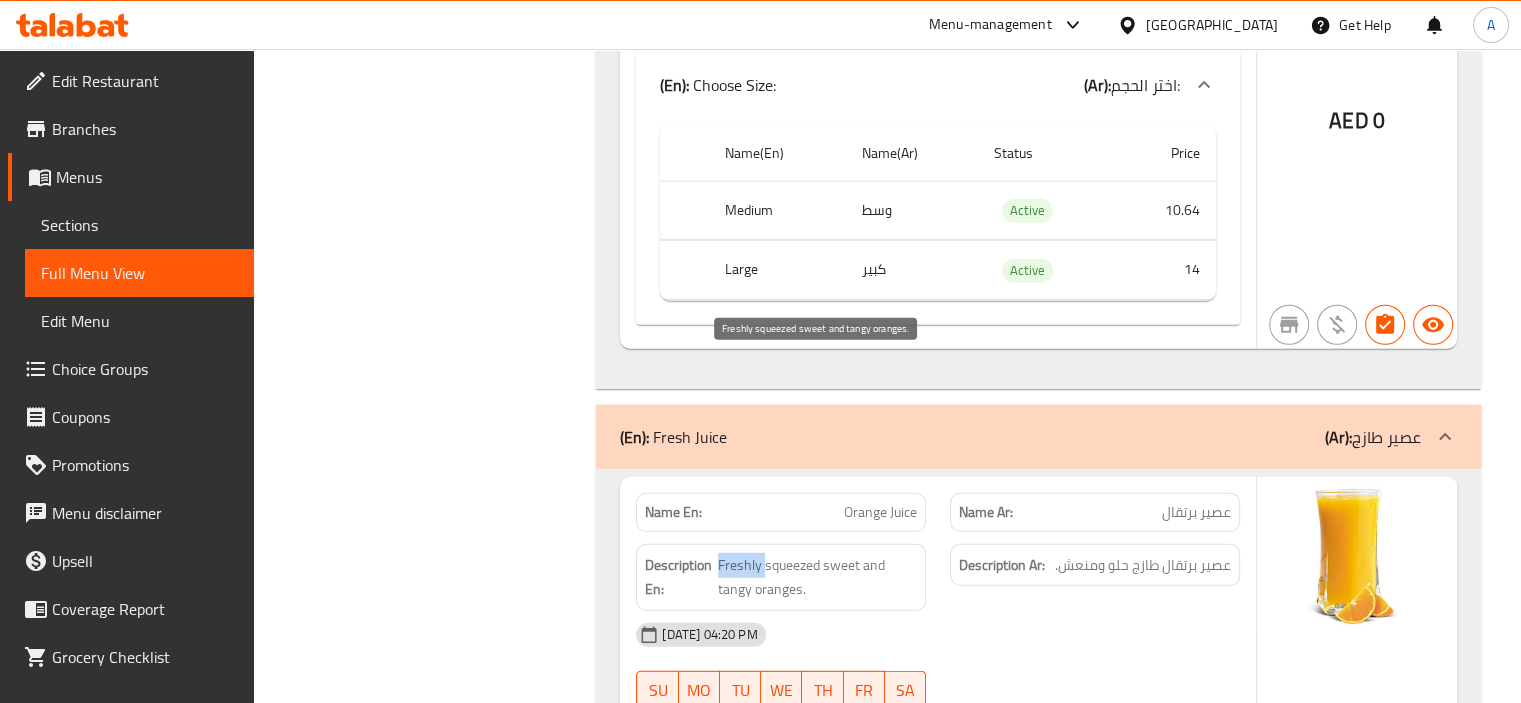 click on "Freshly squeezed sweet and tangy oranges." at bounding box center [817, 577] 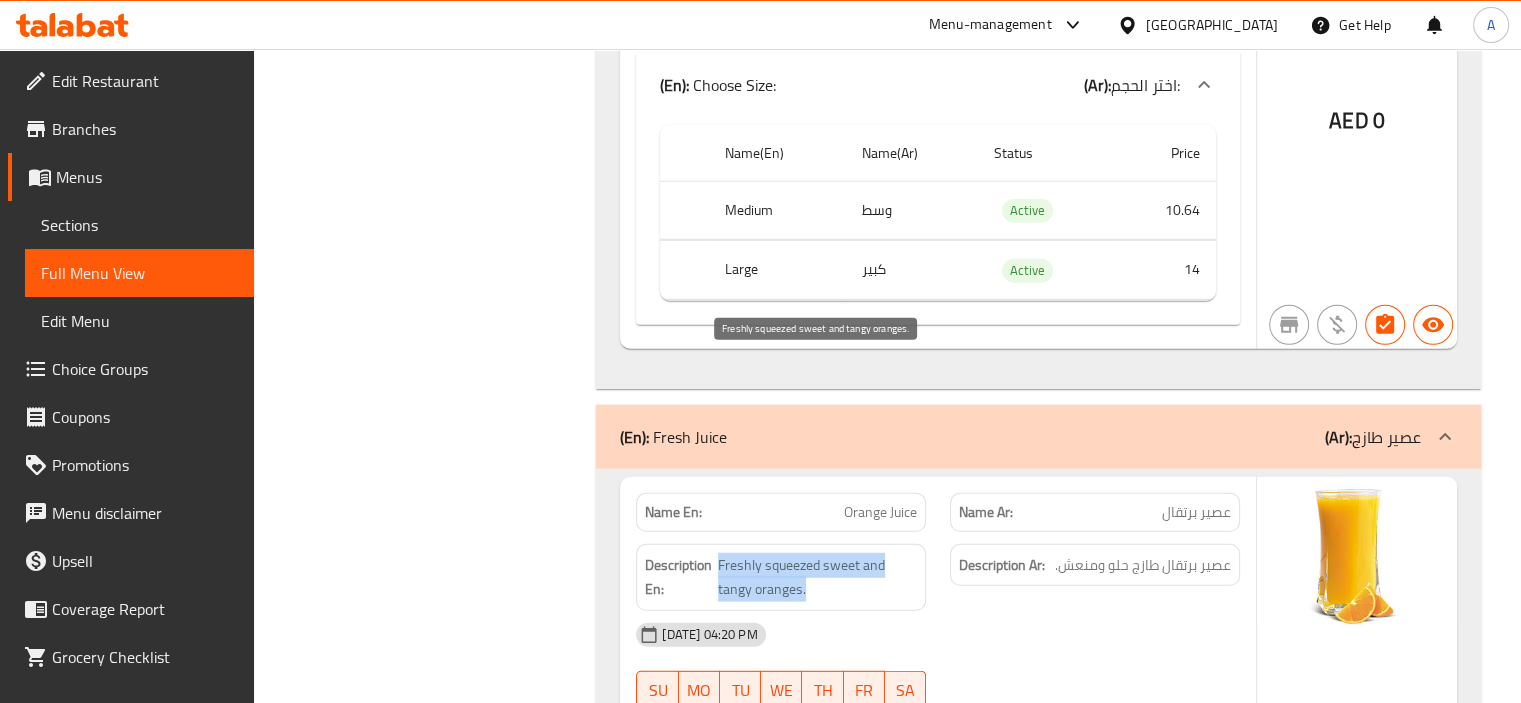 click on "Freshly squeezed sweet and tangy oranges." at bounding box center (817, 577) 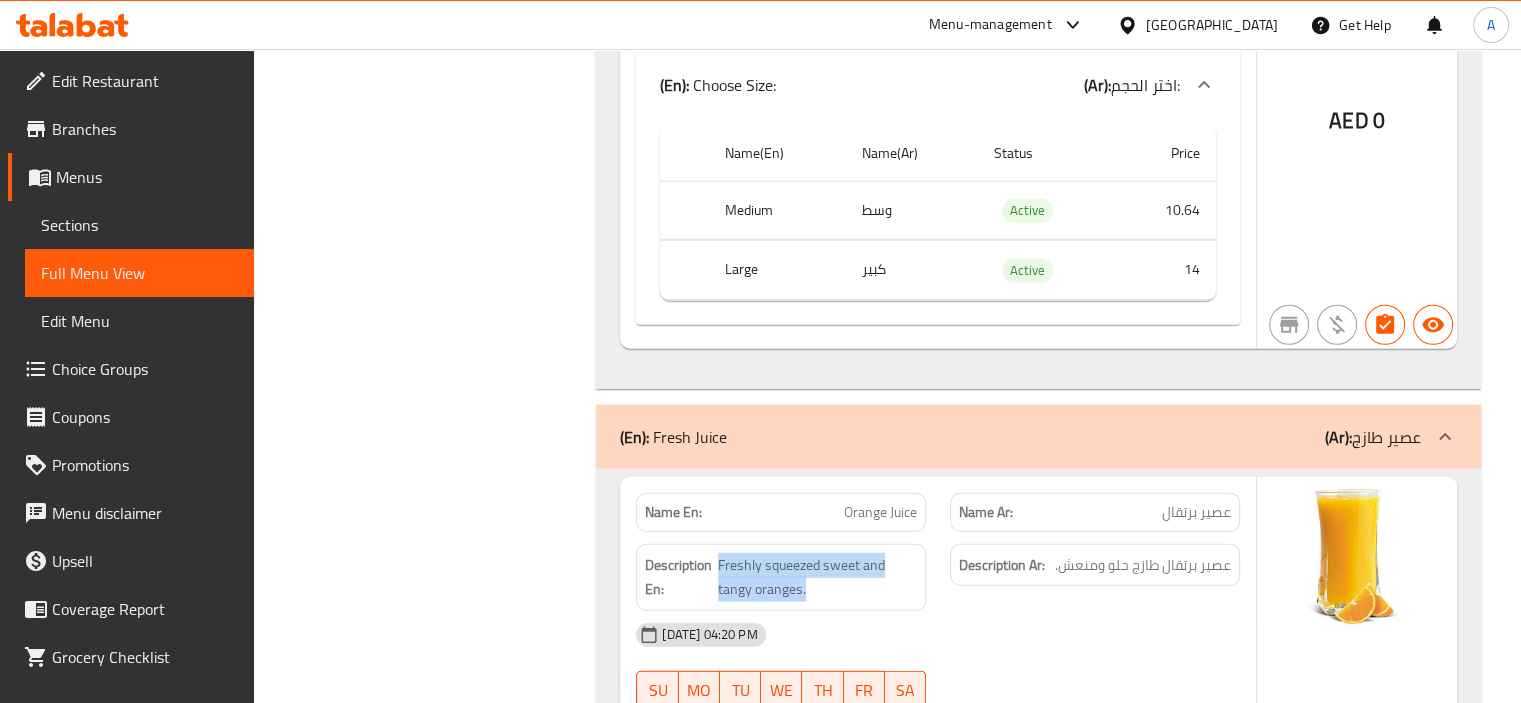 drag, startPoint x: 1176, startPoint y: 459, endPoint x: 1064, endPoint y: 360, distance: 149.48244 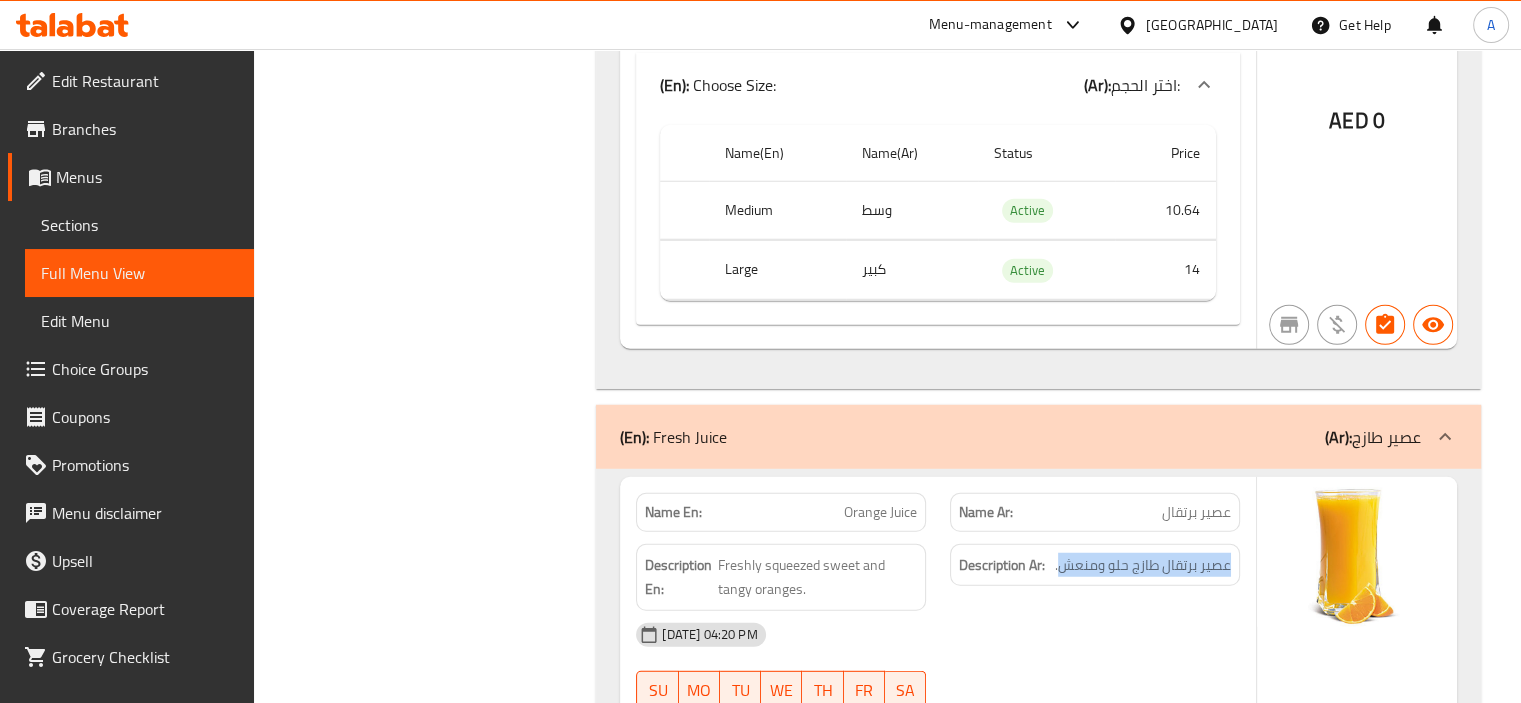 drag, startPoint x: 1060, startPoint y: 360, endPoint x: 1239, endPoint y: 370, distance: 179.27911 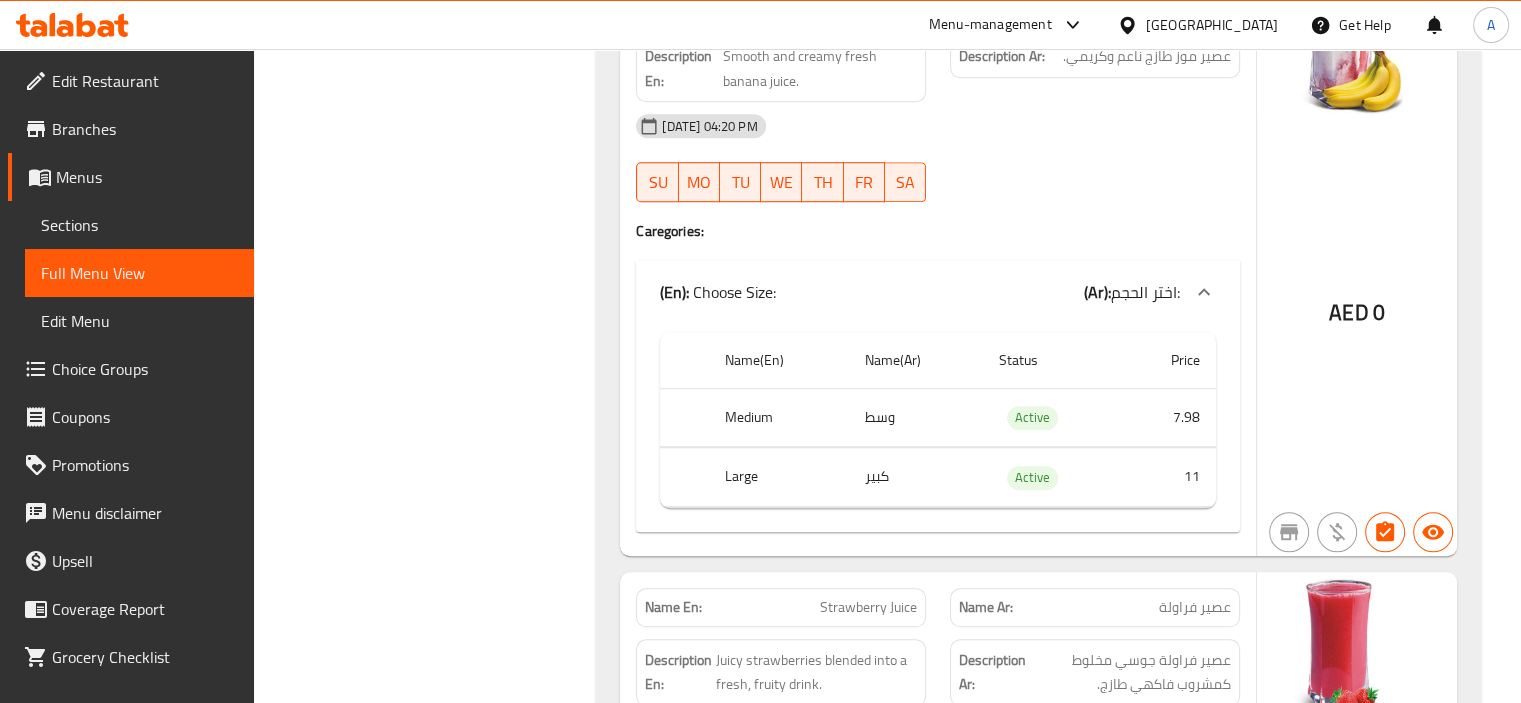 scroll, scrollTop: 39500, scrollLeft: 0, axis: vertical 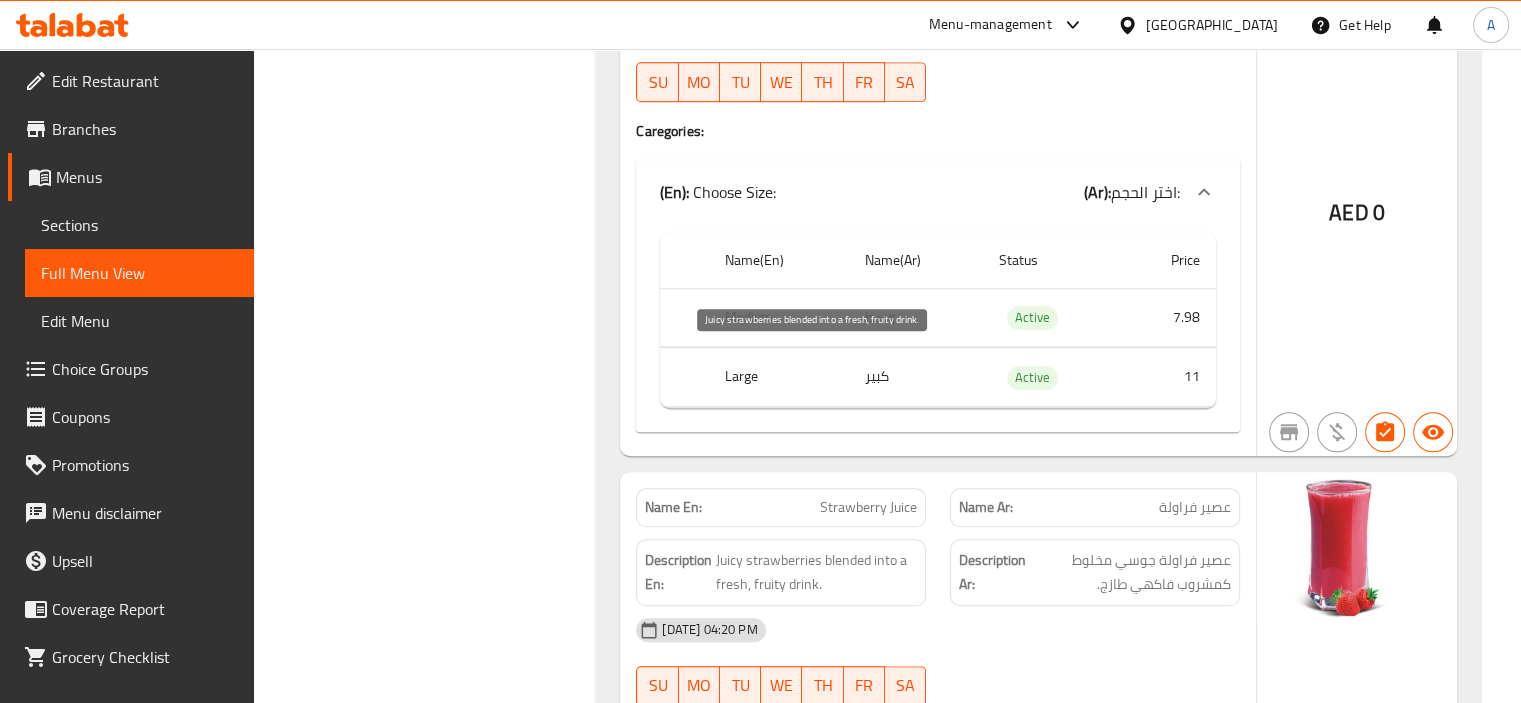 click on "Juicy strawberries blended into a fresh, fruity drink." at bounding box center (816, 572) 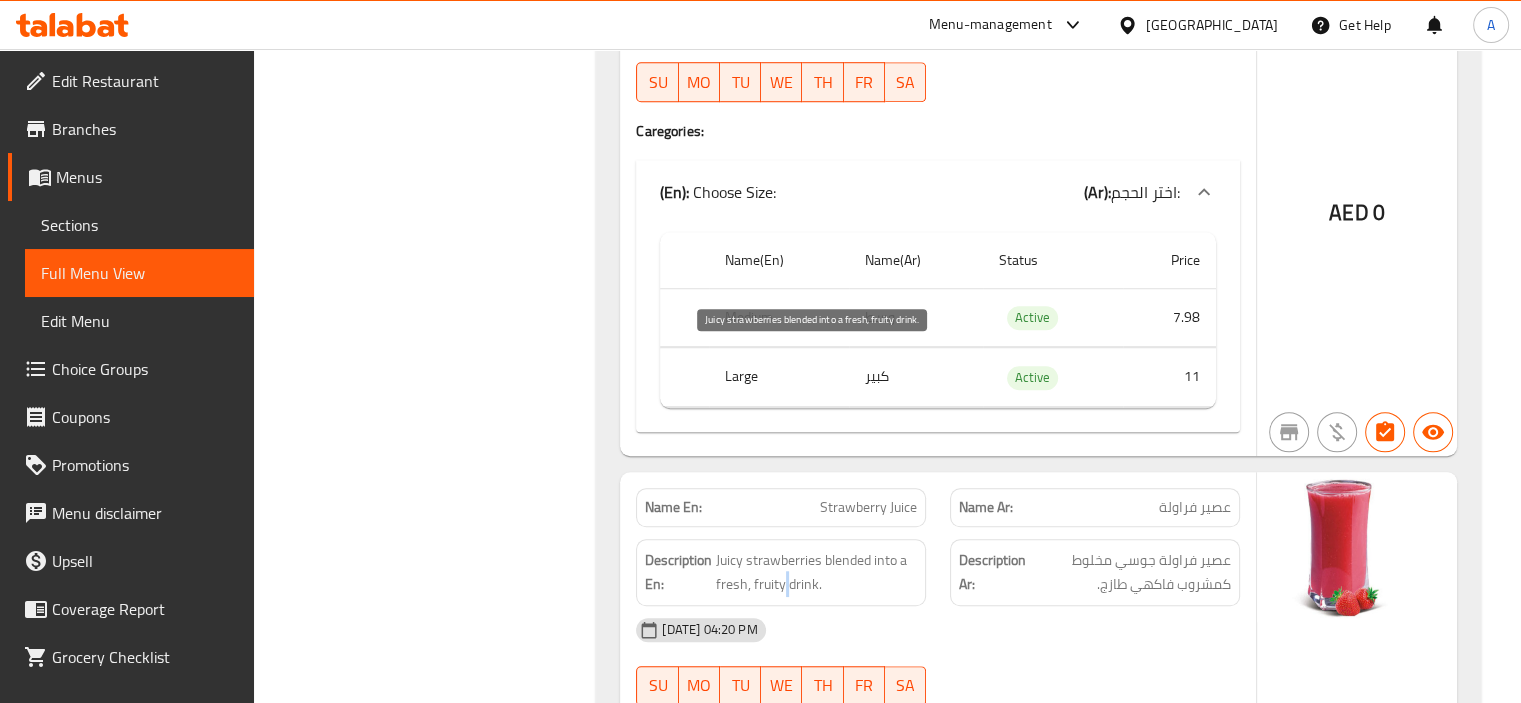 click on "Juicy strawberries blended into a fresh, fruity drink." at bounding box center [816, 572] 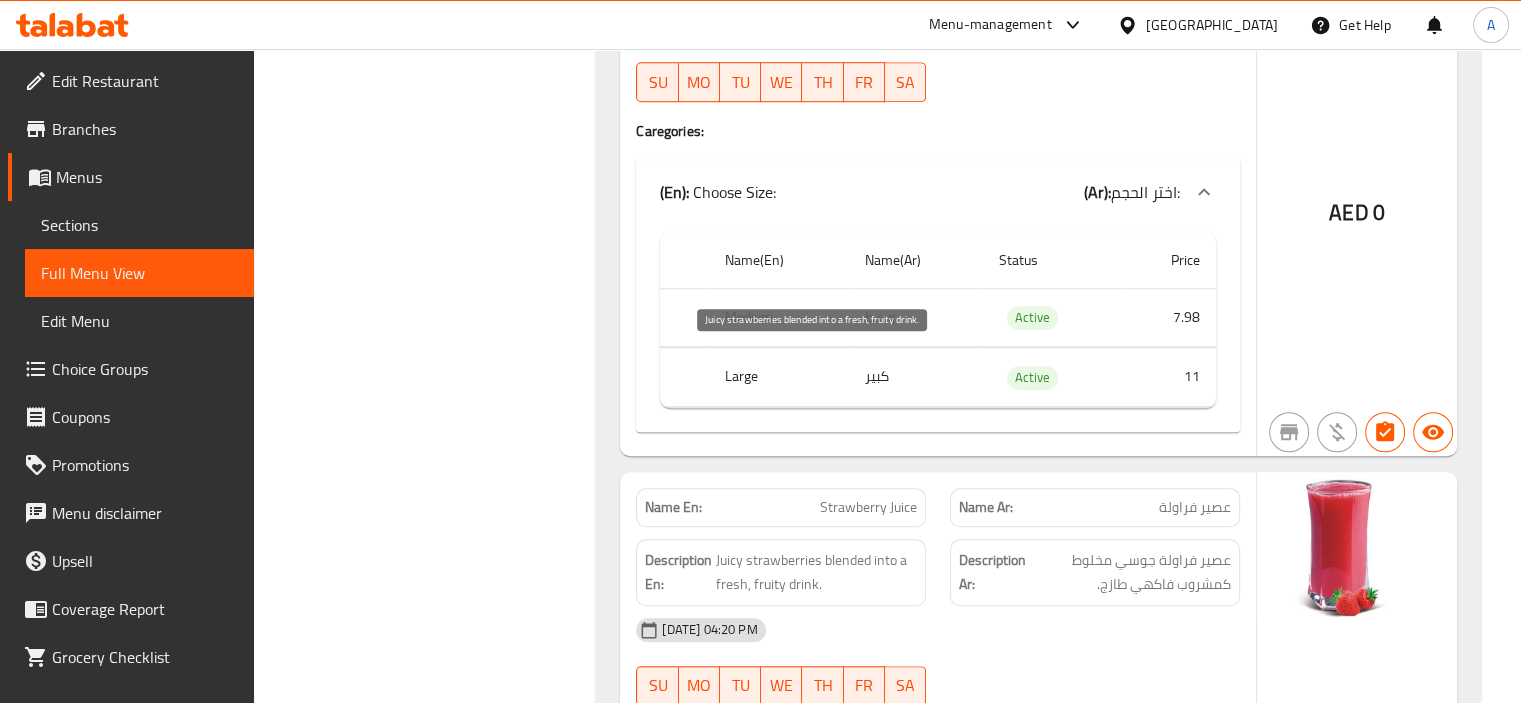 click on "Juicy strawberries blended into a fresh, fruity drink." at bounding box center [816, 572] 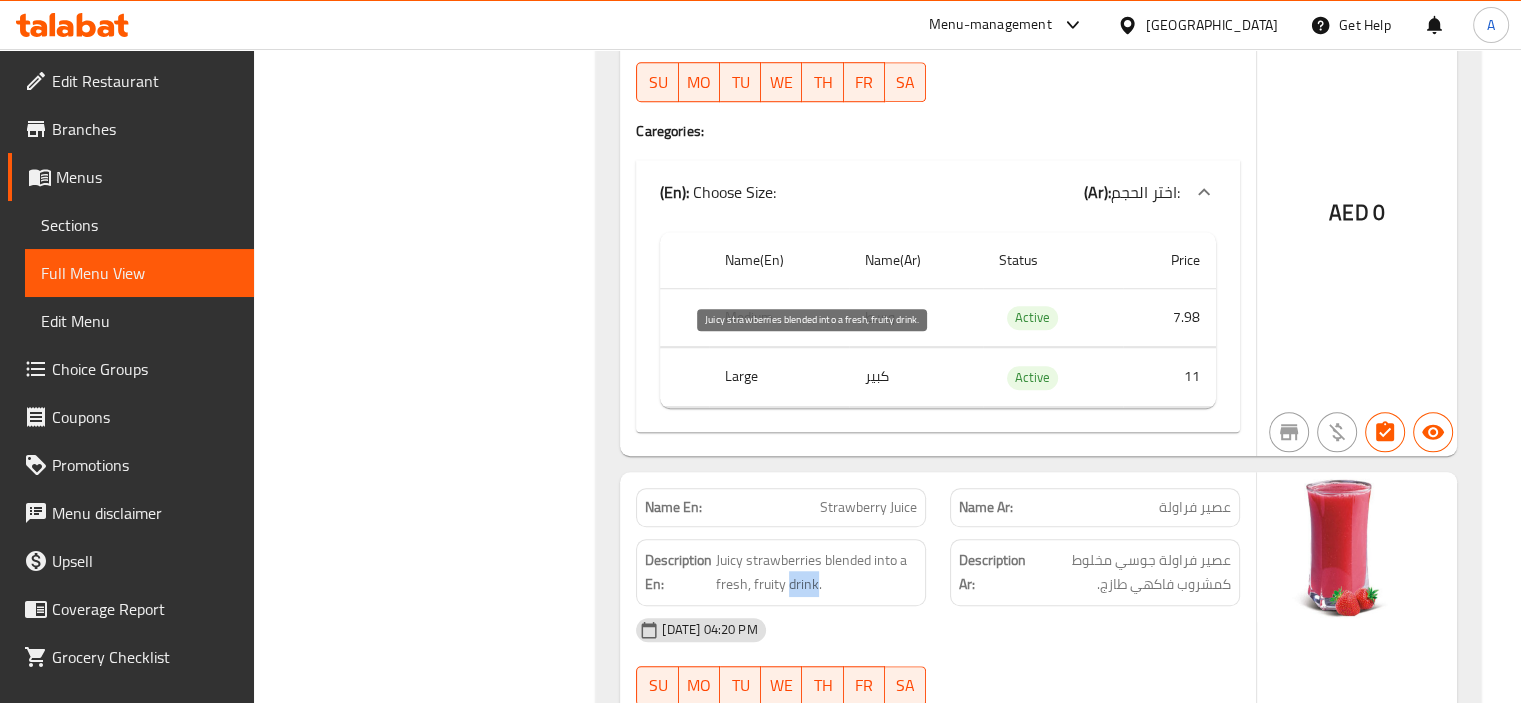 click on "Juicy strawberries blended into a fresh, fruity drink." at bounding box center (816, 572) 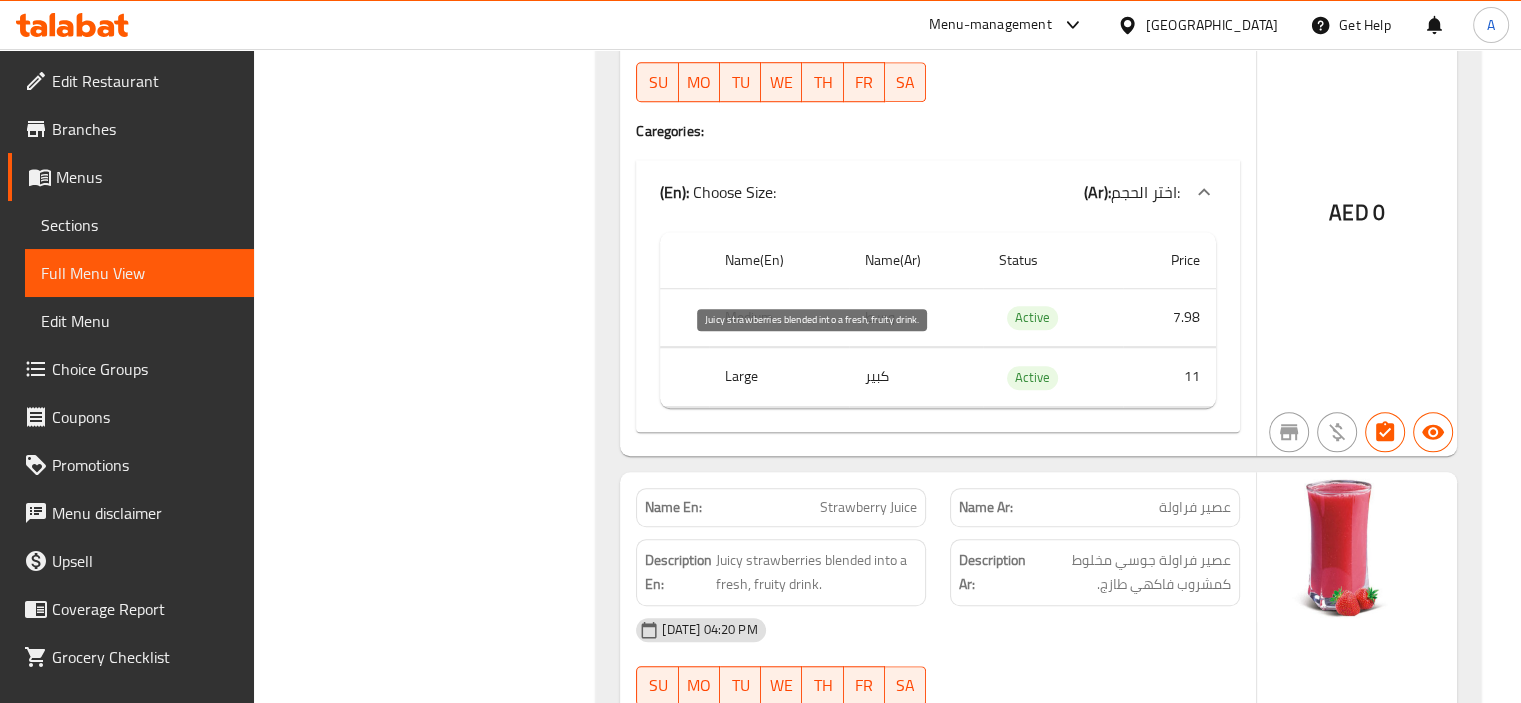 click on "Juicy strawberries blended into a fresh, fruity drink." at bounding box center [816, 572] 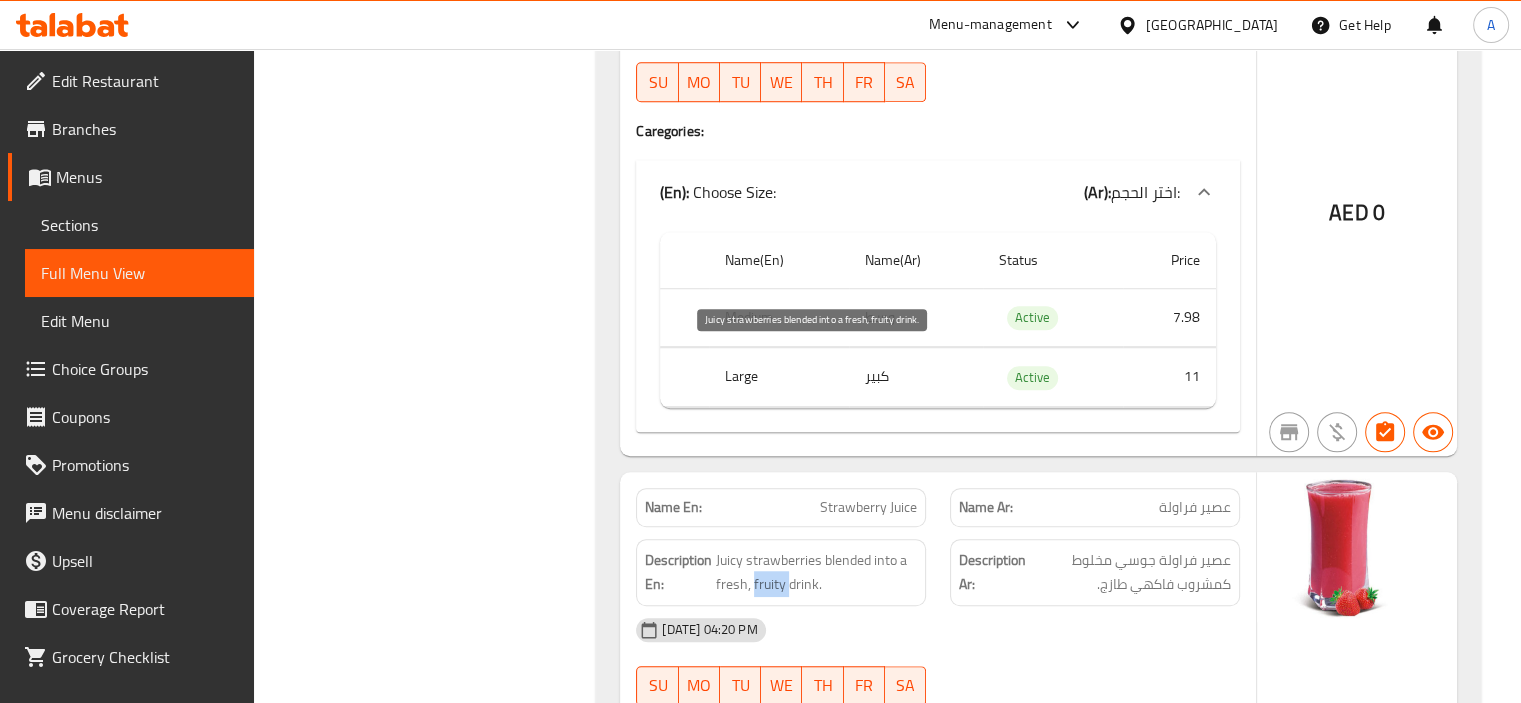 click on "Juicy strawberries blended into a fresh, fruity drink." at bounding box center (816, 572) 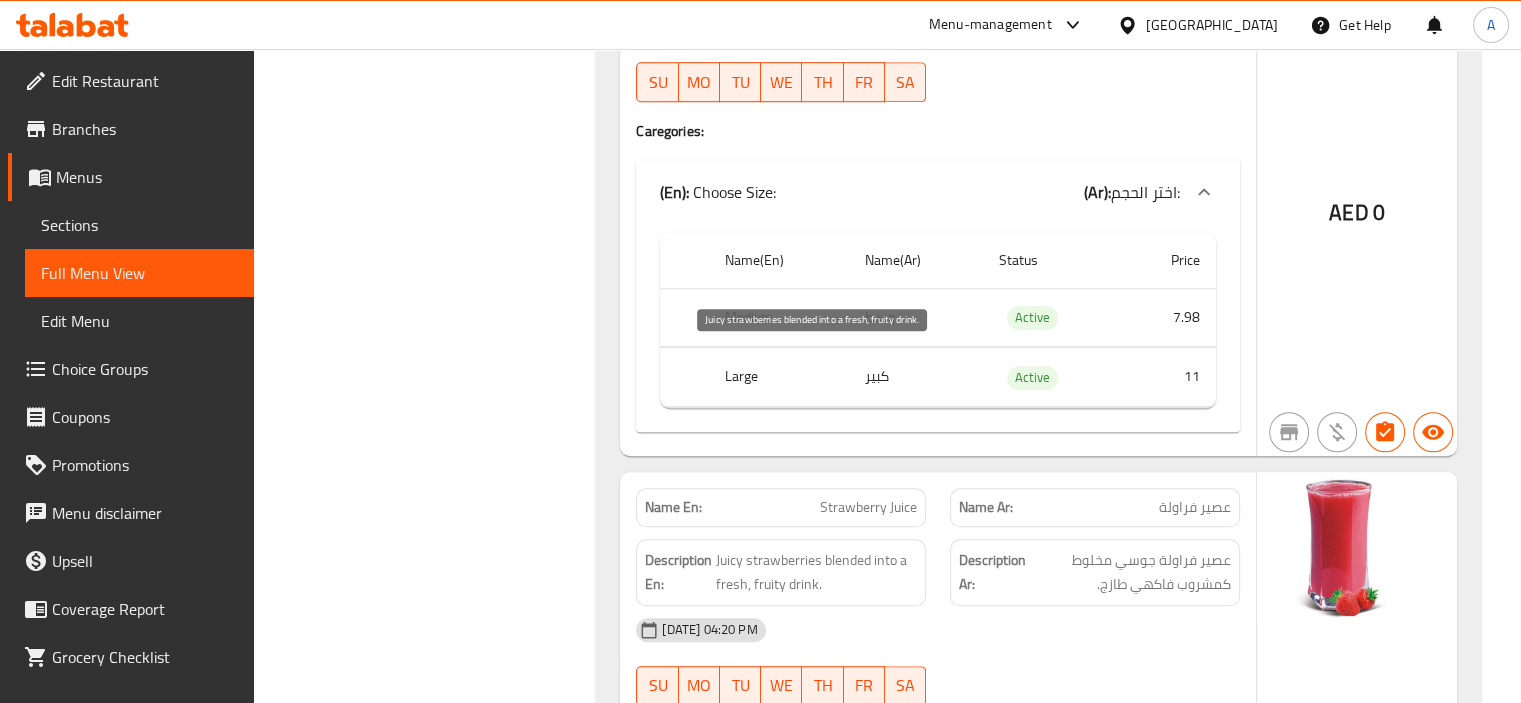 click on "Juicy strawberries blended into a fresh, fruity drink." at bounding box center [816, 572] 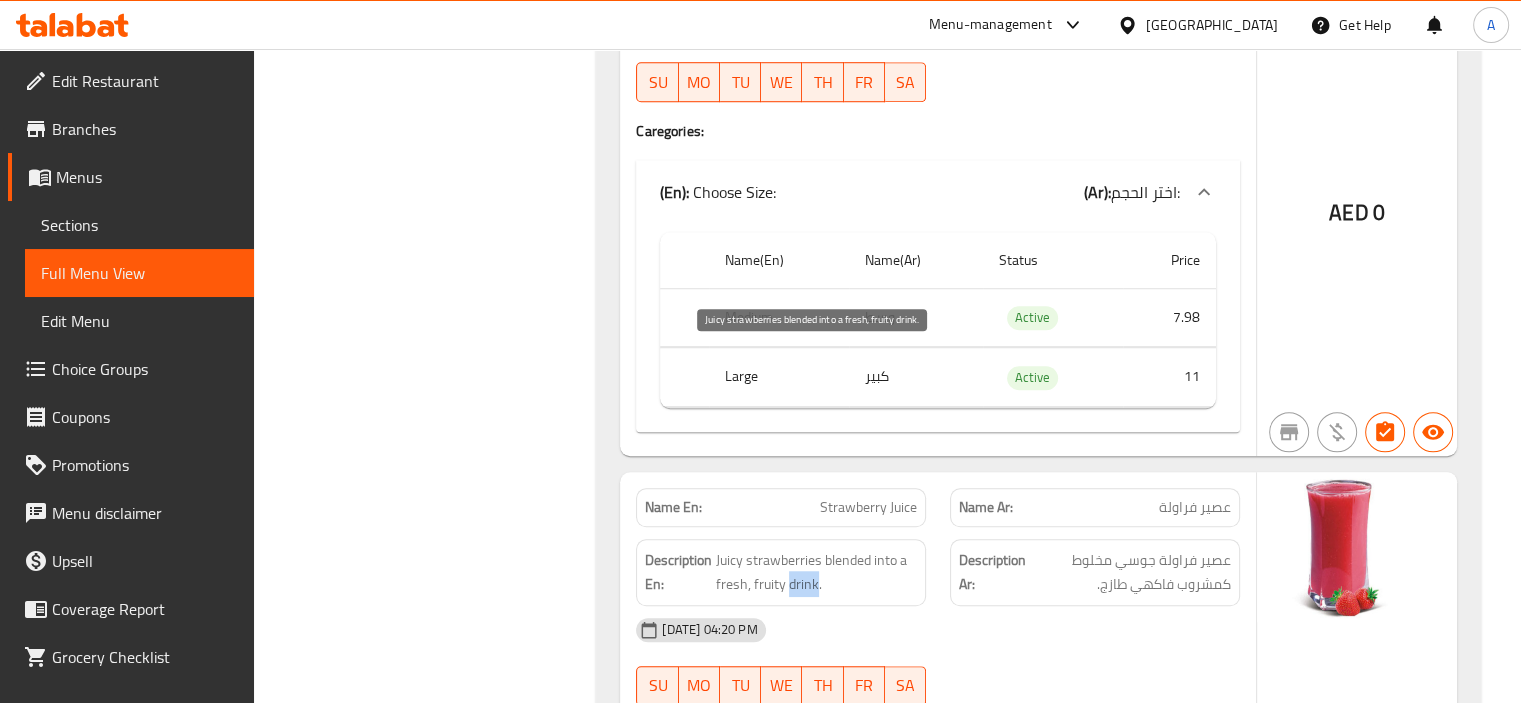 click on "Juicy strawberries blended into a fresh, fruity drink." at bounding box center [816, 572] 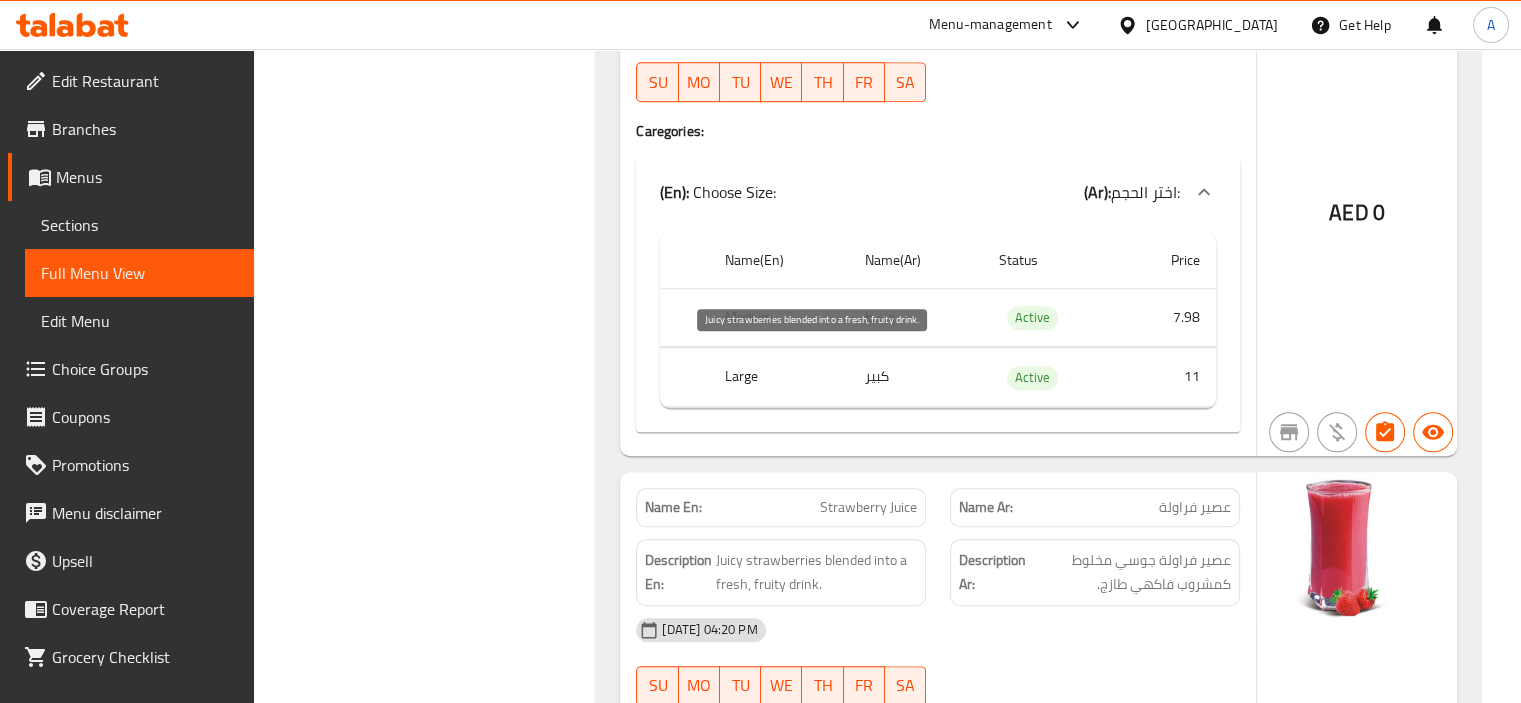 click on "Juicy strawberries blended into a fresh, fruity drink." at bounding box center (816, 572) 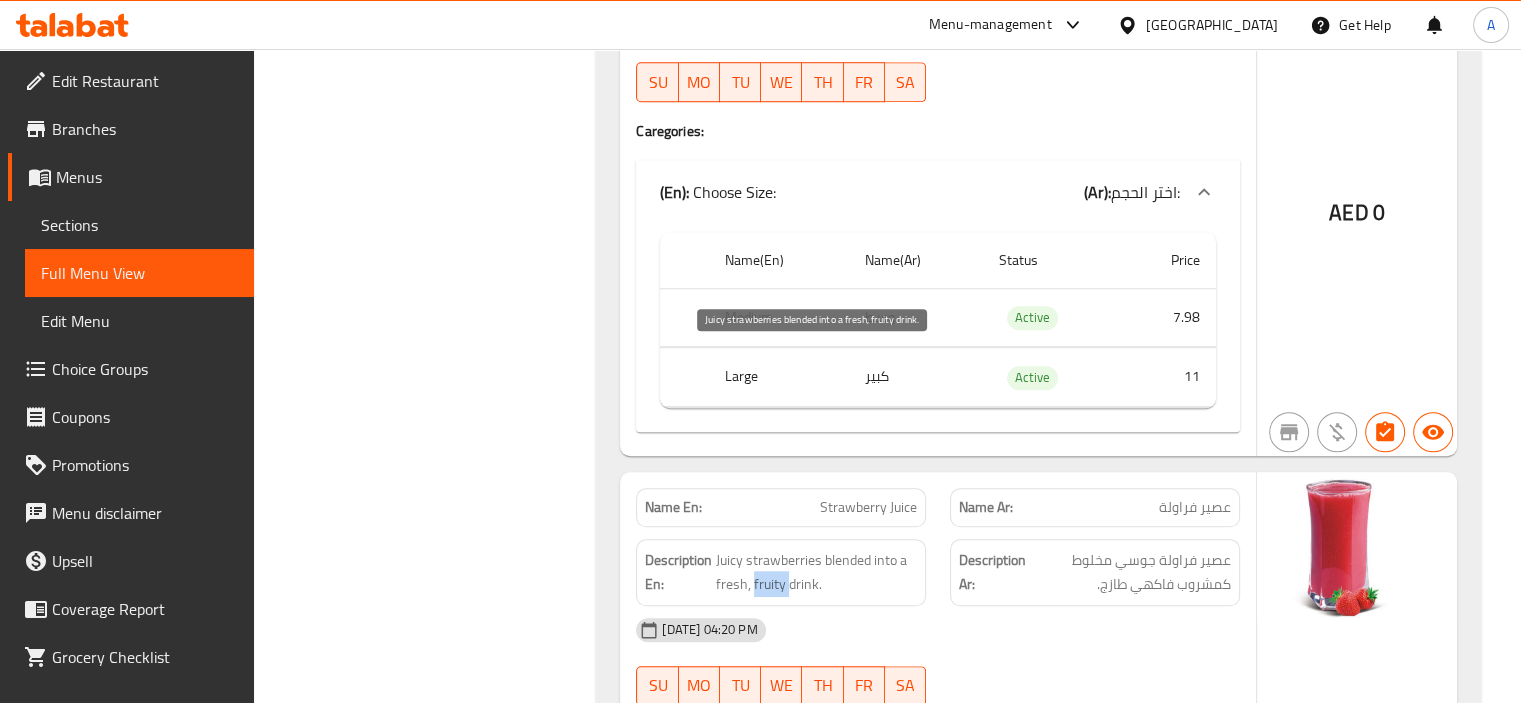 click on "Juicy strawberries blended into a fresh, fruity drink." at bounding box center [816, 572] 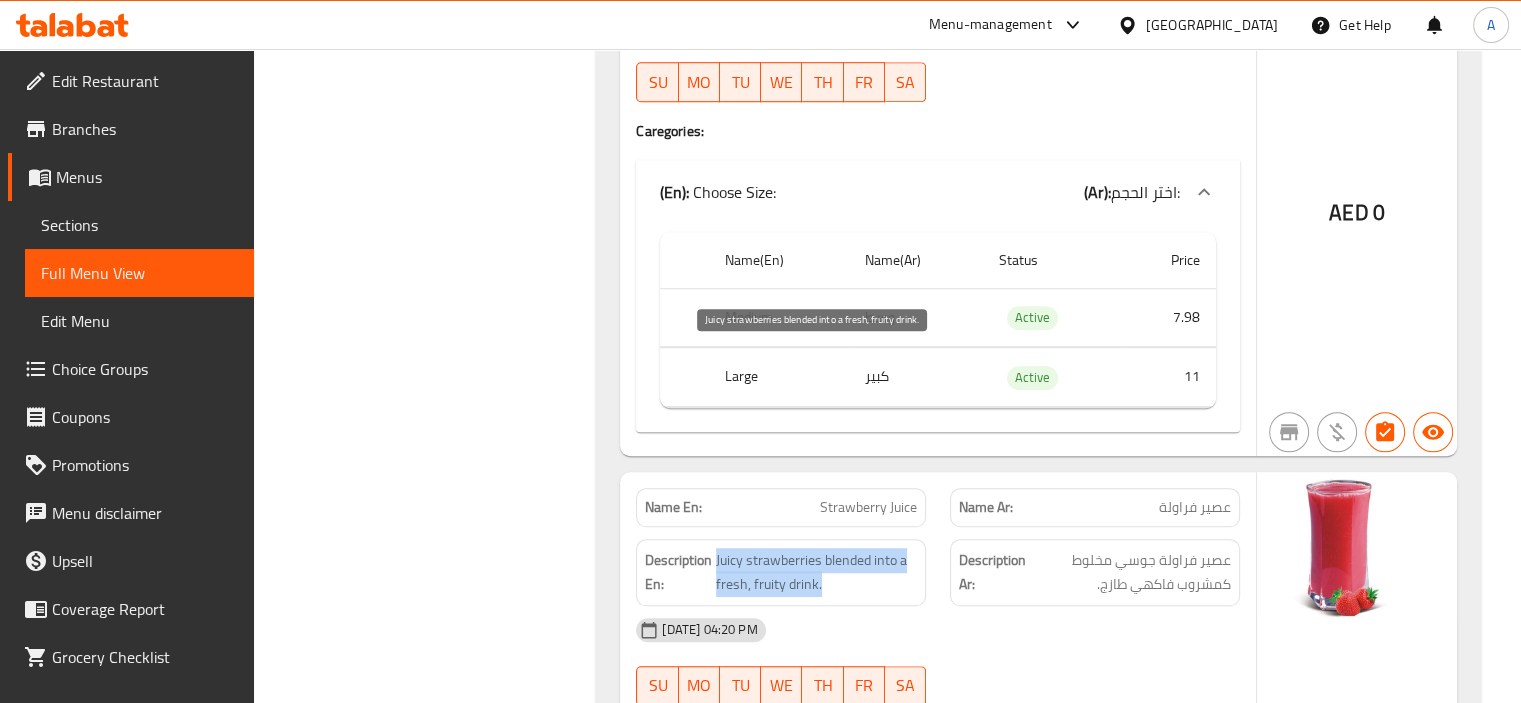 click on "Juicy strawberries blended into a fresh, fruity drink." at bounding box center (816, 572) 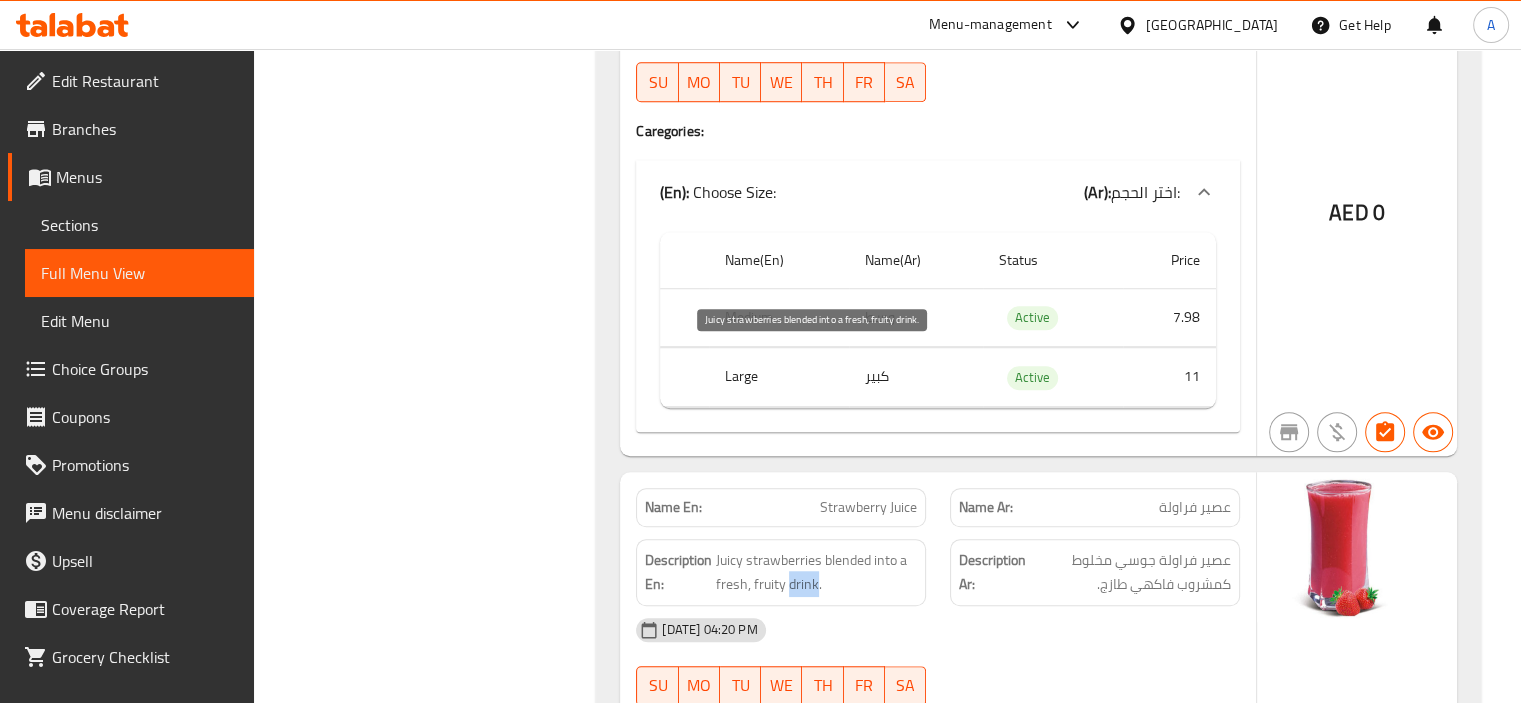 click on "Juicy strawberries blended into a fresh, fruity drink." at bounding box center (816, 572) 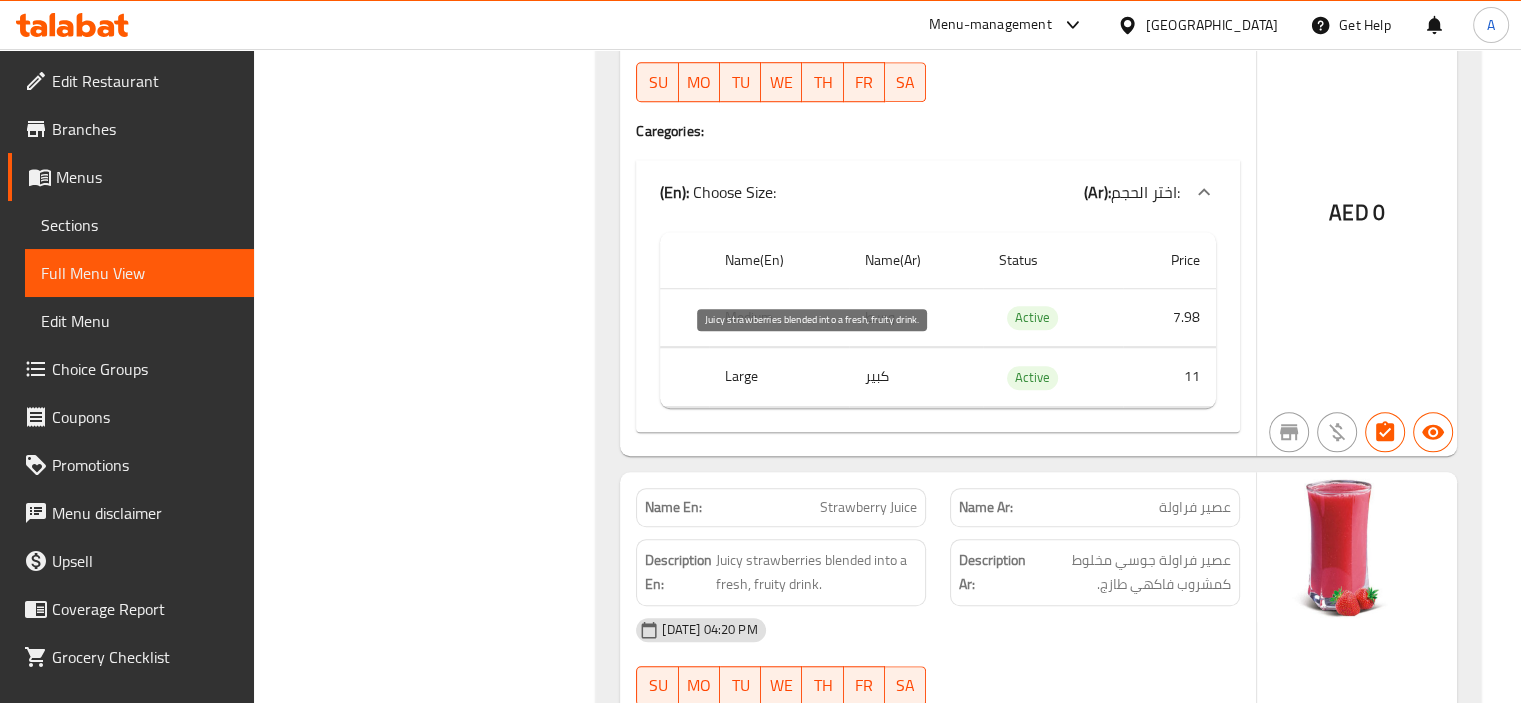 click on "Juicy strawberries blended into a fresh, fruity drink." at bounding box center [816, 572] 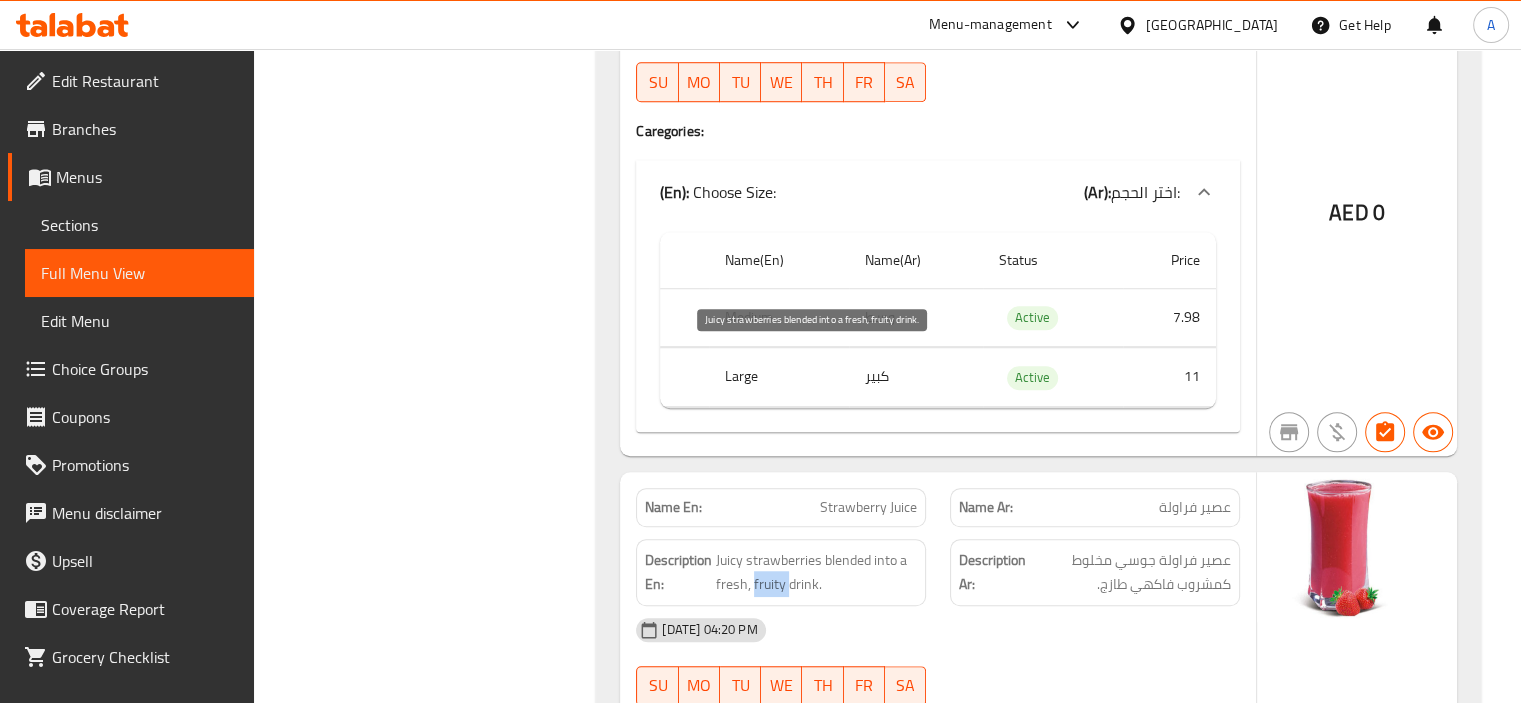 click on "Juicy strawberries blended into a fresh, fruity drink." at bounding box center (816, 572) 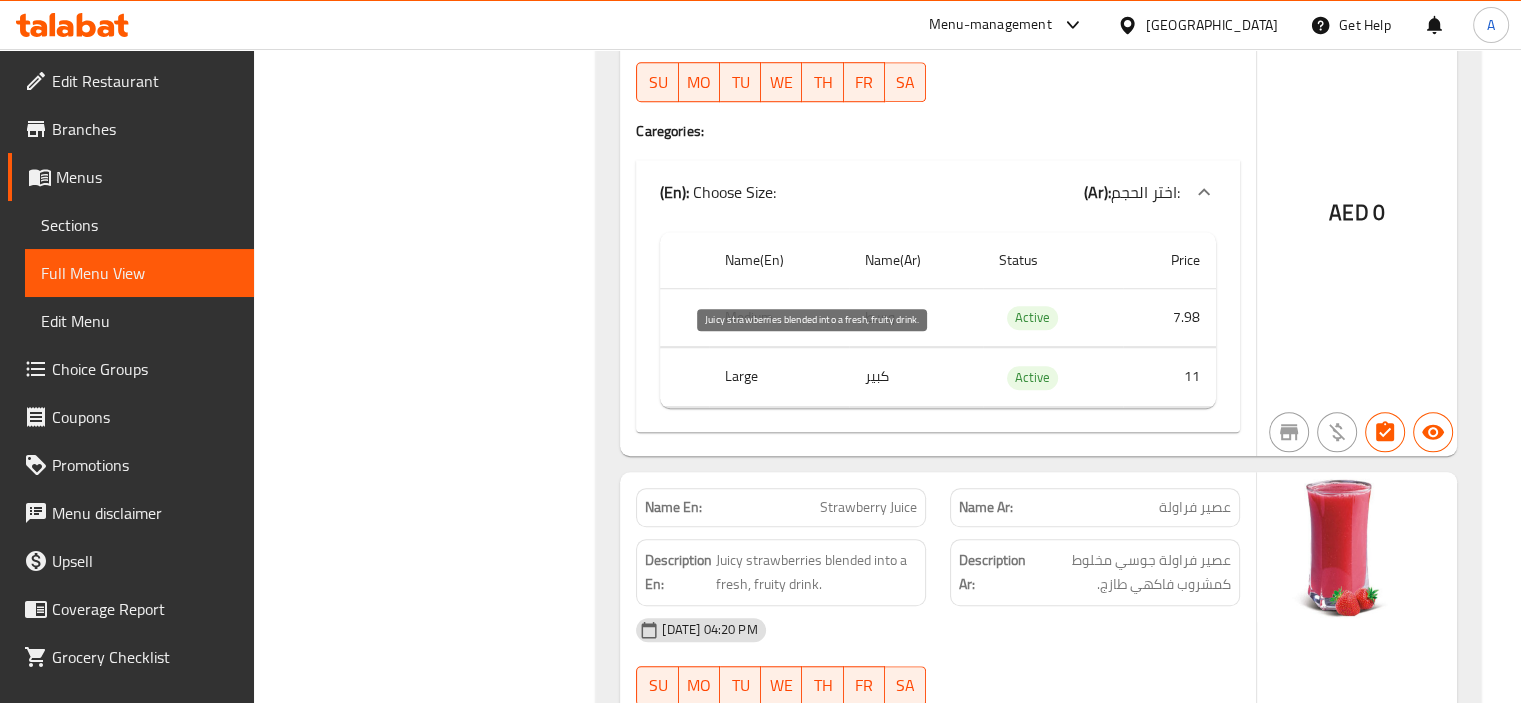 click on "Juicy strawberries blended into a fresh, fruity drink." at bounding box center (816, 572) 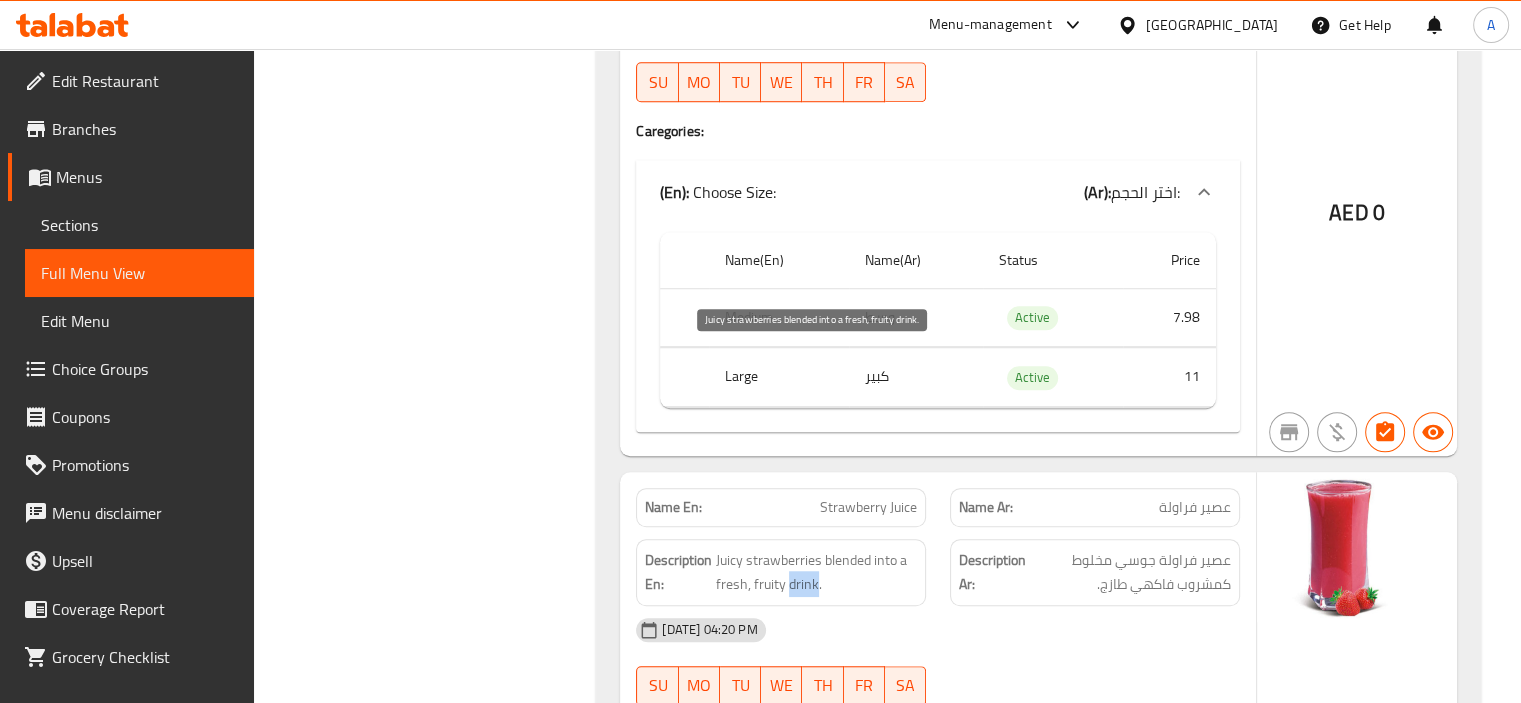 click on "Juicy strawberries blended into a fresh, fruity drink." at bounding box center (816, 572) 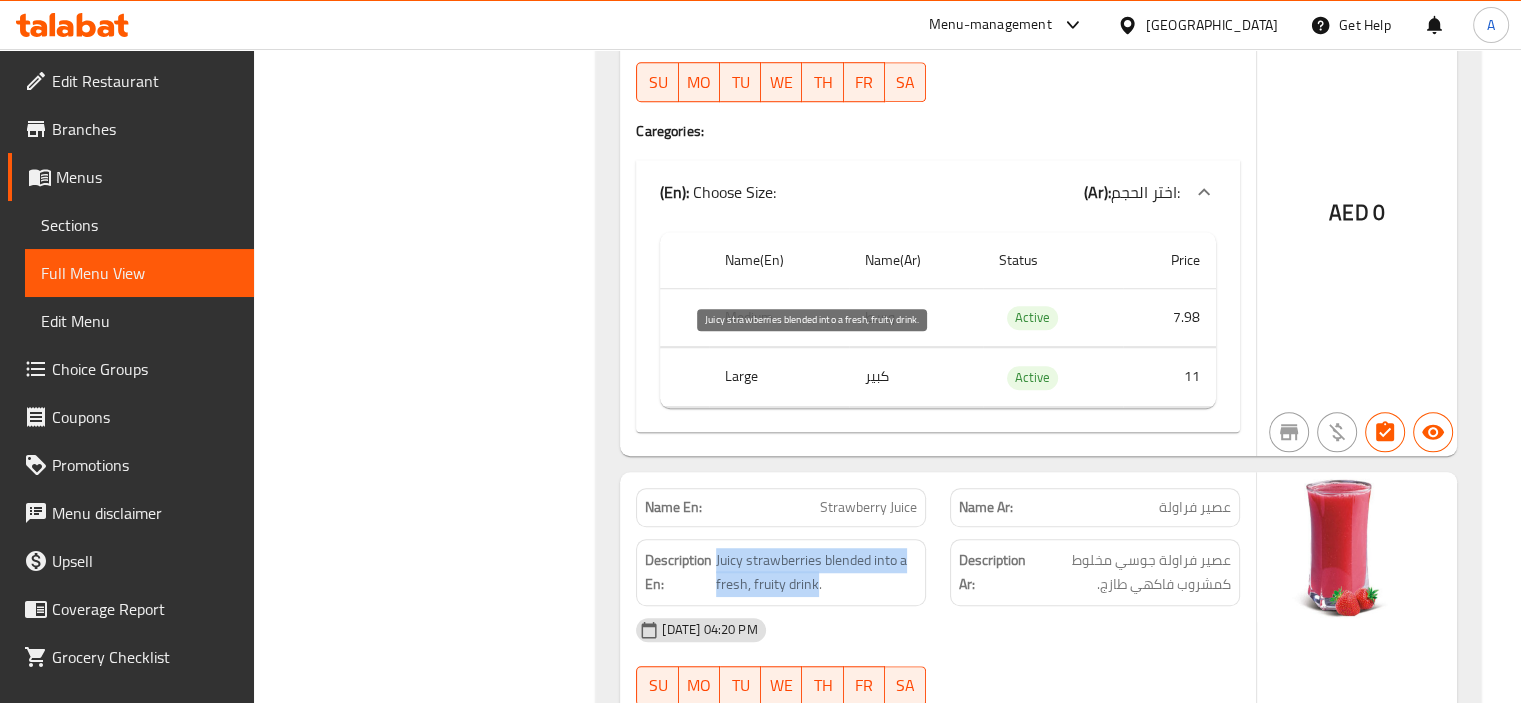 drag, startPoint x: 716, startPoint y: 357, endPoint x: 817, endPoint y: 379, distance: 103.36827 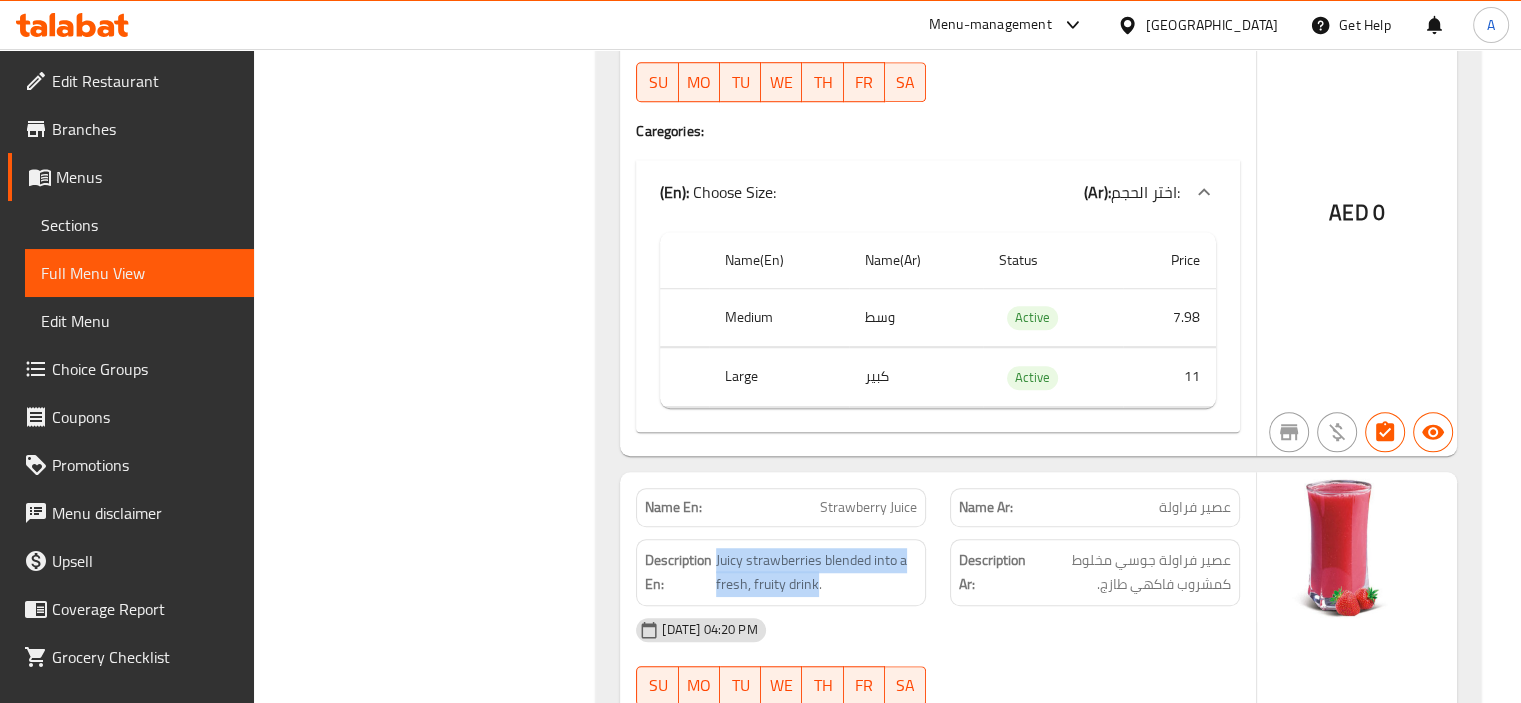 click on "[DATE] 04:20 PM SU MO TU WE TH FR SA" at bounding box center (938, -37468) 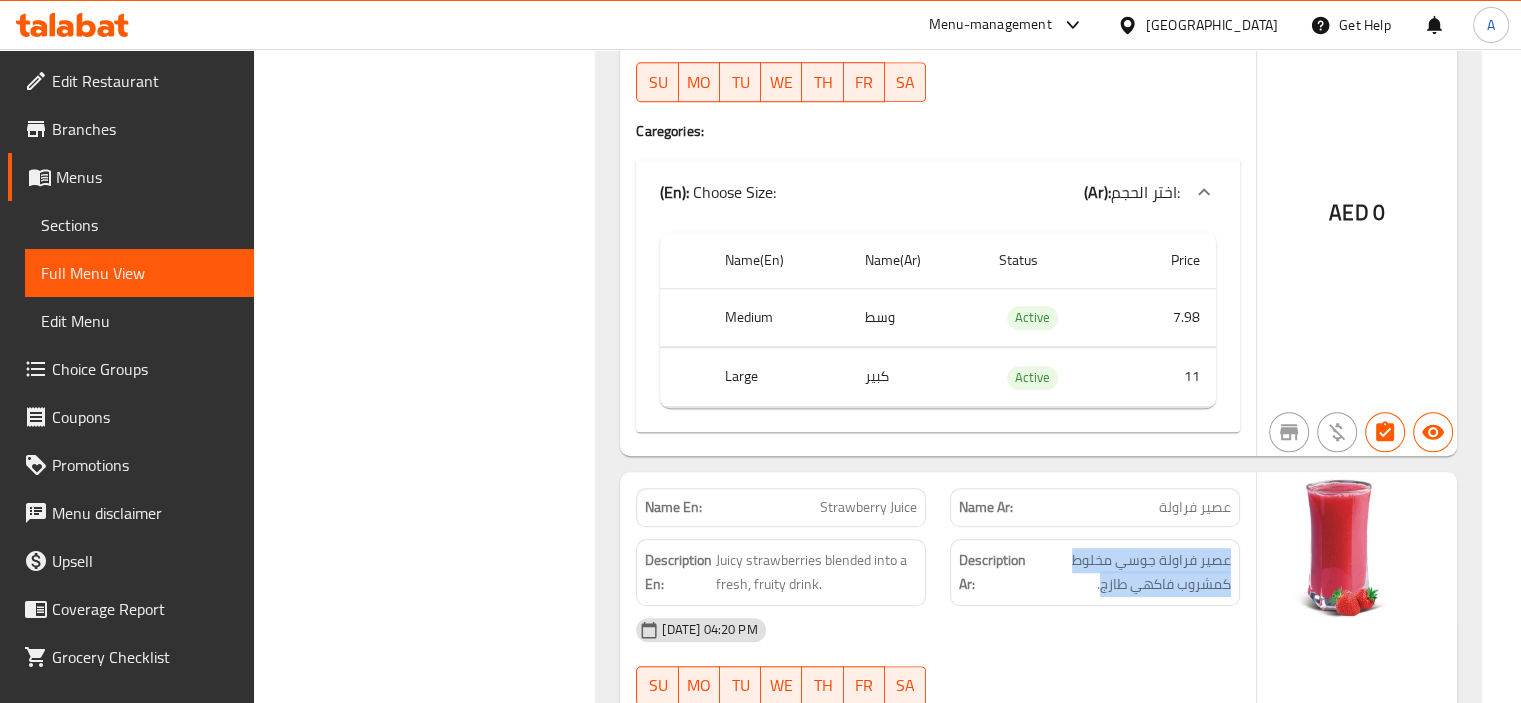 drag, startPoint x: 1100, startPoint y: 384, endPoint x: 1232, endPoint y: 351, distance: 136.06248 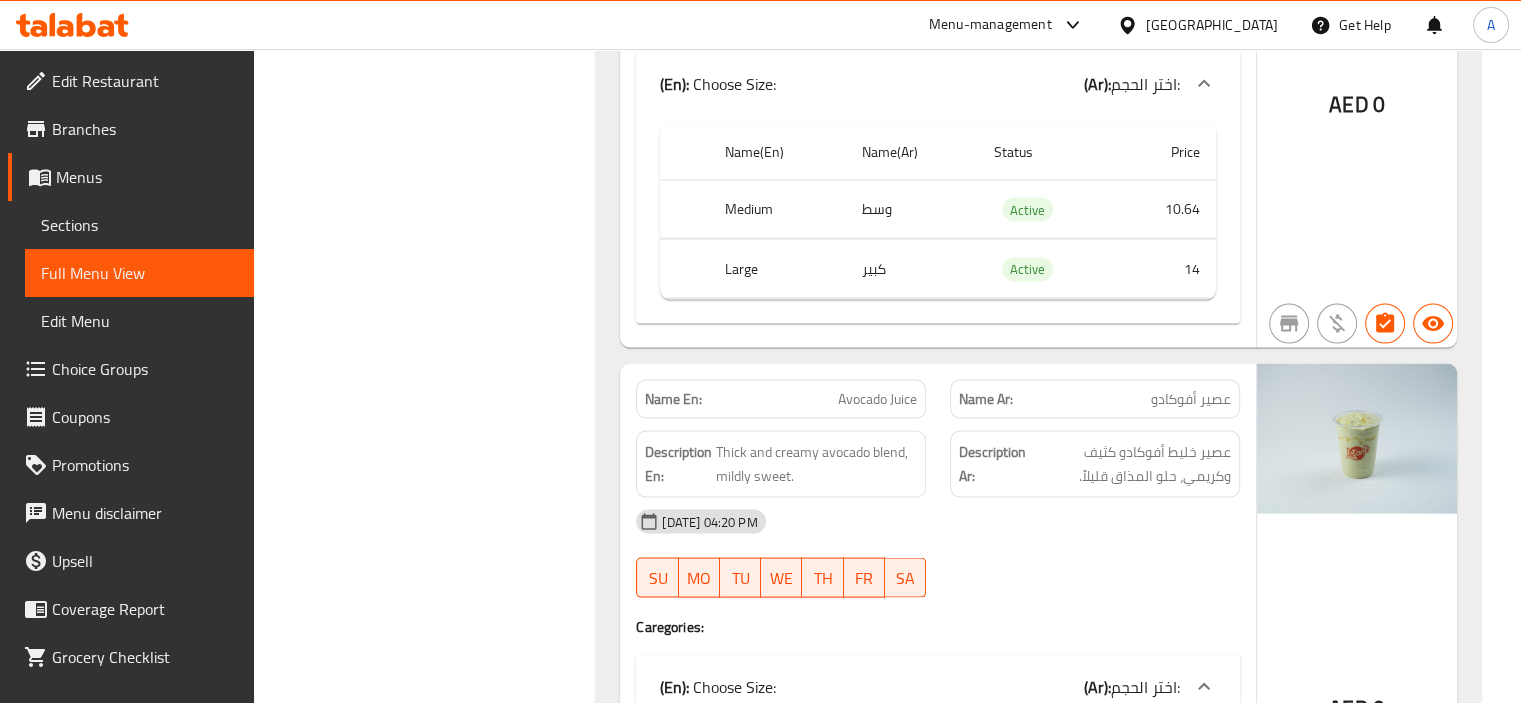 scroll, scrollTop: 42000, scrollLeft: 0, axis: vertical 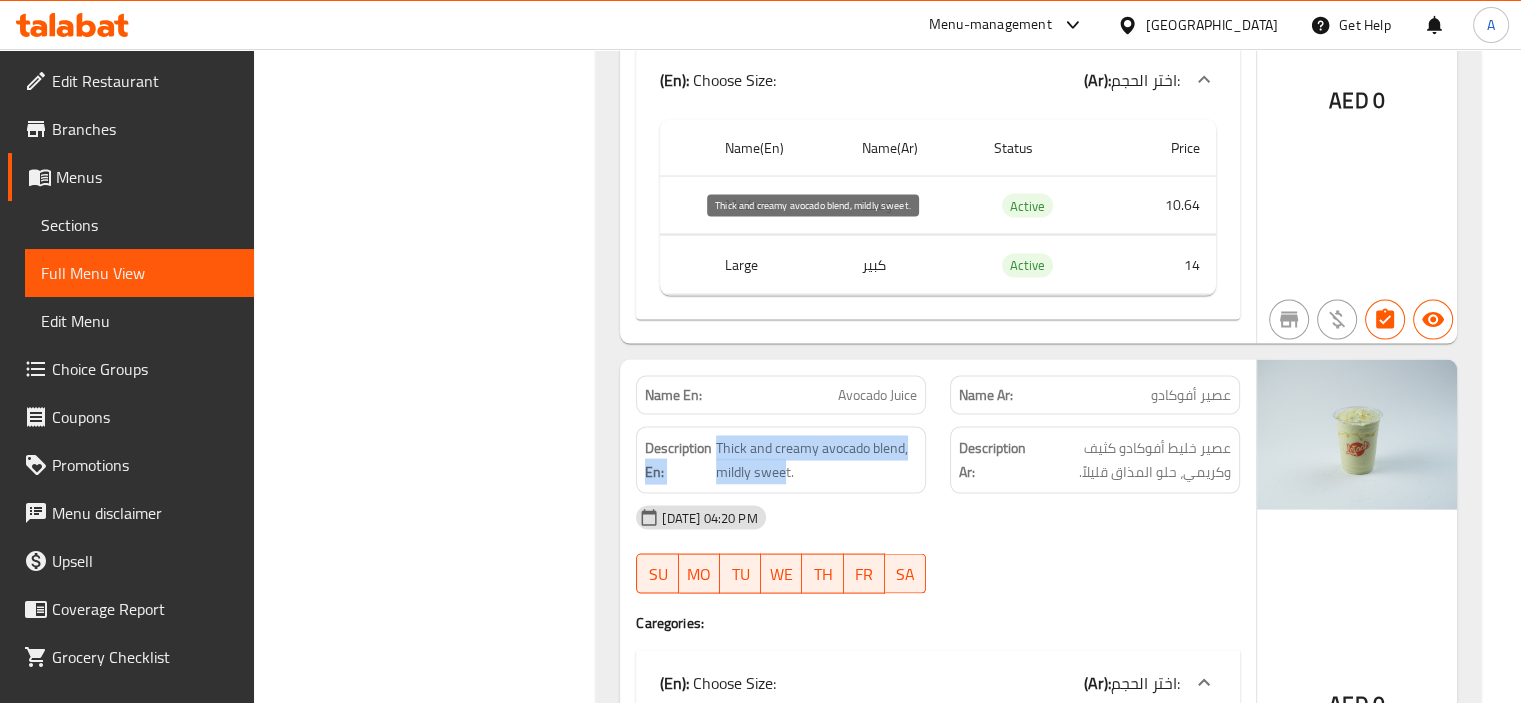 drag, startPoint x: 712, startPoint y: 240, endPoint x: 752, endPoint y: 255, distance: 42.72002 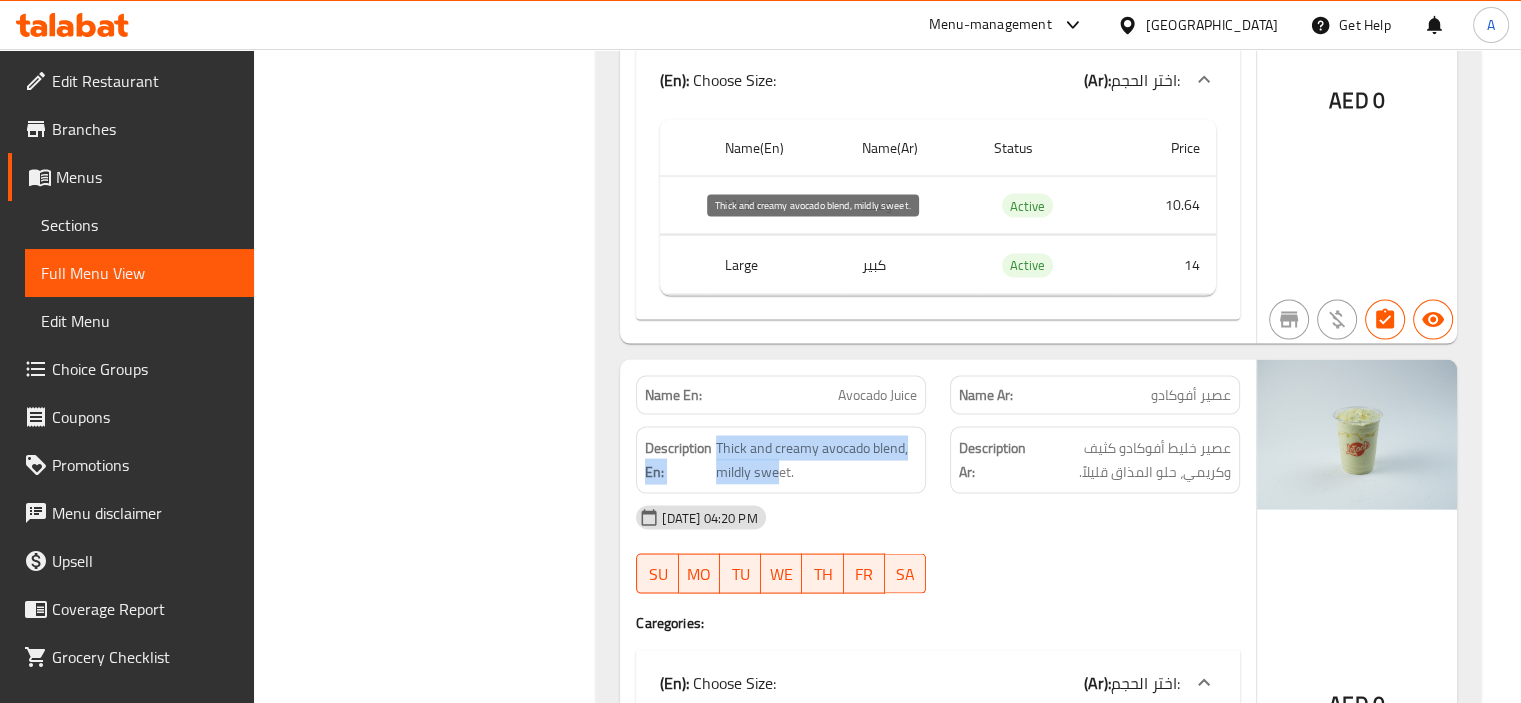 click on "Thick and creamy avocado blend, mildly sweet." at bounding box center (816, 460) 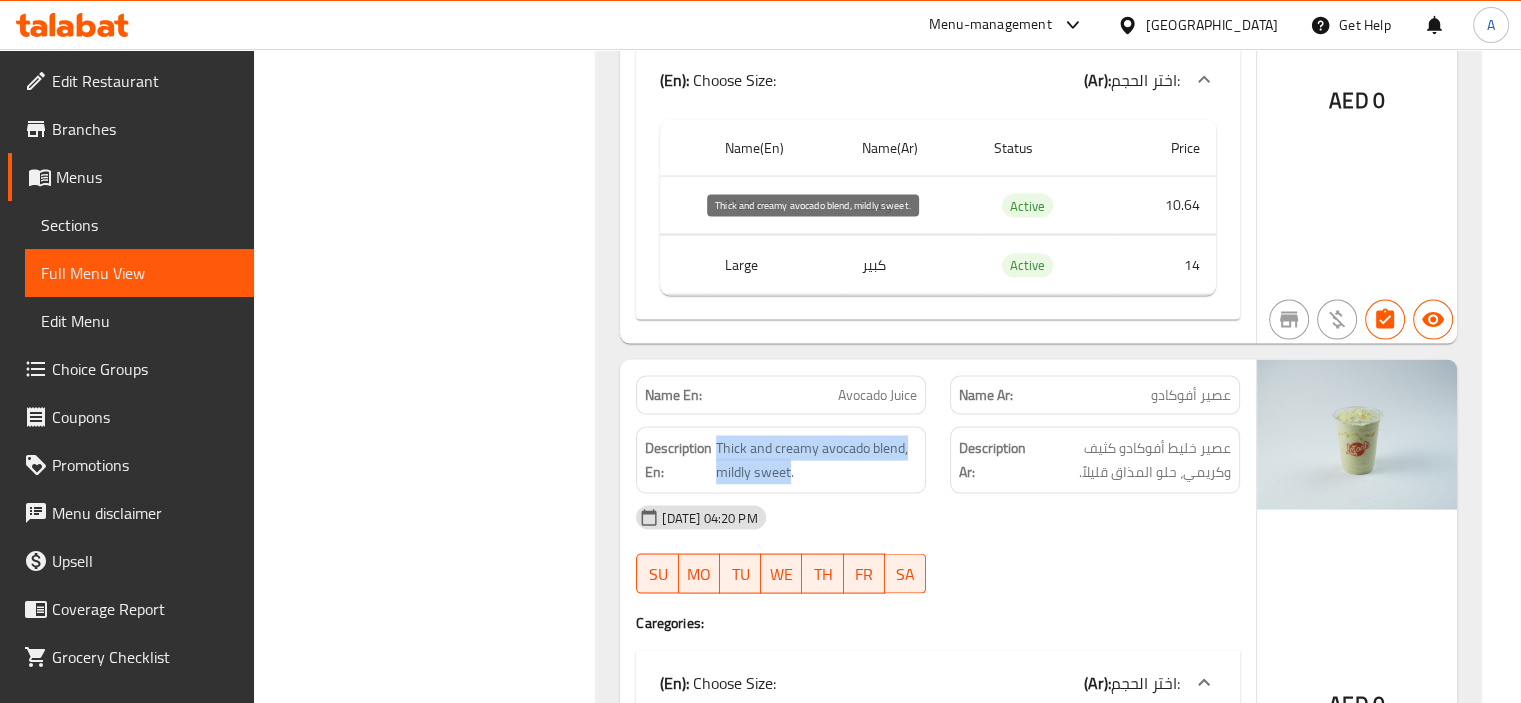 drag, startPoint x: 717, startPoint y: 239, endPoint x: 789, endPoint y: 268, distance: 77.62087 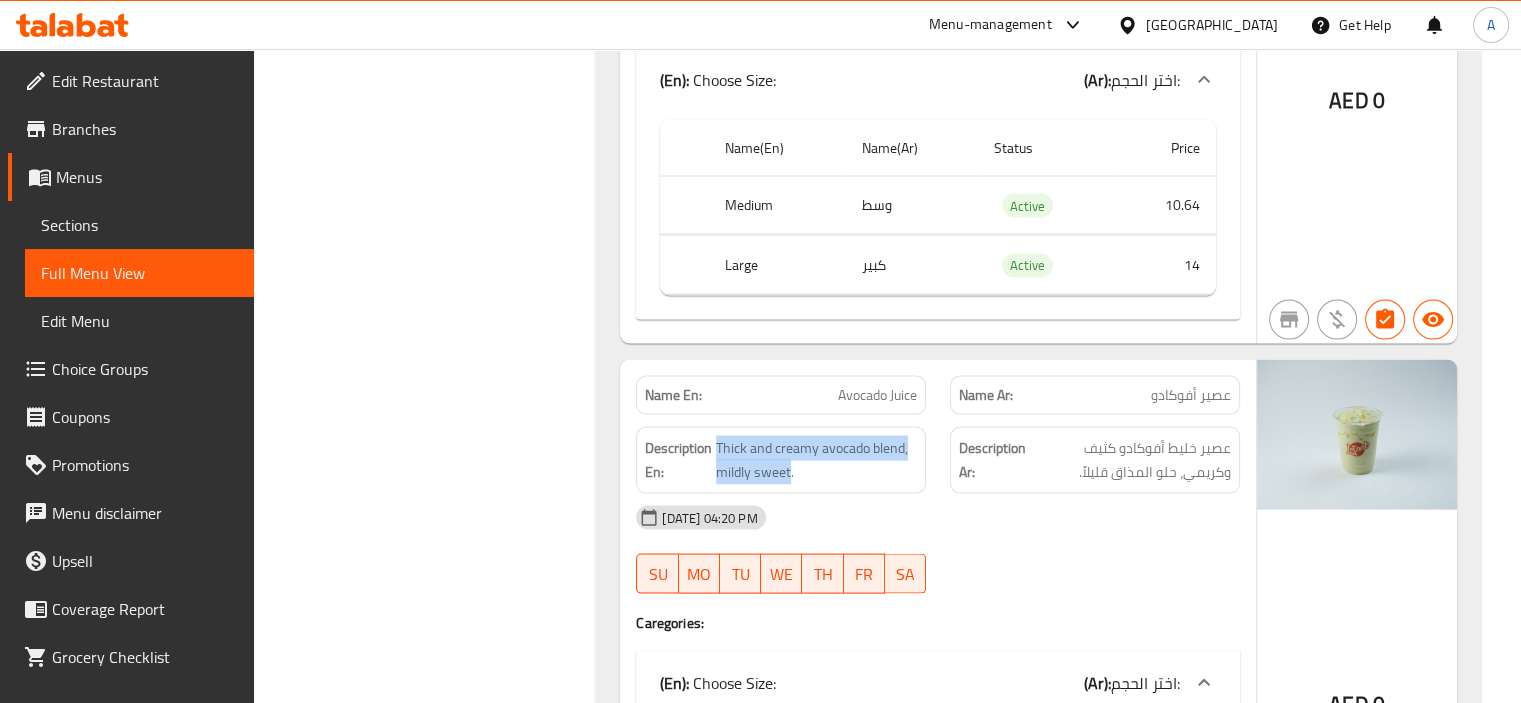 click on "Thick and creamy avocado blend, mildly sweet." at bounding box center (816, -36058) 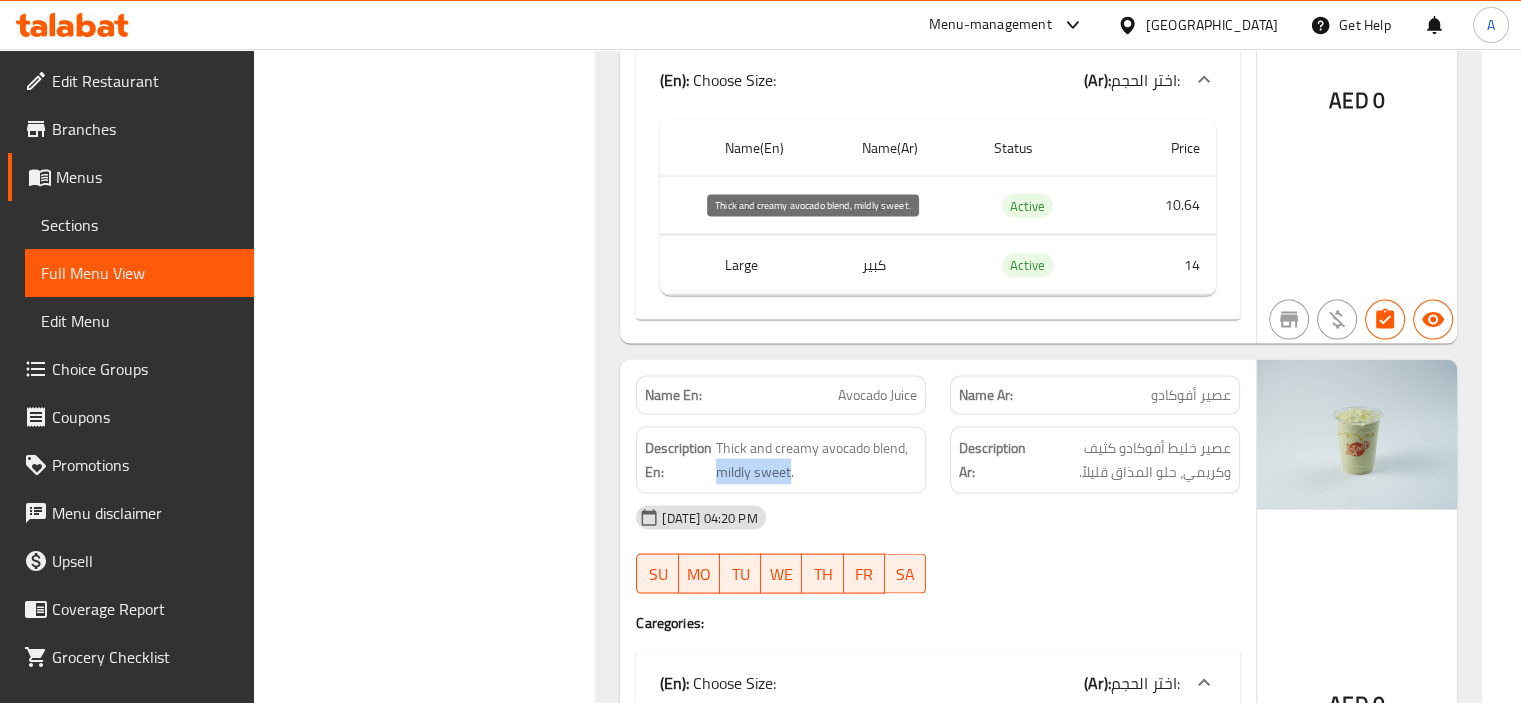 drag, startPoint x: 718, startPoint y: 267, endPoint x: 790, endPoint y: 264, distance: 72.06247 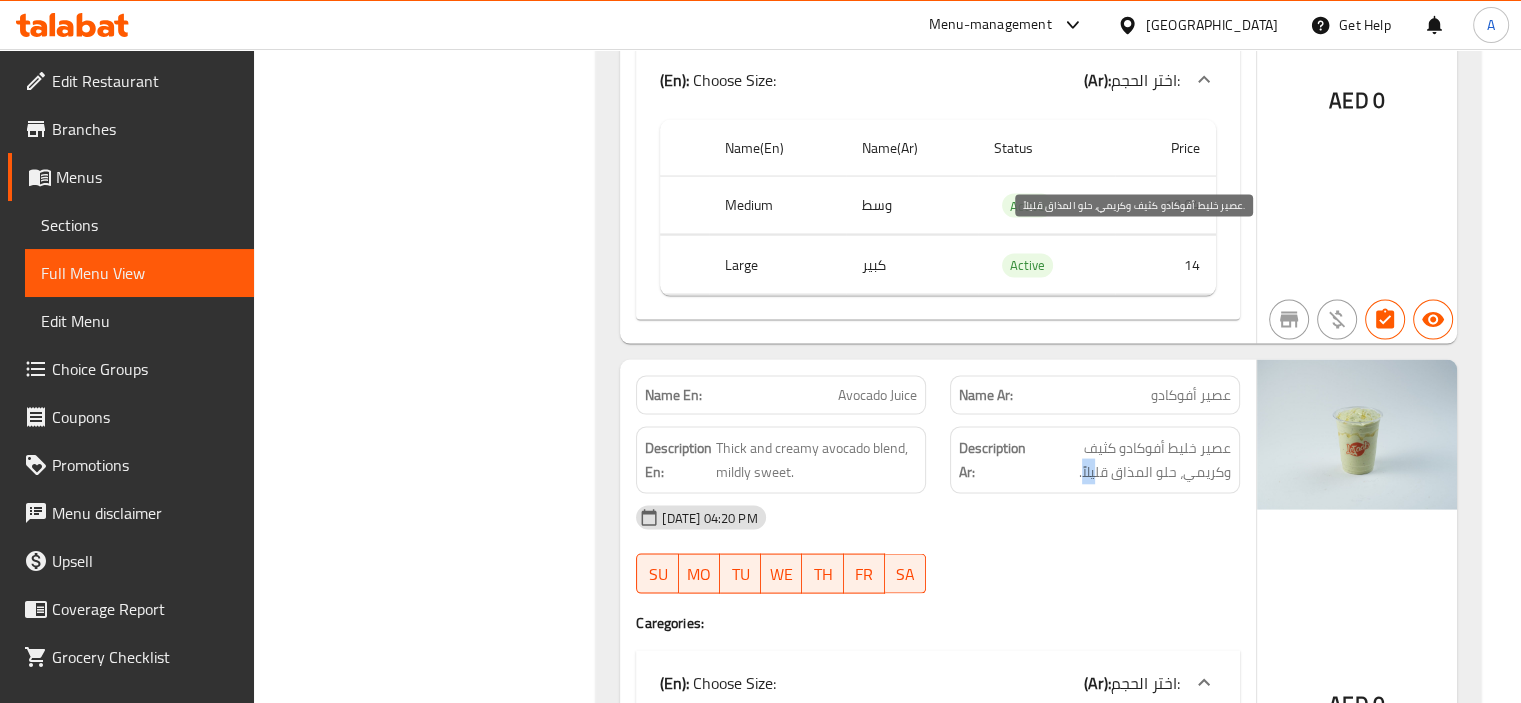 drag, startPoint x: 1141, startPoint y: 271, endPoint x: 1152, endPoint y: 271, distance: 11 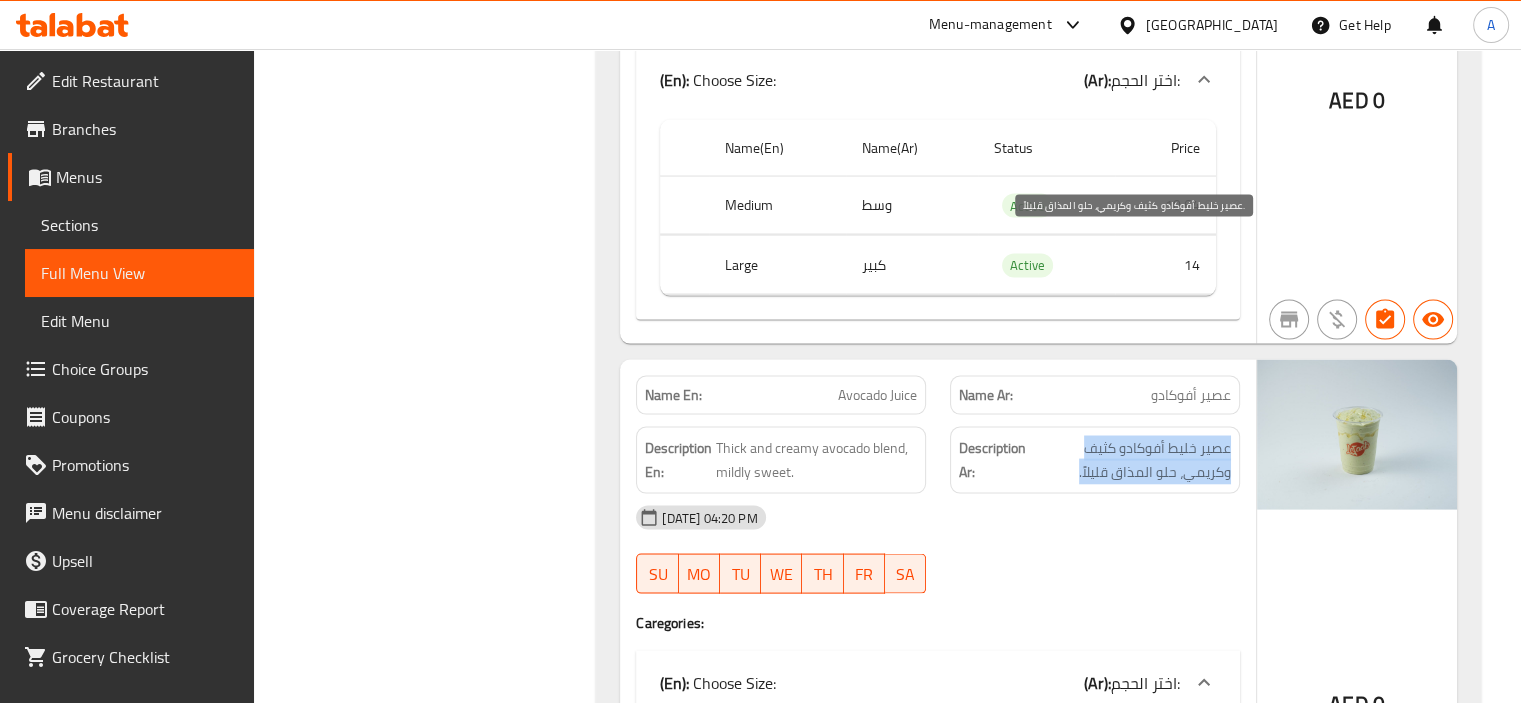 drag, startPoint x: 1139, startPoint y: 267, endPoint x: 1194, endPoint y: 270, distance: 55.081757 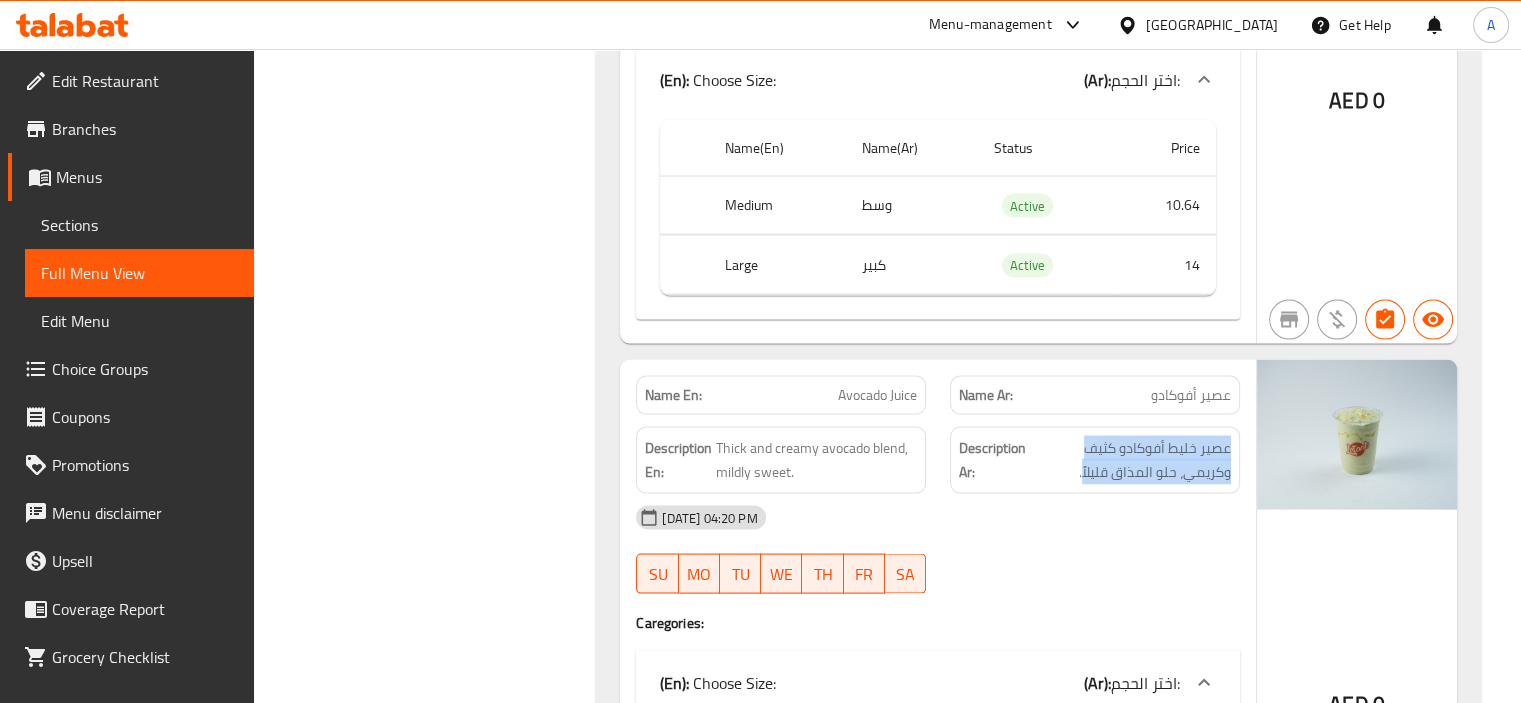 drag, startPoint x: 1140, startPoint y: 271, endPoint x: 1241, endPoint y: 235, distance: 107.22407 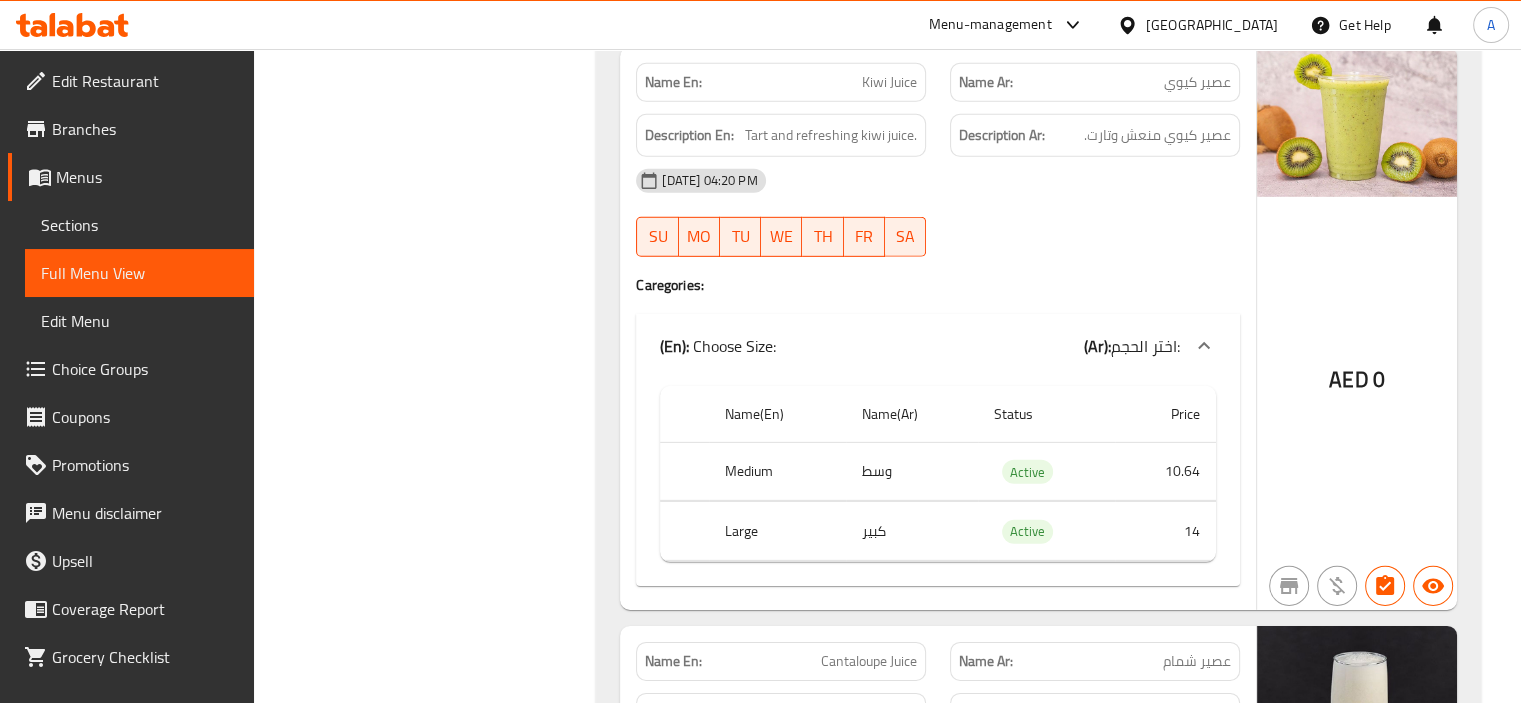 scroll, scrollTop: 44200, scrollLeft: 0, axis: vertical 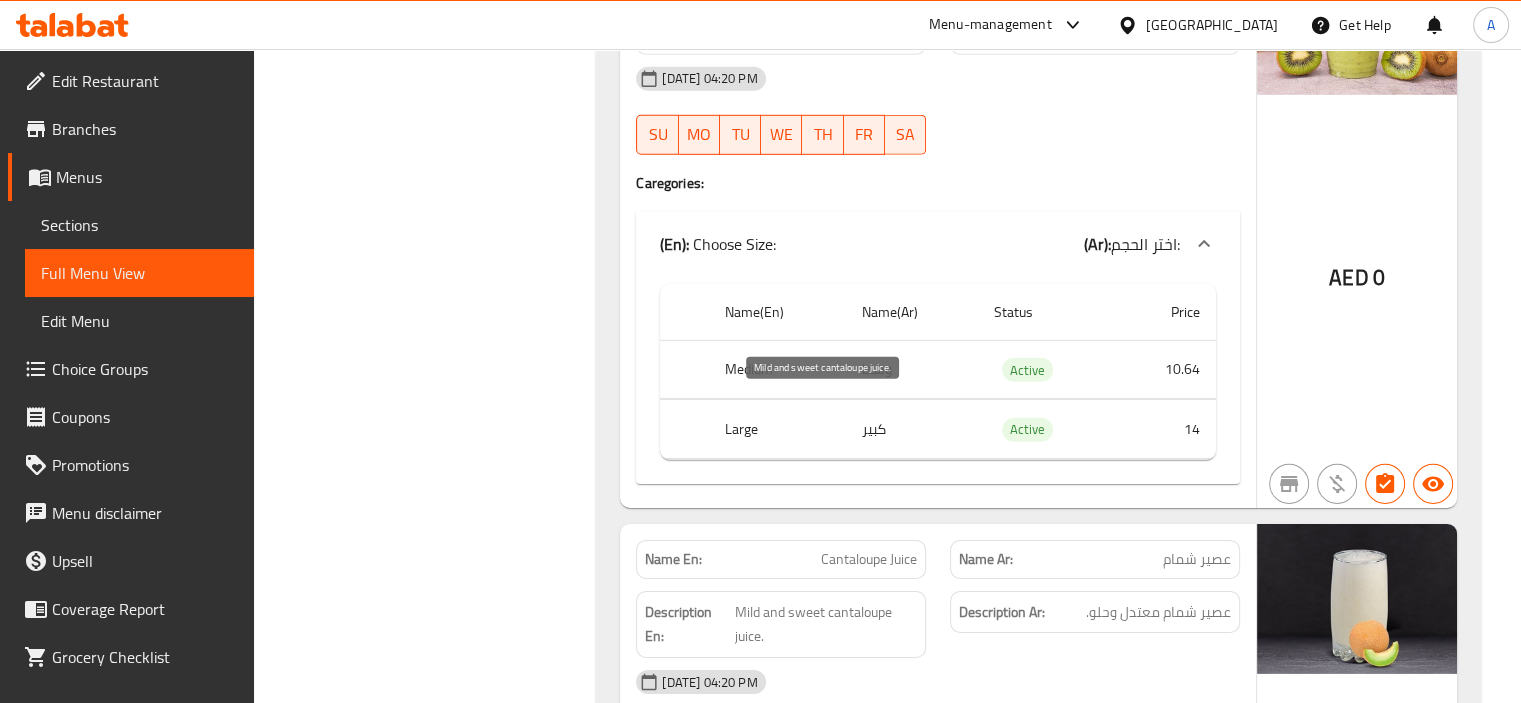 click on "Mild and sweet cantaloupe juice." at bounding box center (826, 624) 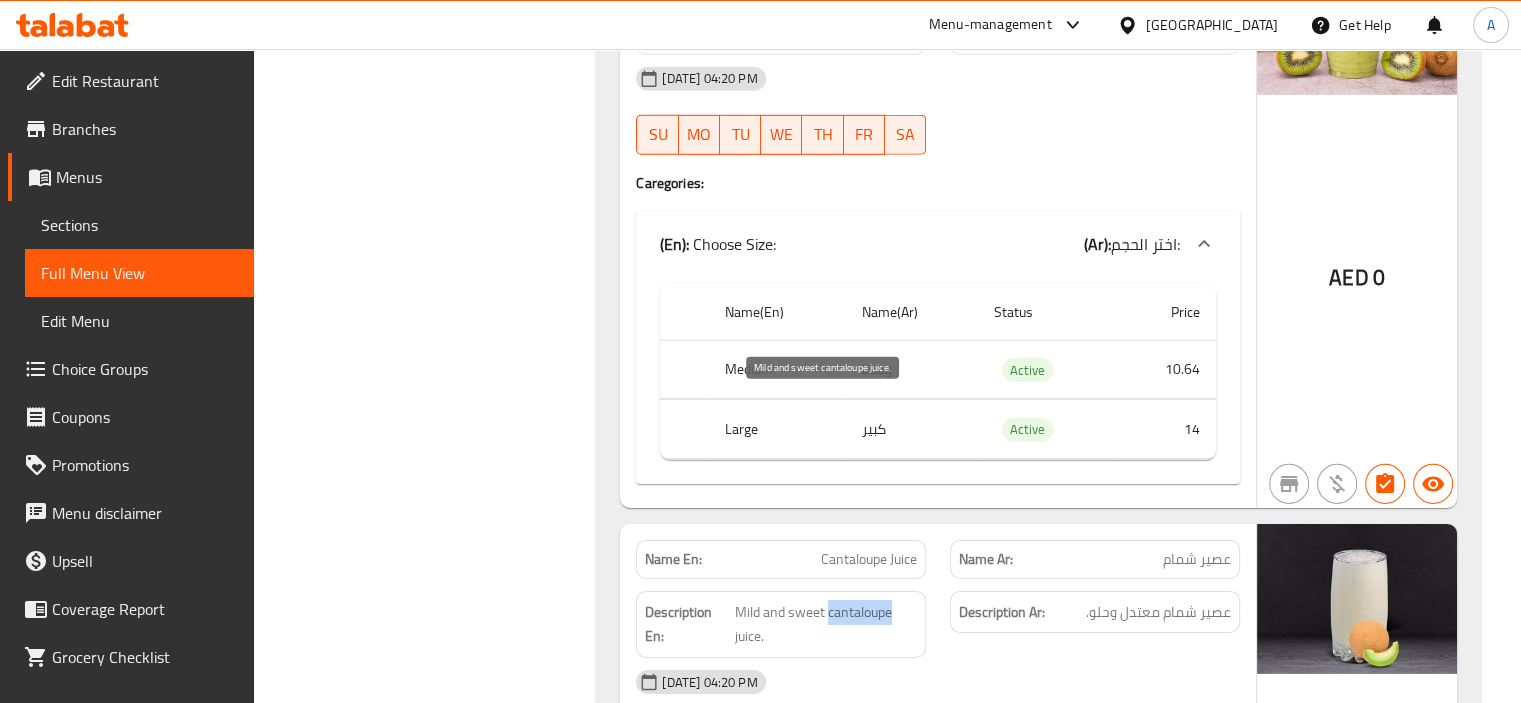click on "Mild and sweet cantaloupe juice." at bounding box center [826, 624] 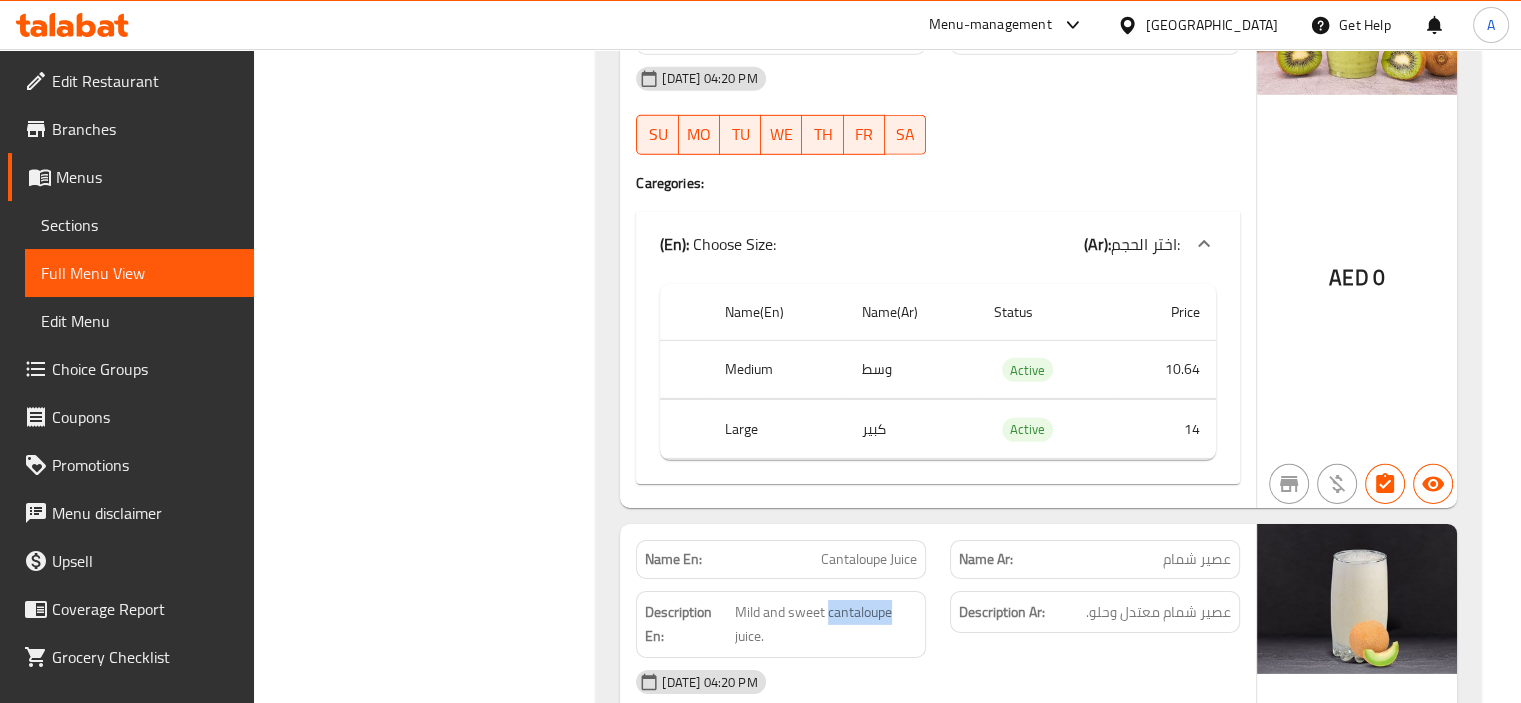 click on "(En):   Breakfast (Ar): الإفطار Name En: English Breakfast Name Ar: إفطار إنجليزي Description En: Fresh juice, toasted bread, egg half fry & French fries Description Ar: عصير طازج، خبز محمص، بيضة نصف قلي وبطاطا [GEOGRAPHIC_DATA] [DATE] 04:20 PM SU MO TU WE TH FR SA AED 19.95 Name En: Nutella Bread Name Ar: خبز نوتيلا Description En: Description Ar: [DATE] 04:20 PM SU MO TU WE TH FR SA AED 5.32 Name En: Chicken Mayonnaise Name Ar: دجاج مايونيز Description En: Description Ar: [DATE] 04:20 PM SU MO TU WE TH FR SA AED 5.32 Name En: Cheese Honey Name Ar: جبنة عسل Description En: Description Ar: [DATE] 04:20 PM SU MO TU WE TH FR SA AED 5.32 Name En: Chicken Slice Name Ar: شريحة دجاج Description En: Description Ar: [DATE] 04:20 PM SU MO TU WE TH FR SA AED 6.65 Name En: Falafel Slice Name Ar: شريحة فلافل Description En: Description Ar: [DATE] 04:20 PM SU MO TU WE TH FR SA AED 5.32 Name En: Omelette Slice" at bounding box center (1038, -14770) 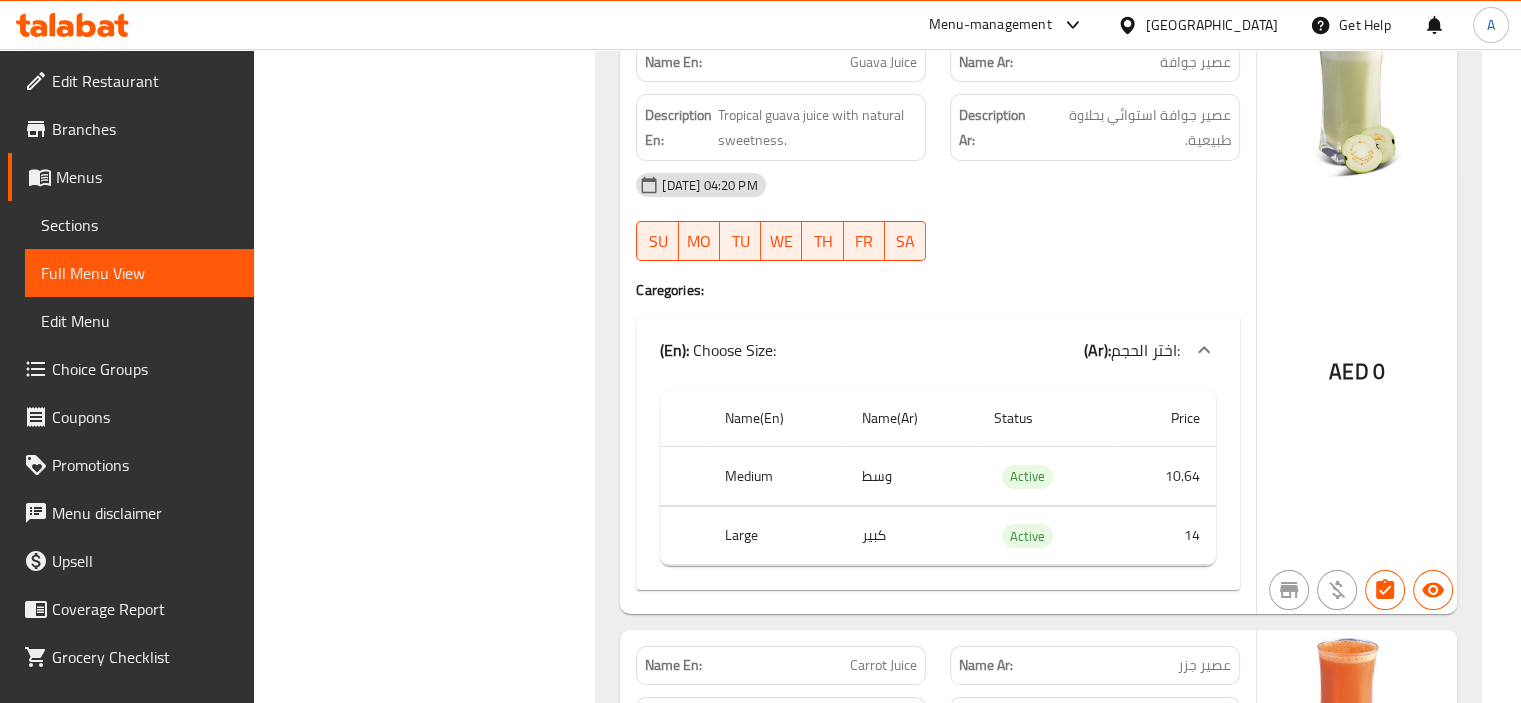 scroll, scrollTop: 45500, scrollLeft: 0, axis: vertical 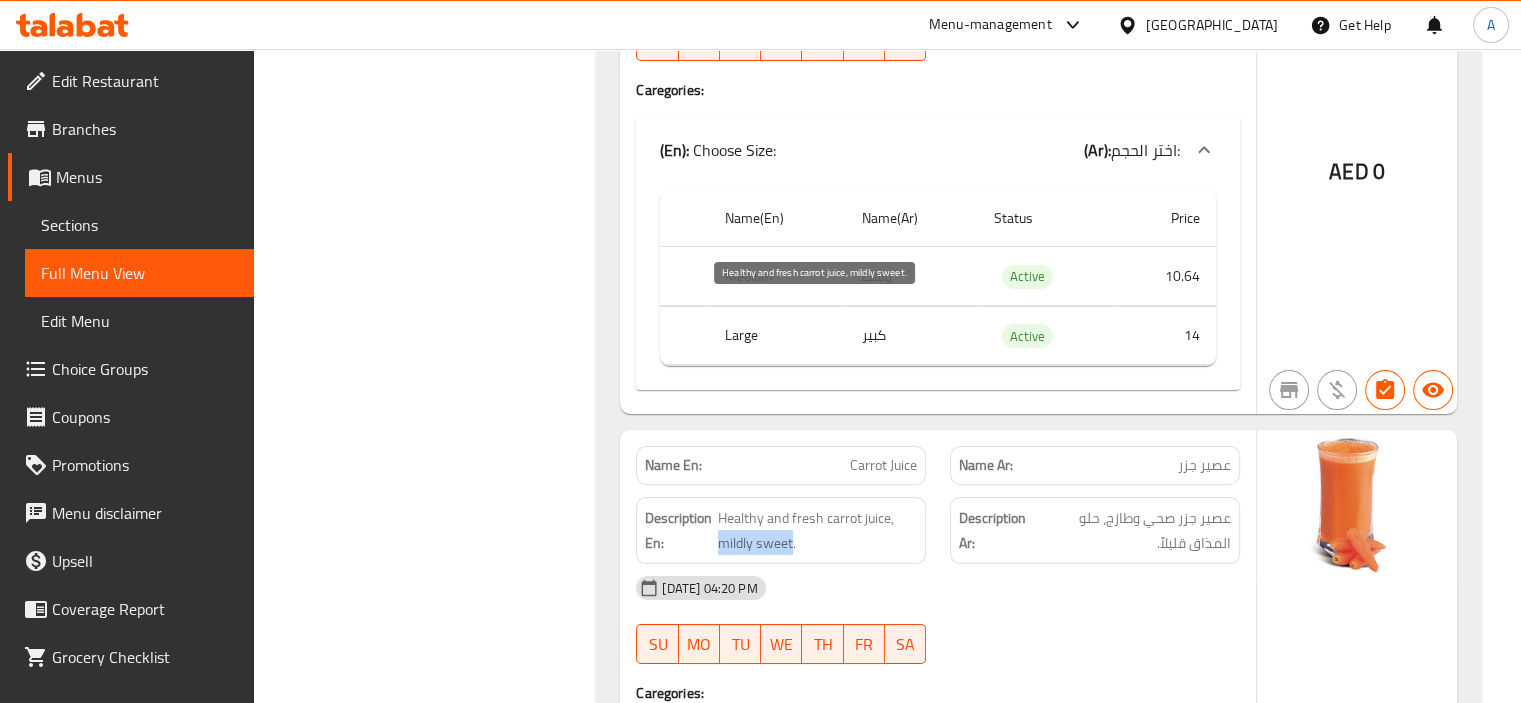 drag, startPoint x: 719, startPoint y: 329, endPoint x: 793, endPoint y: 346, distance: 75.9276 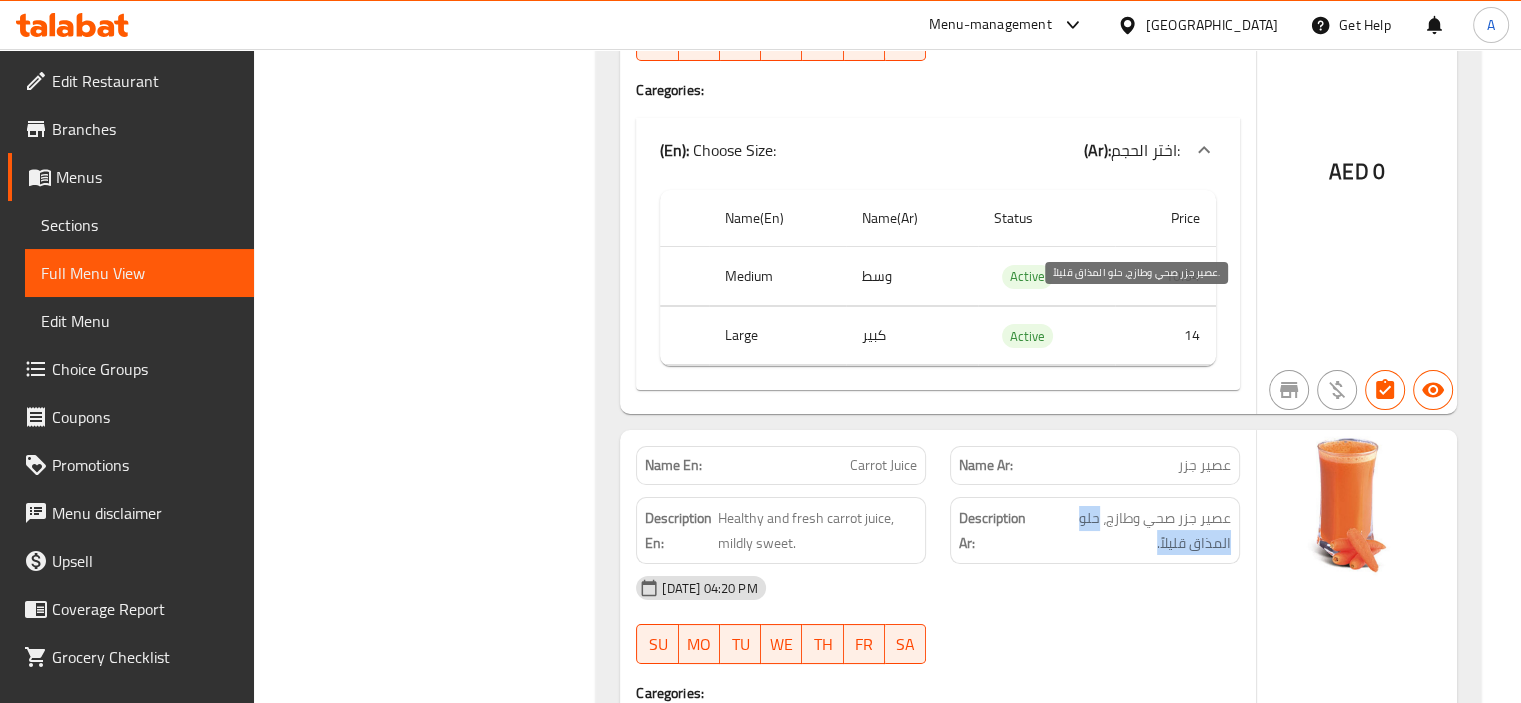 drag, startPoint x: 1100, startPoint y: 307, endPoint x: 1085, endPoint y: 336, distance: 32.649654 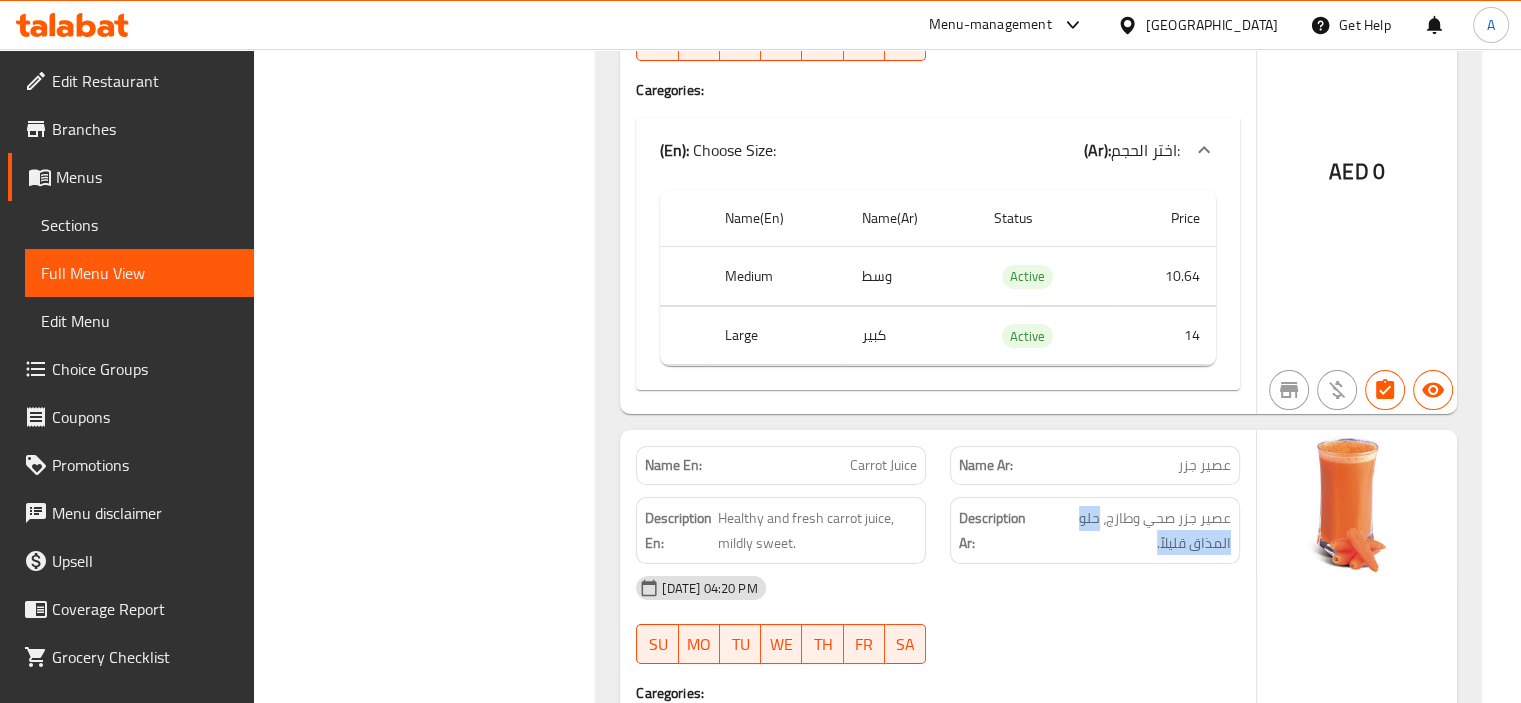 click on "Filter Branches Branches Popular filters Free items Branch specific items Has choices Upsell items Availability filters Available Not available View filters Collapse sections Collapse categories Collapse Choices" at bounding box center [433, -16070] 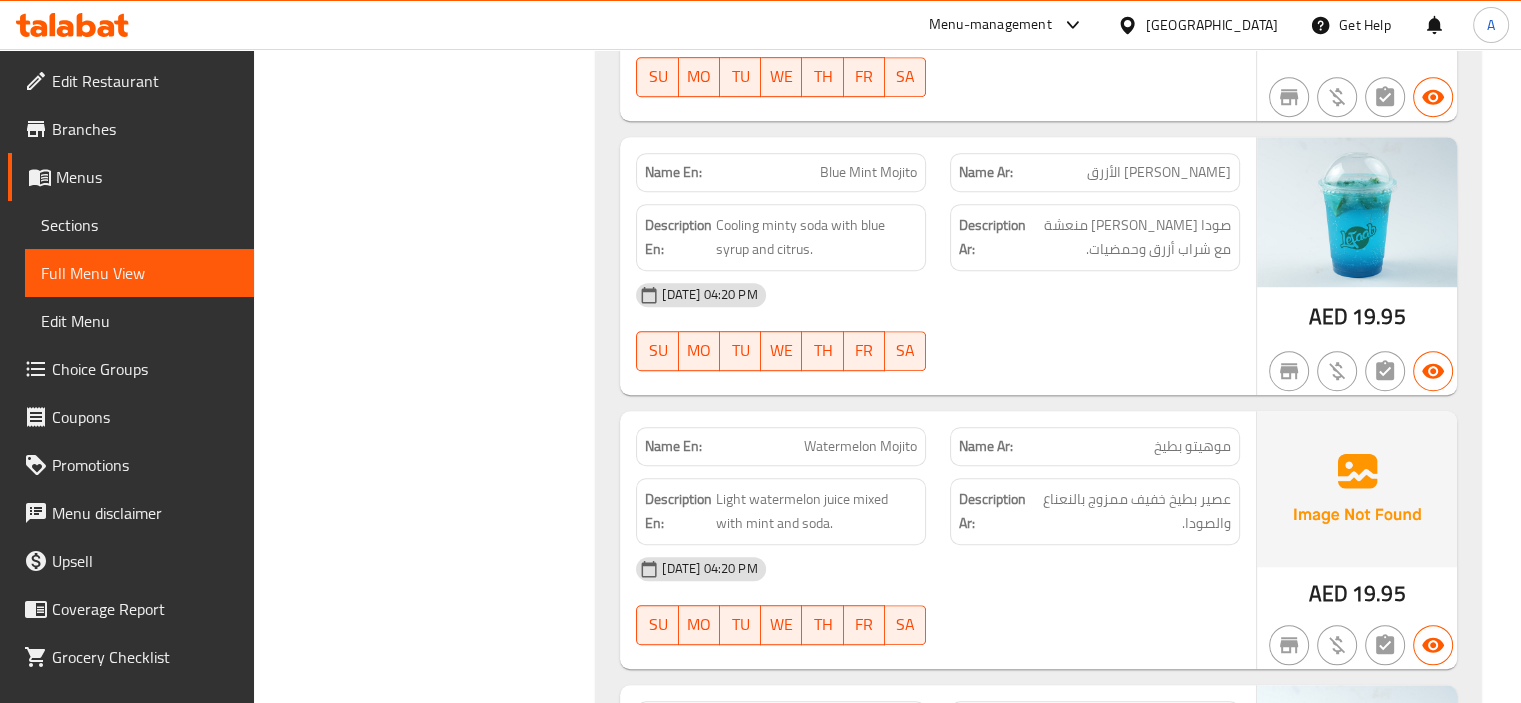 scroll, scrollTop: 54600, scrollLeft: 0, axis: vertical 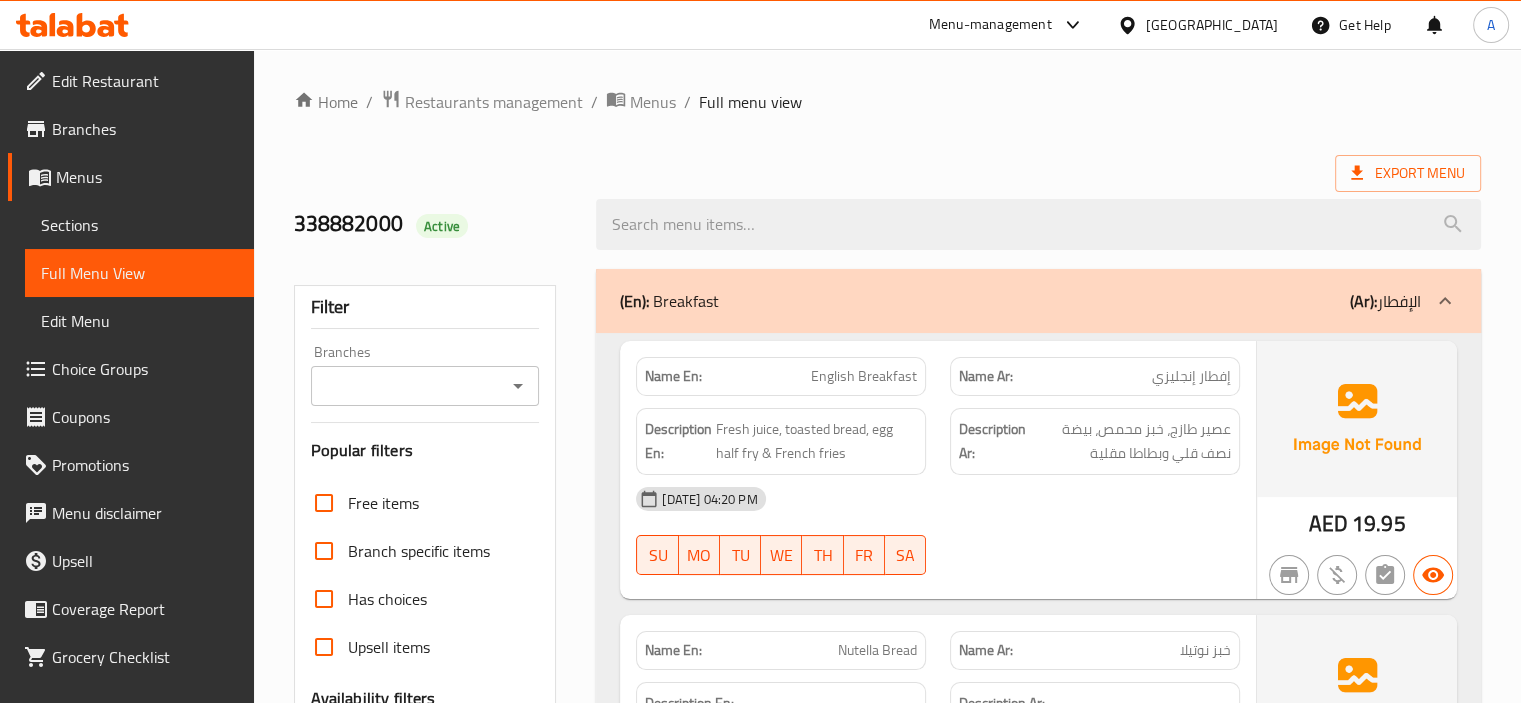 click on "Export Menu" at bounding box center (887, 173) 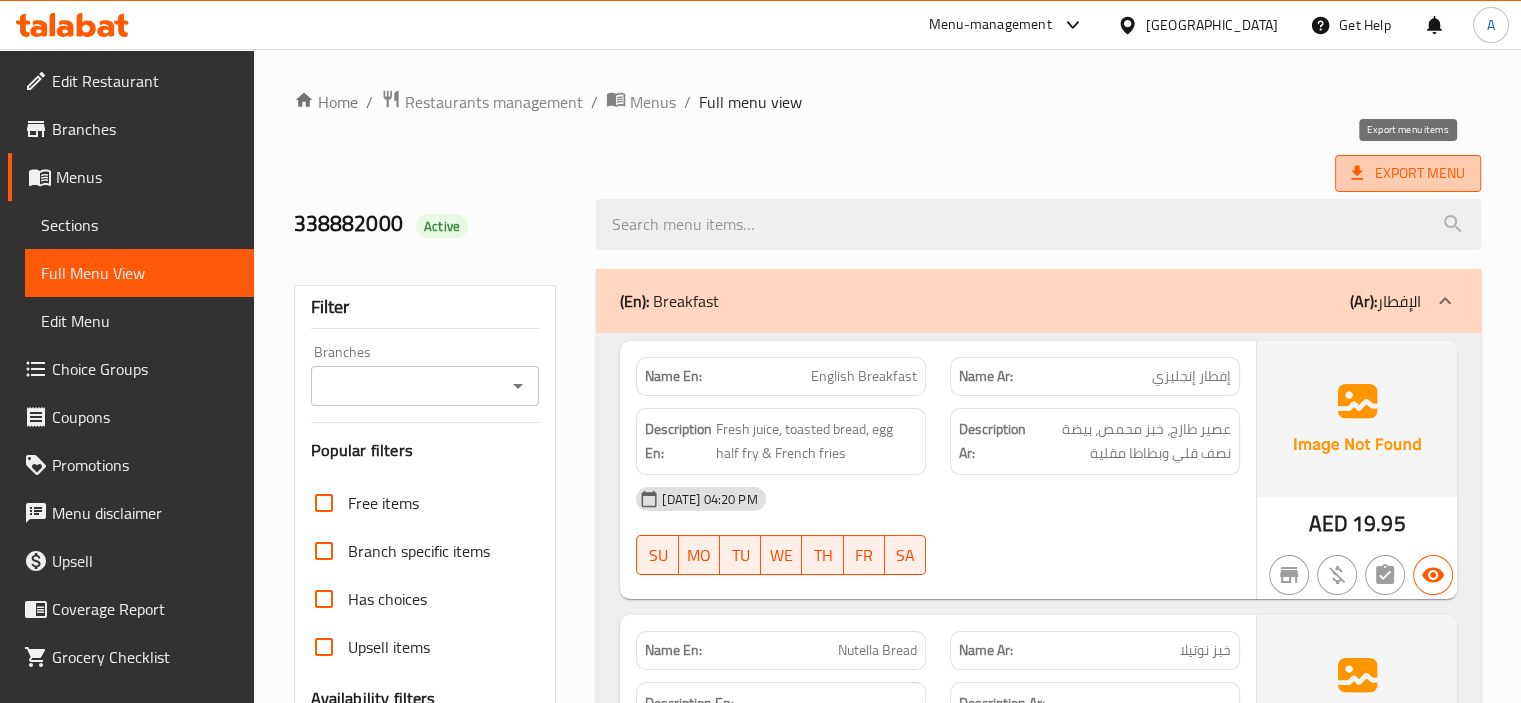 click 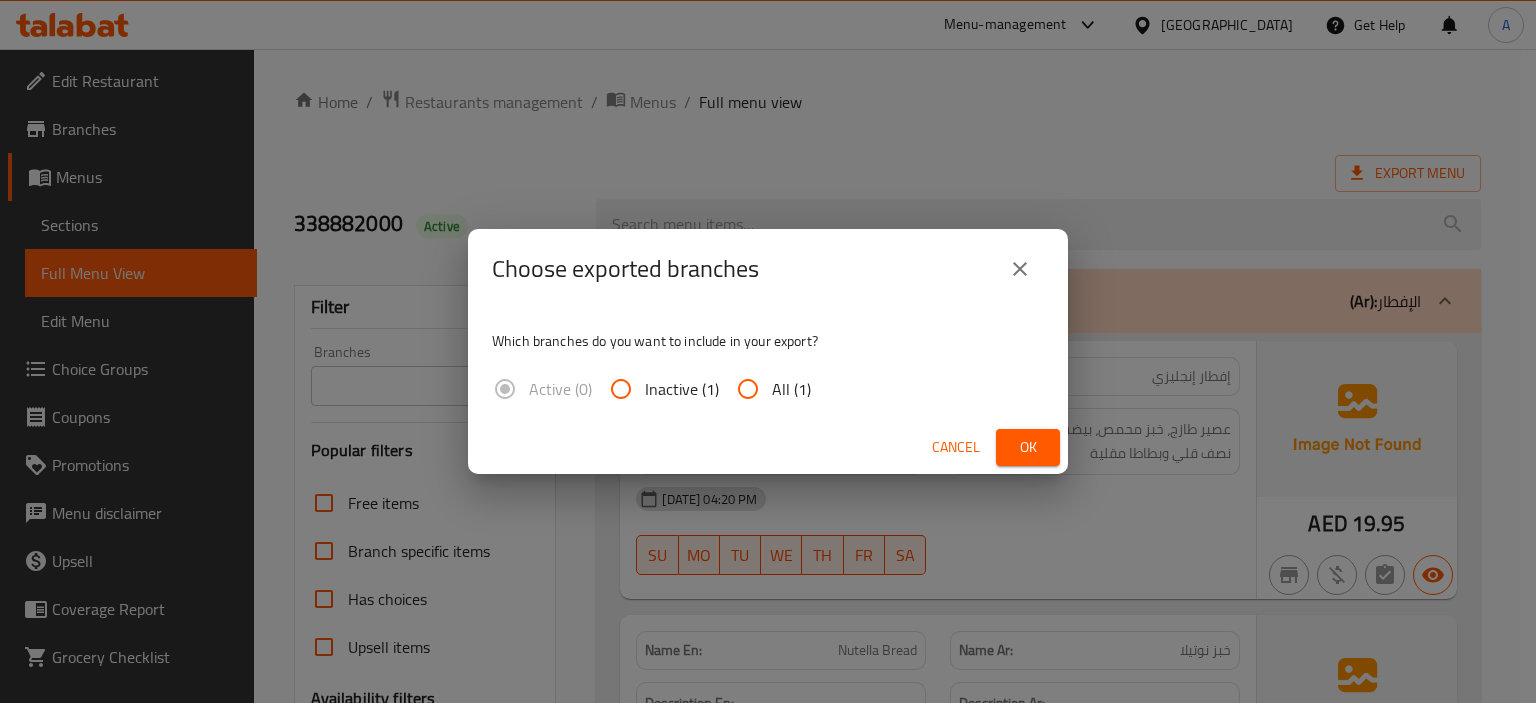 click on "All (1)" at bounding box center (748, 389) 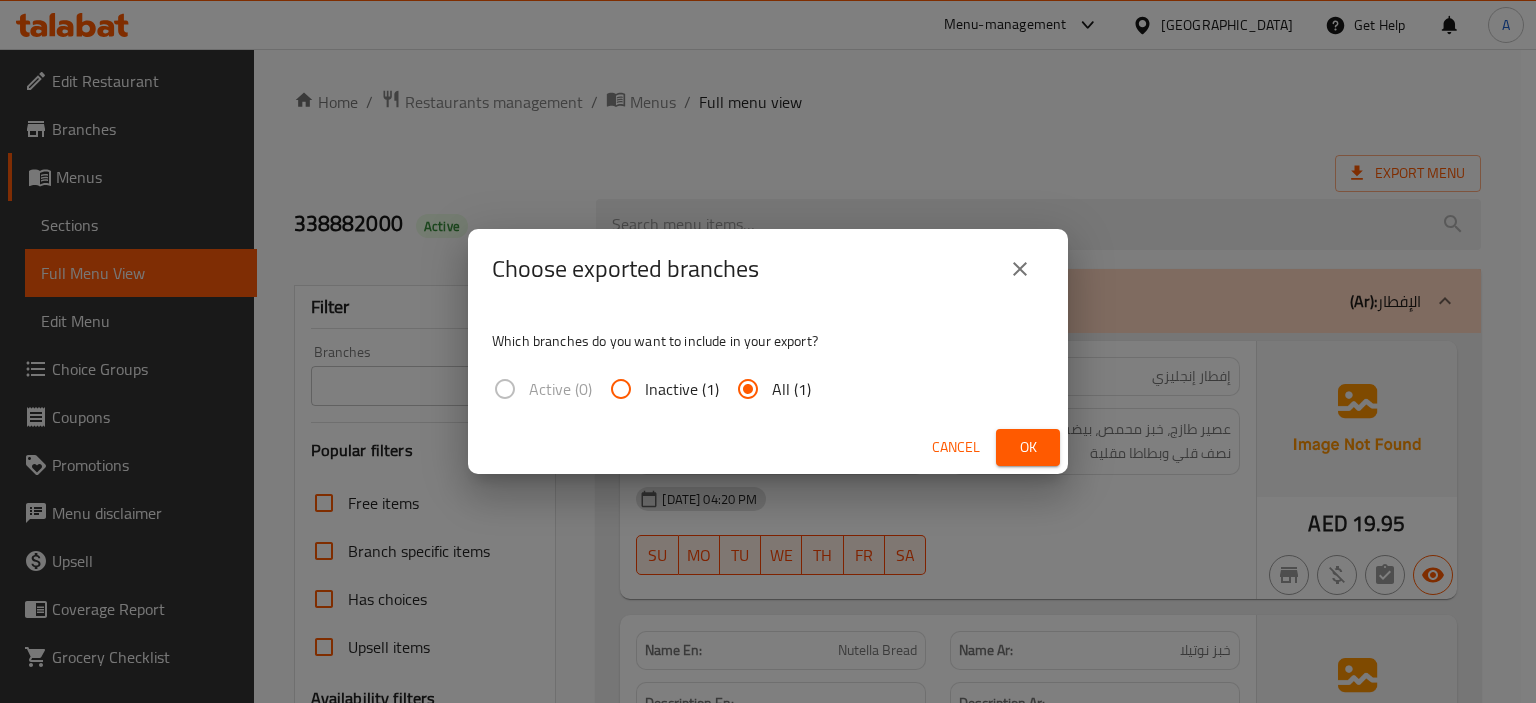 click on "Ok" at bounding box center (1028, 447) 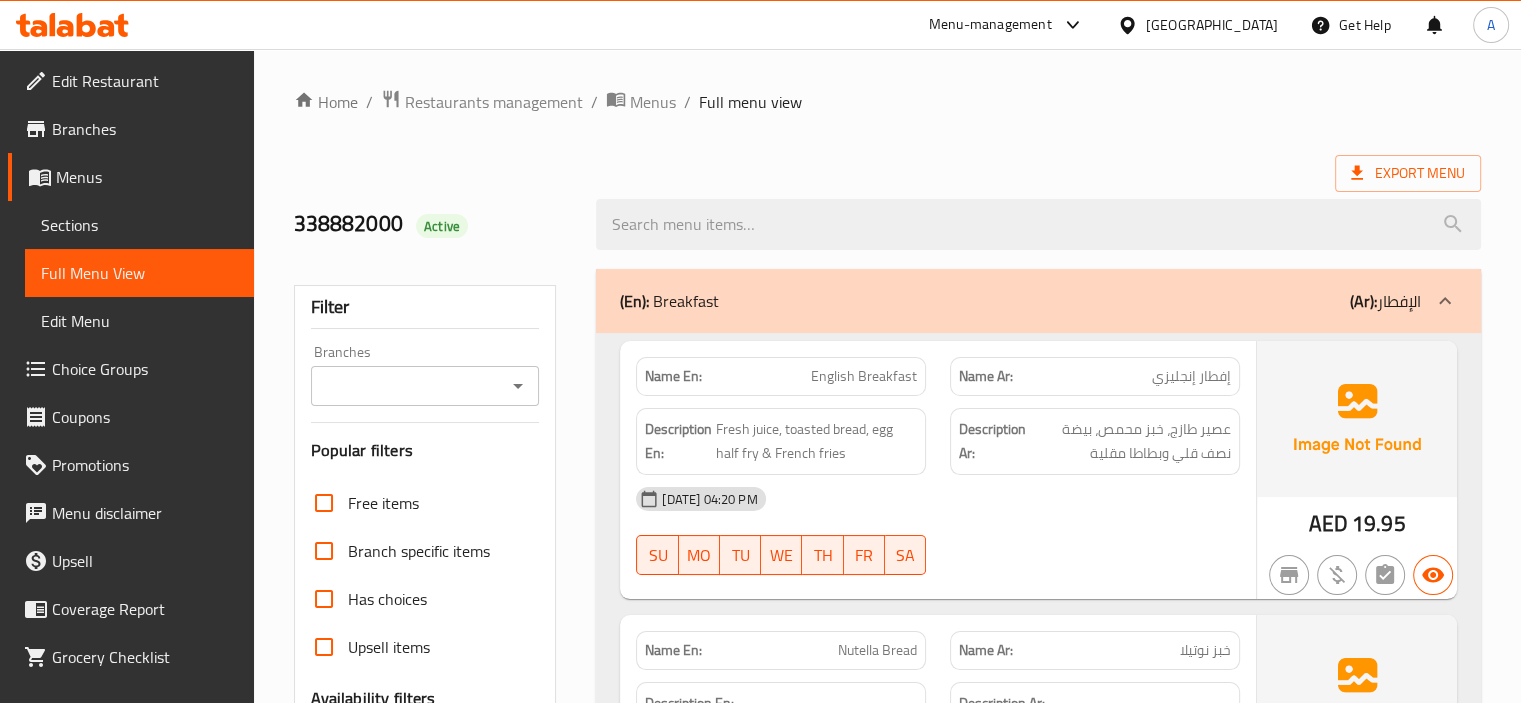 click on "Sections" at bounding box center (139, 225) 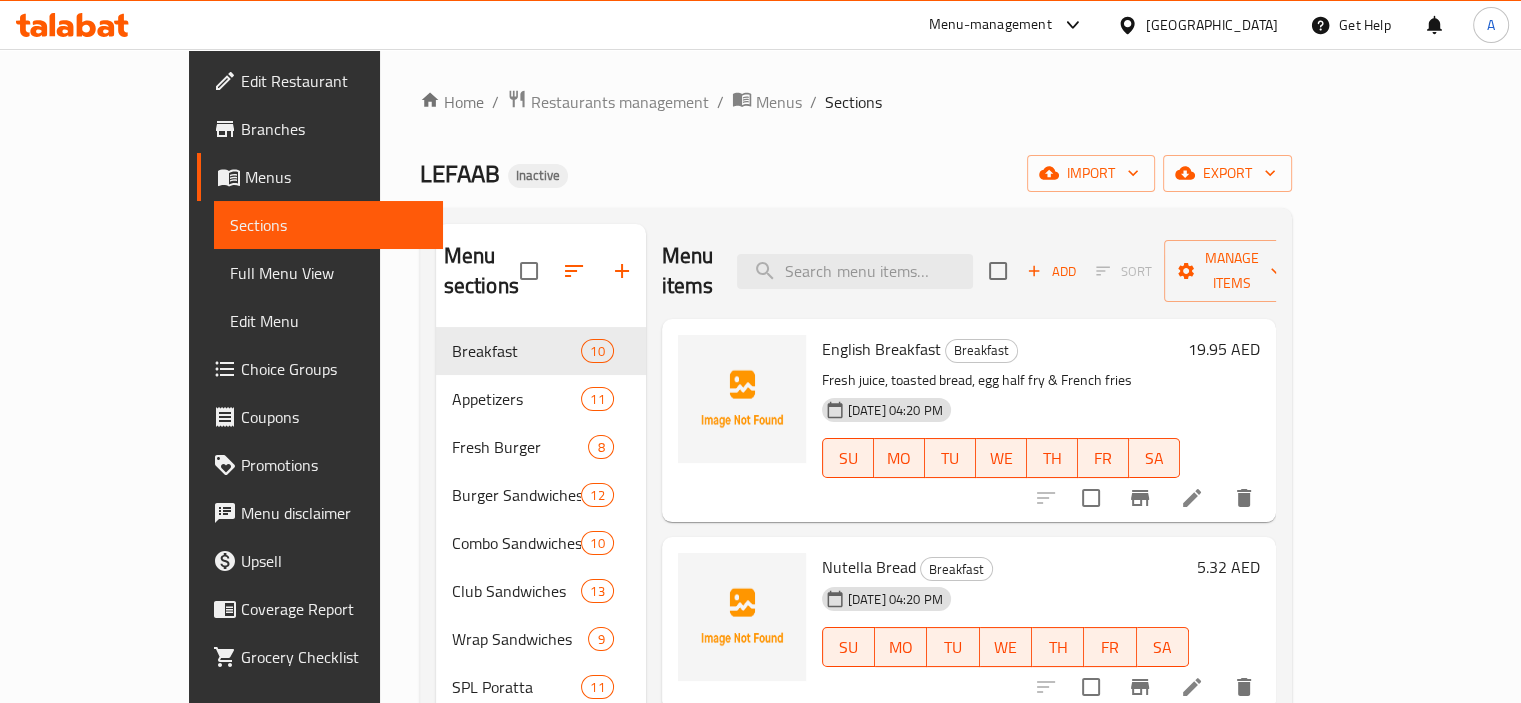 click on "Menus" at bounding box center (320, 177) 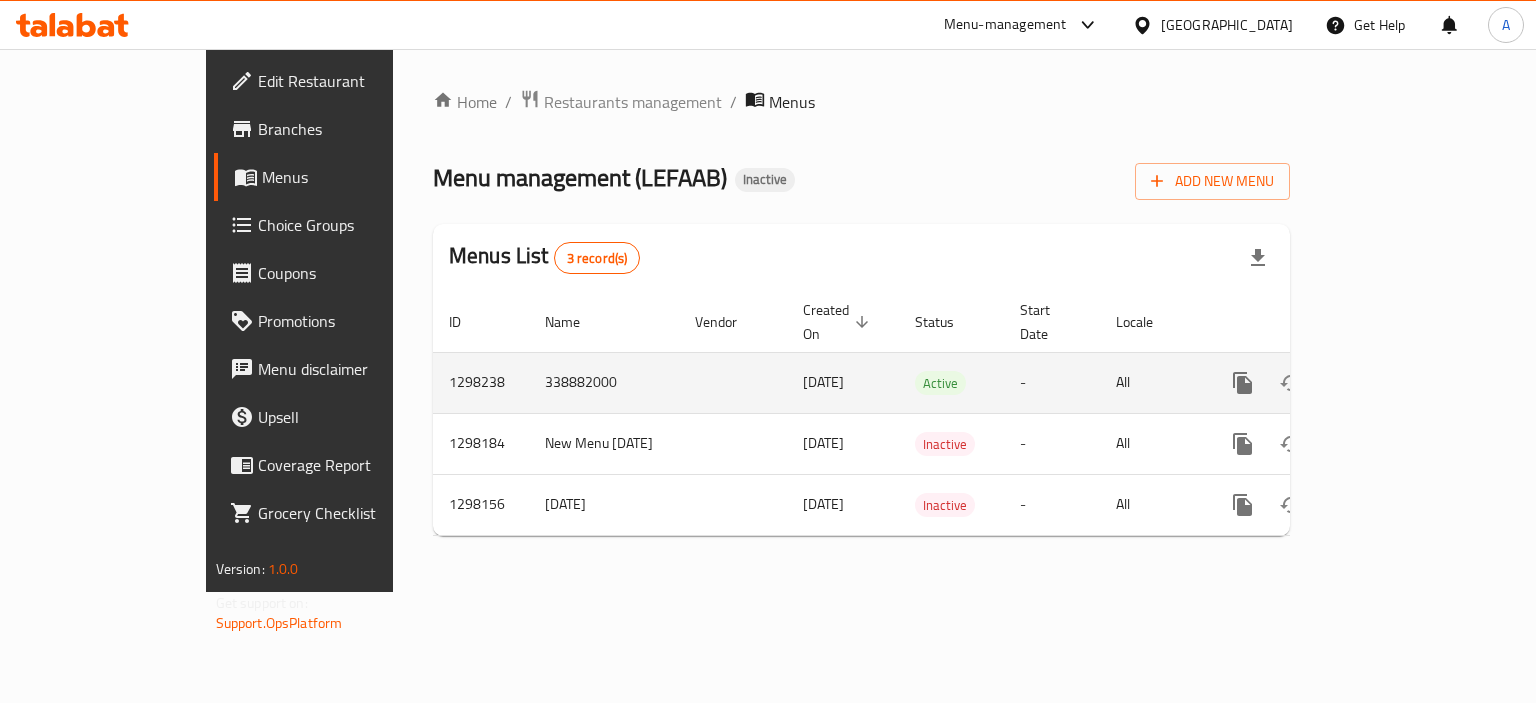 click on "338882000" at bounding box center [604, 382] 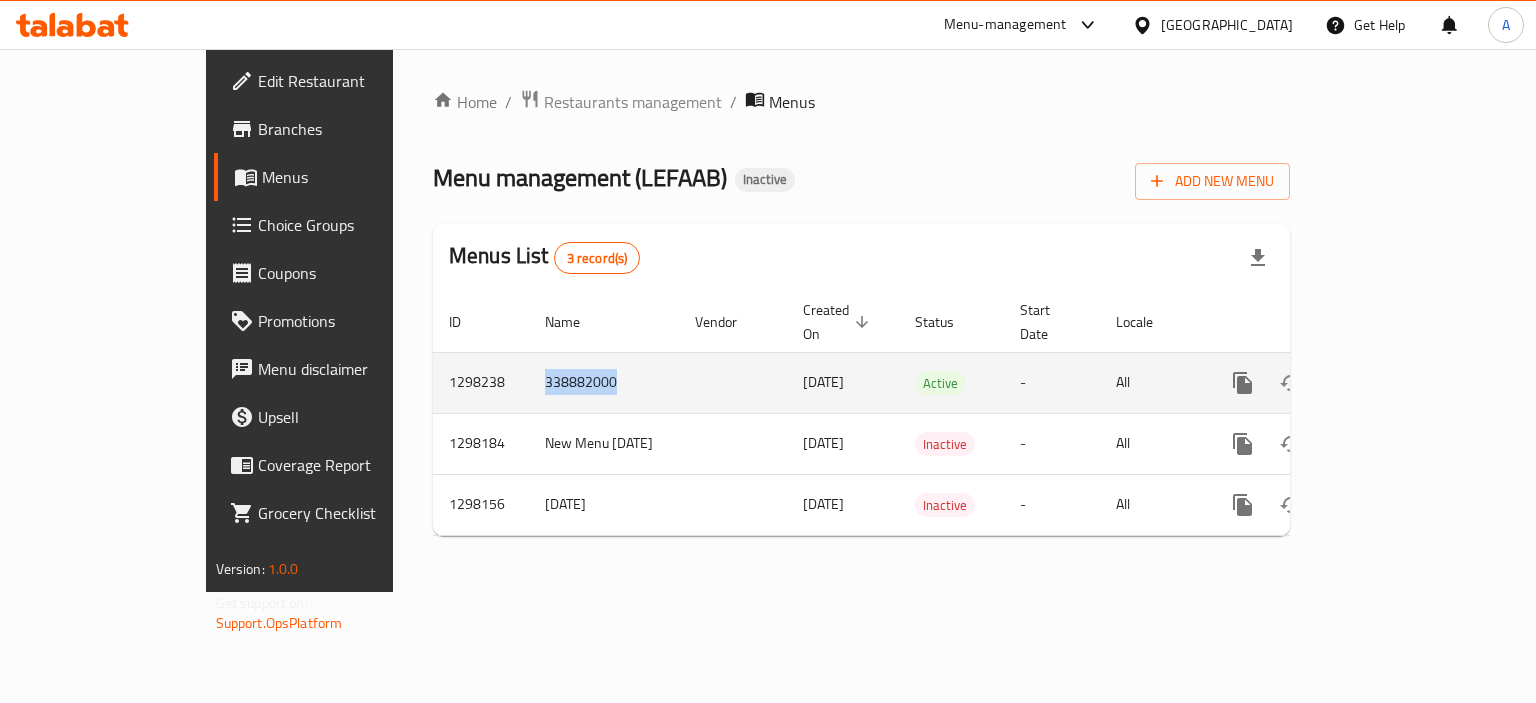 click on "338882000" at bounding box center (604, 382) 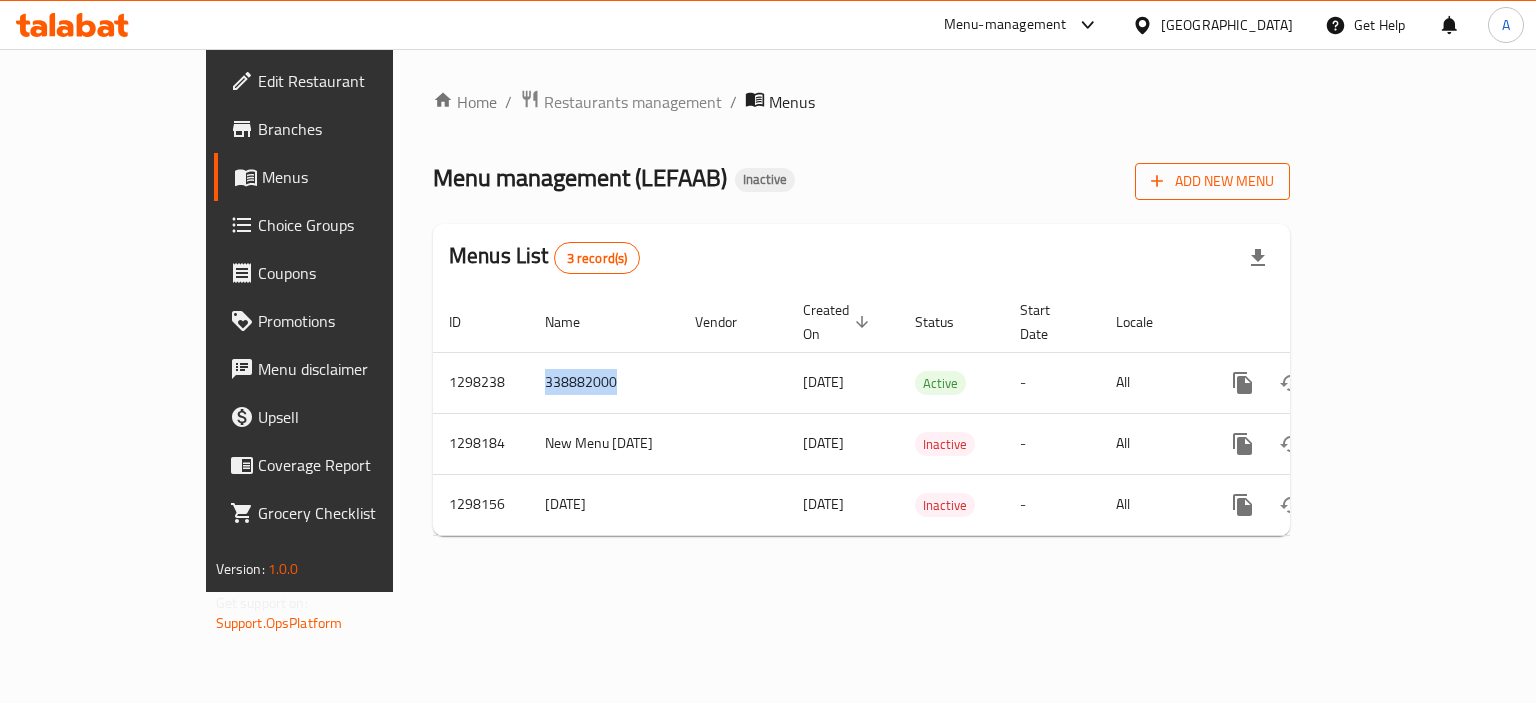 click 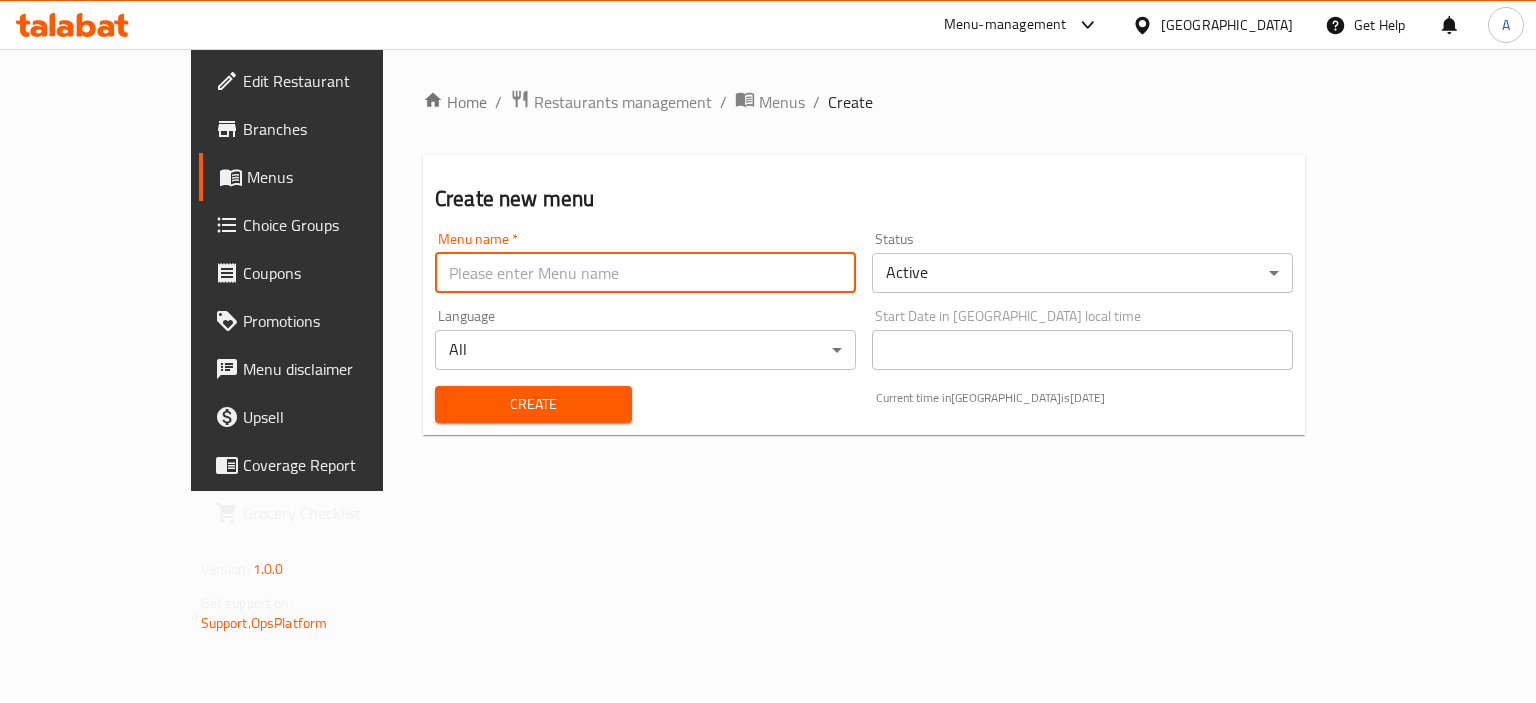 click at bounding box center [645, 273] 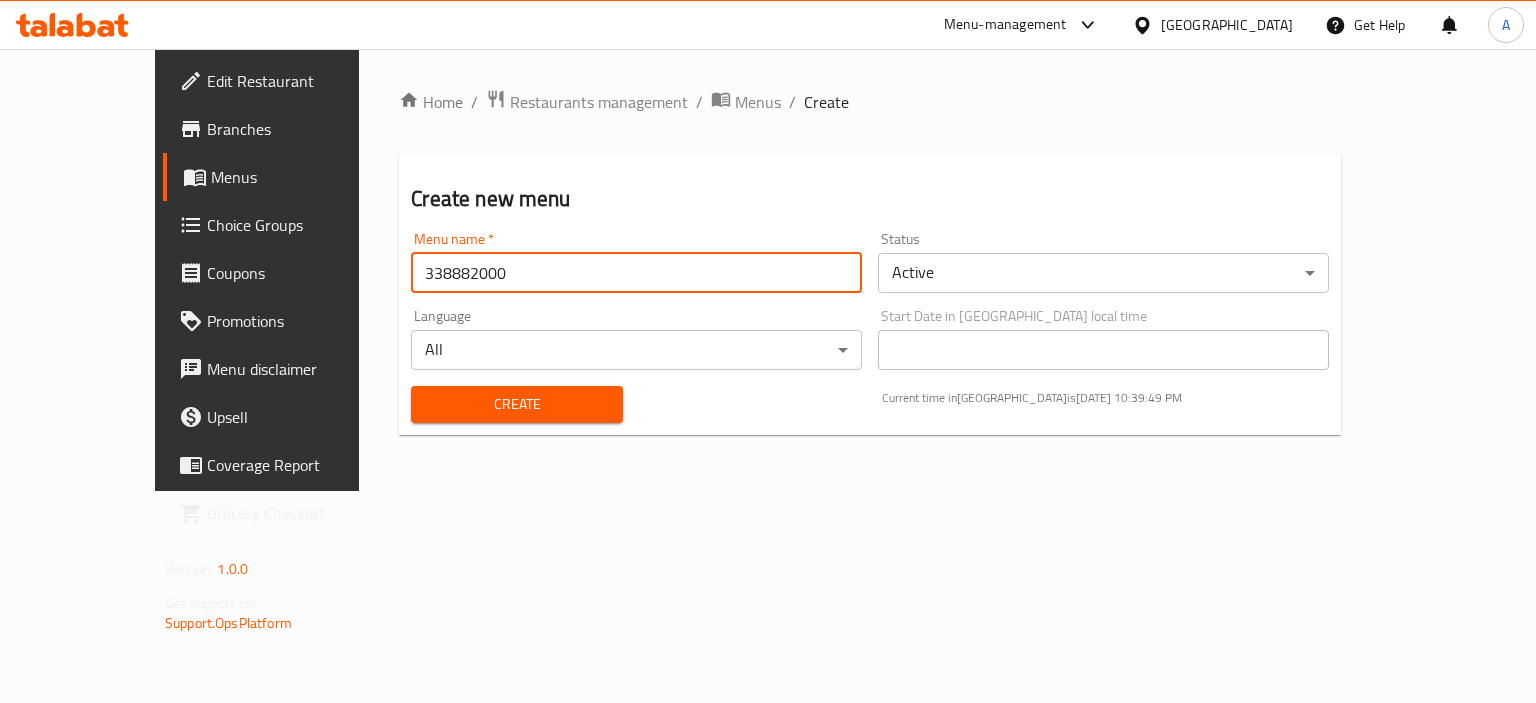 type on "338882000" 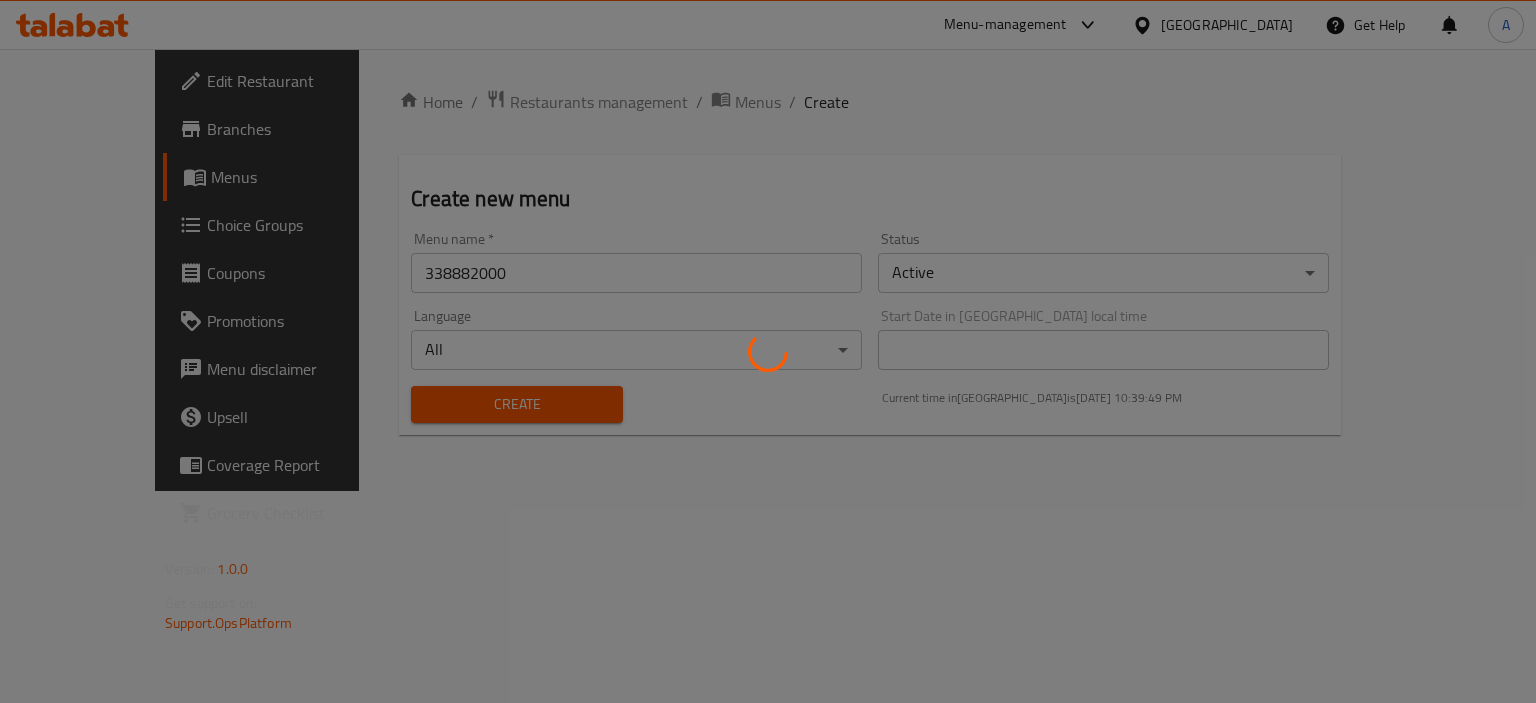 type 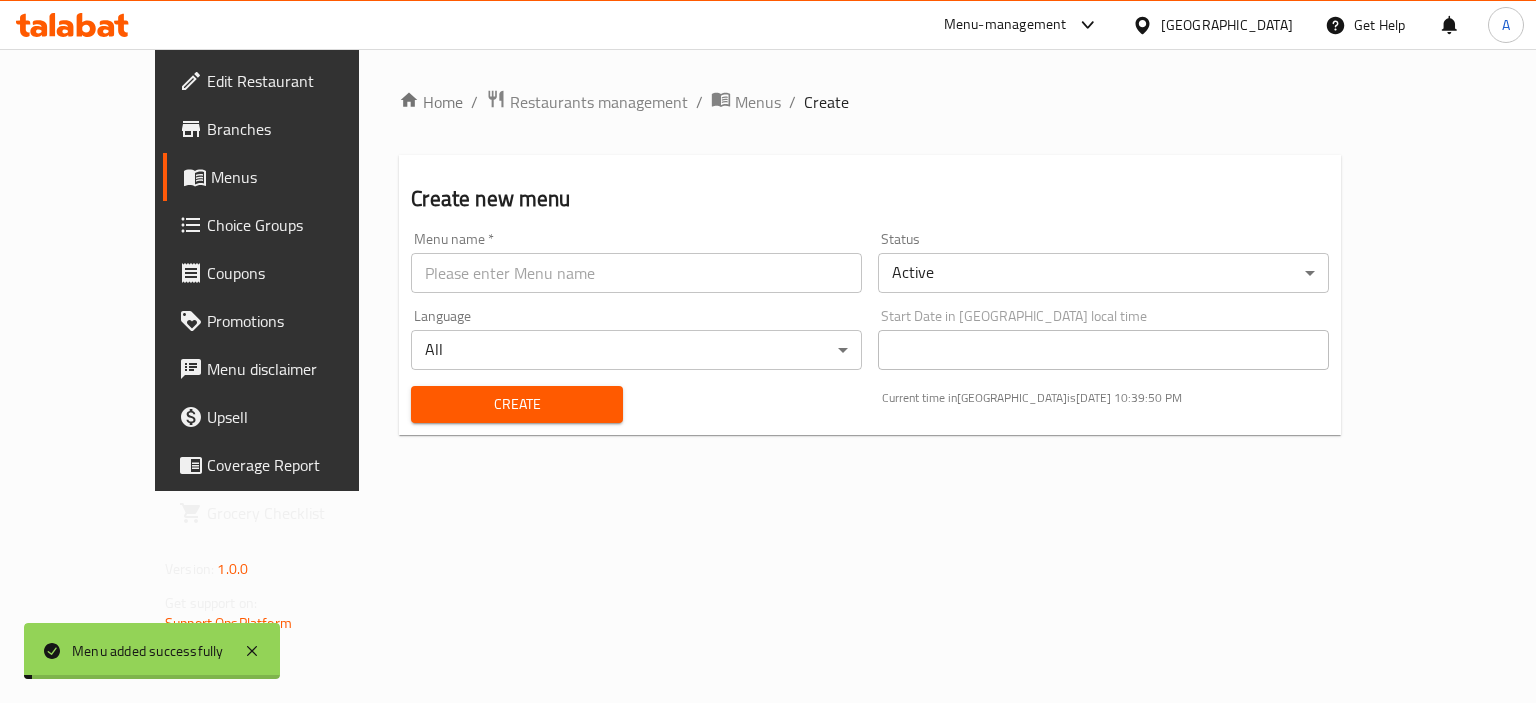 click on "Menus" at bounding box center [758, 102] 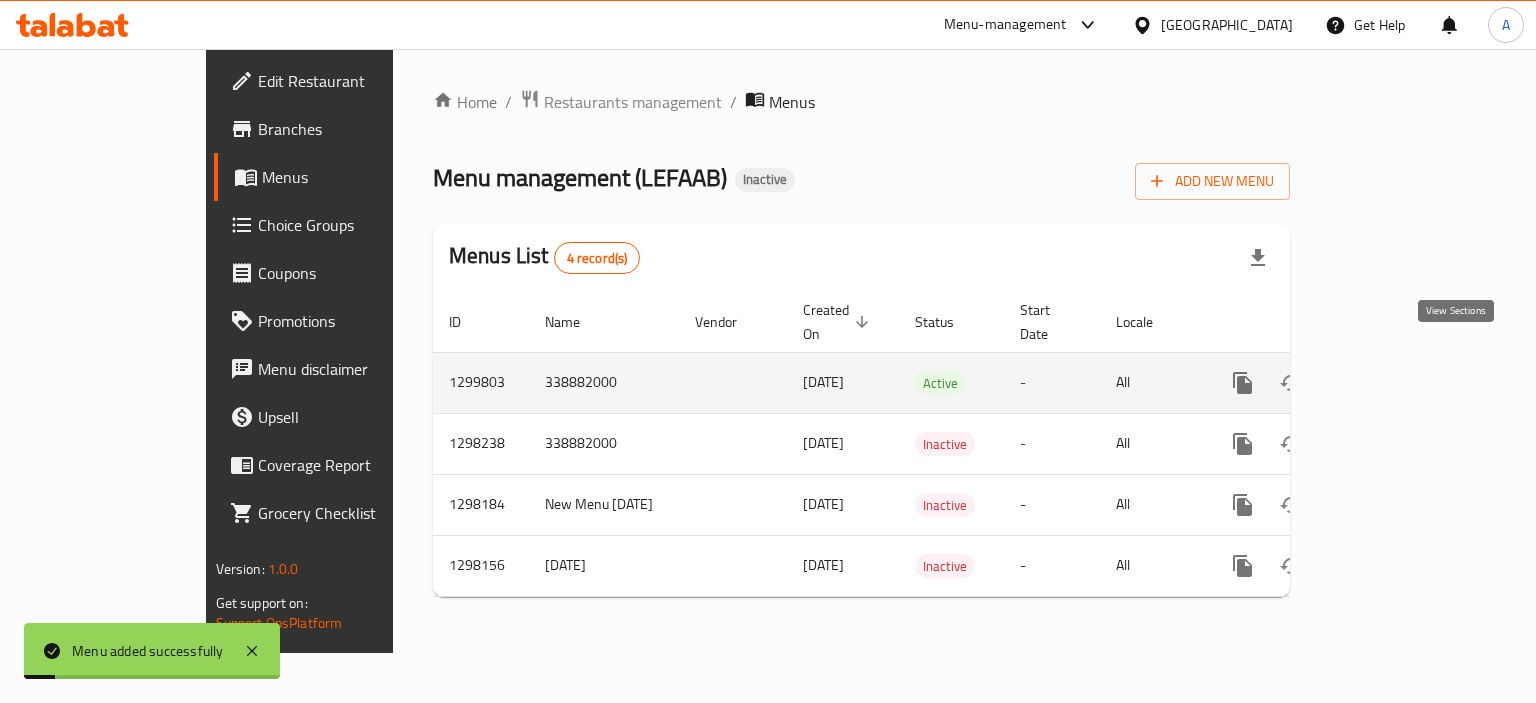 click 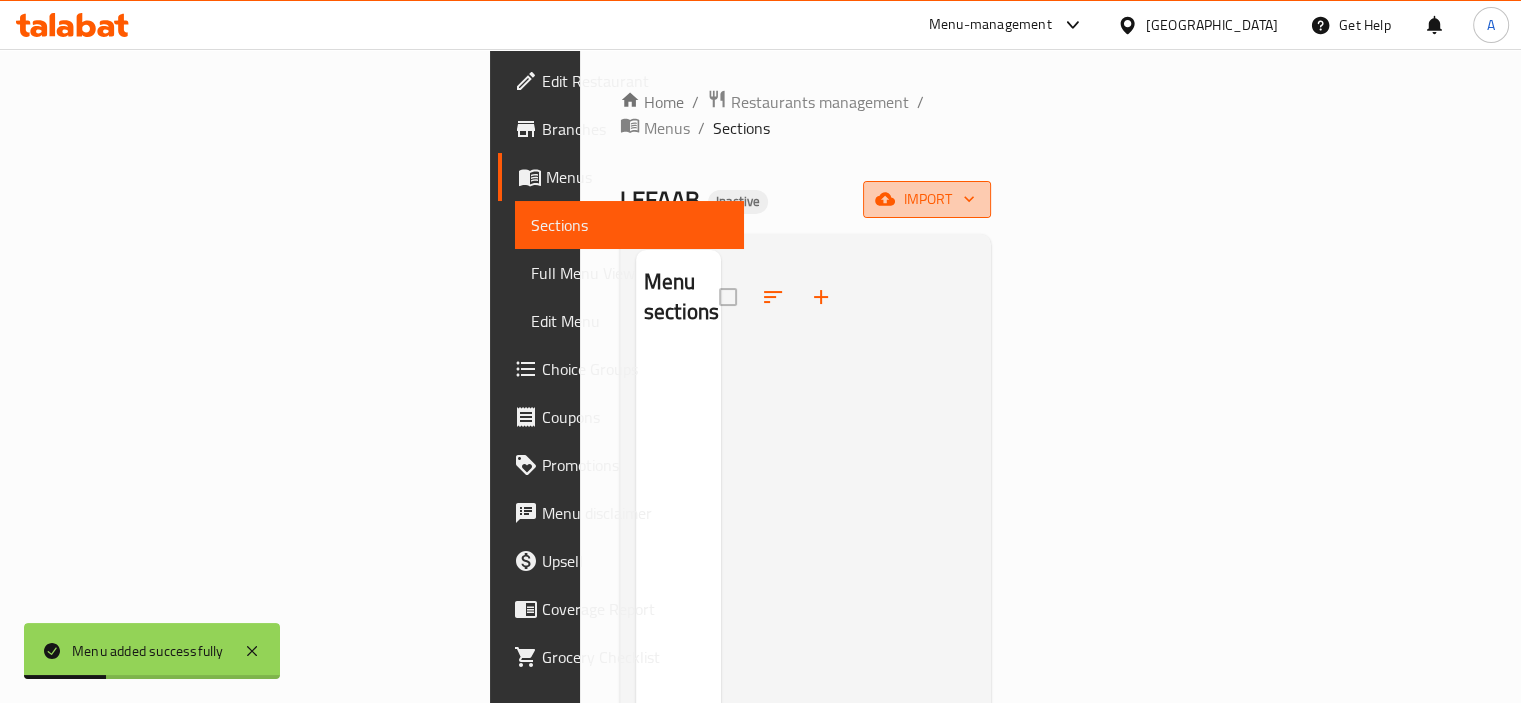 click 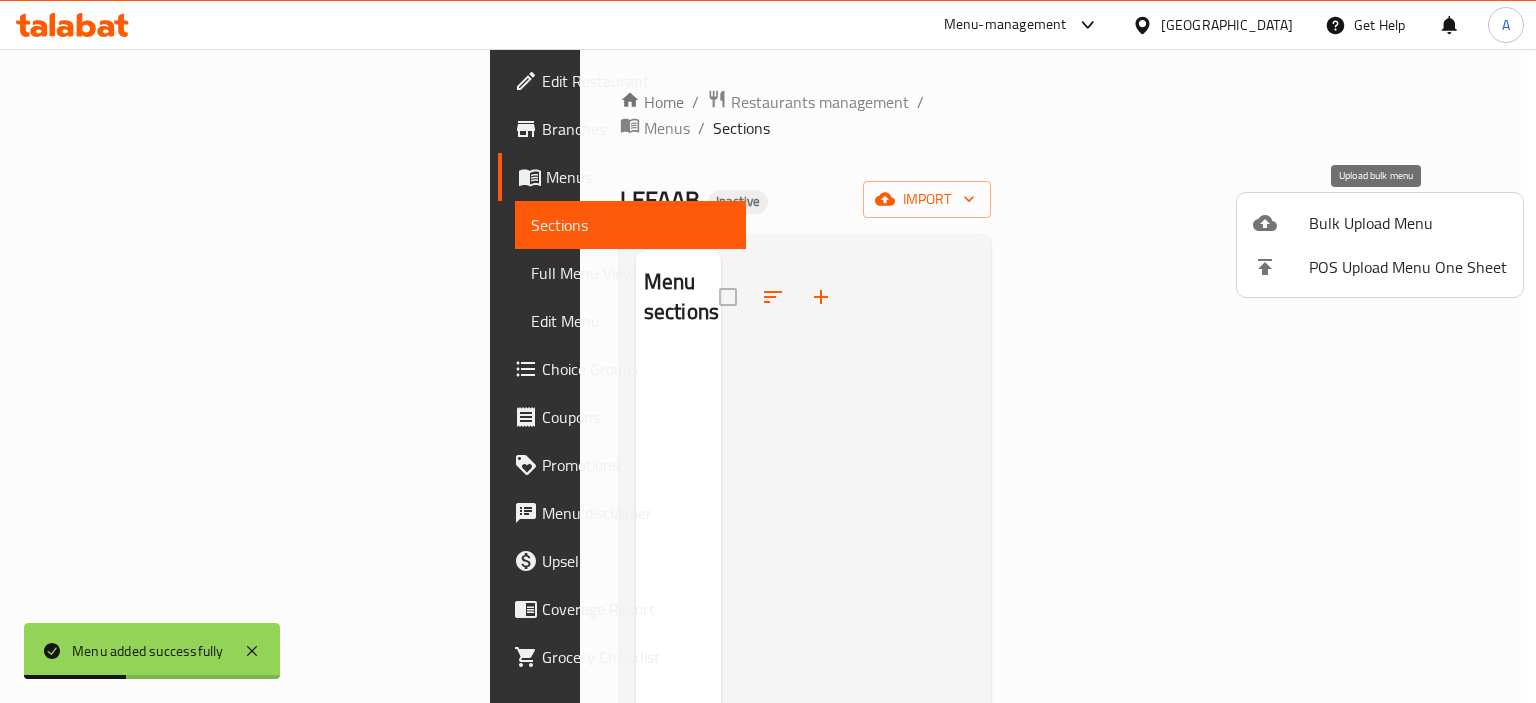 click at bounding box center (1281, 223) 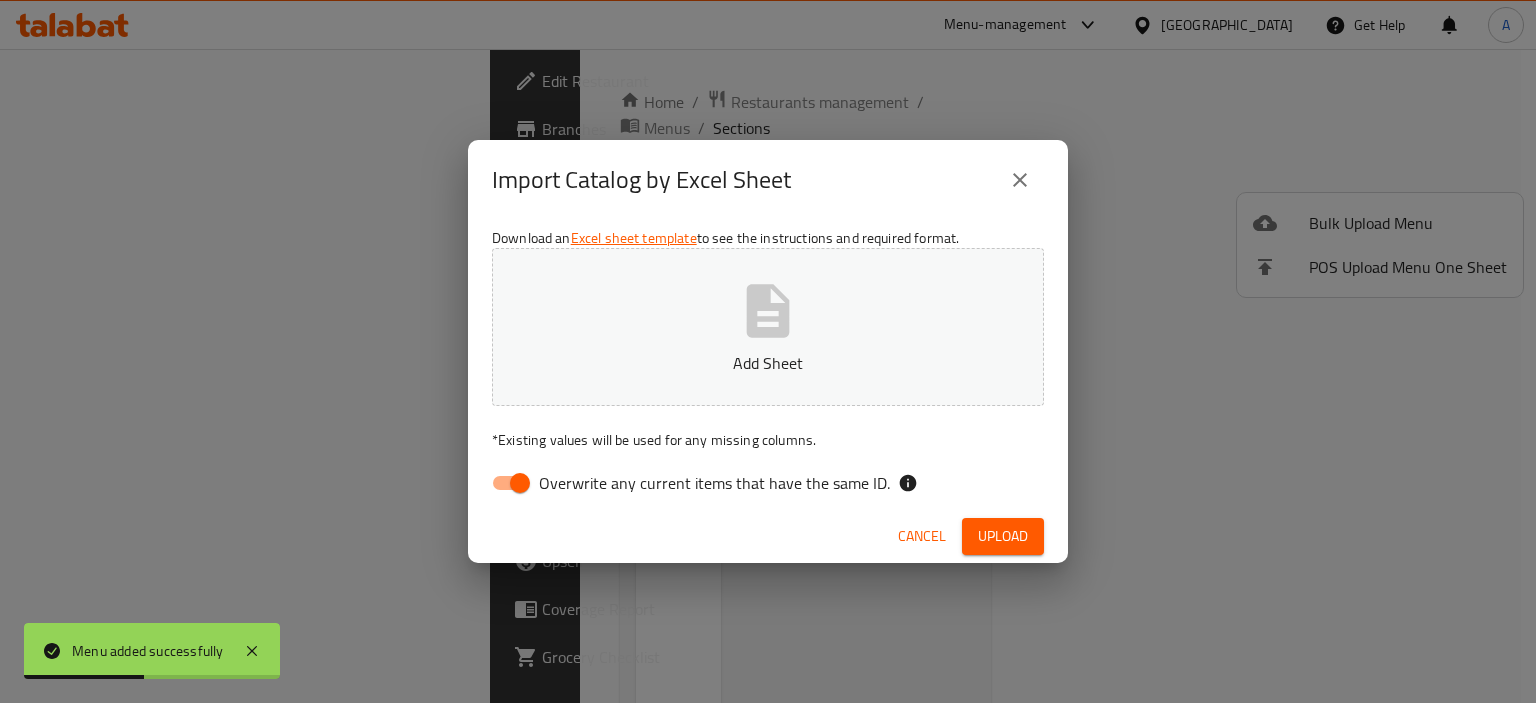 click on "Overwrite any current items that have the same ID." at bounding box center [714, 483] 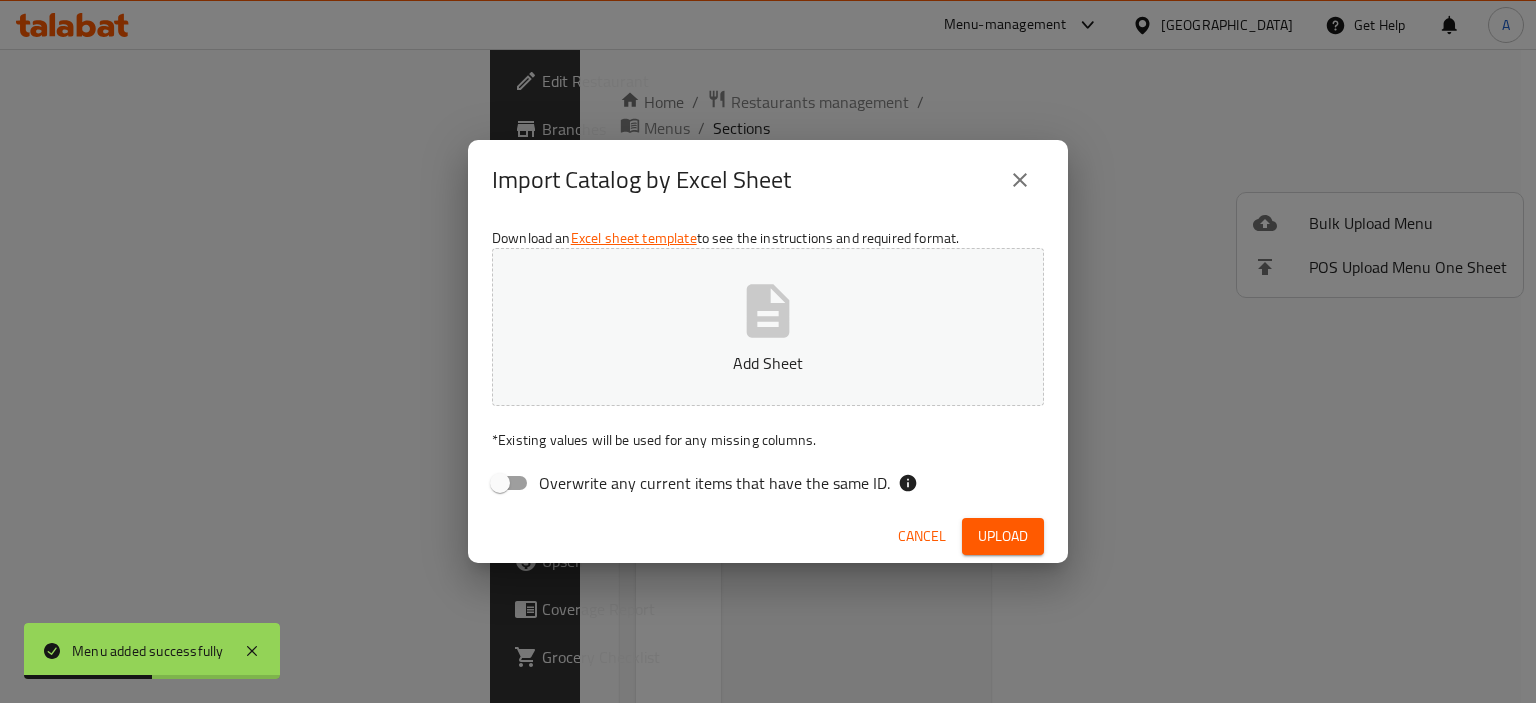 click 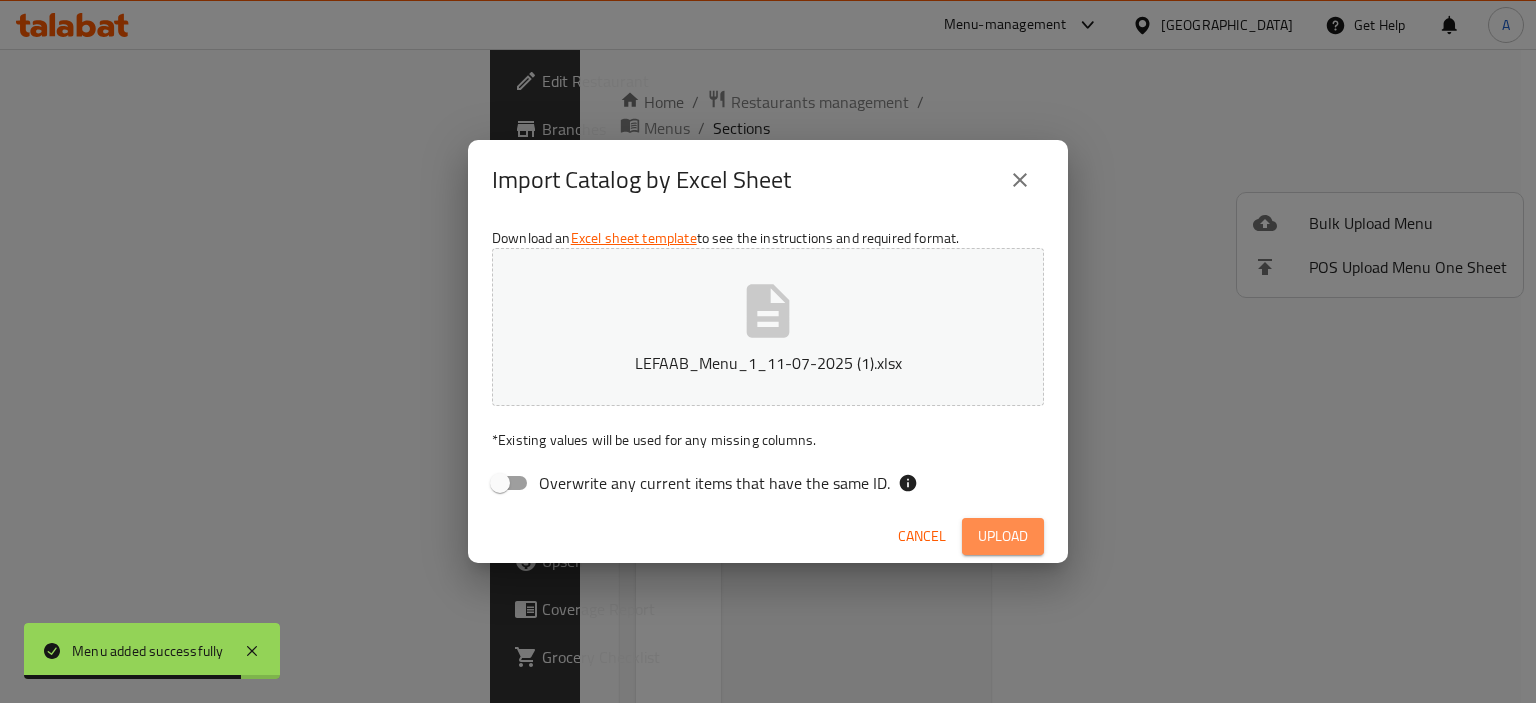 click on "Upload" at bounding box center (1003, 536) 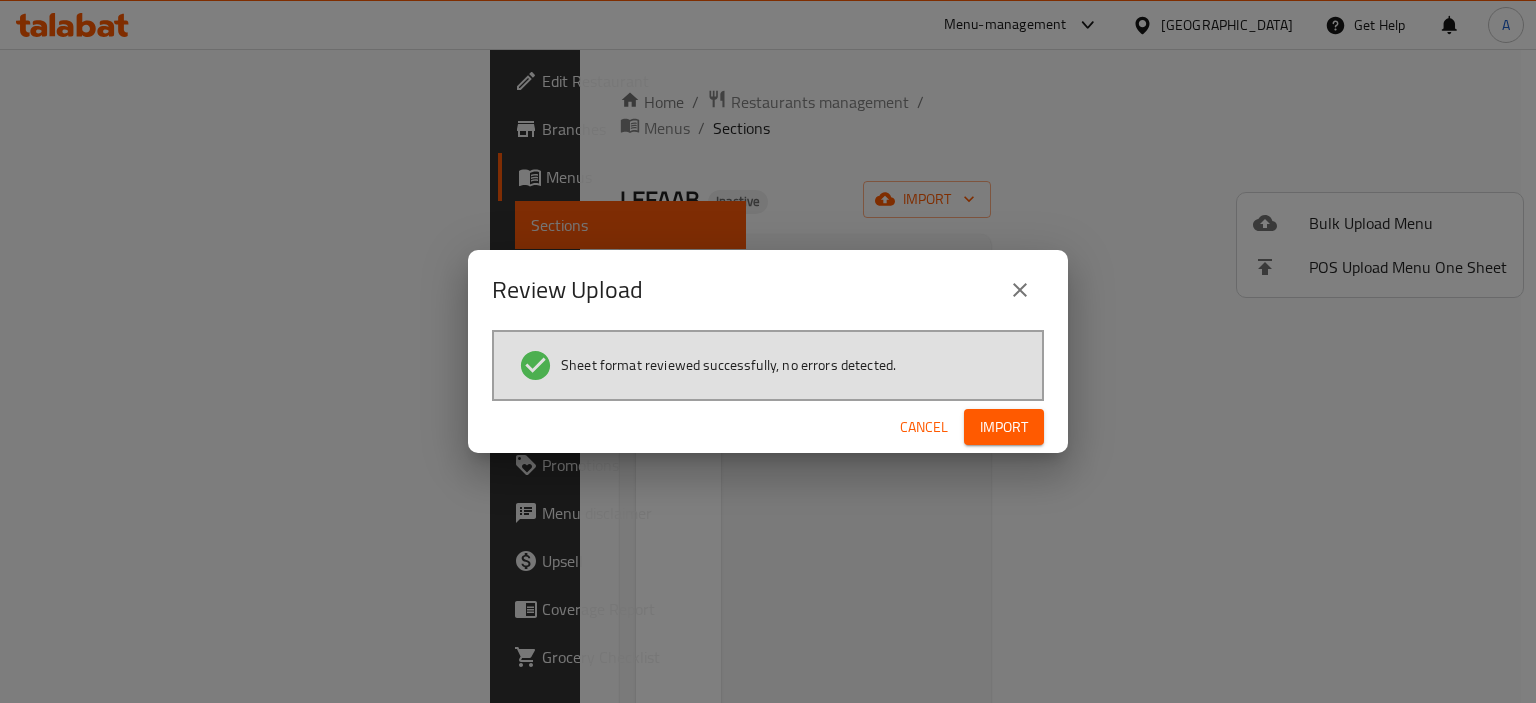 click on "Import" at bounding box center (1004, 427) 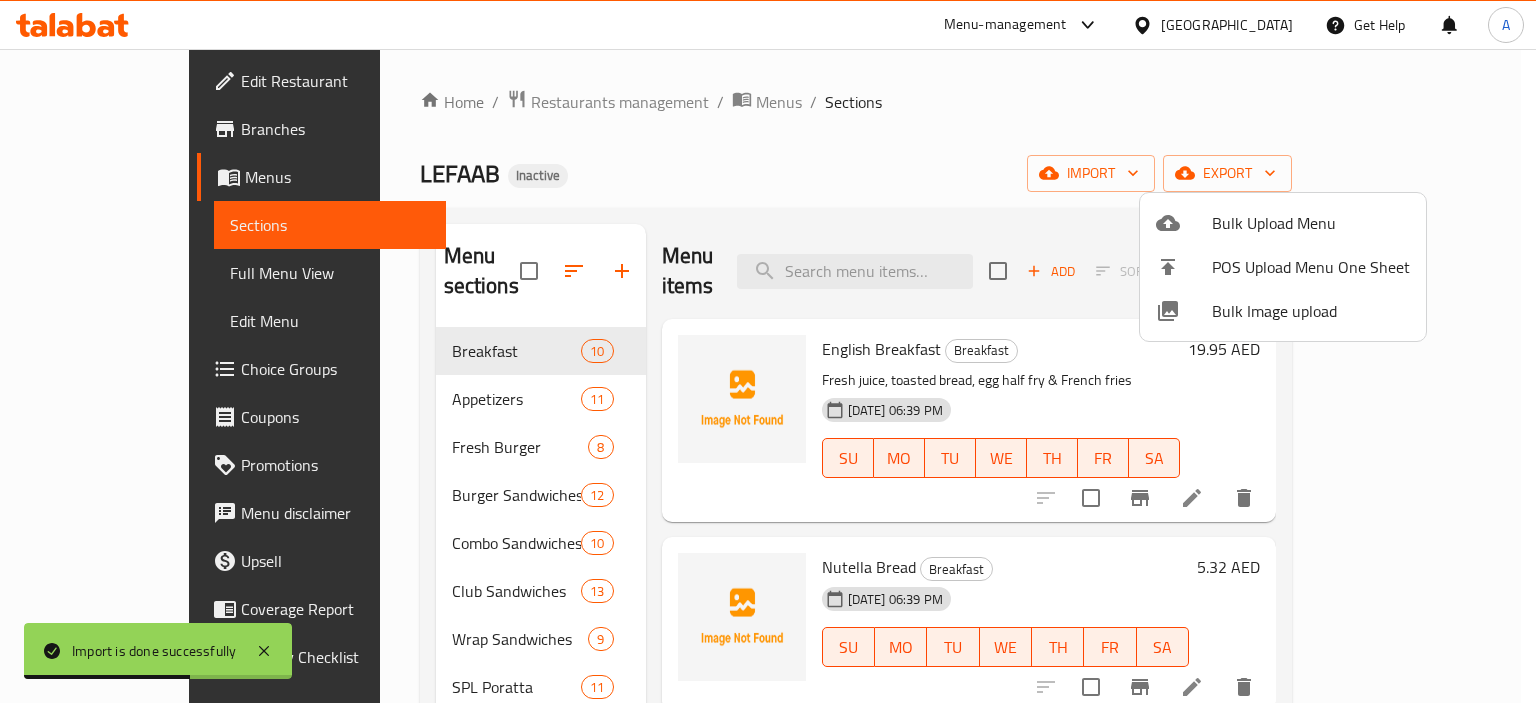 click at bounding box center (768, 351) 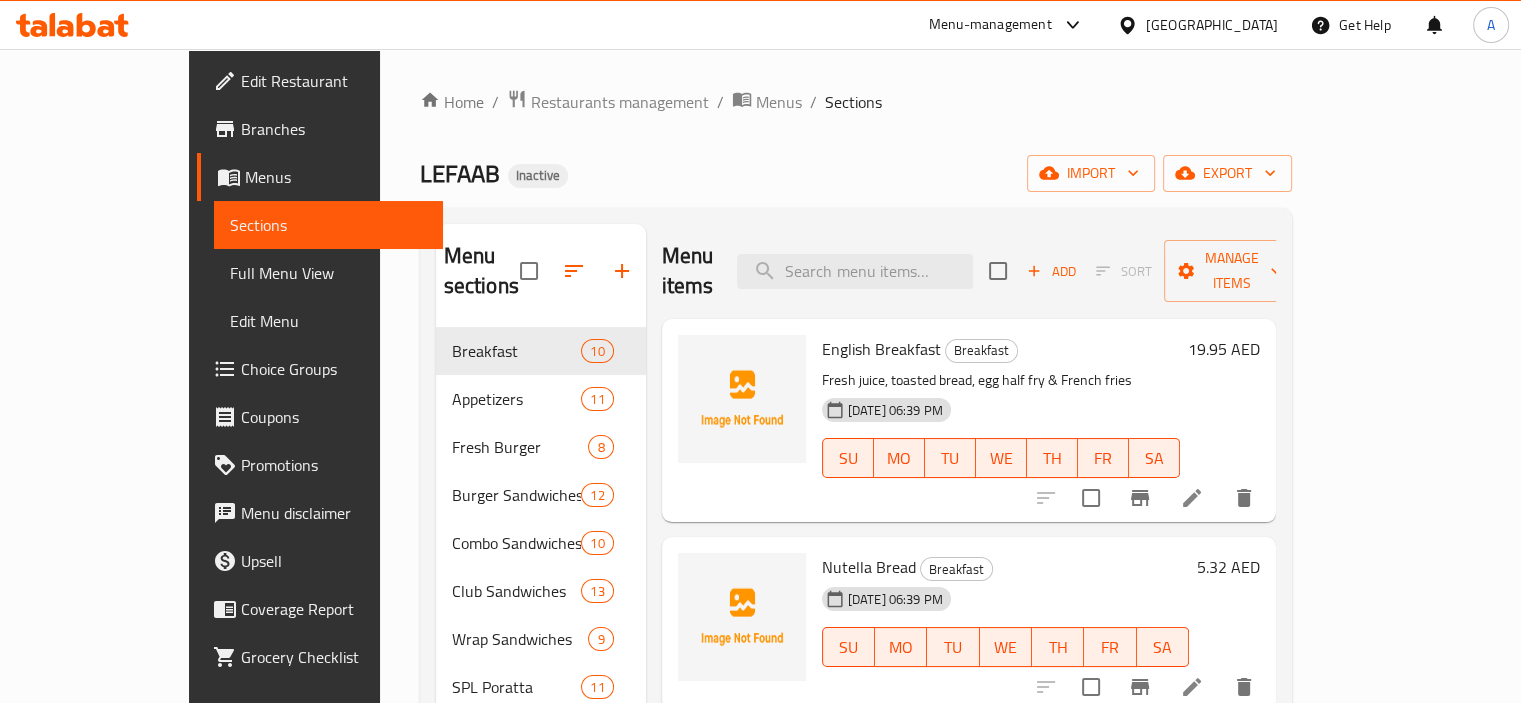 click on "Full Menu View" at bounding box center [328, 273] 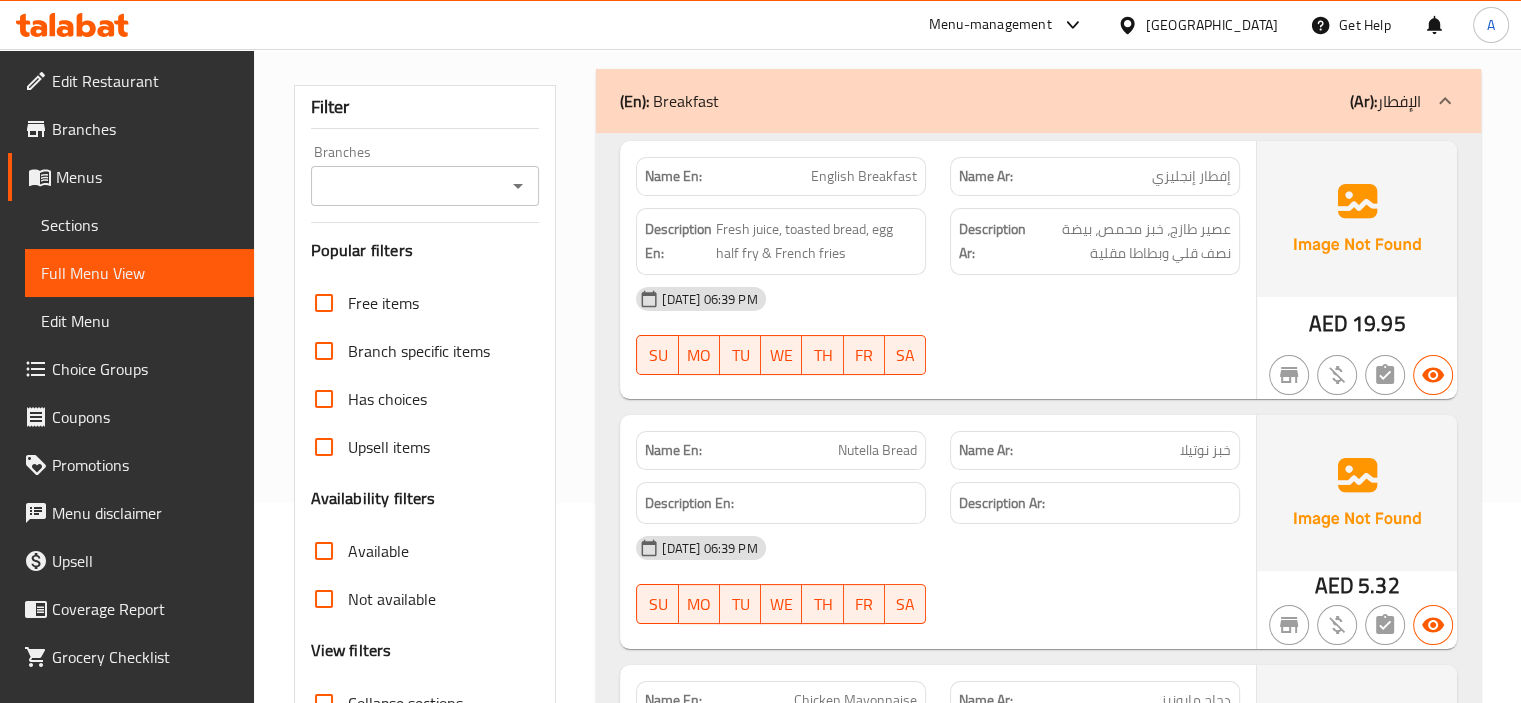 scroll, scrollTop: 500, scrollLeft: 0, axis: vertical 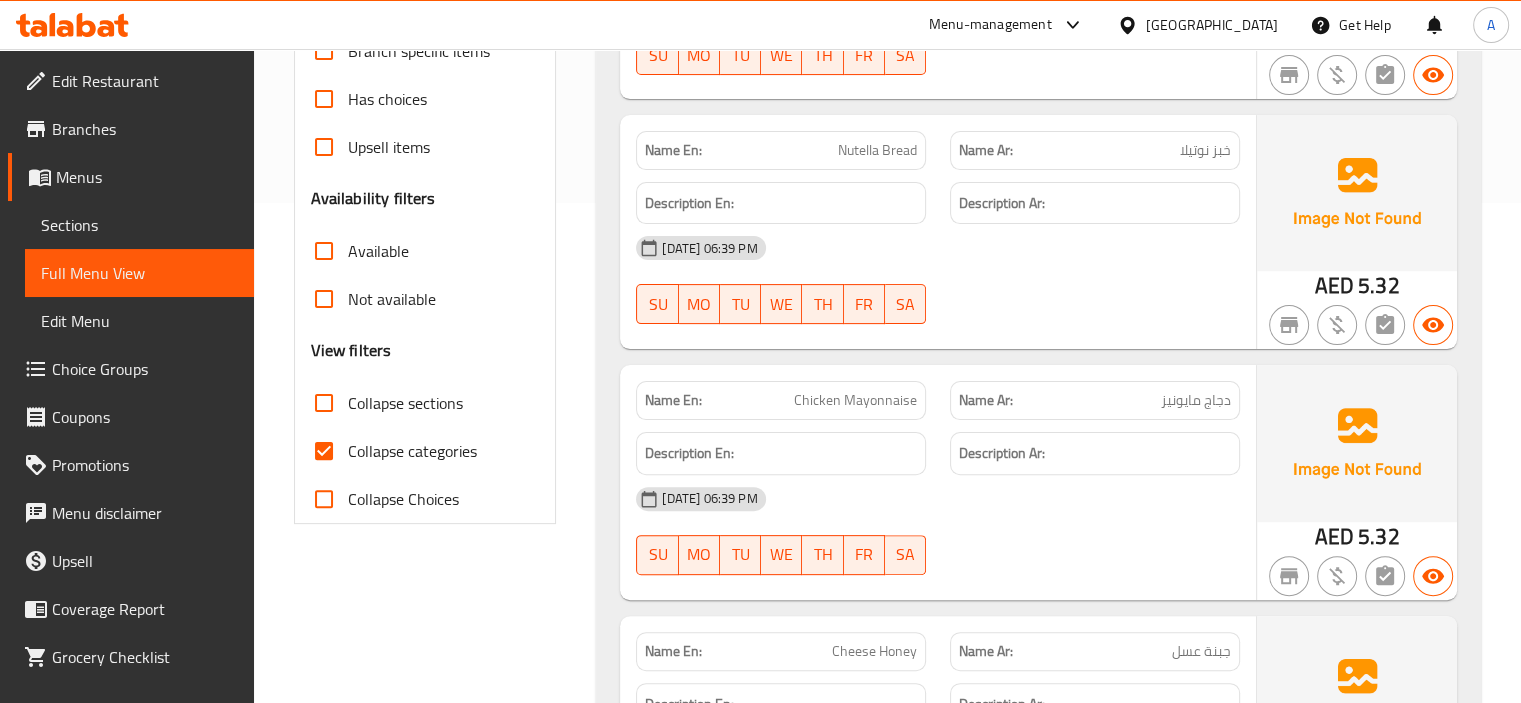 click on "Collapse categories" at bounding box center (412, 451) 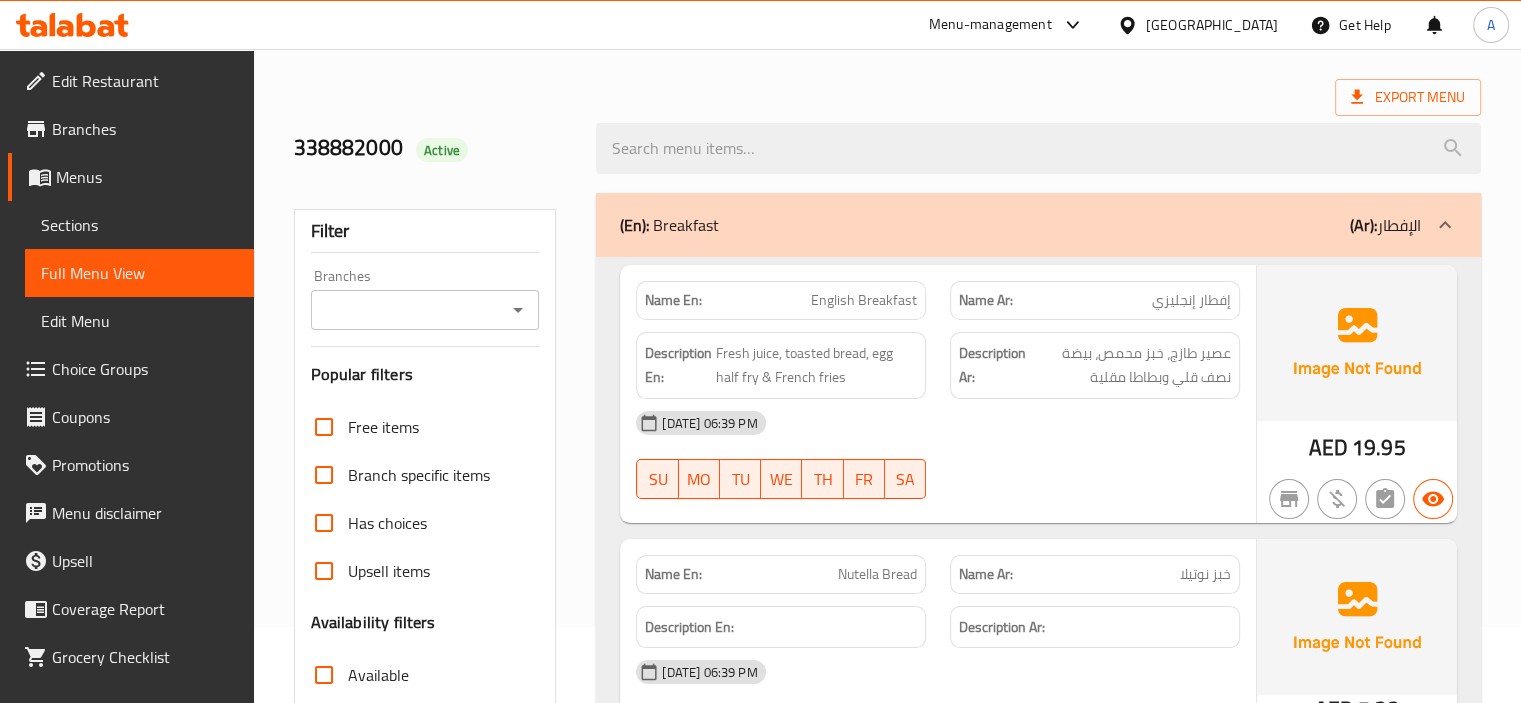 scroll, scrollTop: 0, scrollLeft: 0, axis: both 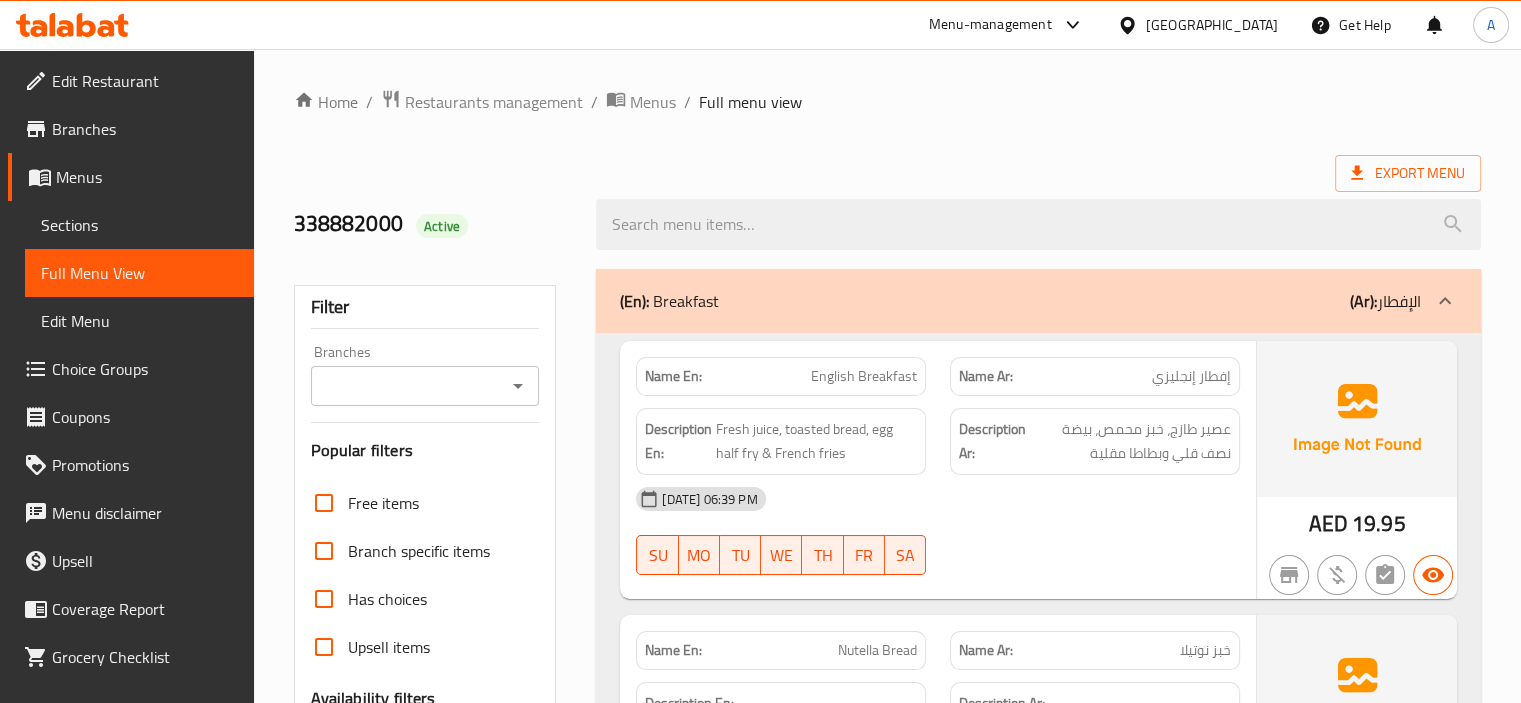 click on "Name En:" at bounding box center [673, 376] 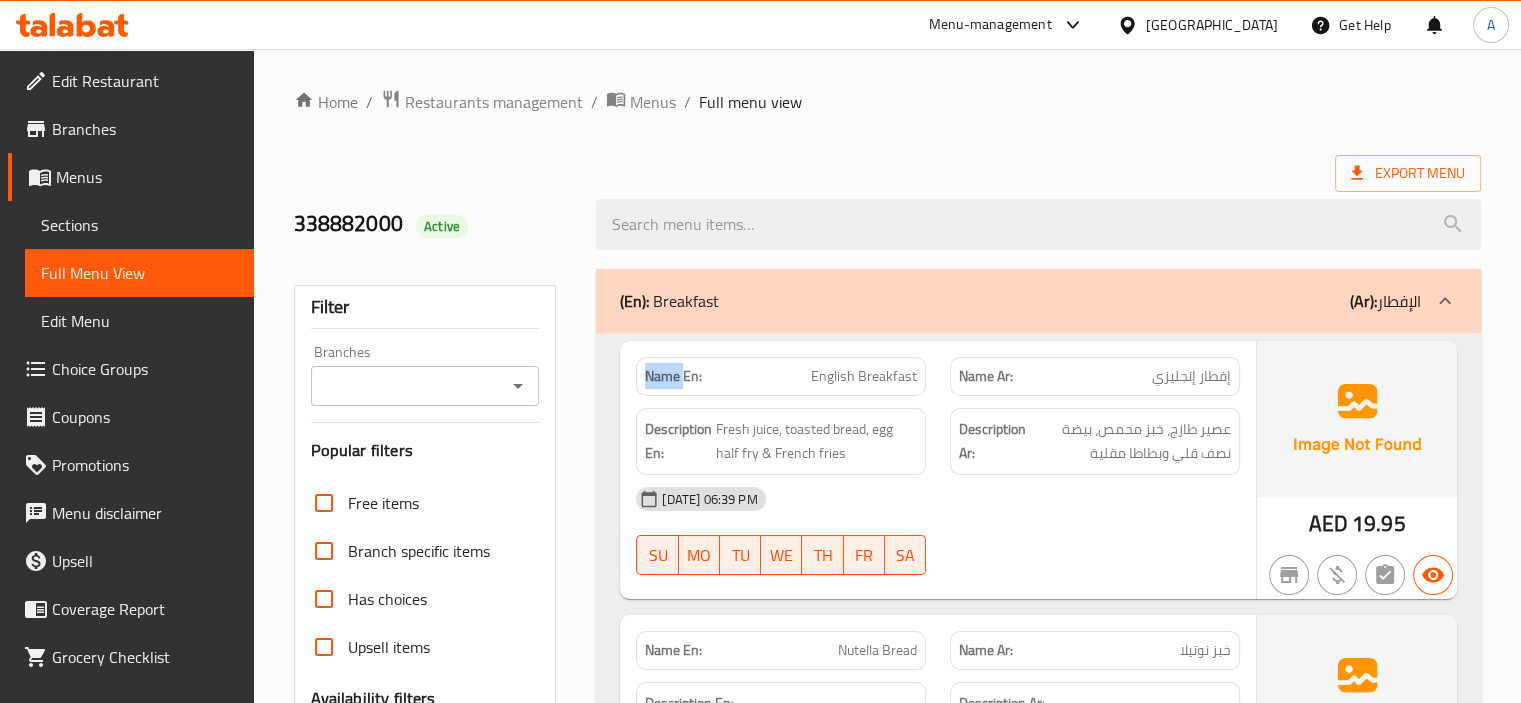 click on "Name En:" at bounding box center [673, 376] 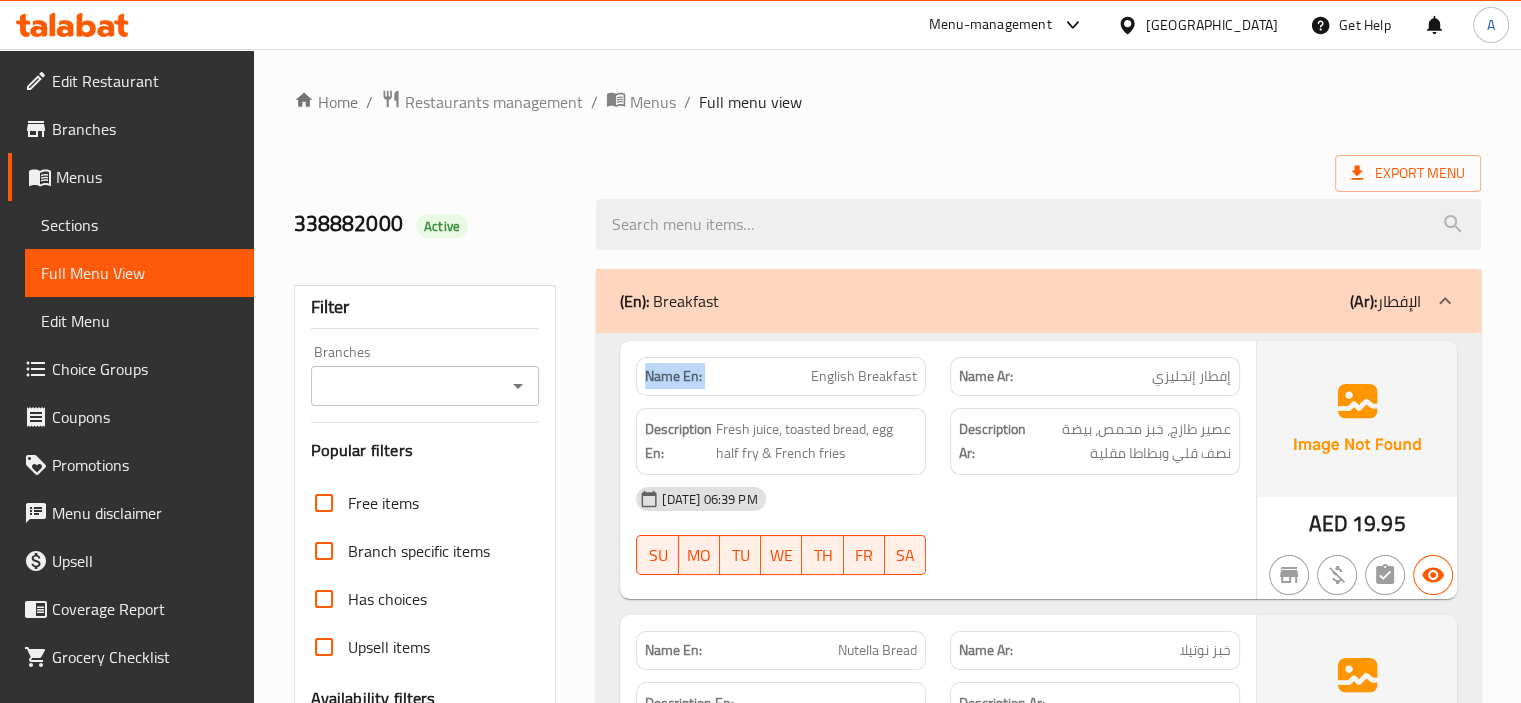 click on "Name En:" at bounding box center [673, 376] 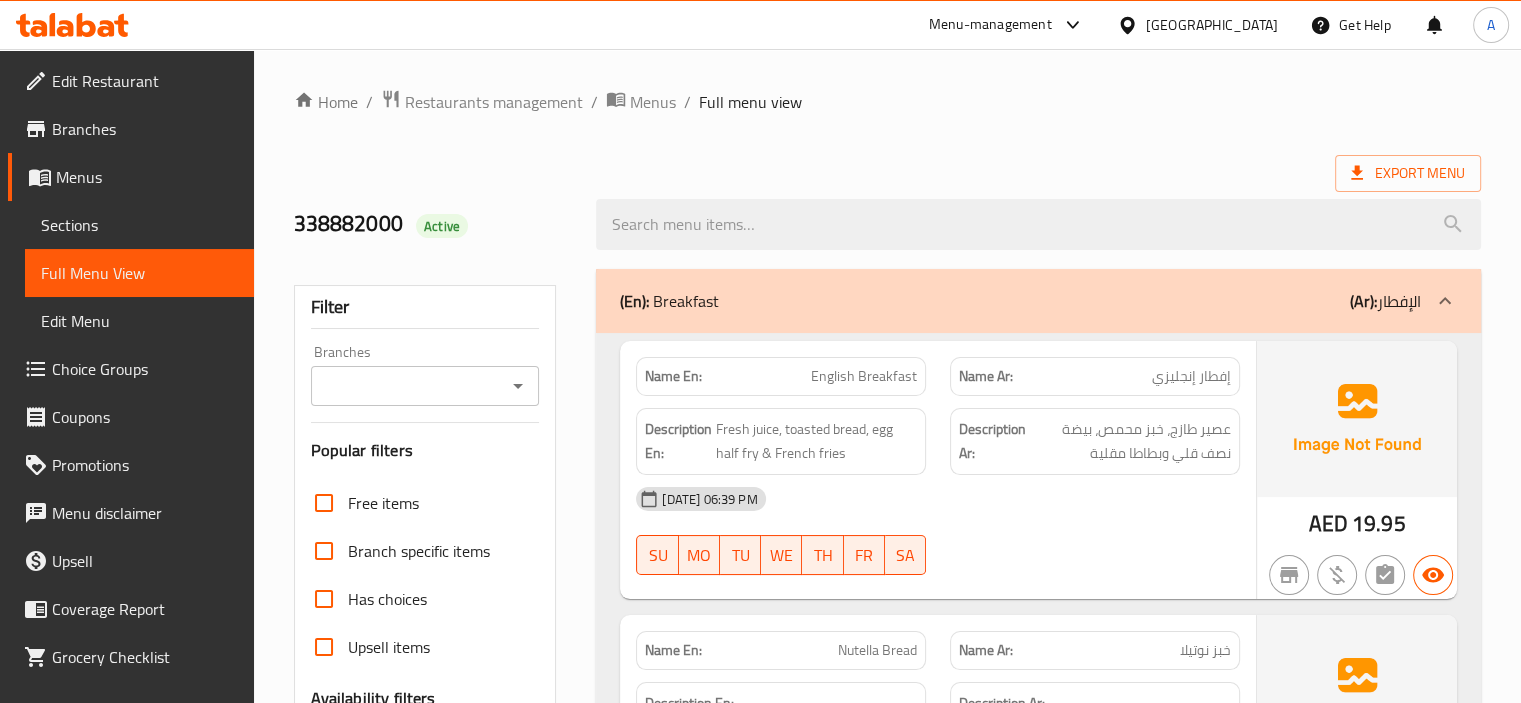 scroll, scrollTop: 6780, scrollLeft: 0, axis: vertical 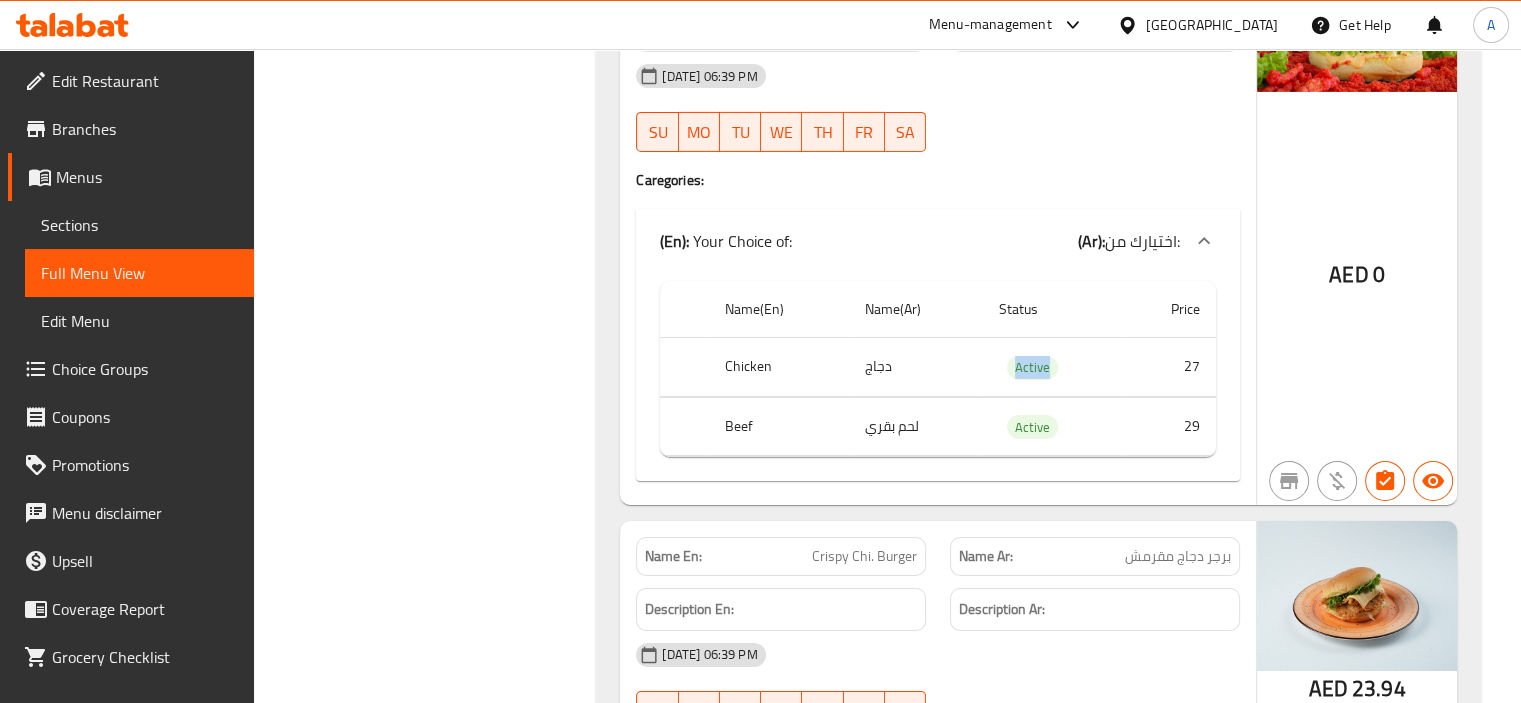 click on "Filter Branches Branches Popular filters Free items Branch specific items Has choices Upsell items Availability filters Available Not available View filters Collapse sections Collapse categories Collapse Choices" at bounding box center (433, 22637) 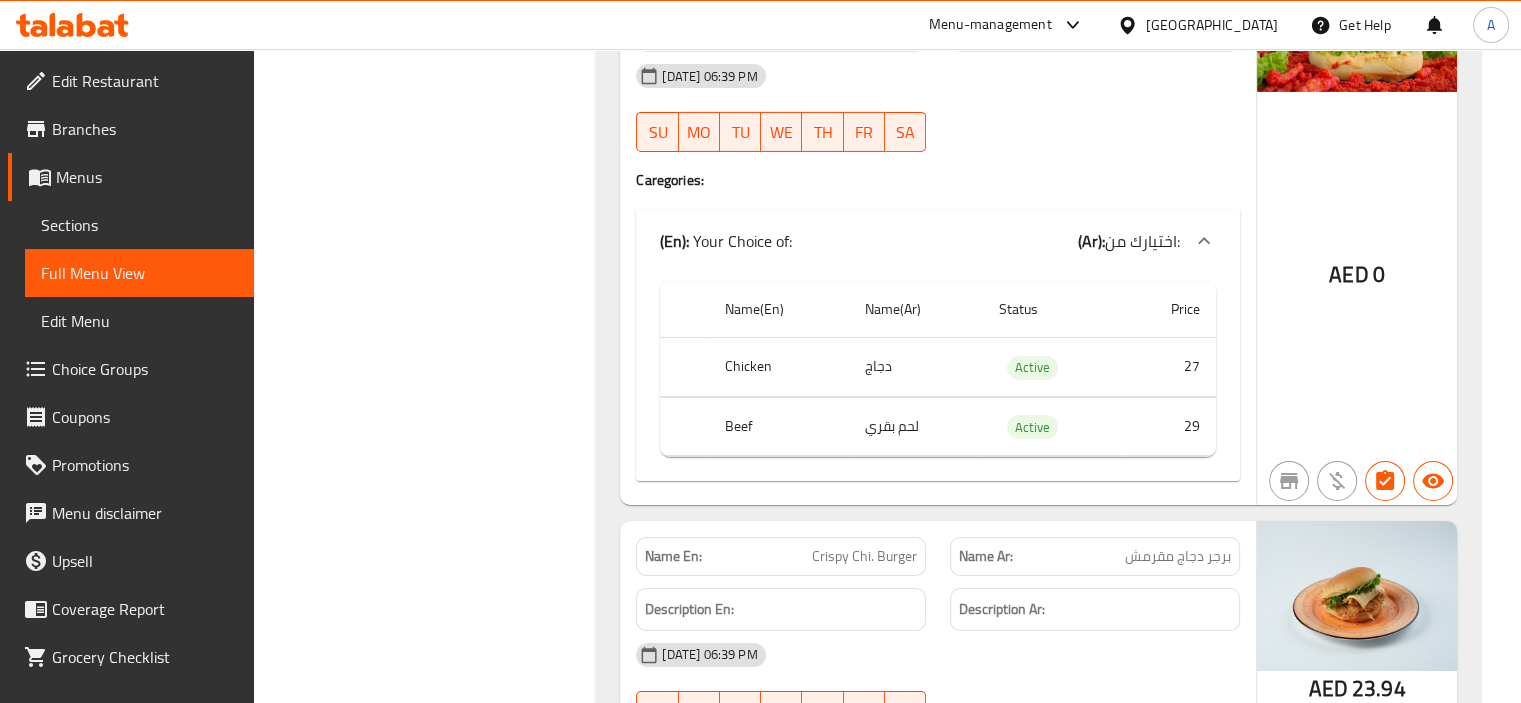 scroll, scrollTop: 0, scrollLeft: 0, axis: both 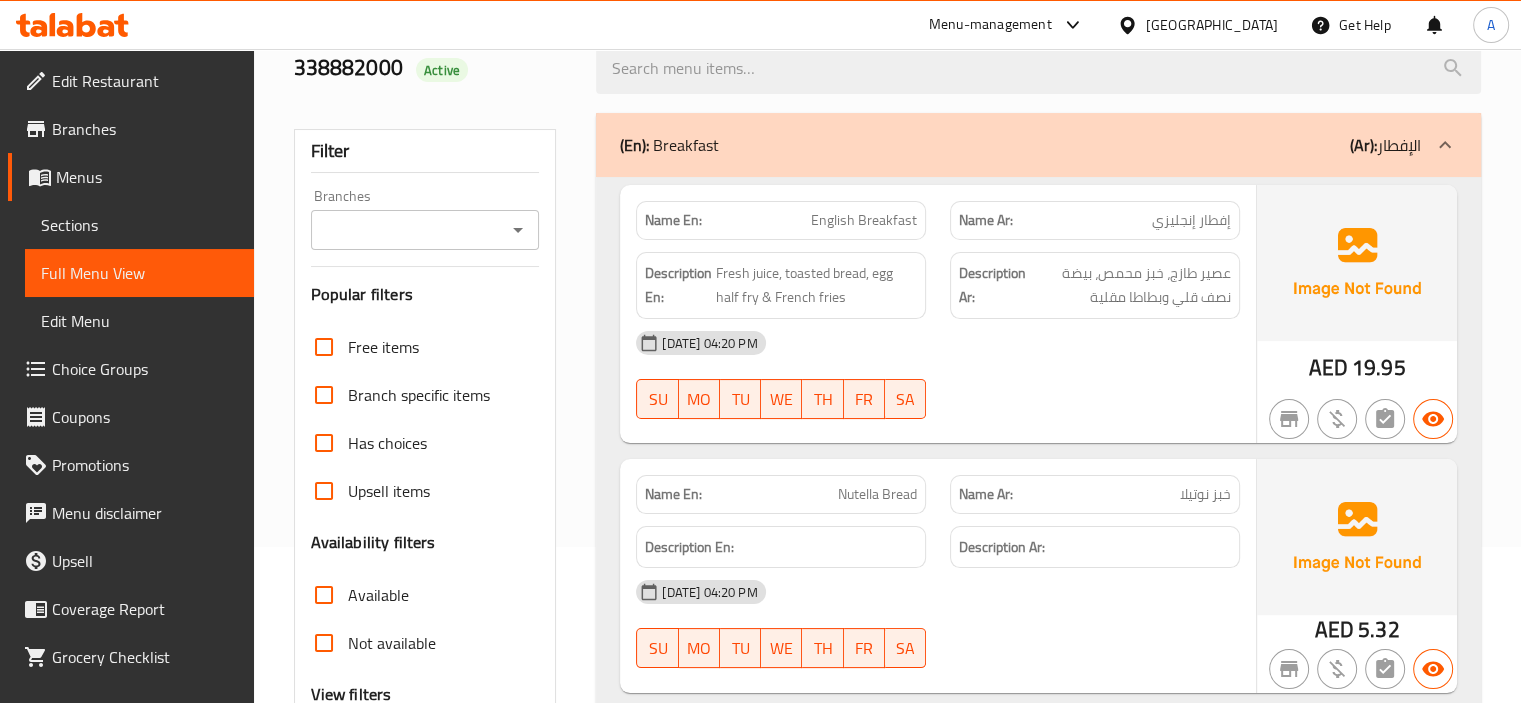 click on "Collapse categories" at bounding box center (412, 795) 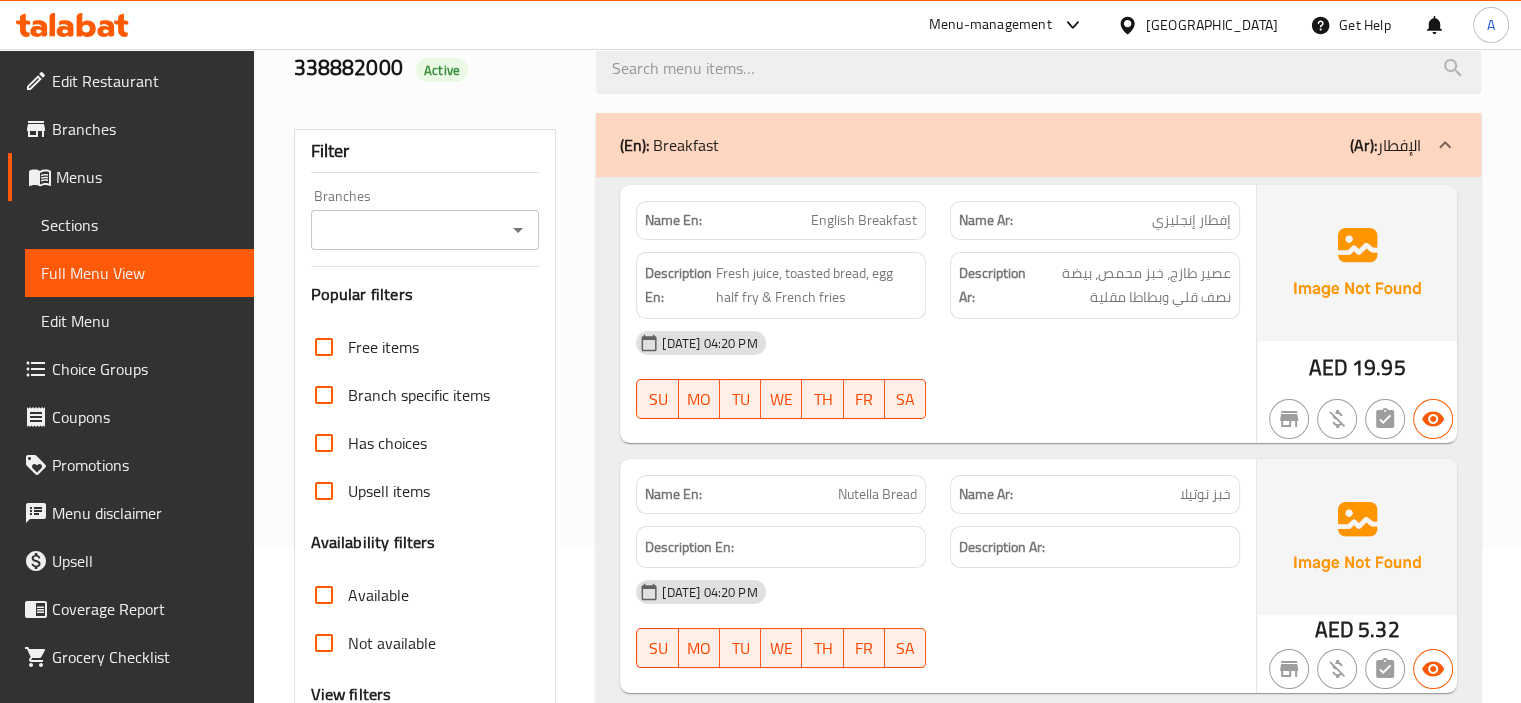 scroll, scrollTop: 400, scrollLeft: 0, axis: vertical 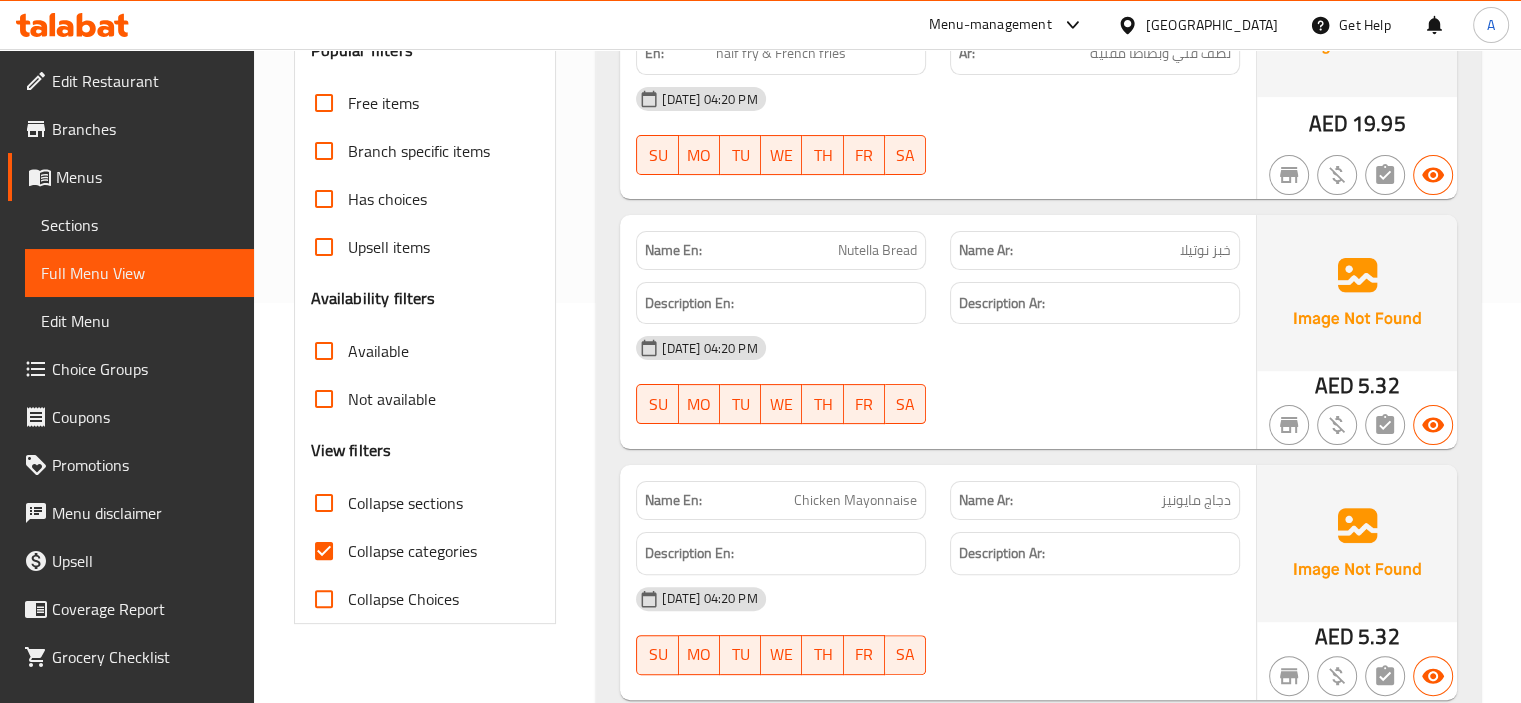 click on "Collapse categories" at bounding box center (412, 551) 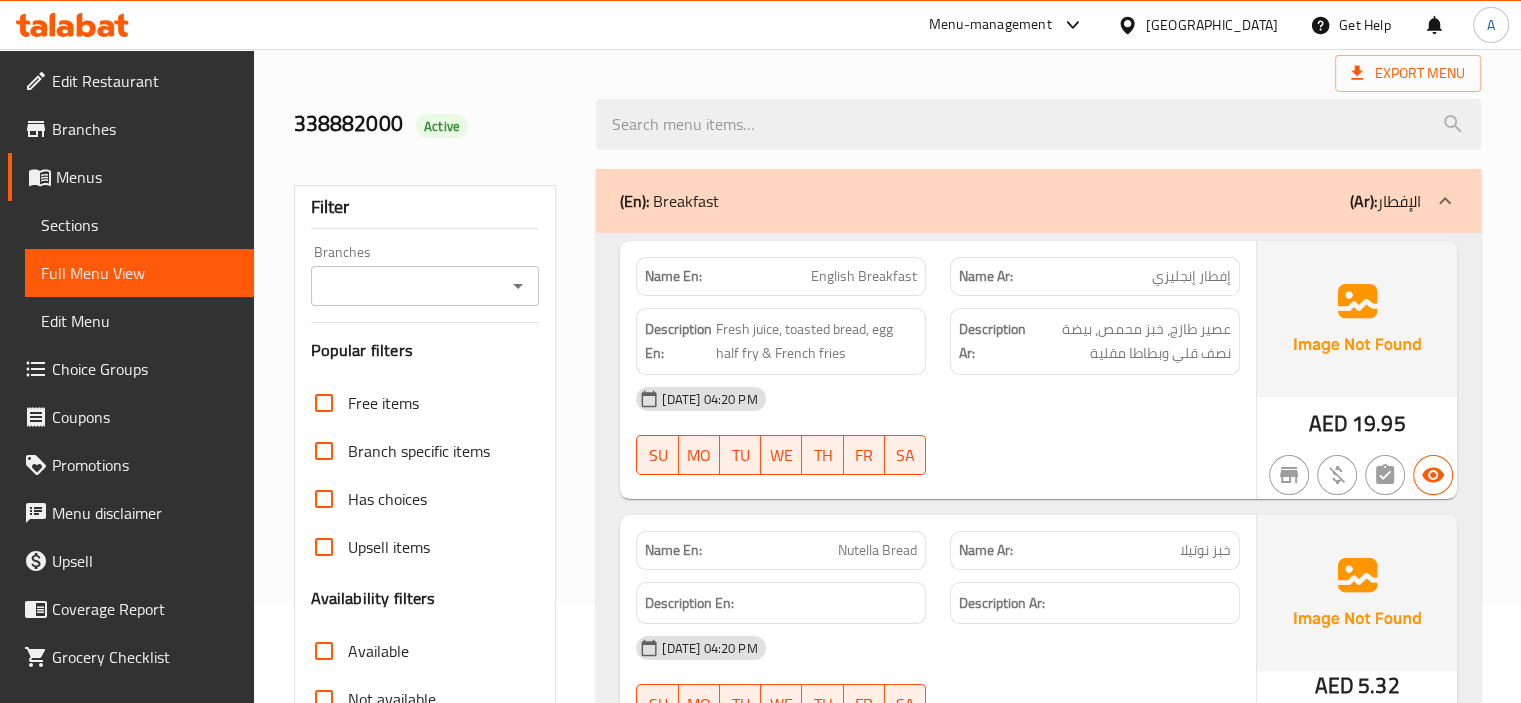 scroll, scrollTop: 6781, scrollLeft: 0, axis: vertical 